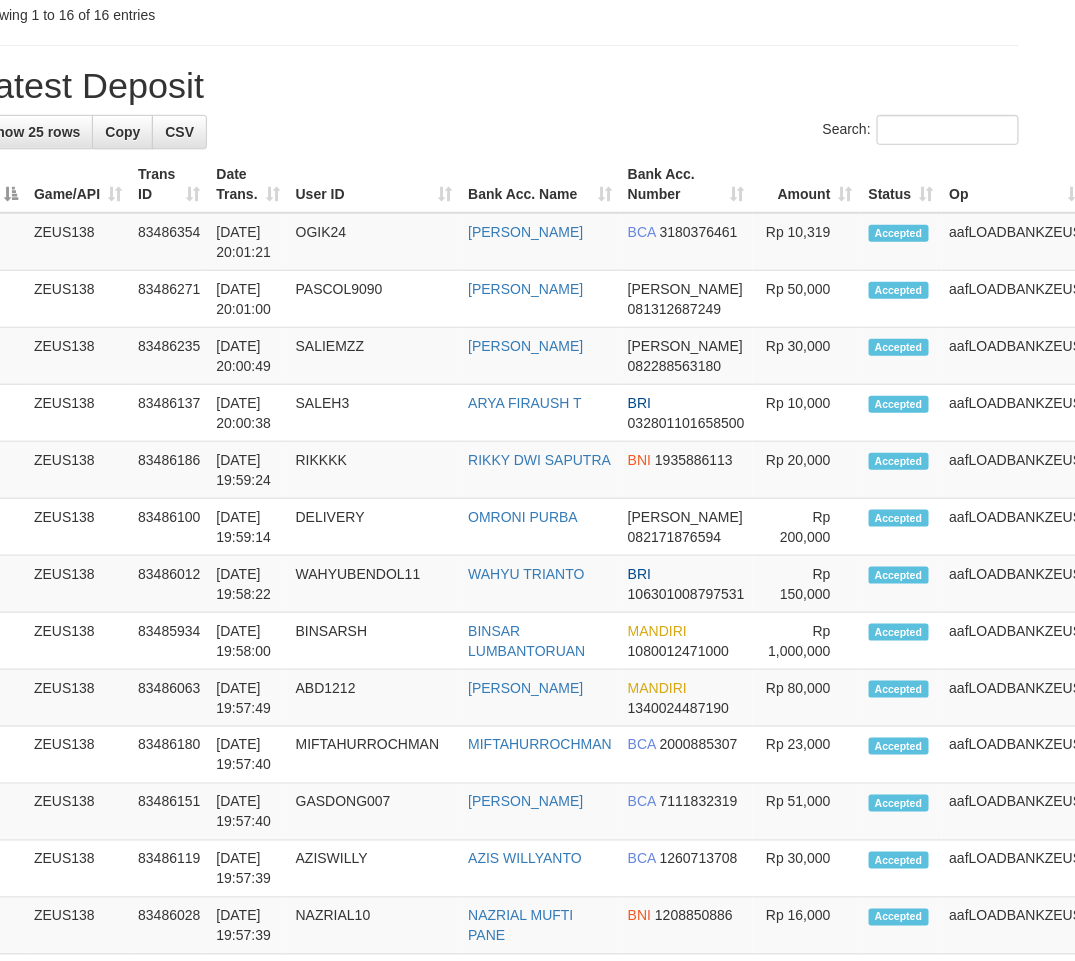 scroll, scrollTop: 1474, scrollLeft: 41, axis: both 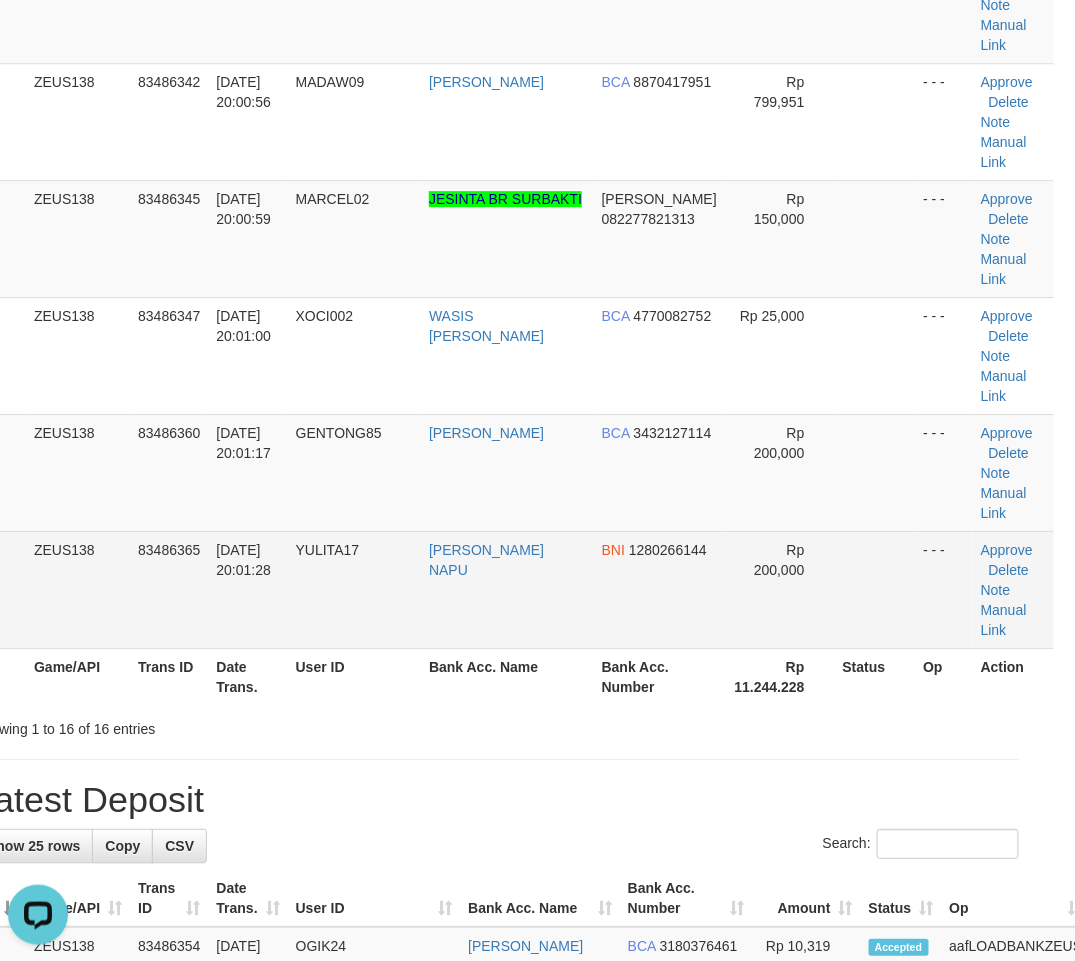 click at bounding box center [875, 589] 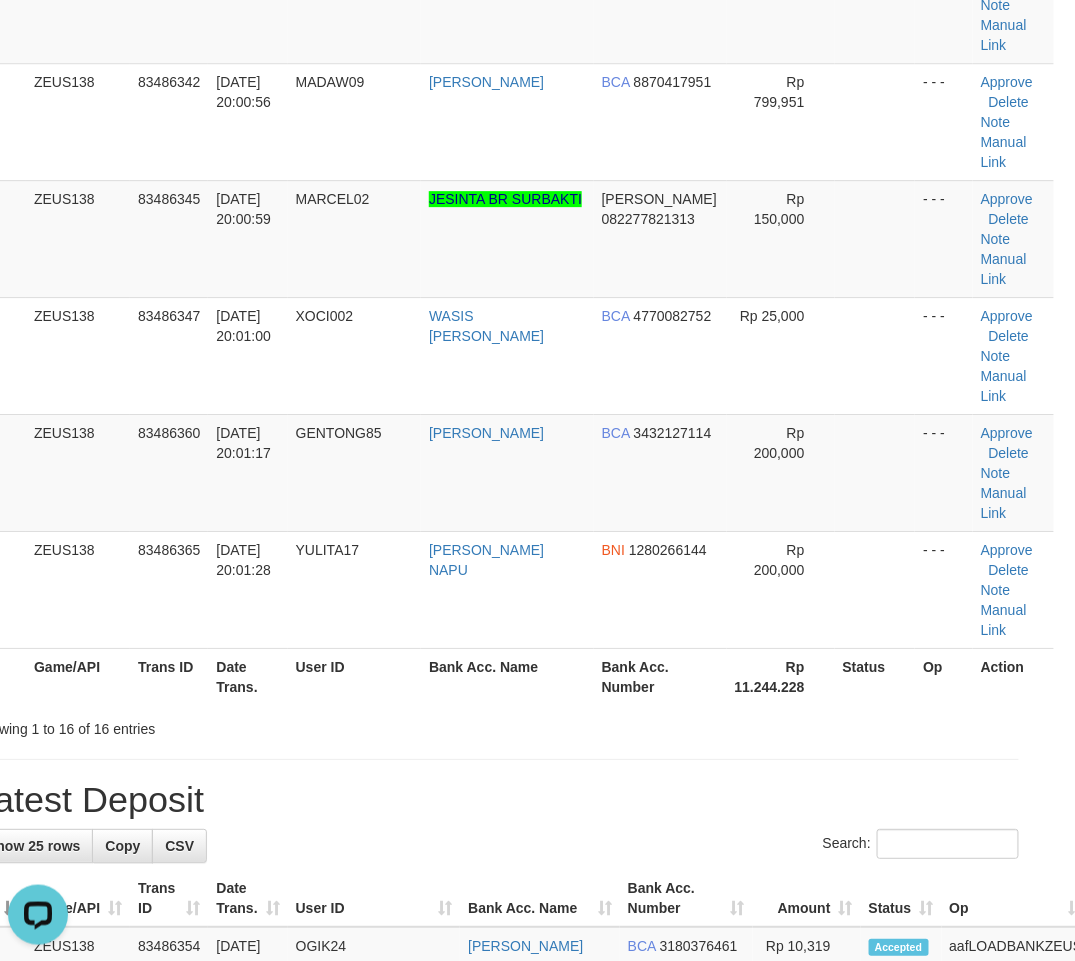 scroll, scrollTop: 1622, scrollLeft: 41, axis: both 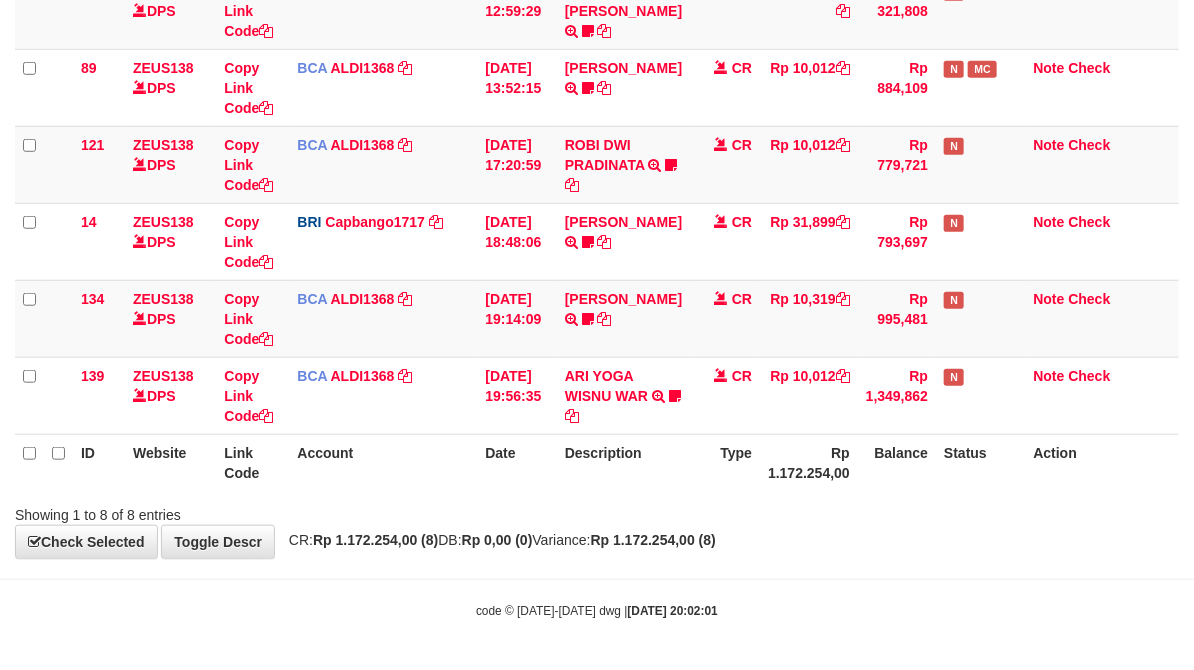drag, startPoint x: 467, startPoint y: 476, endPoint x: 452, endPoint y: 460, distance: 21.931713 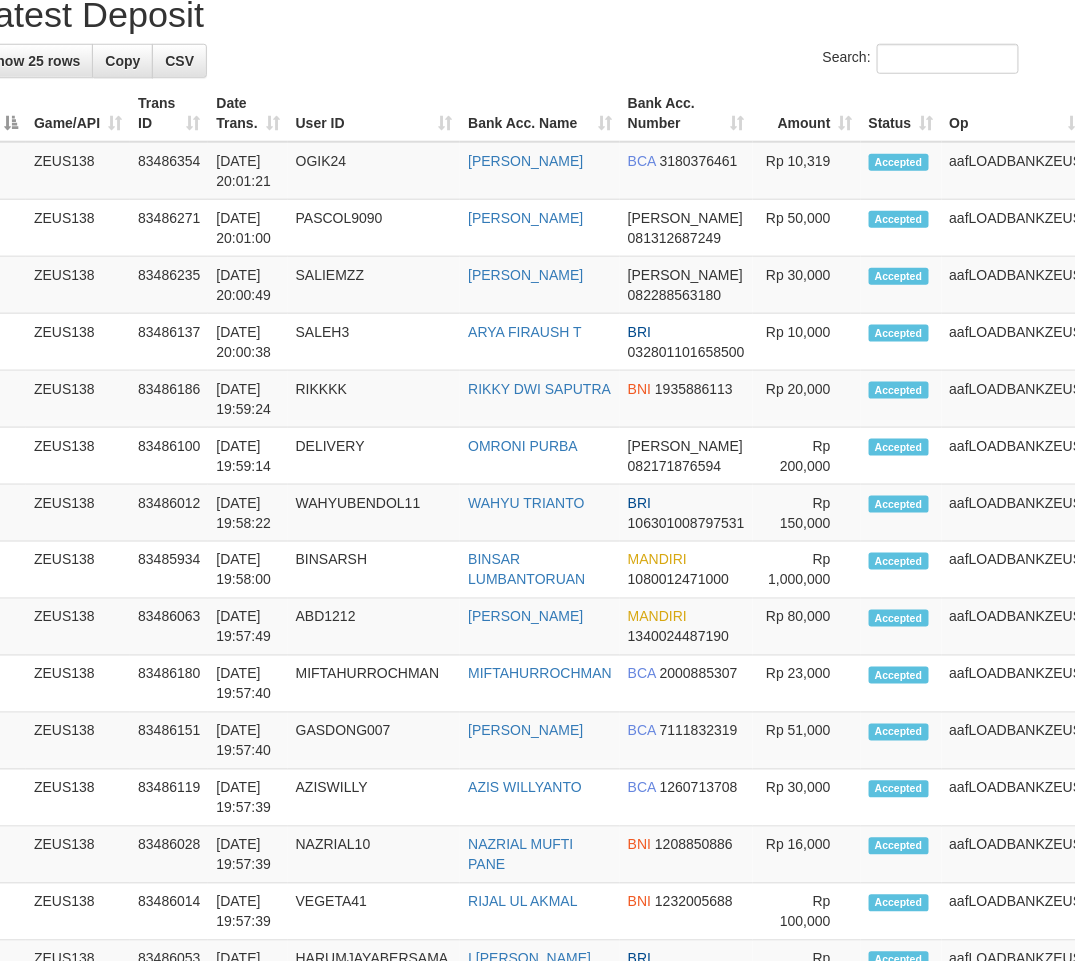 scroll, scrollTop: 1622, scrollLeft: 41, axis: both 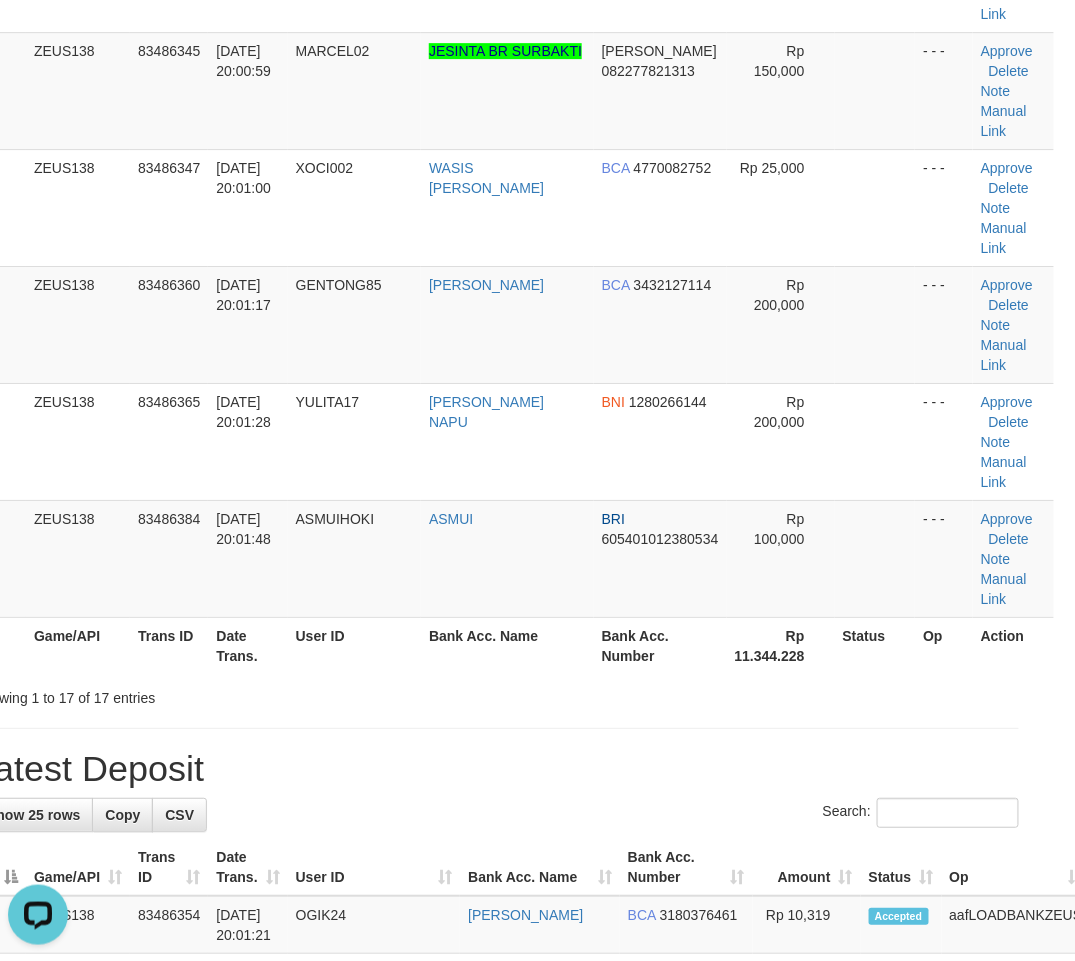 drag, startPoint x: 684, startPoint y: 710, endPoint x: 1085, endPoint y: 751, distance: 403.09055 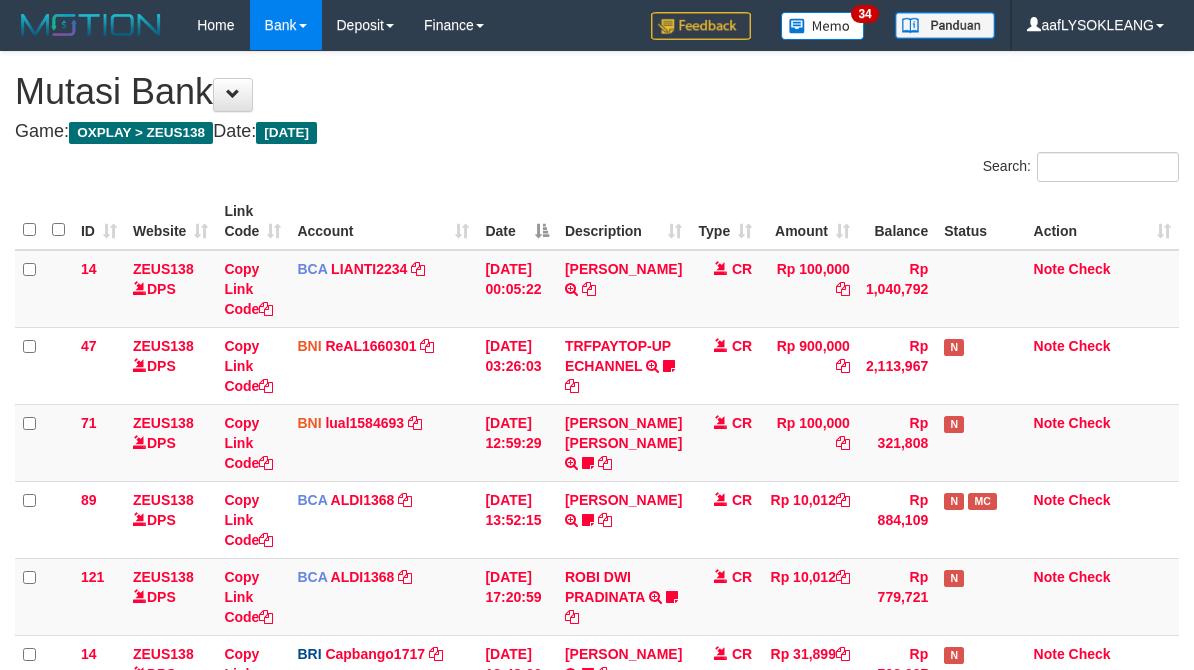 scroll, scrollTop: 471, scrollLeft: 0, axis: vertical 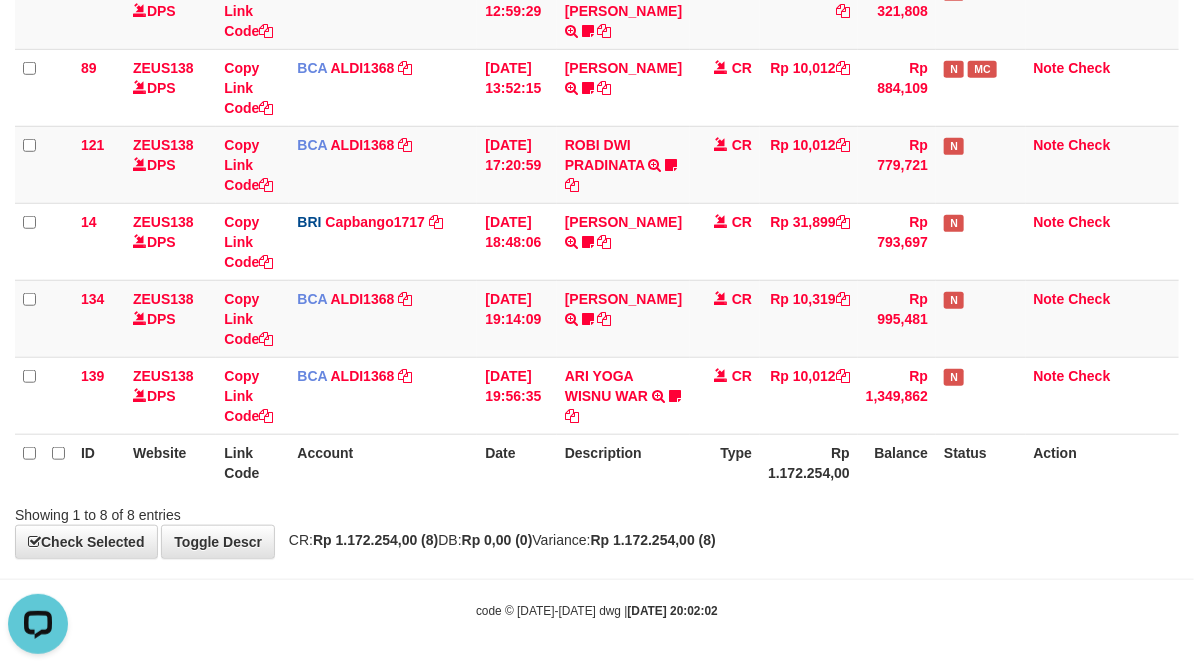 drag, startPoint x: 866, startPoint y: 534, endPoint x: 984, endPoint y: 486, distance: 127.38917 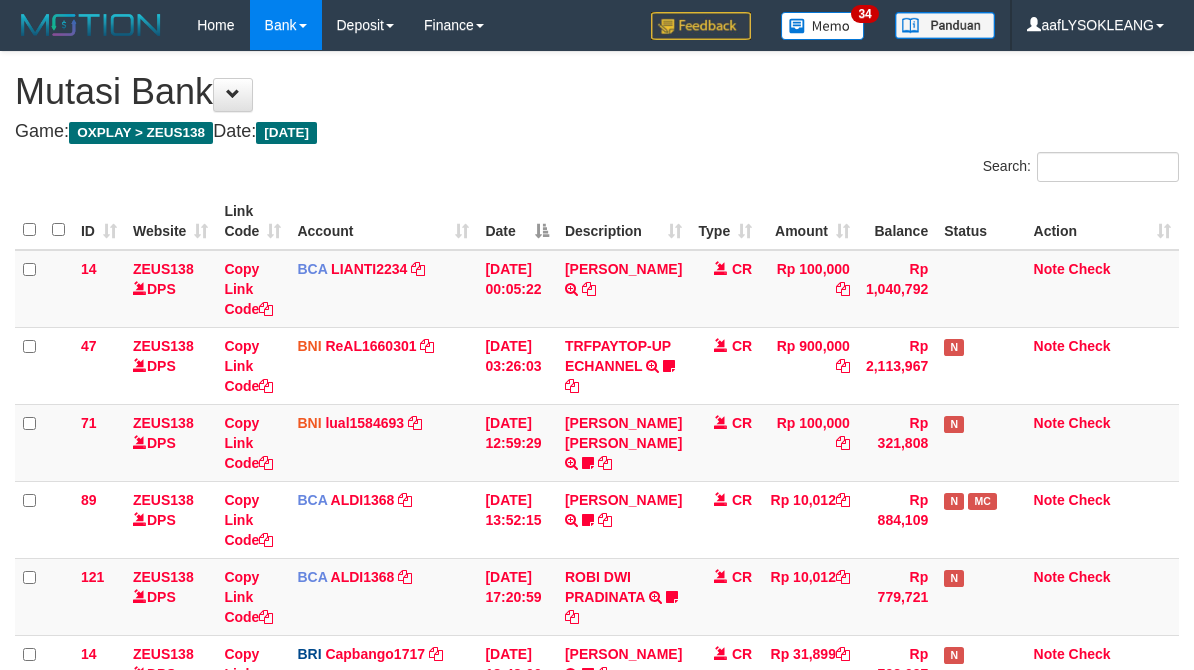 scroll, scrollTop: 471, scrollLeft: 0, axis: vertical 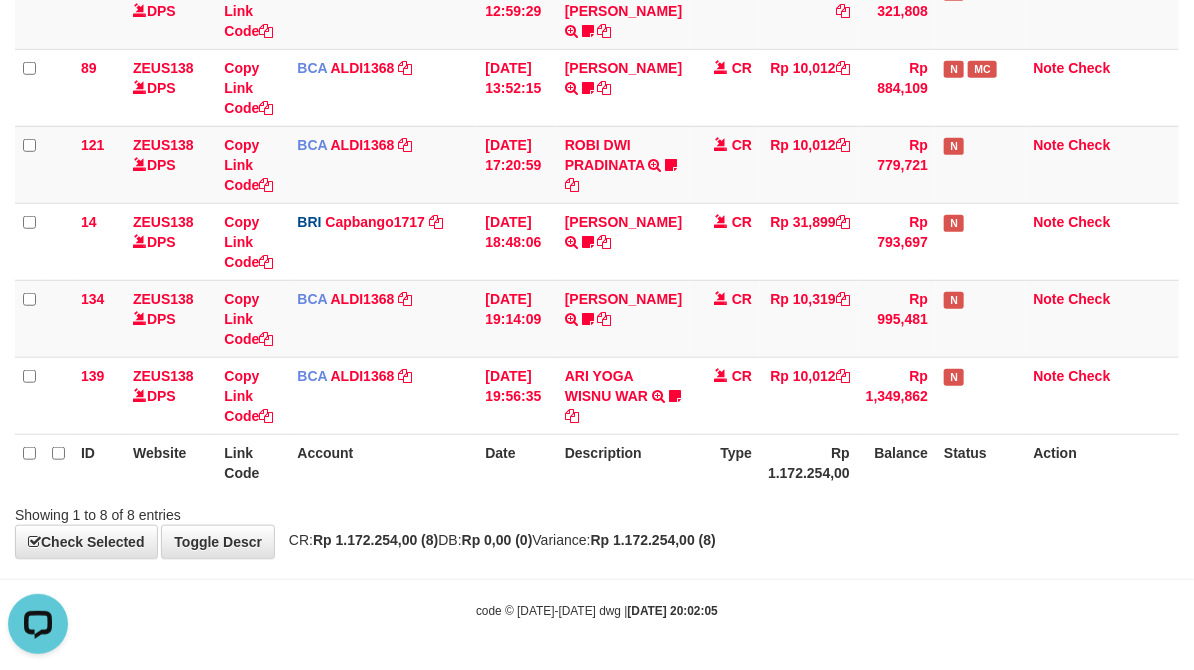 drag, startPoint x: 872, startPoint y: 574, endPoint x: 841, endPoint y: 552, distance: 38.013157 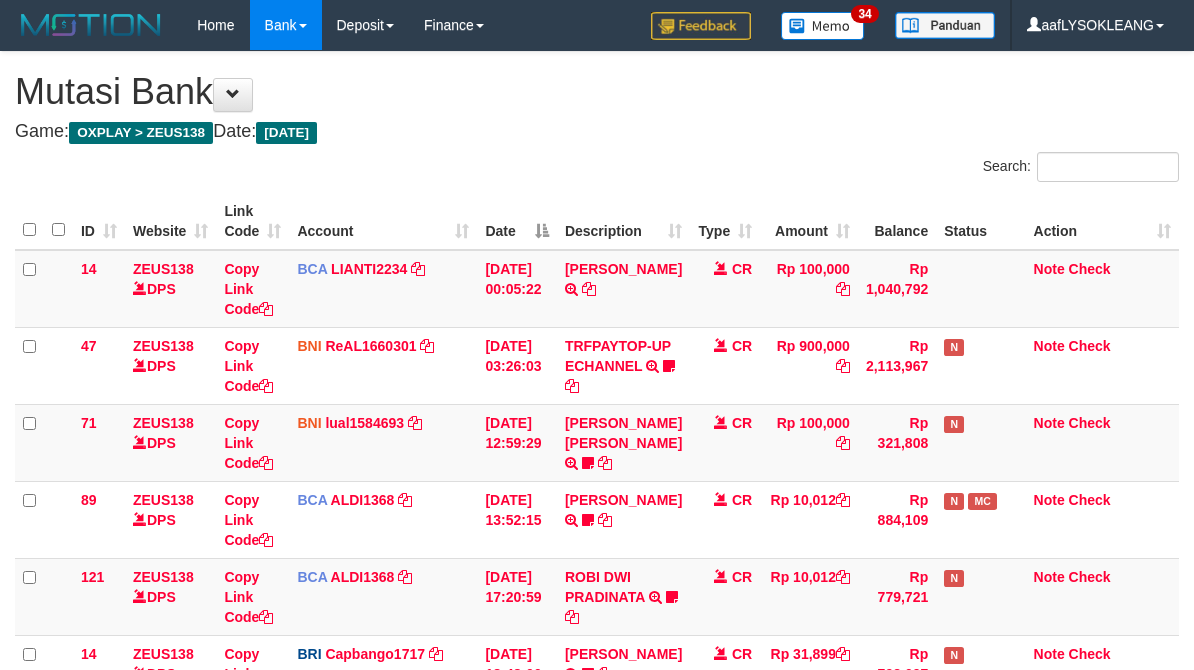 scroll, scrollTop: 471, scrollLeft: 0, axis: vertical 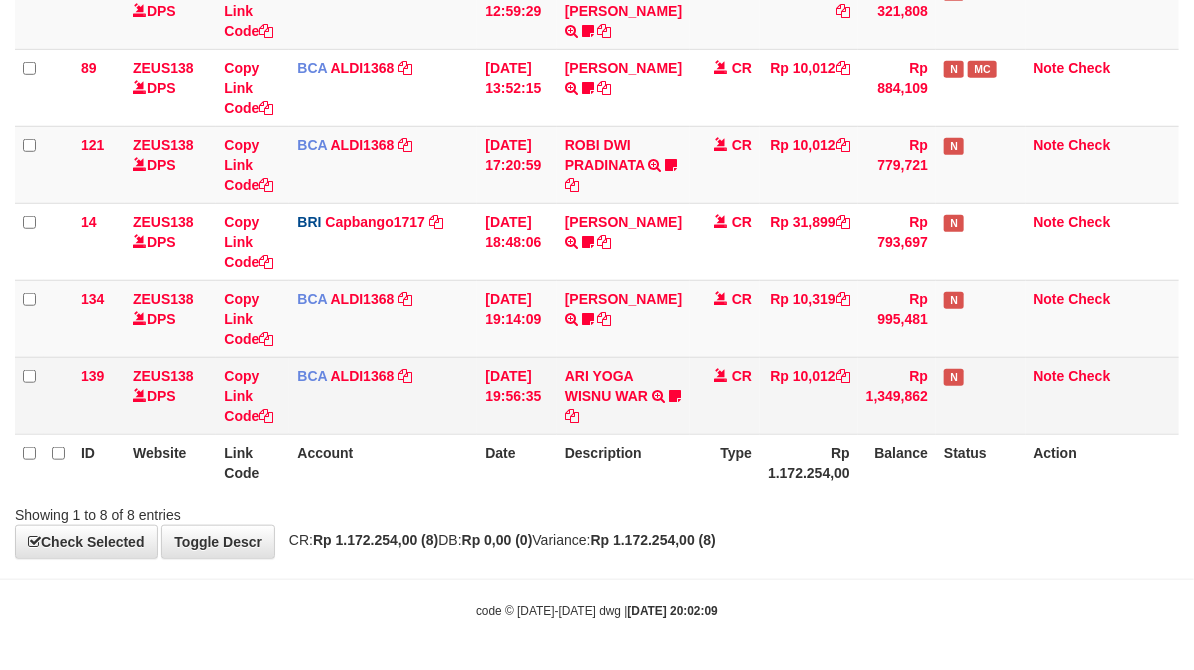 drag, startPoint x: 963, startPoint y: 577, endPoint x: 117, endPoint y: 383, distance: 867.9585 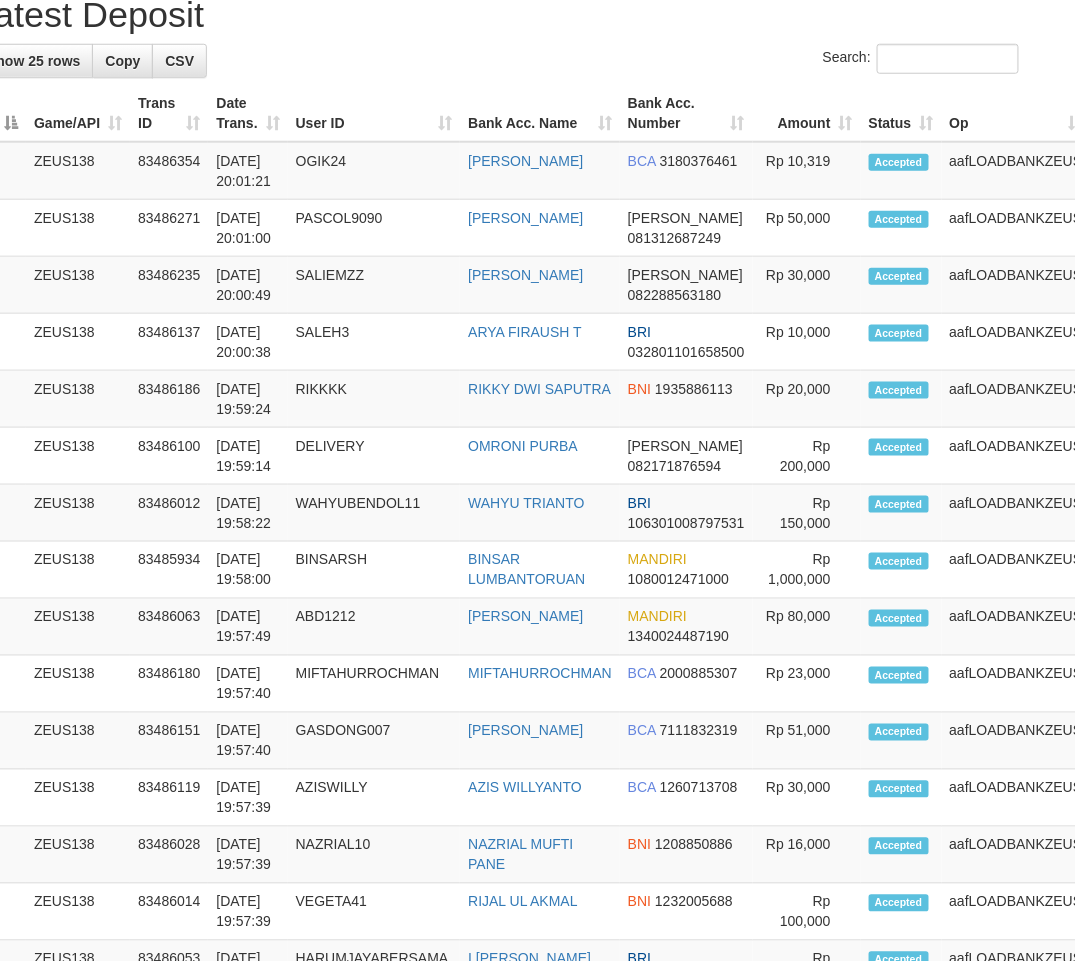 scroll, scrollTop: 1622, scrollLeft: 41, axis: both 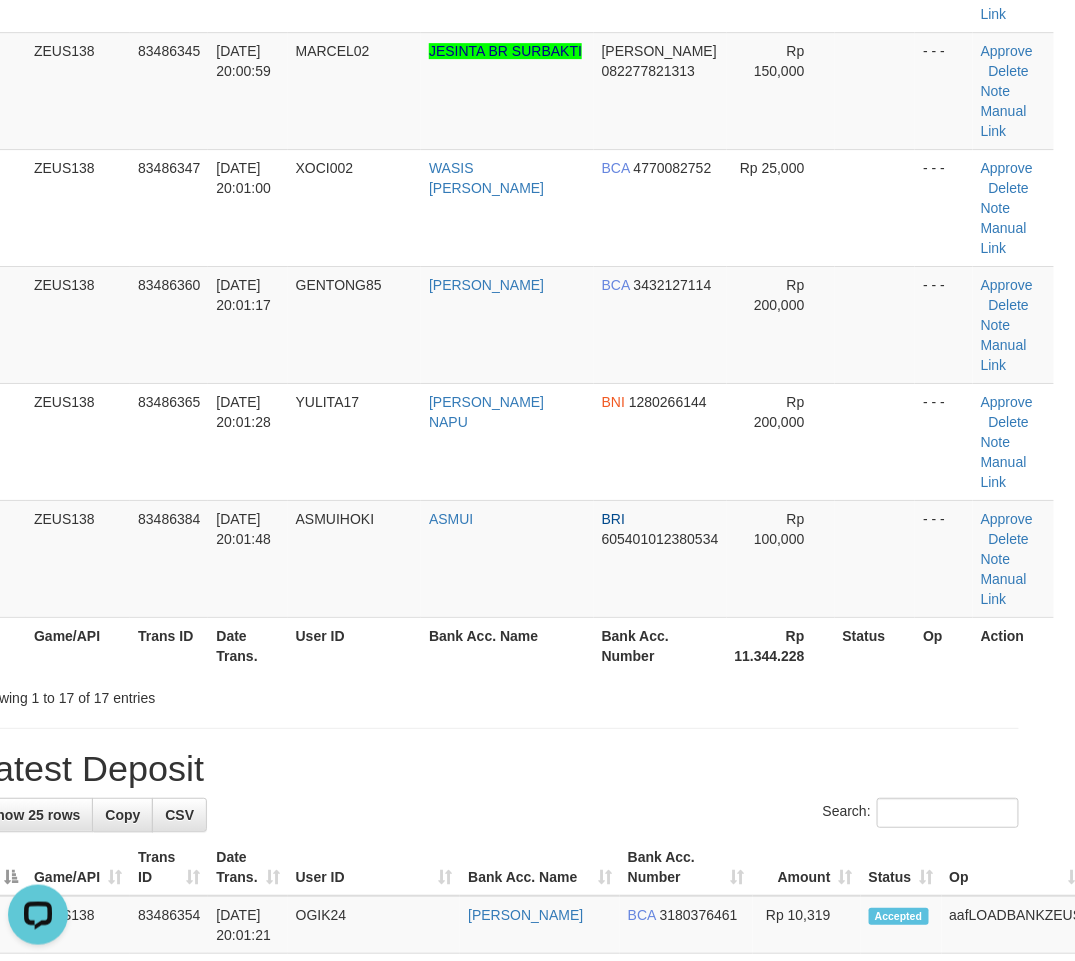 drag, startPoint x: 358, startPoint y: 752, endPoint x: 454, endPoint y: 717, distance: 102.18121 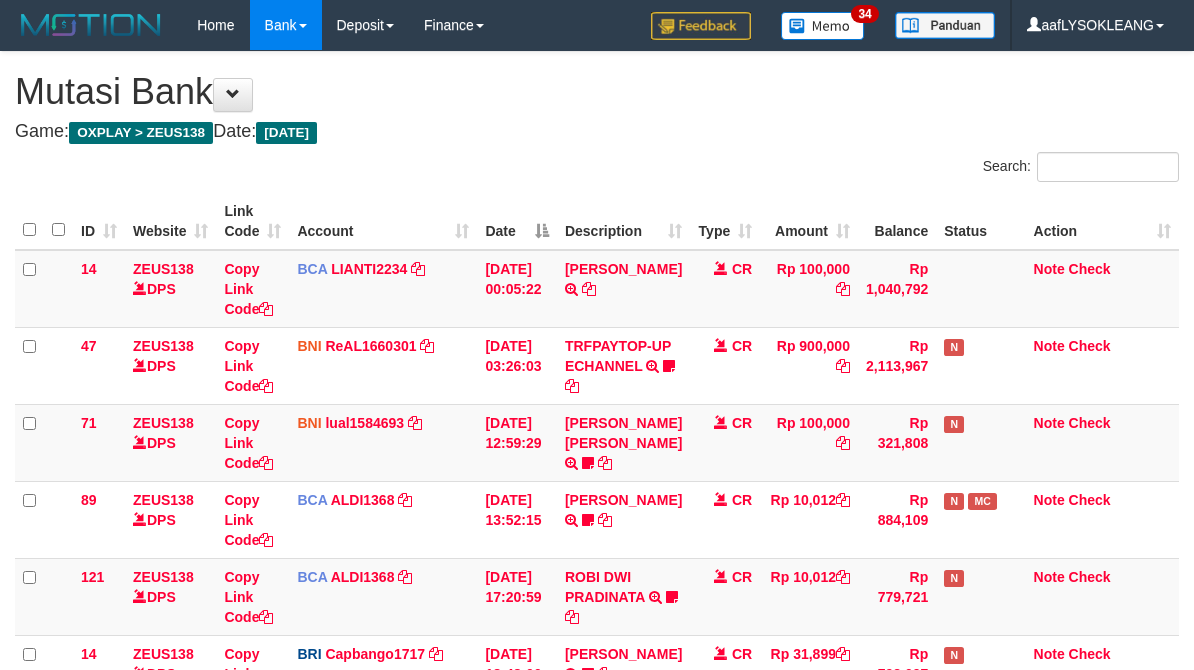 scroll, scrollTop: 471, scrollLeft: 0, axis: vertical 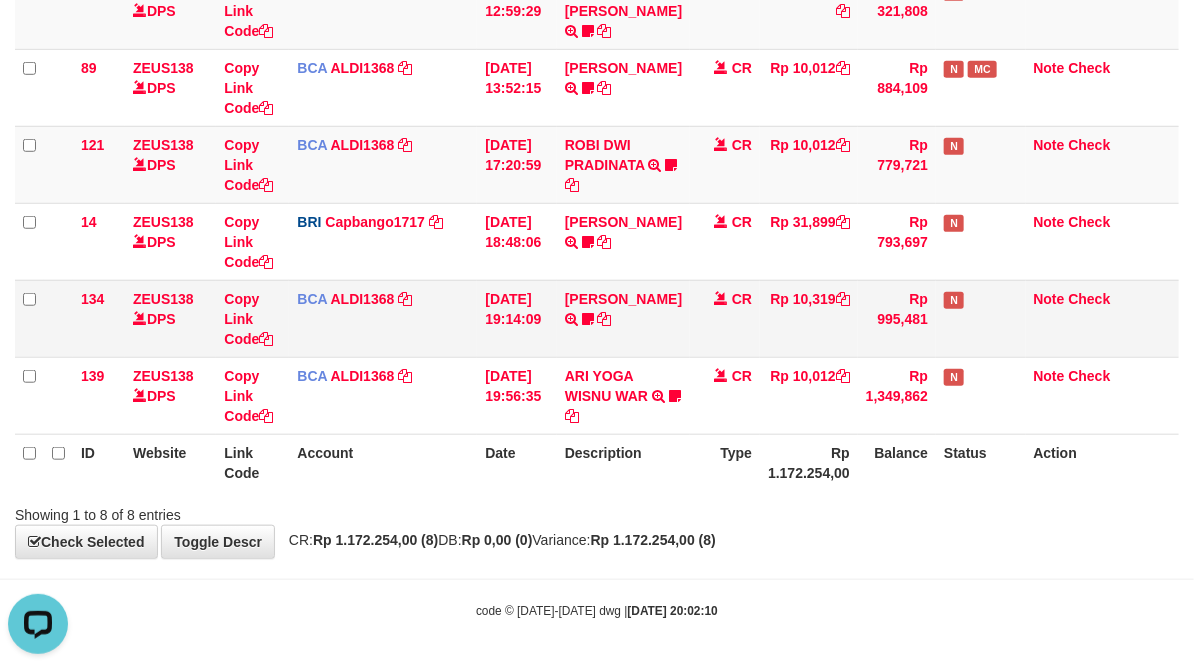 drag, startPoint x: 664, startPoint y: 484, endPoint x: 20, endPoint y: 328, distance: 662.62506 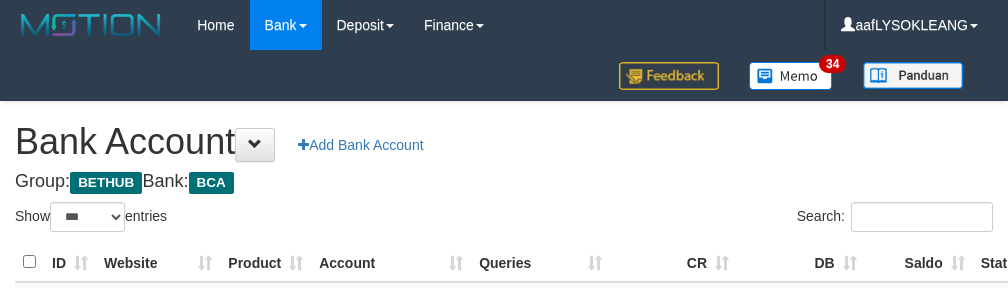 select on "***" 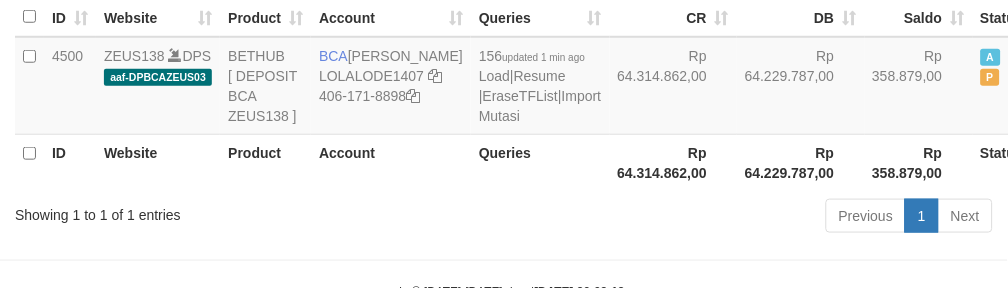 scroll, scrollTop: 370, scrollLeft: 0, axis: vertical 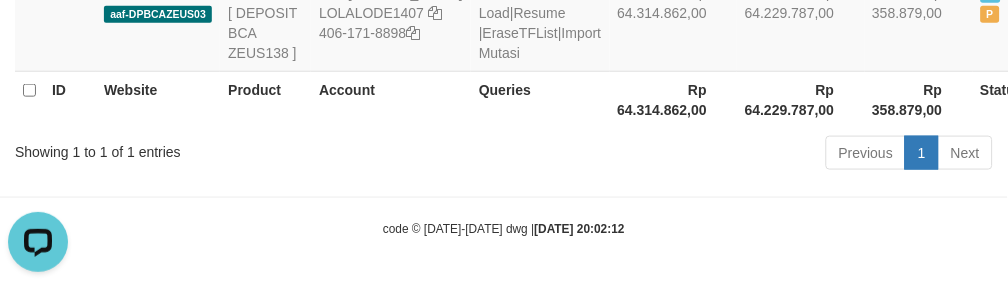 drag, startPoint x: 682, startPoint y: 38, endPoint x: 604, endPoint y: 93, distance: 95.44108 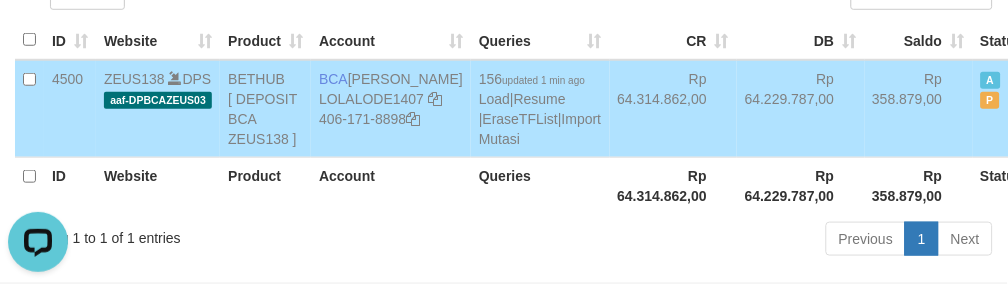scroll, scrollTop: 73, scrollLeft: 0, axis: vertical 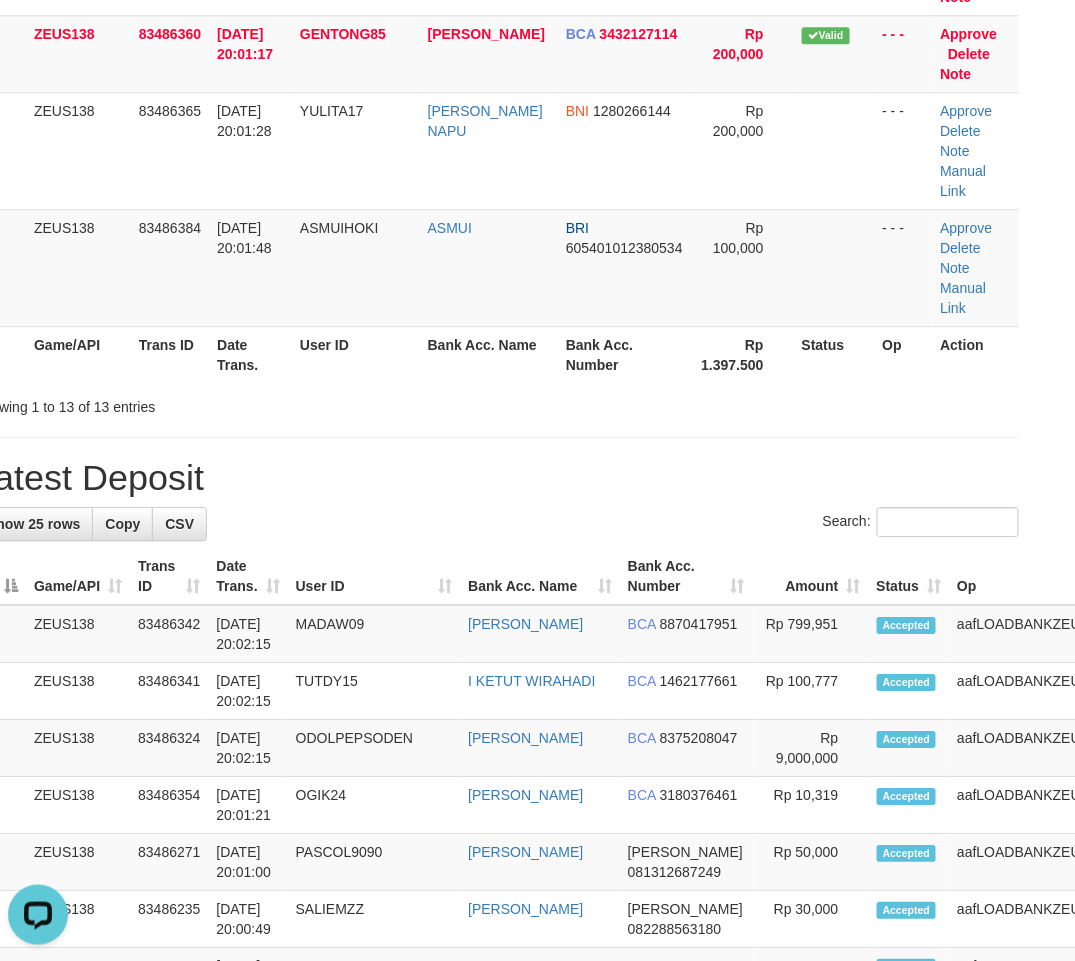 drag, startPoint x: 711, startPoint y: 480, endPoint x: 786, endPoint y: 496, distance: 76.687675 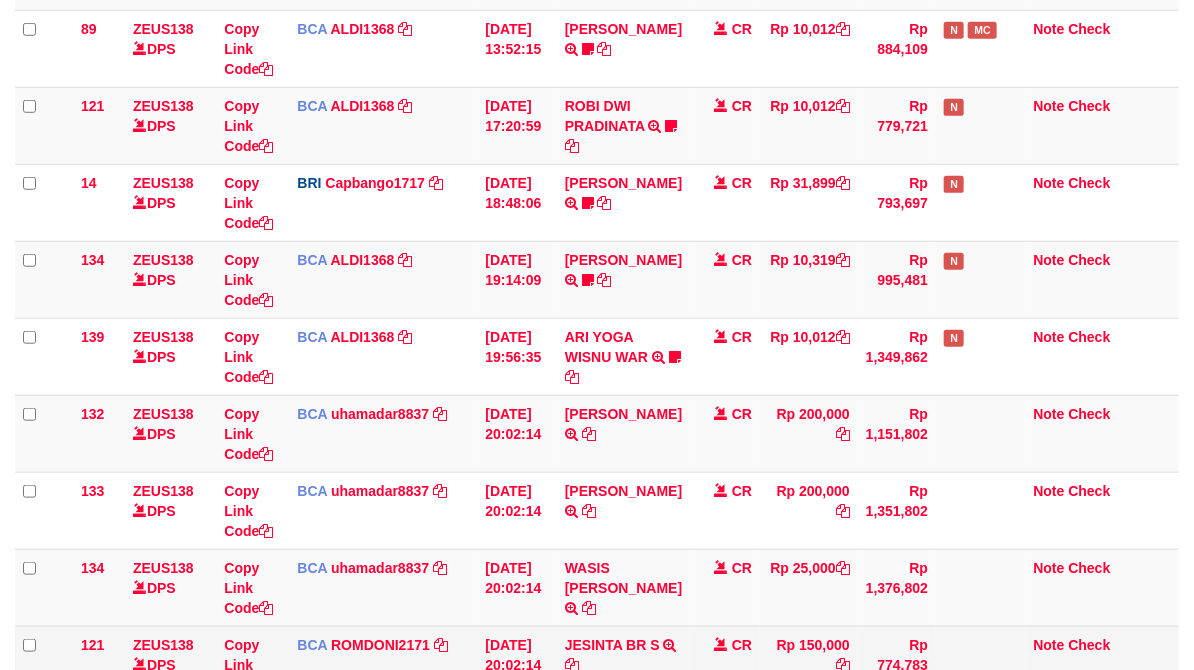 scroll, scrollTop: 778, scrollLeft: 0, axis: vertical 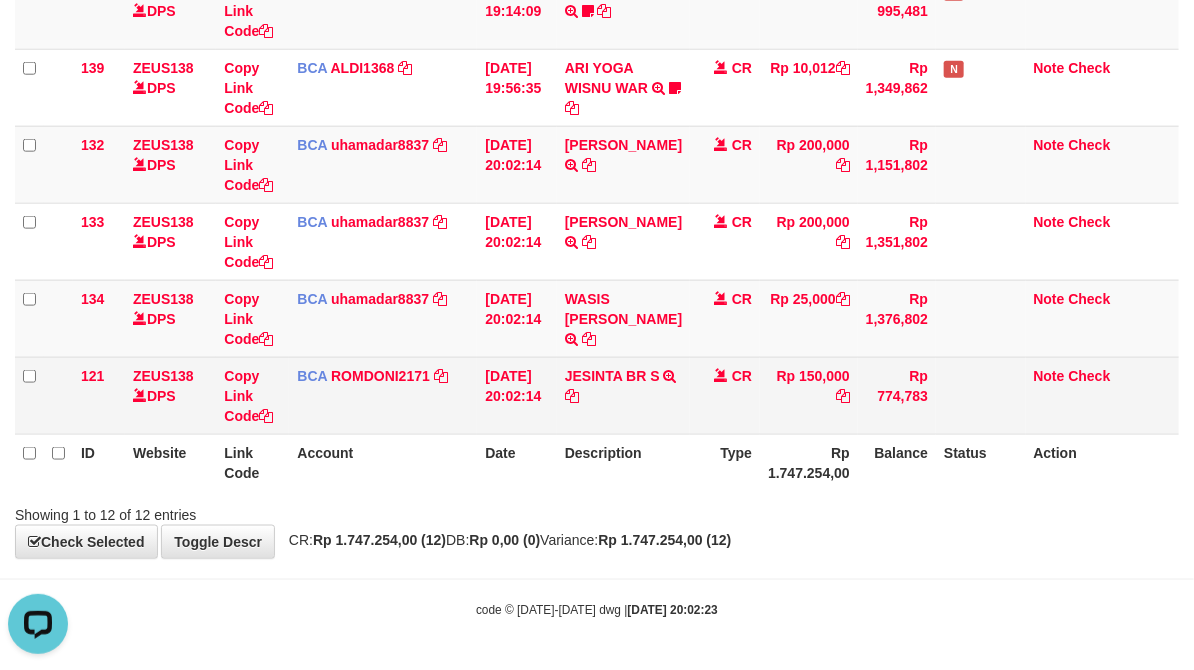 click on "JESINTA BR S         TRSF E-BANKING CR 1207/FTSCY/WS95051
150000.002025071269751699 TRFDN-JESINTA BR SESPAY DEBIT INDONE" at bounding box center (623, 395) 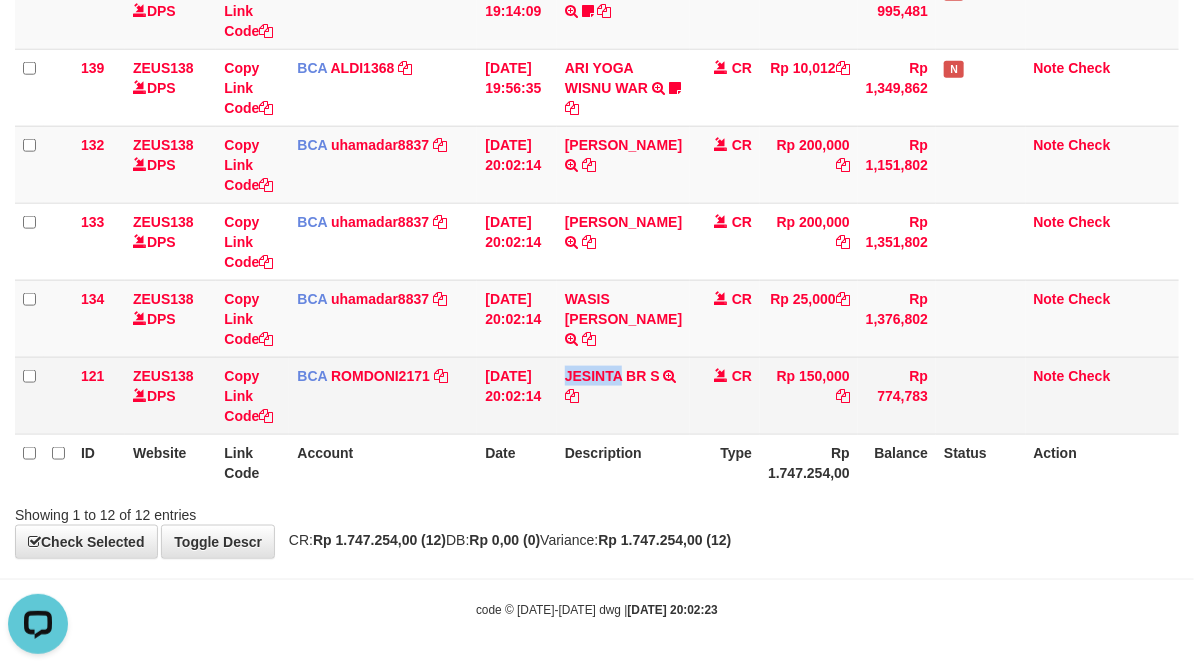 copy on "JESINTA" 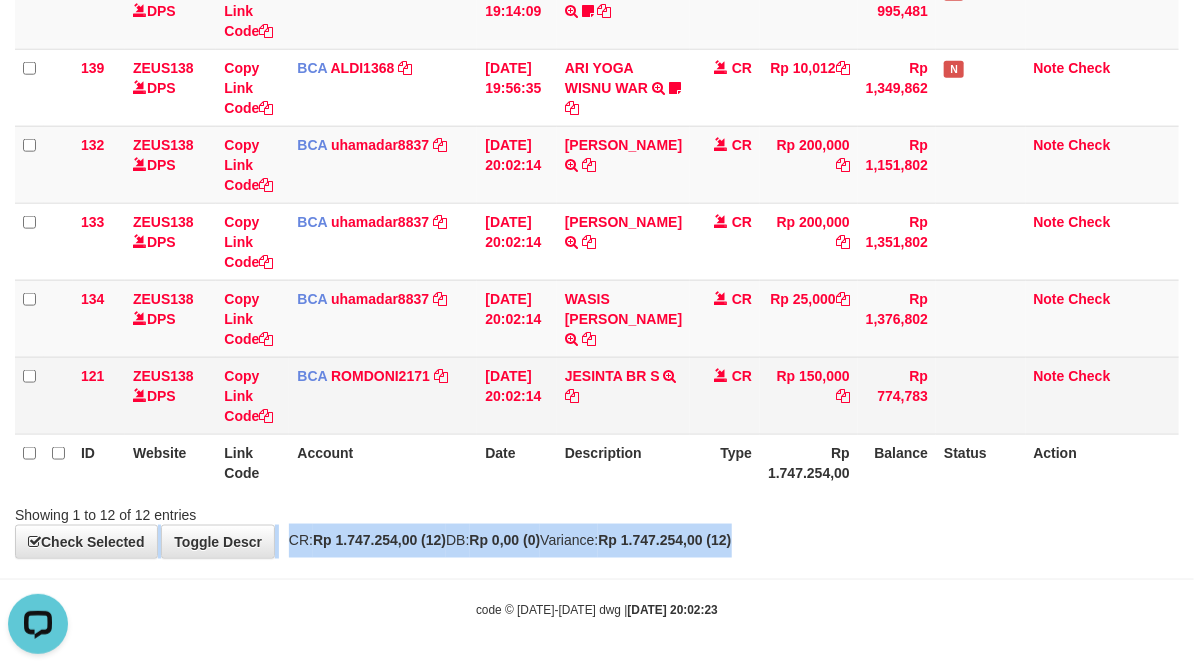 drag, startPoint x: 895, startPoint y: 511, endPoint x: 408, endPoint y: 385, distance: 503.0358 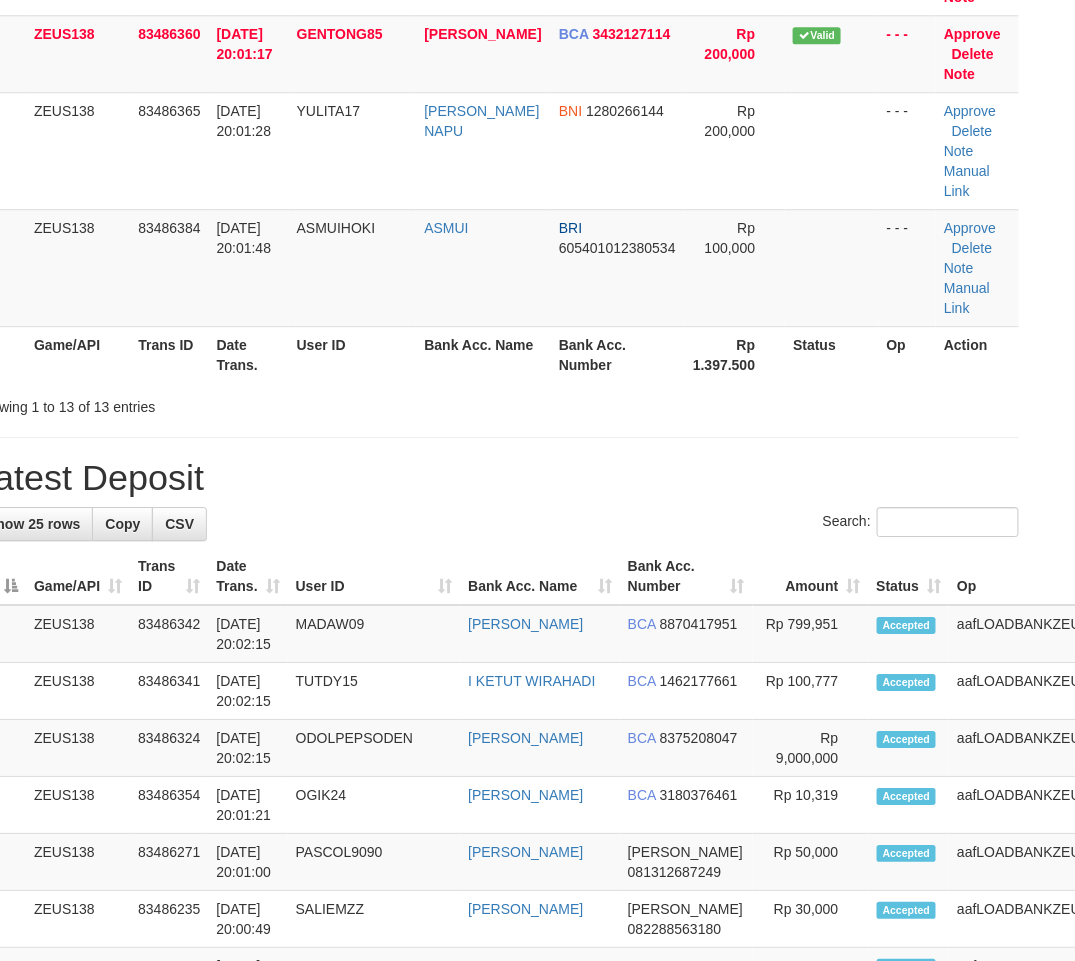 click on "Latest Deposit" at bounding box center [496, 478] 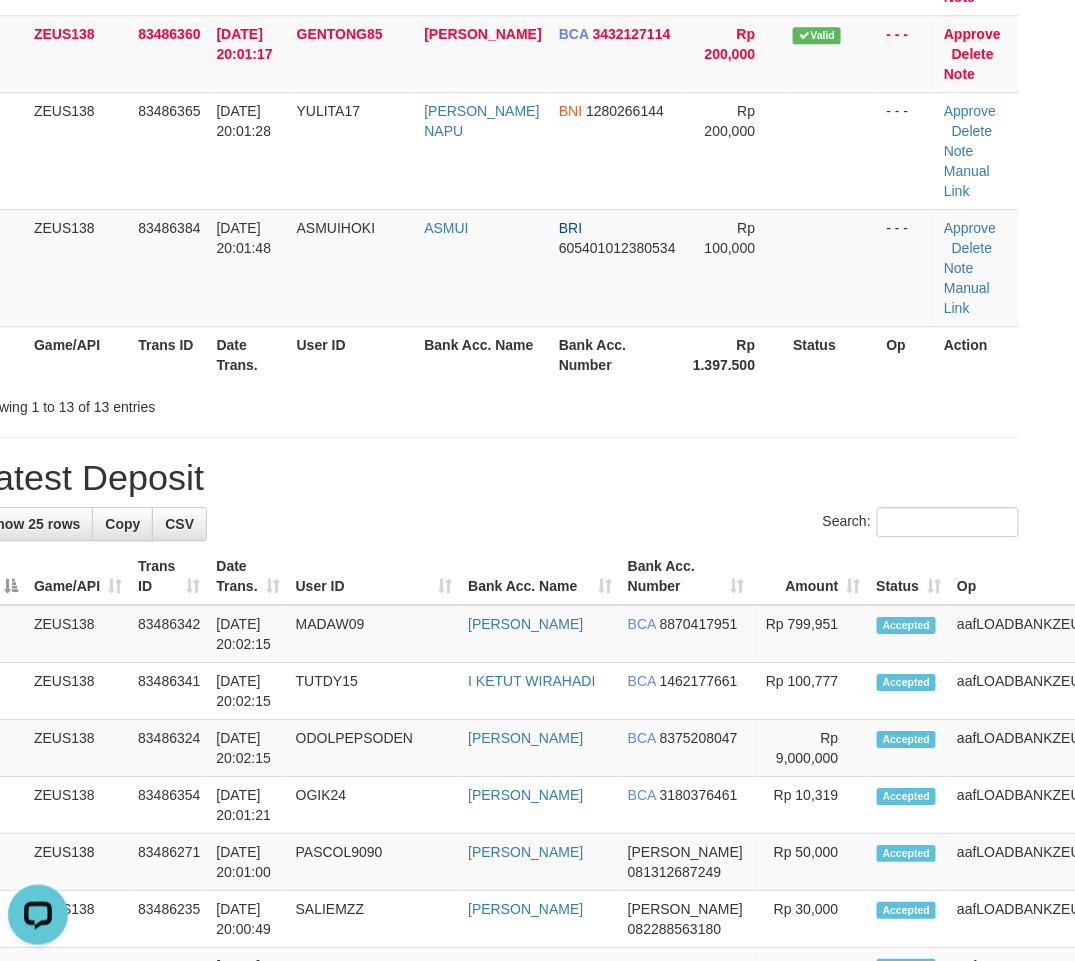 scroll, scrollTop: 0, scrollLeft: 0, axis: both 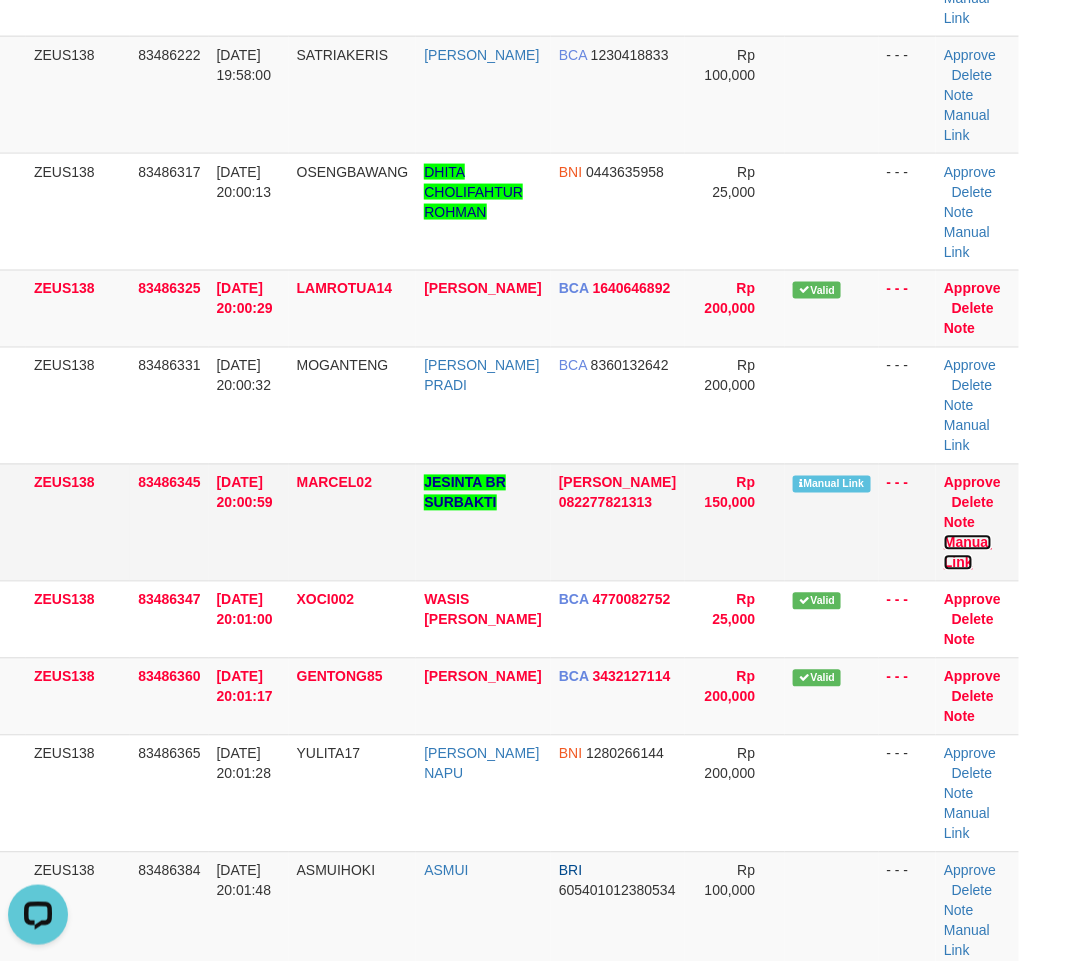 click on "Manual Link" at bounding box center (968, 553) 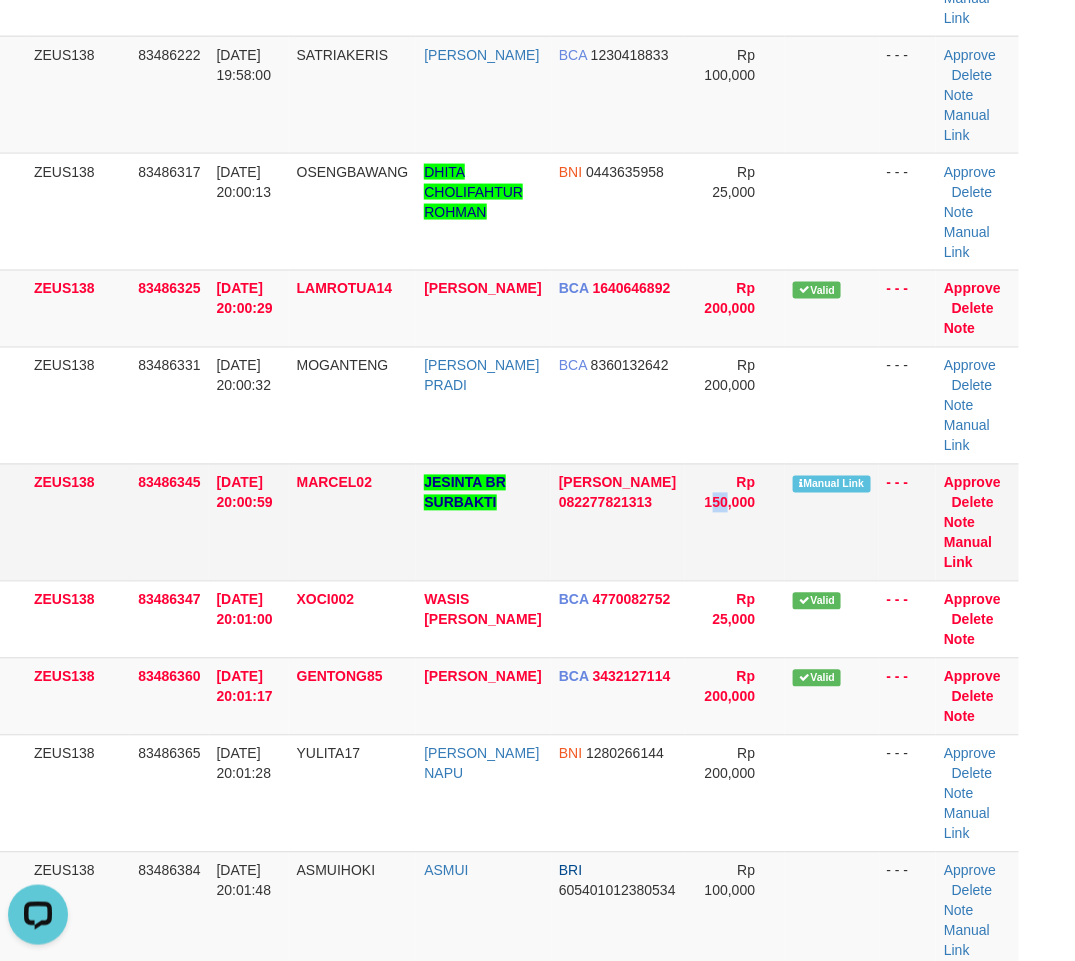 click on "Rp 150,000" at bounding box center [730, 493] 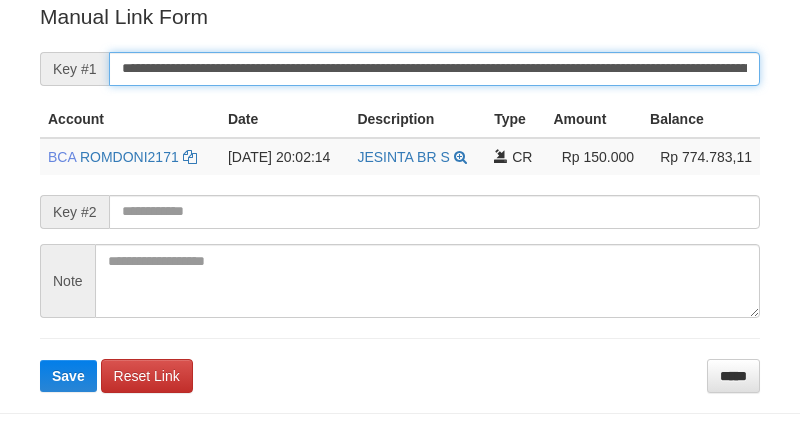 click on "Save" at bounding box center [68, 376] 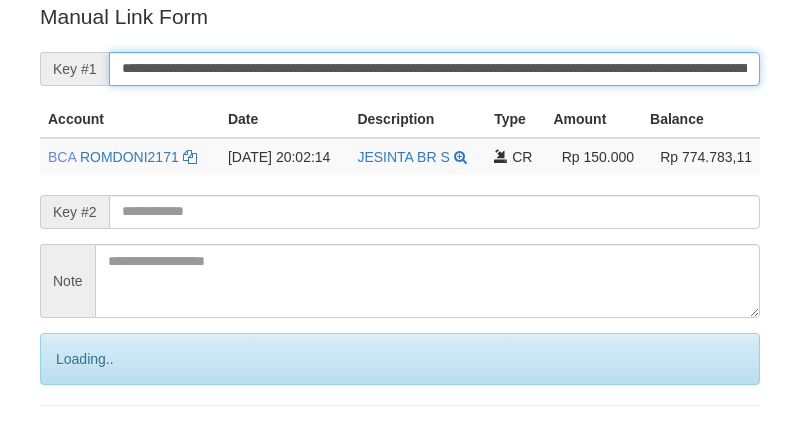 scroll, scrollTop: 404, scrollLeft: 0, axis: vertical 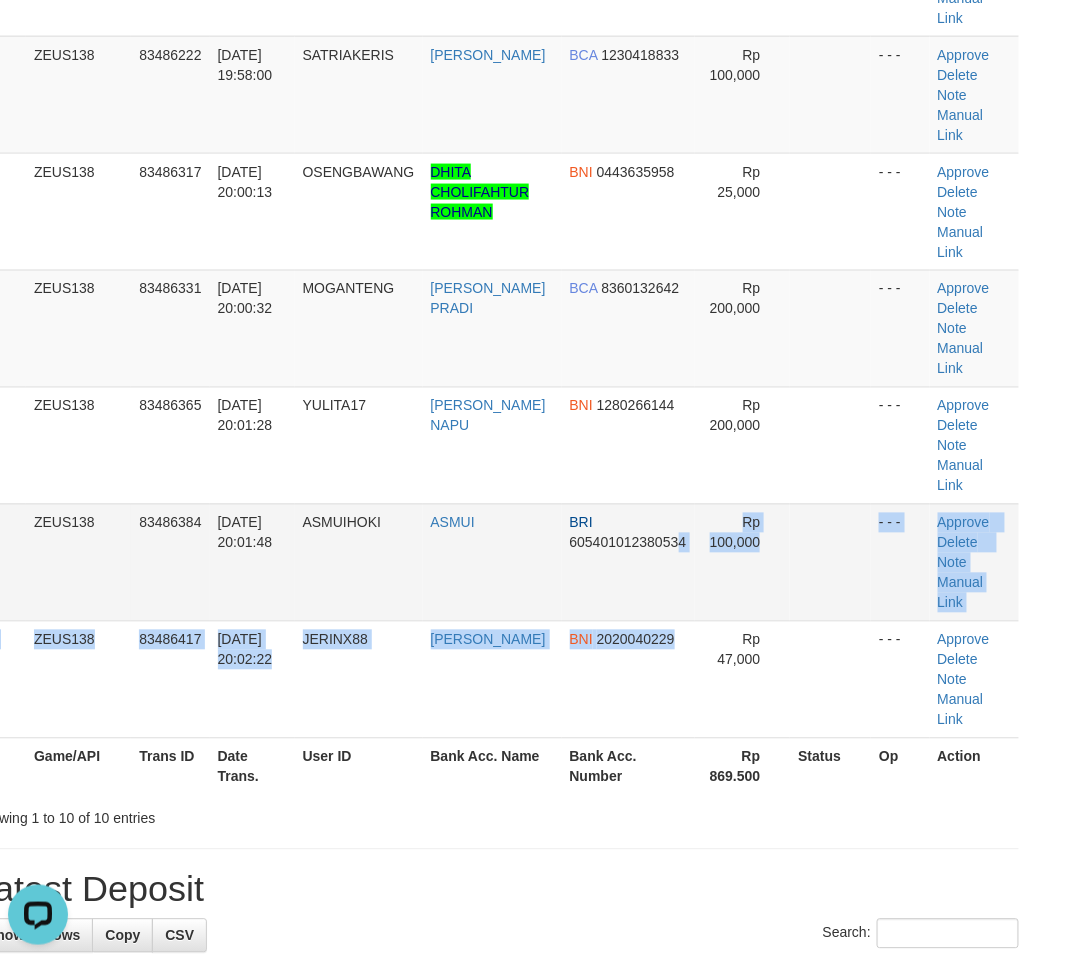 drag, startPoint x: 696, startPoint y: 437, endPoint x: 316, endPoint y: 385, distance: 383.54138 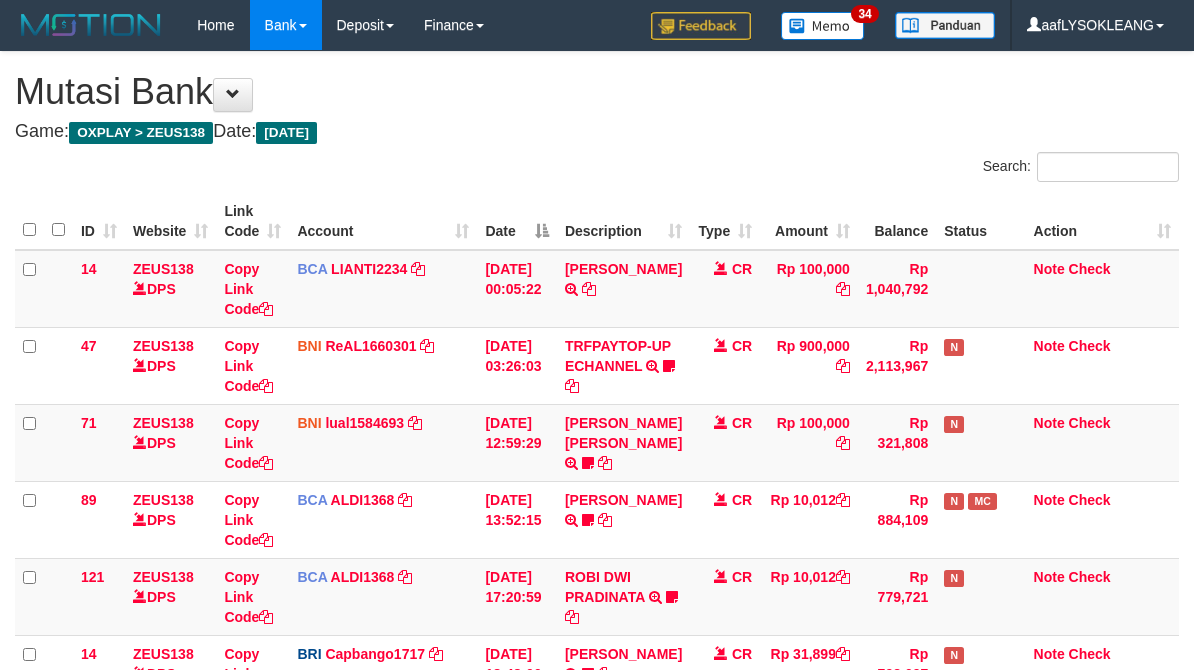 scroll, scrollTop: 471, scrollLeft: 0, axis: vertical 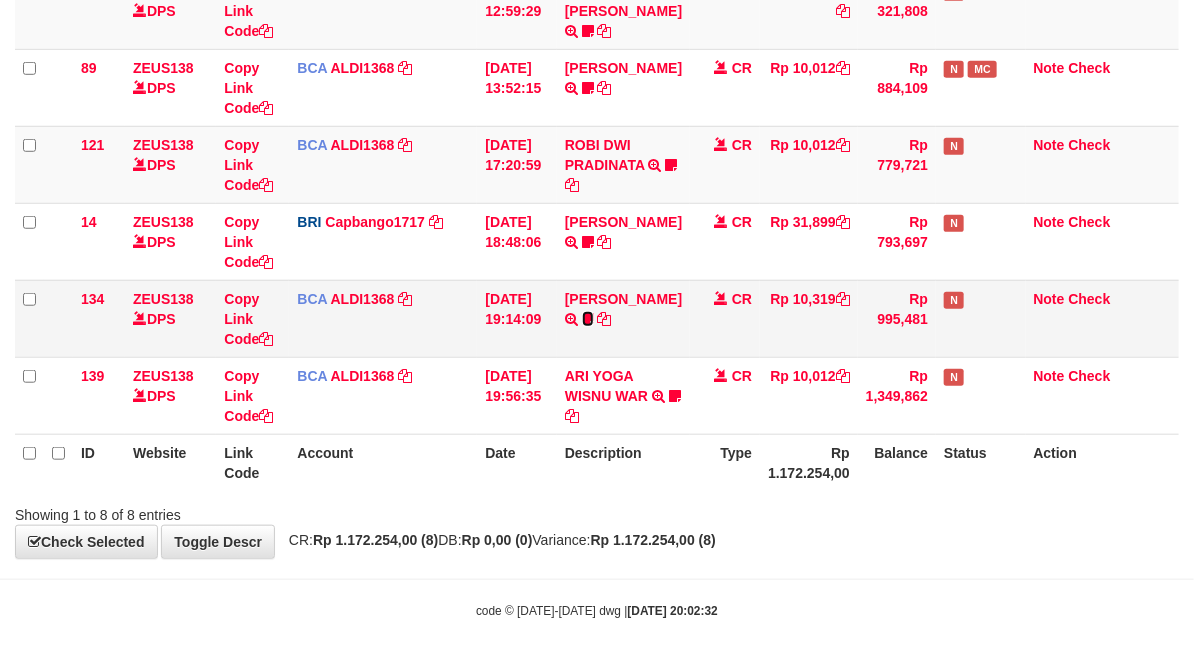 click at bounding box center [588, 319] 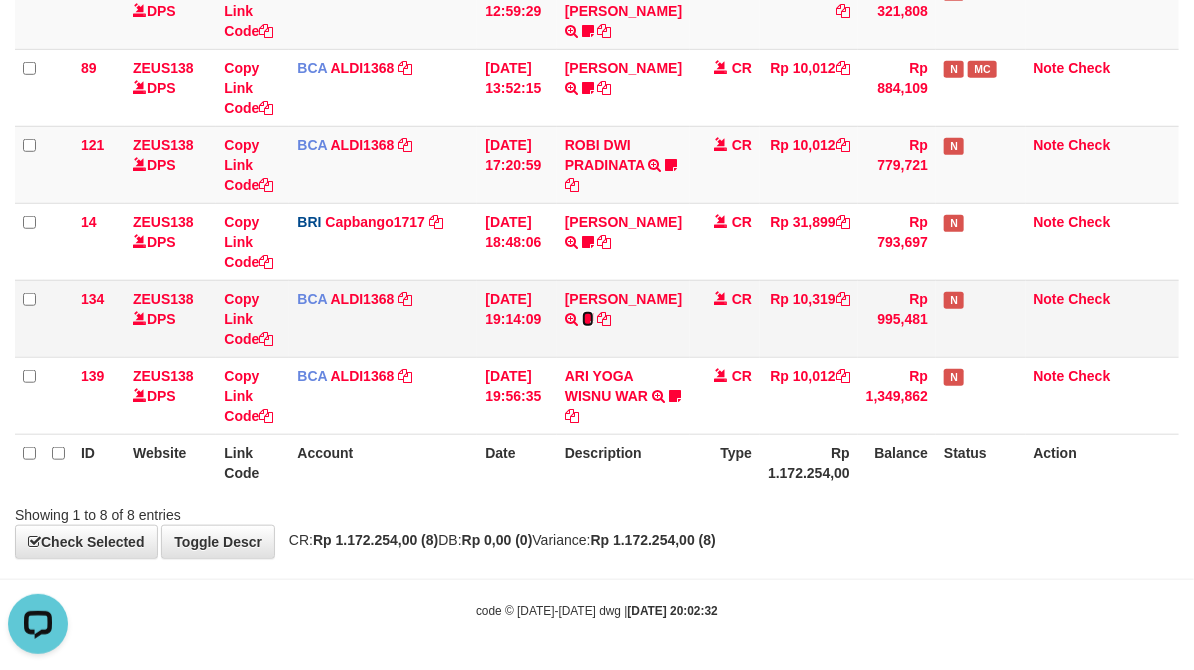 scroll, scrollTop: 0, scrollLeft: 0, axis: both 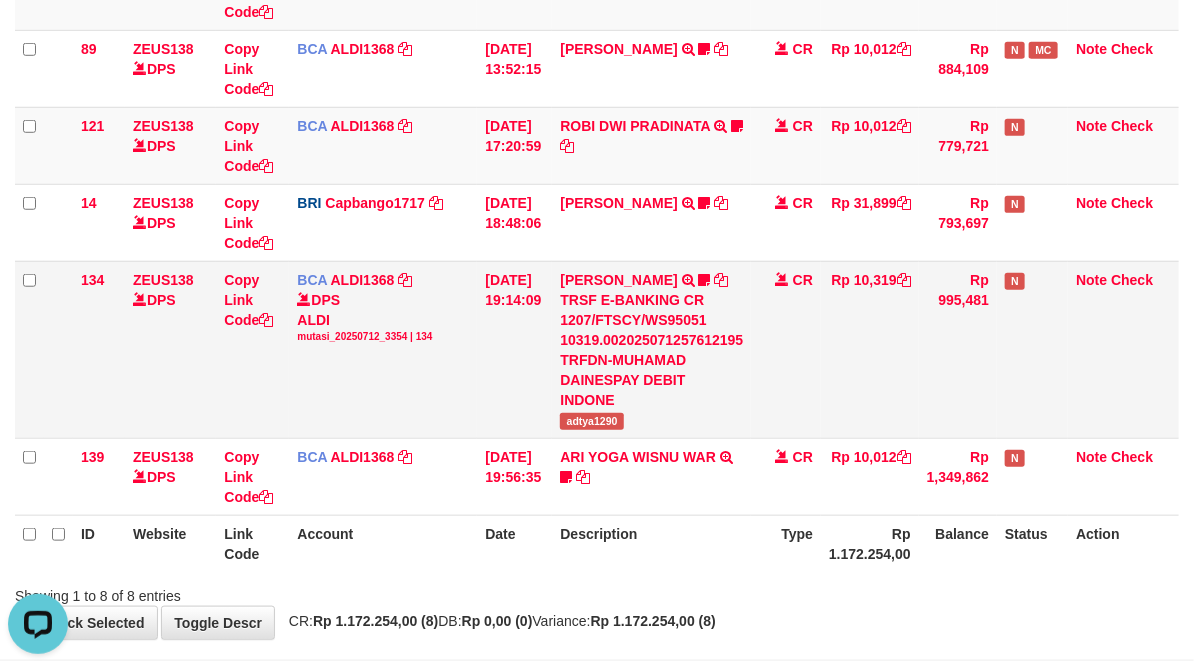 drag, startPoint x: 873, startPoint y: 336, endPoint x: 102, endPoint y: 271, distance: 773.7351 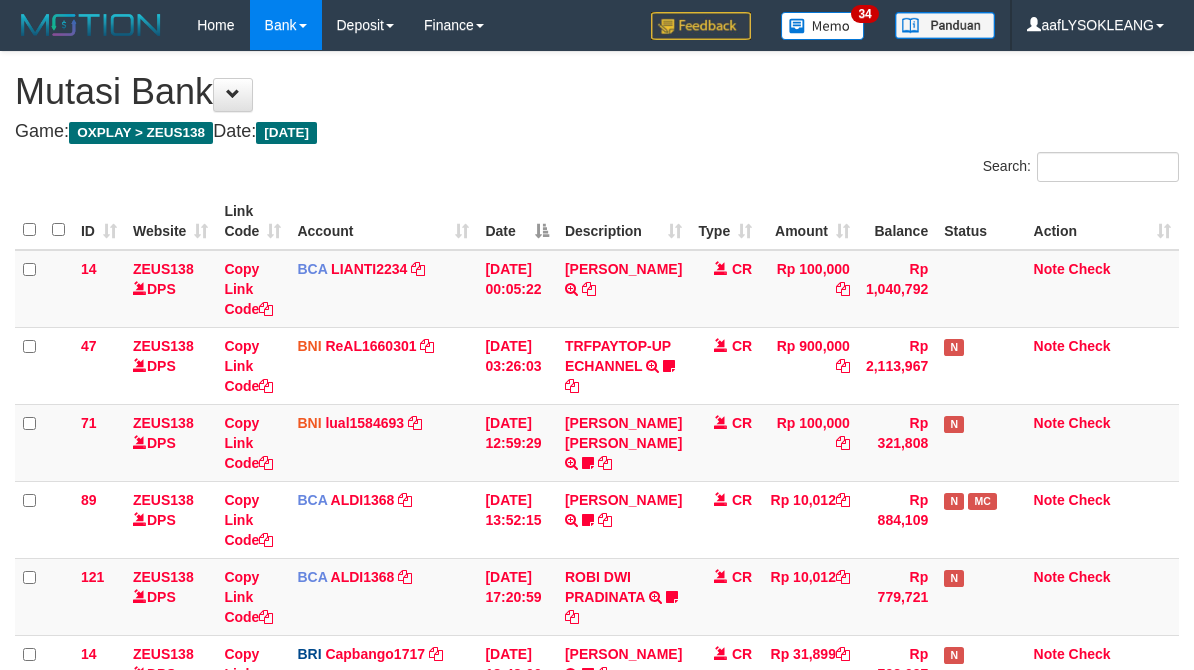 scroll, scrollTop: 451, scrollLeft: 0, axis: vertical 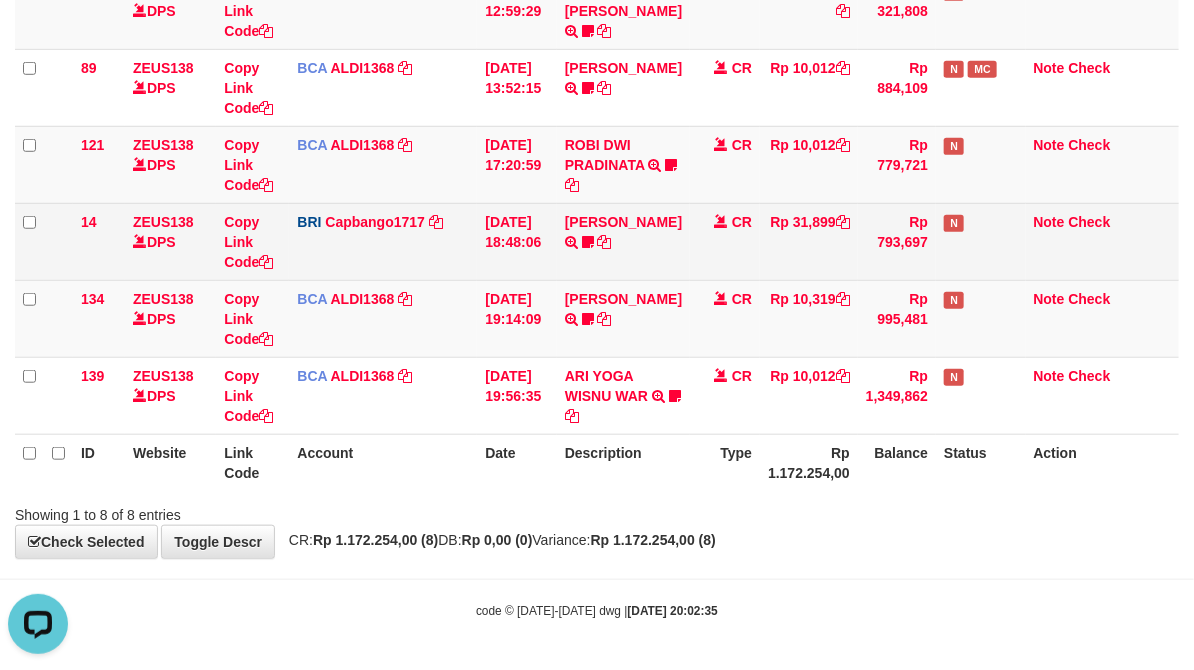 drag, startPoint x: 781, startPoint y: 348, endPoint x: 203, endPoint y: 262, distance: 584.3629 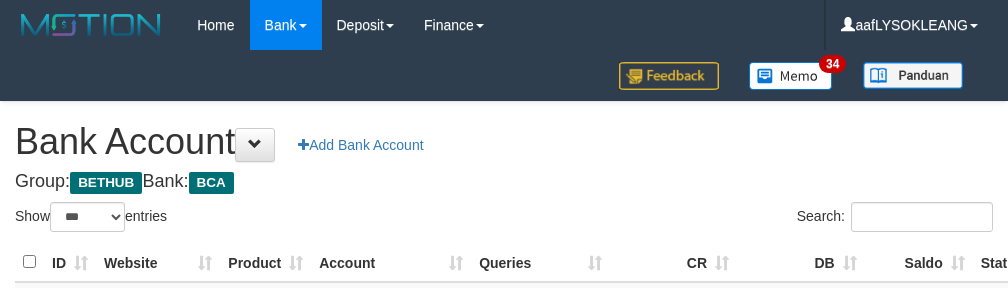 select on "***" 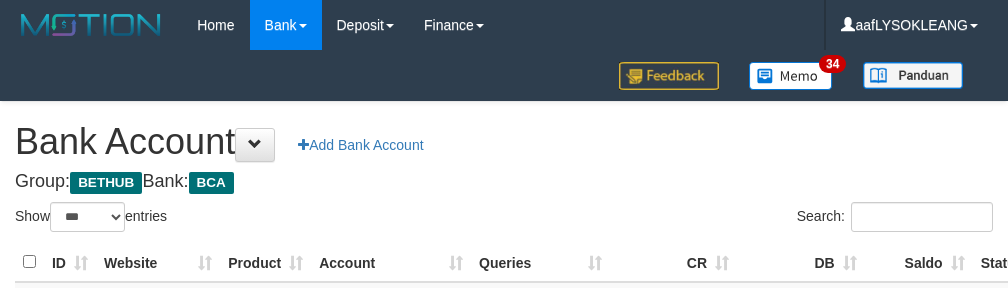 scroll, scrollTop: 73, scrollLeft: 0, axis: vertical 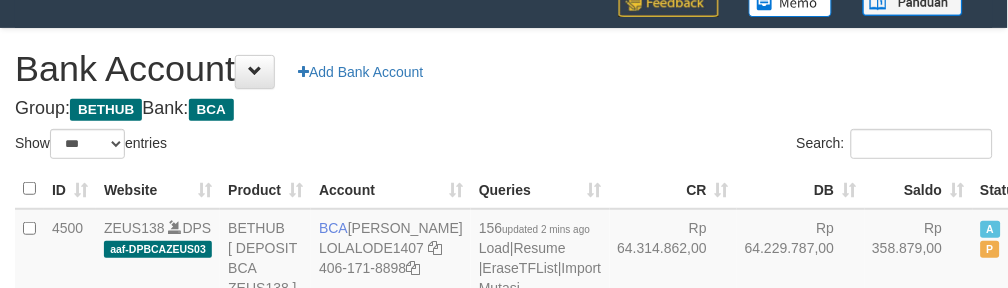 drag, startPoint x: 531, startPoint y: 128, endPoint x: 538, endPoint y: 150, distance: 23.086792 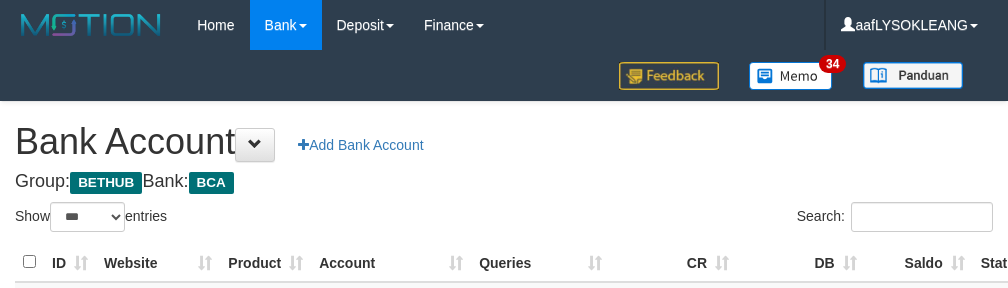 select on "***" 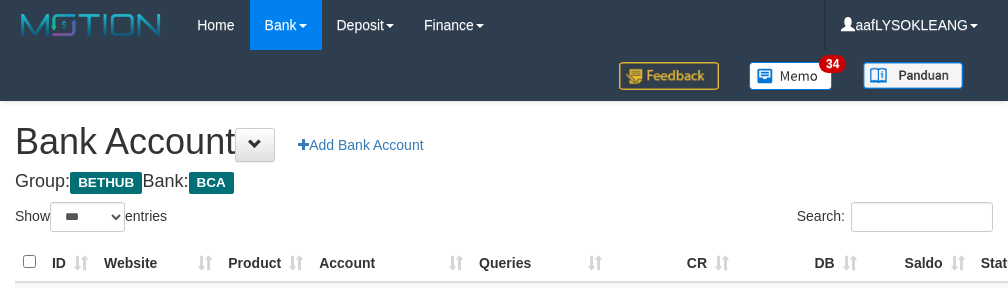 scroll, scrollTop: 73, scrollLeft: 0, axis: vertical 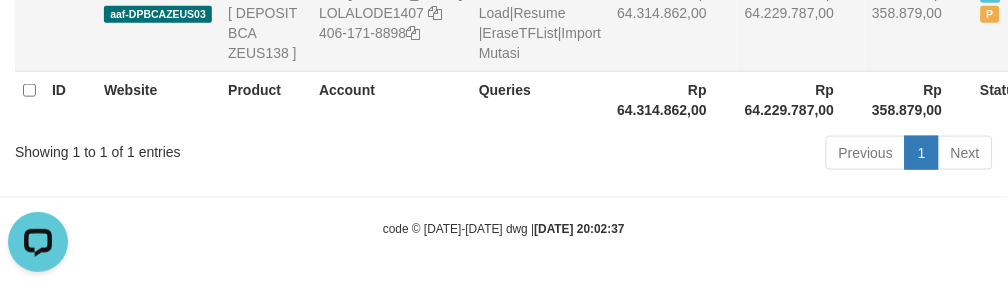 click on "Rp 64.314.862,00" at bounding box center (674, 23) 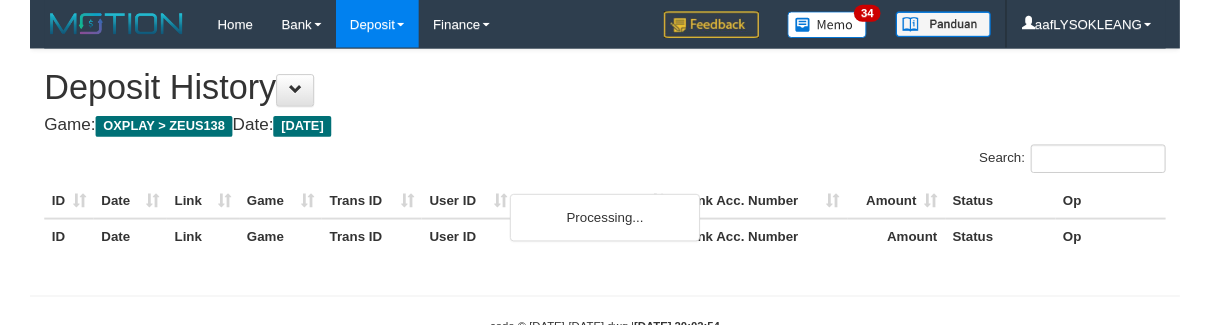 scroll, scrollTop: 58, scrollLeft: 0, axis: vertical 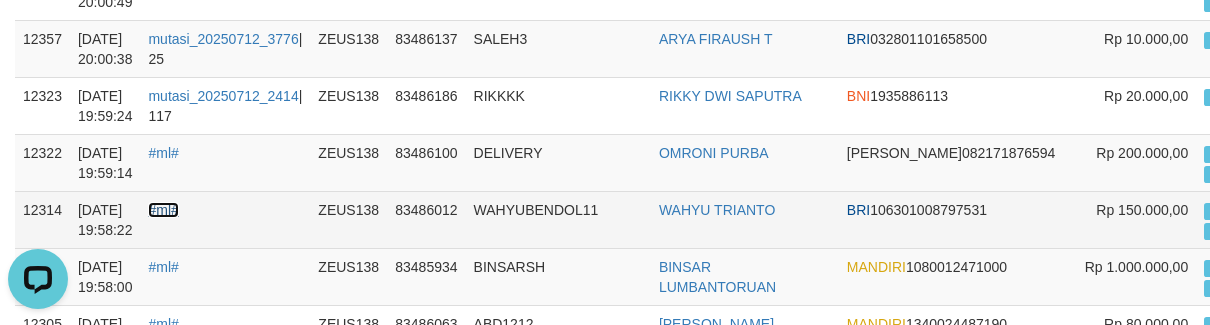 click on "#ml#" at bounding box center [163, 210] 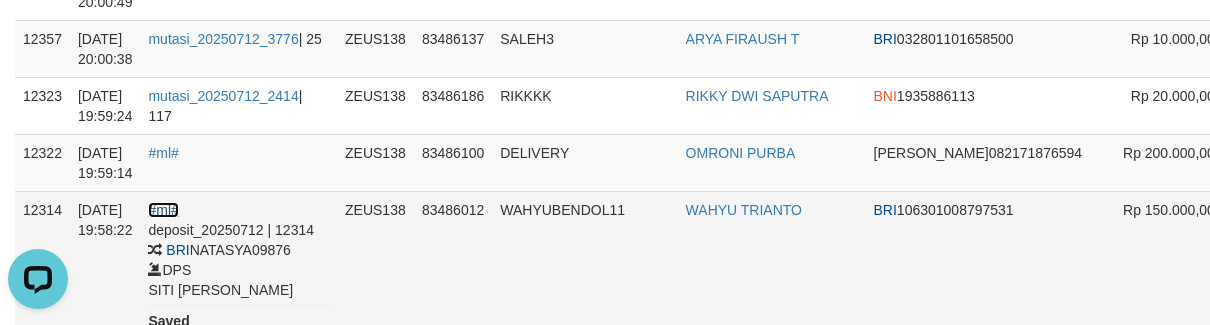 scroll, scrollTop: 947, scrollLeft: 0, axis: vertical 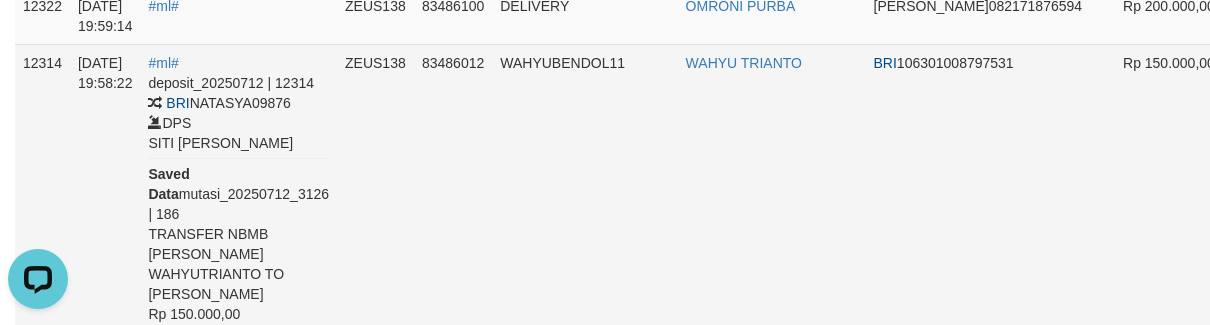 click on "WAHYUBENDOL11" at bounding box center [584, 293] 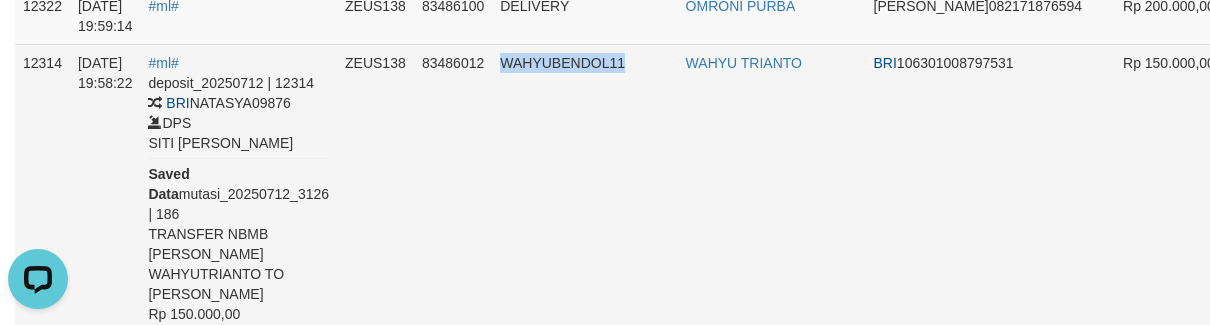 click on "WAHYUBENDOL11" at bounding box center [584, 293] 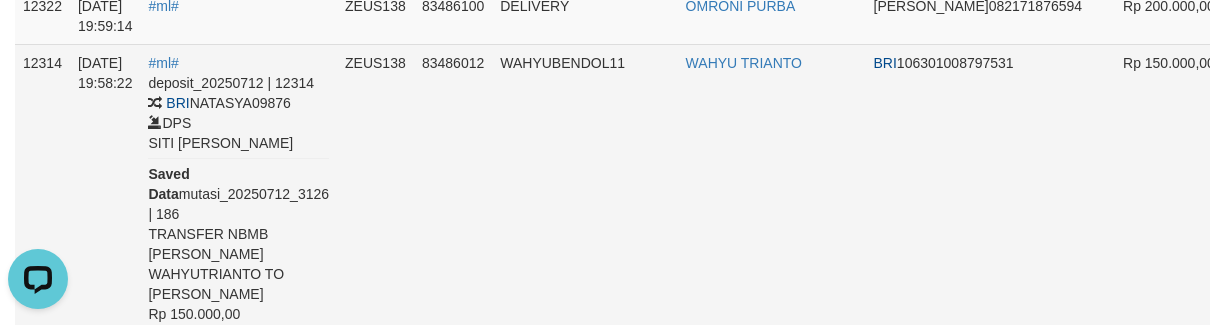 click on "WAHYU TRIANTO" at bounding box center (772, 293) 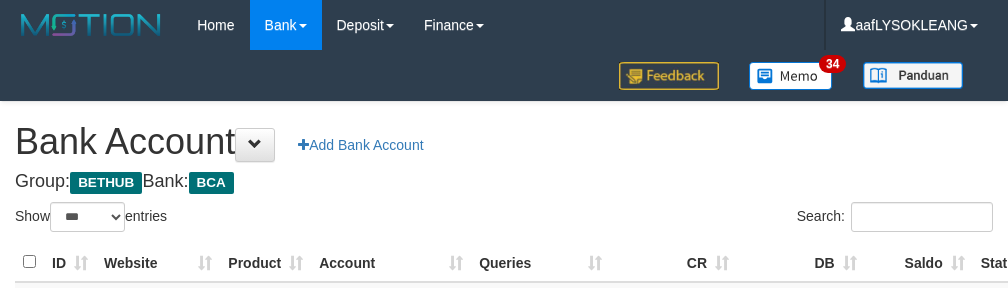 select on "***" 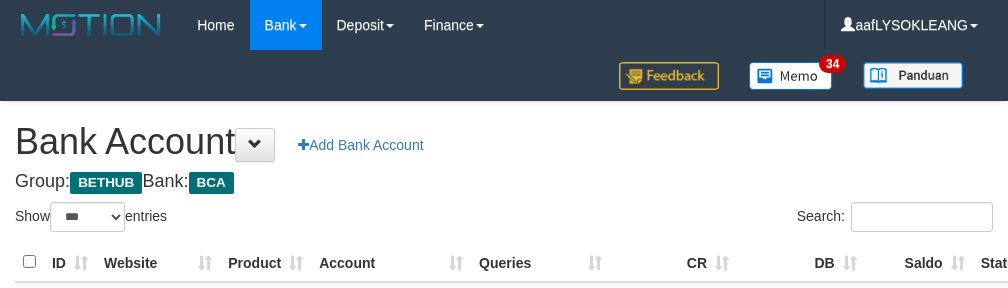 scroll, scrollTop: 370, scrollLeft: 0, axis: vertical 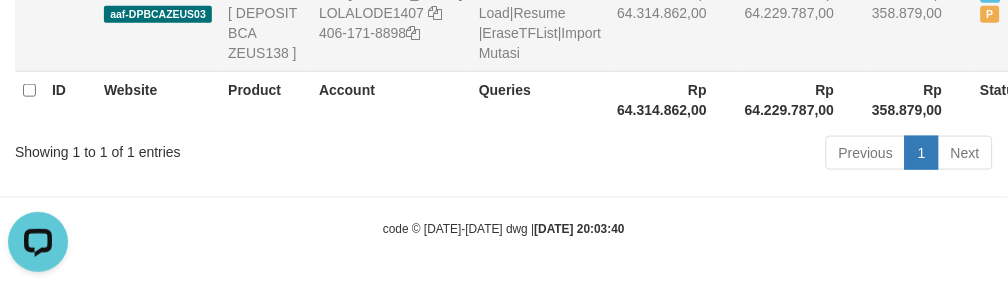 drag, startPoint x: 695, startPoint y: 52, endPoint x: 680, endPoint y: 67, distance: 21.213203 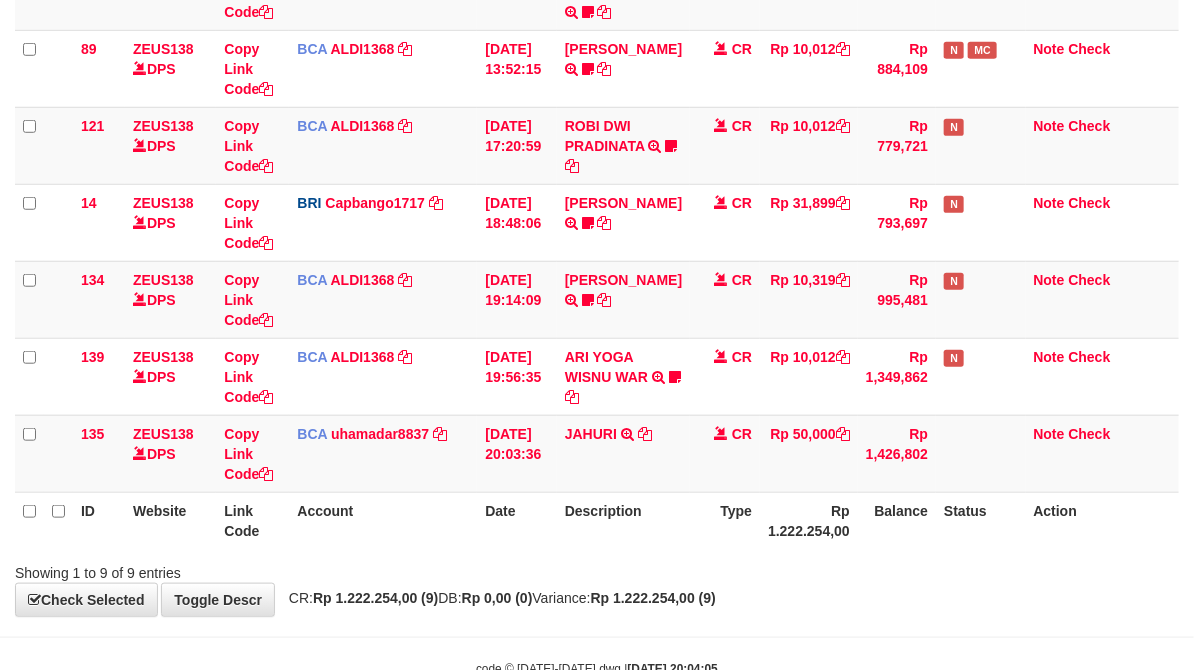 scroll, scrollTop: 471, scrollLeft: 0, axis: vertical 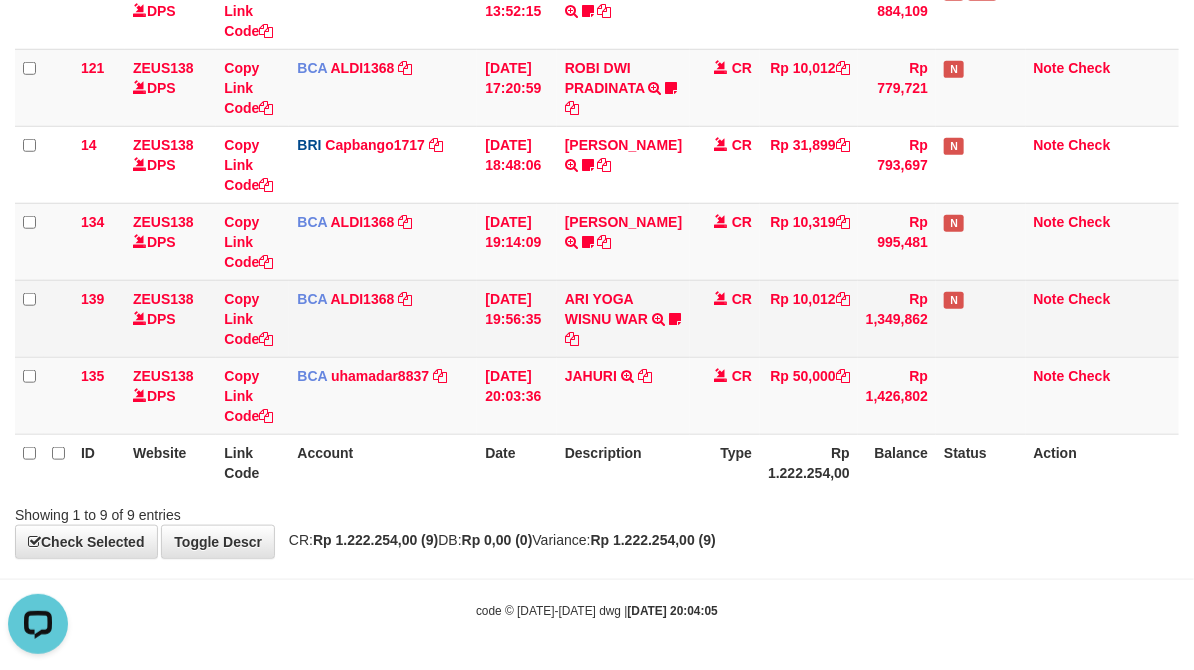 click on "CR" at bounding box center (725, 318) 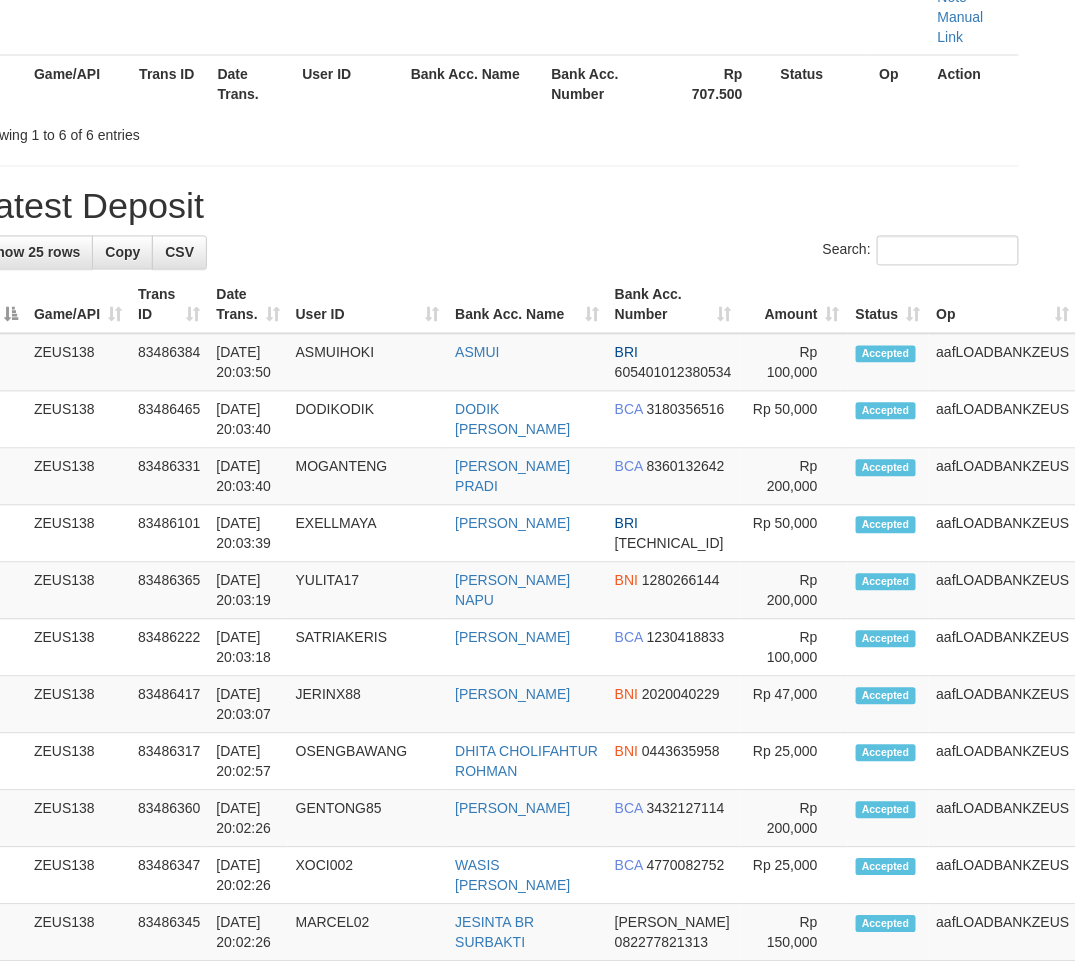 scroll, scrollTop: 682, scrollLeft: 41, axis: both 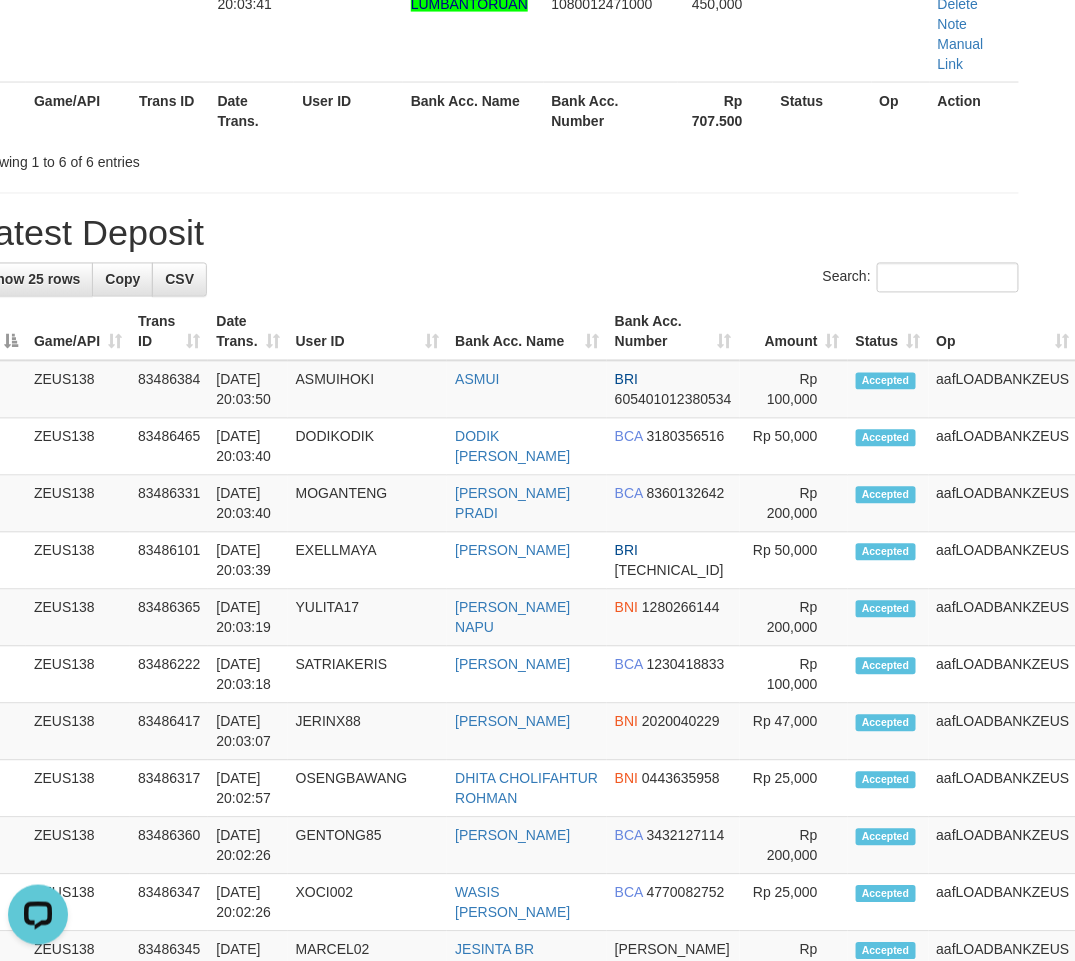 drag, startPoint x: 750, startPoint y: 235, endPoint x: 795, endPoint y: 232, distance: 45.099888 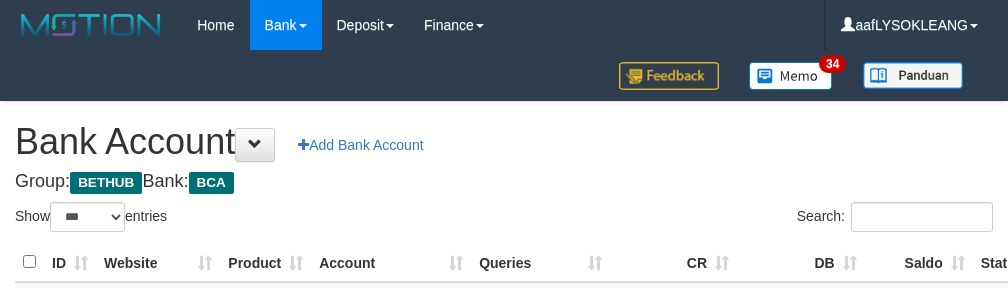 select on "***" 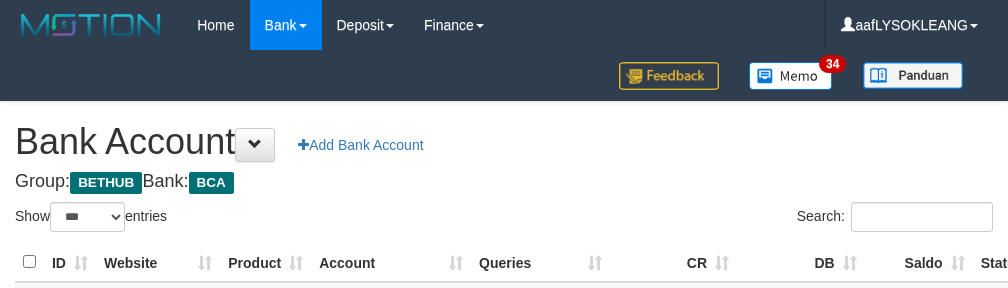 scroll, scrollTop: 73, scrollLeft: 0, axis: vertical 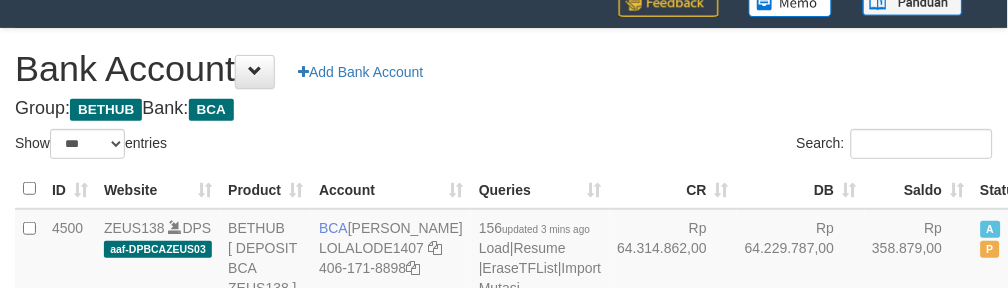 drag, startPoint x: 567, startPoint y: 144, endPoint x: 545, endPoint y: 170, distance: 34.058773 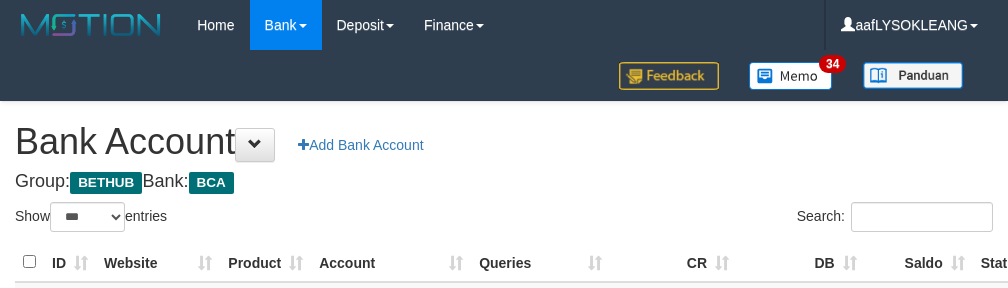 select on "***" 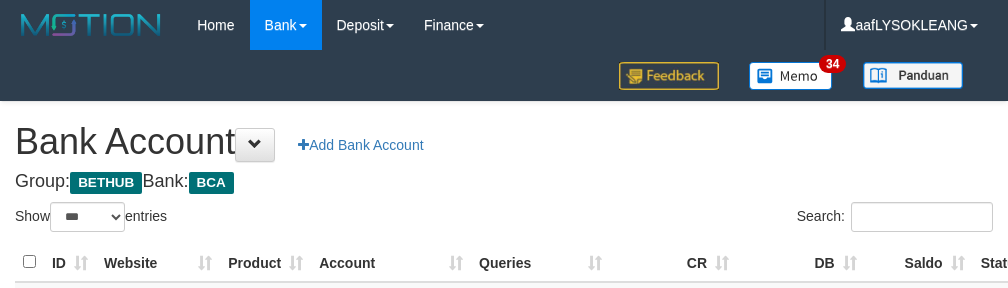 scroll, scrollTop: 73, scrollLeft: 0, axis: vertical 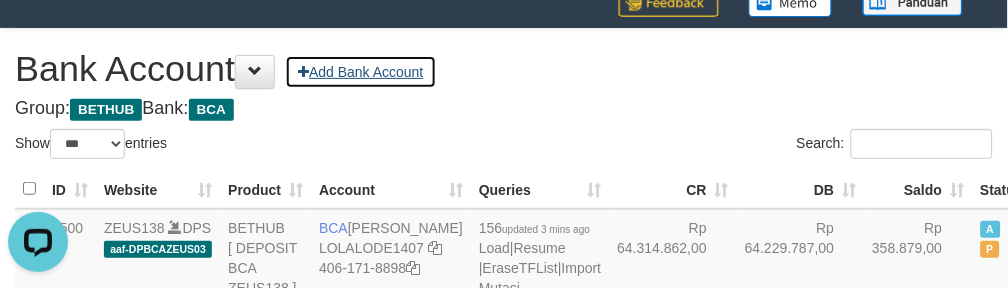 click on "Add Bank Account" at bounding box center (360, 72) 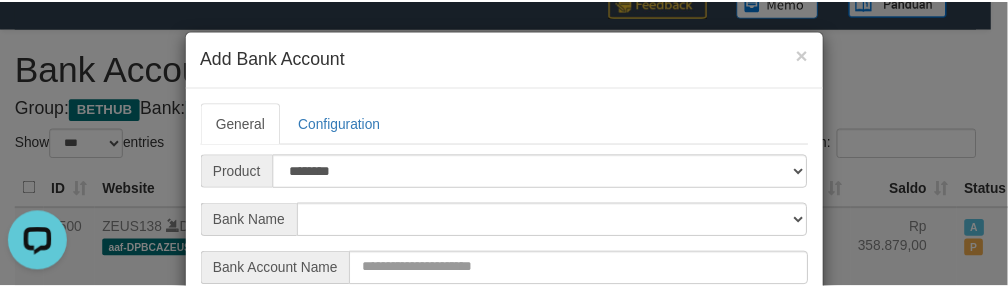scroll, scrollTop: 582, scrollLeft: 0, axis: vertical 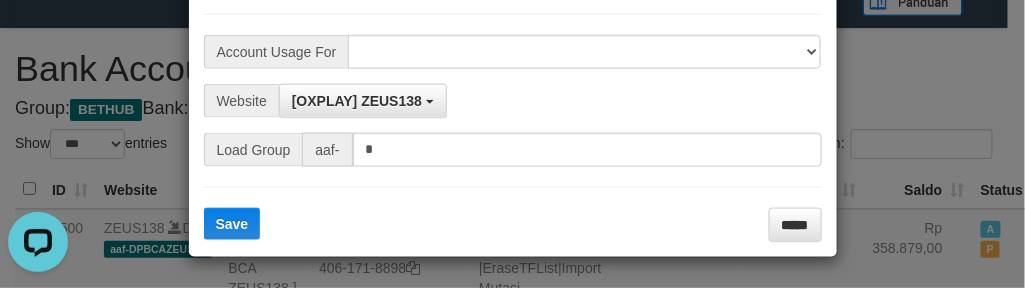 click on "**********" at bounding box center (512, 144) 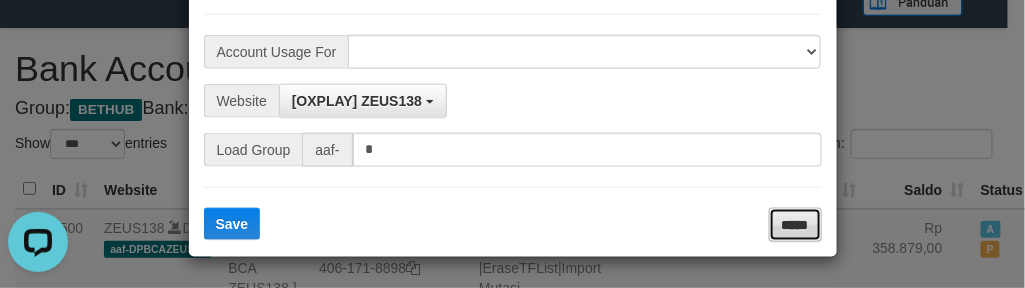 click on "*****" at bounding box center (795, 225) 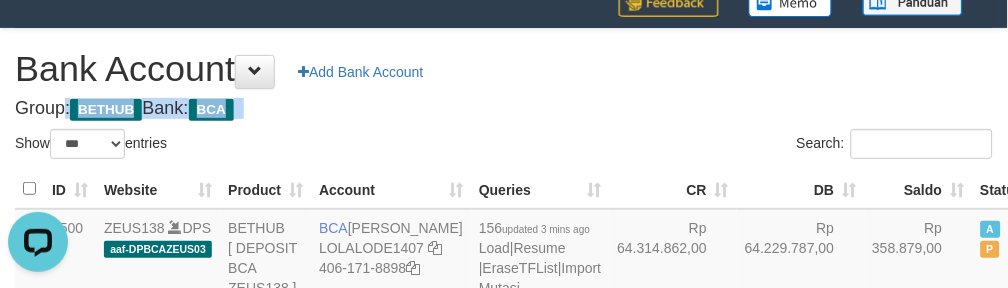 drag, startPoint x: 865, startPoint y: 85, endPoint x: 847, endPoint y: 94, distance: 20.12461 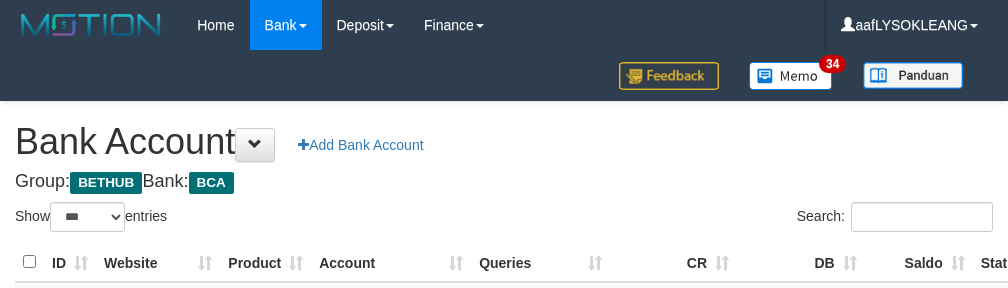 select on "***" 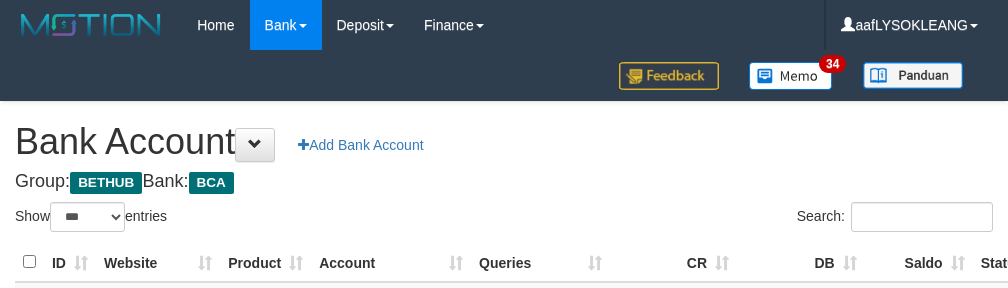scroll, scrollTop: 73, scrollLeft: 0, axis: vertical 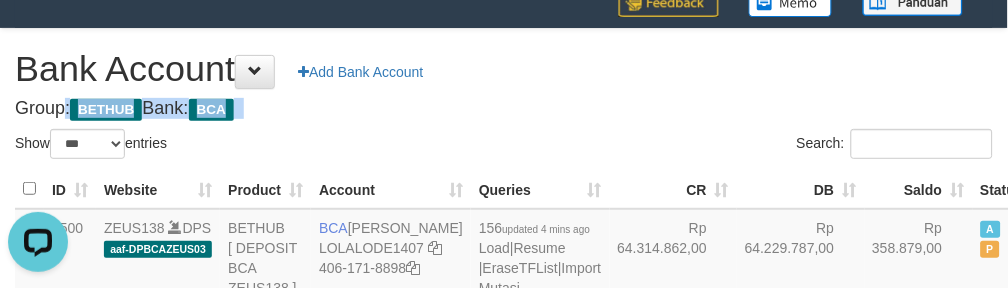 drag, startPoint x: 627, startPoint y: 63, endPoint x: 627, endPoint y: 102, distance: 39 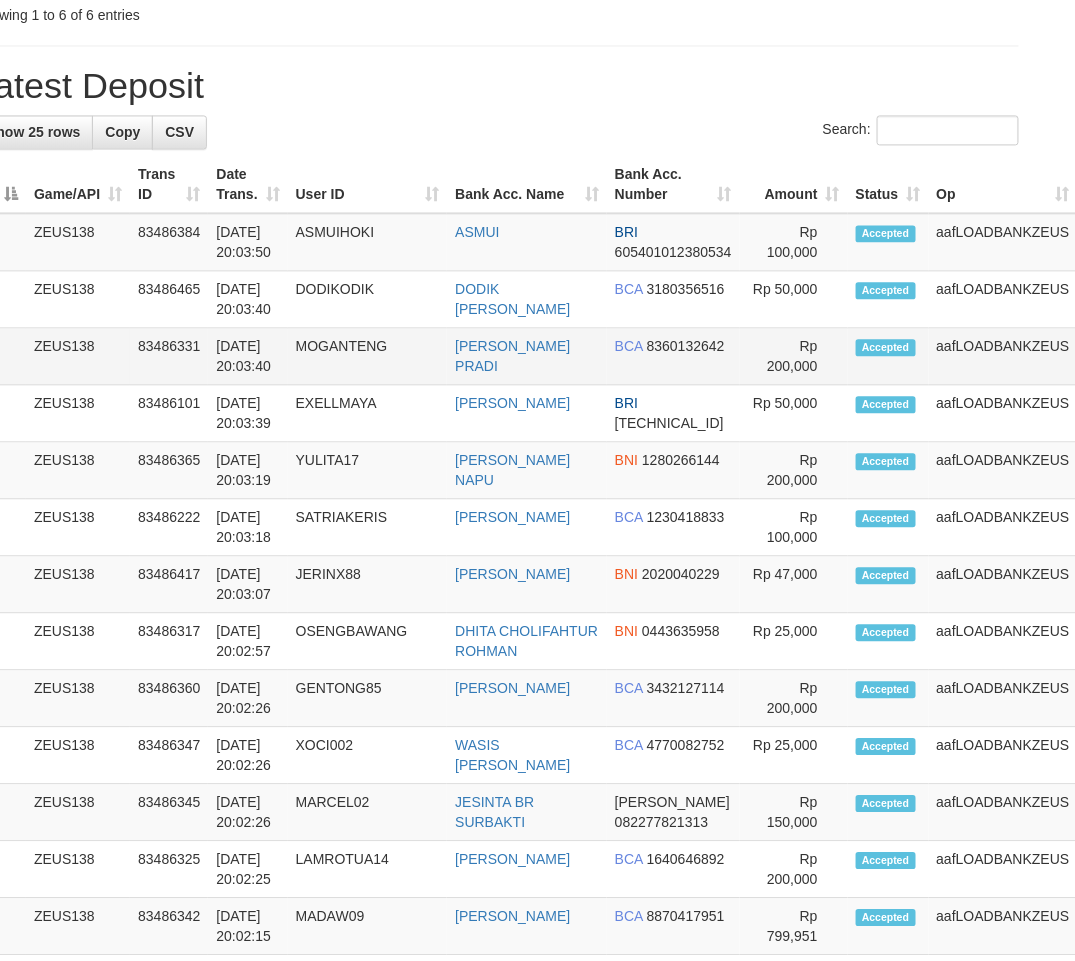click on "BCA
8360132642" at bounding box center (673, 356) 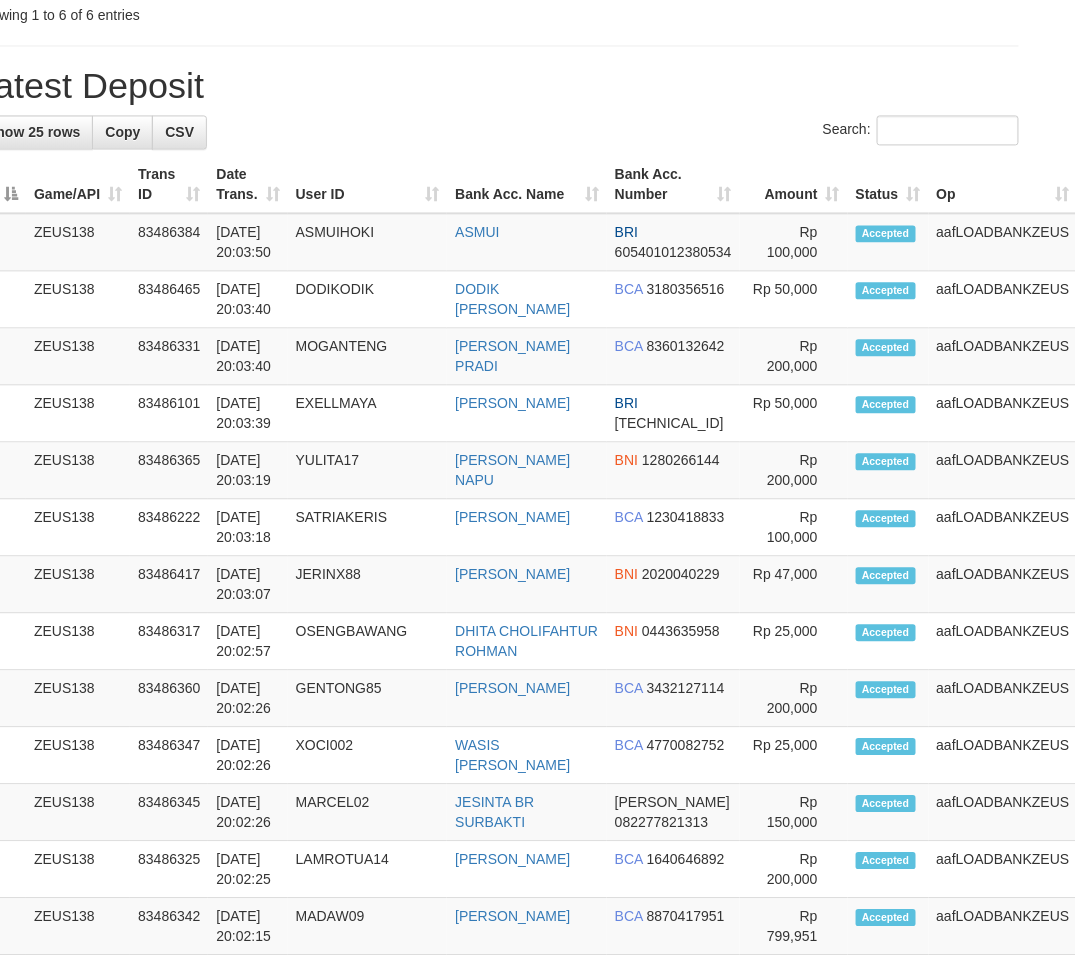 scroll, scrollTop: 90, scrollLeft: 41, axis: both 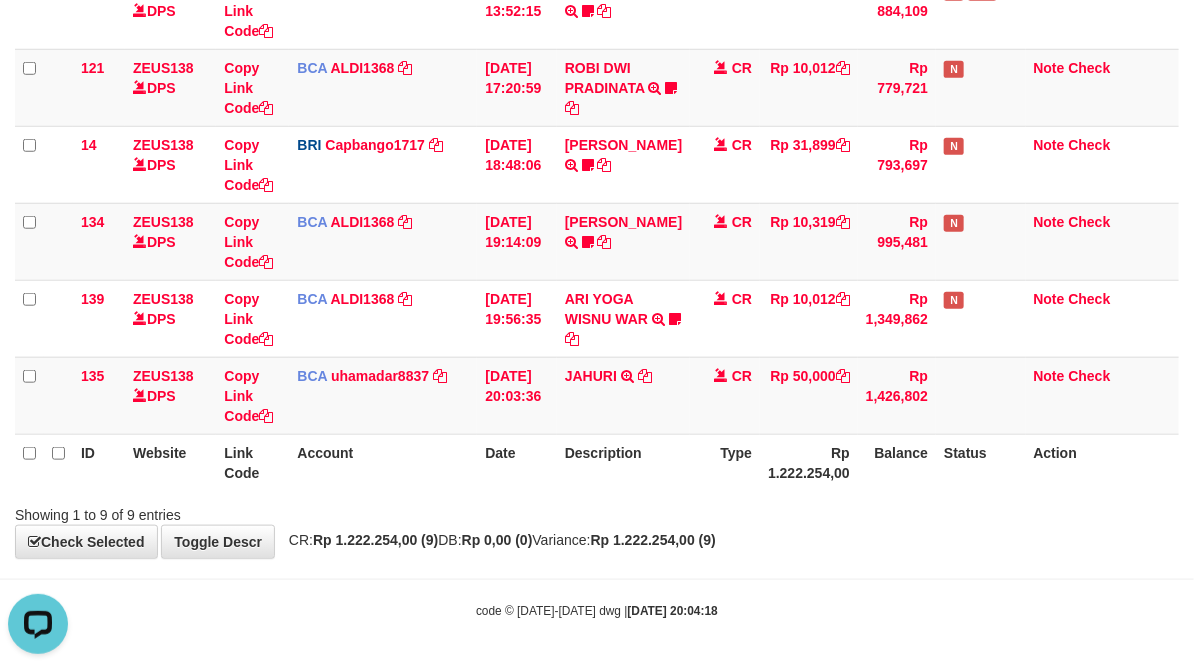 click on "Description" at bounding box center [623, 462] 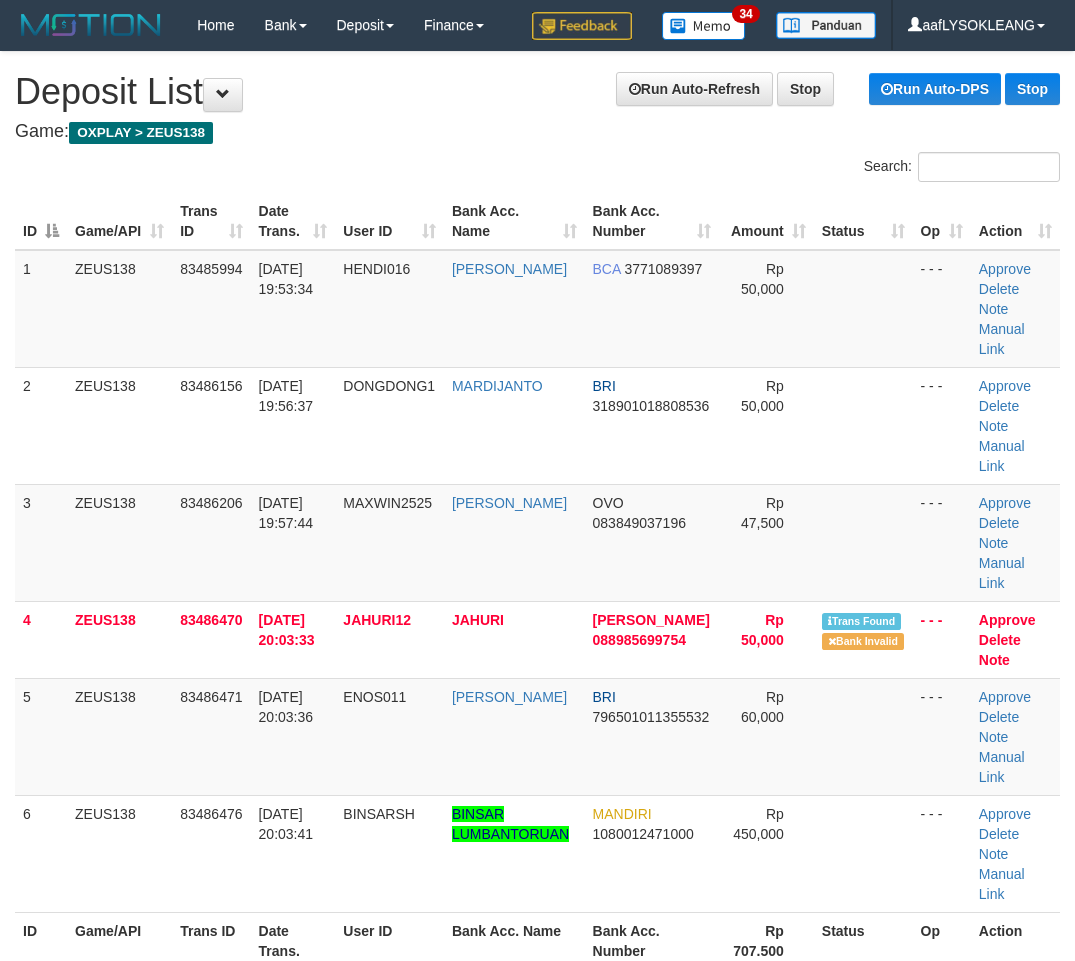 scroll, scrollTop: 81, scrollLeft: 41, axis: both 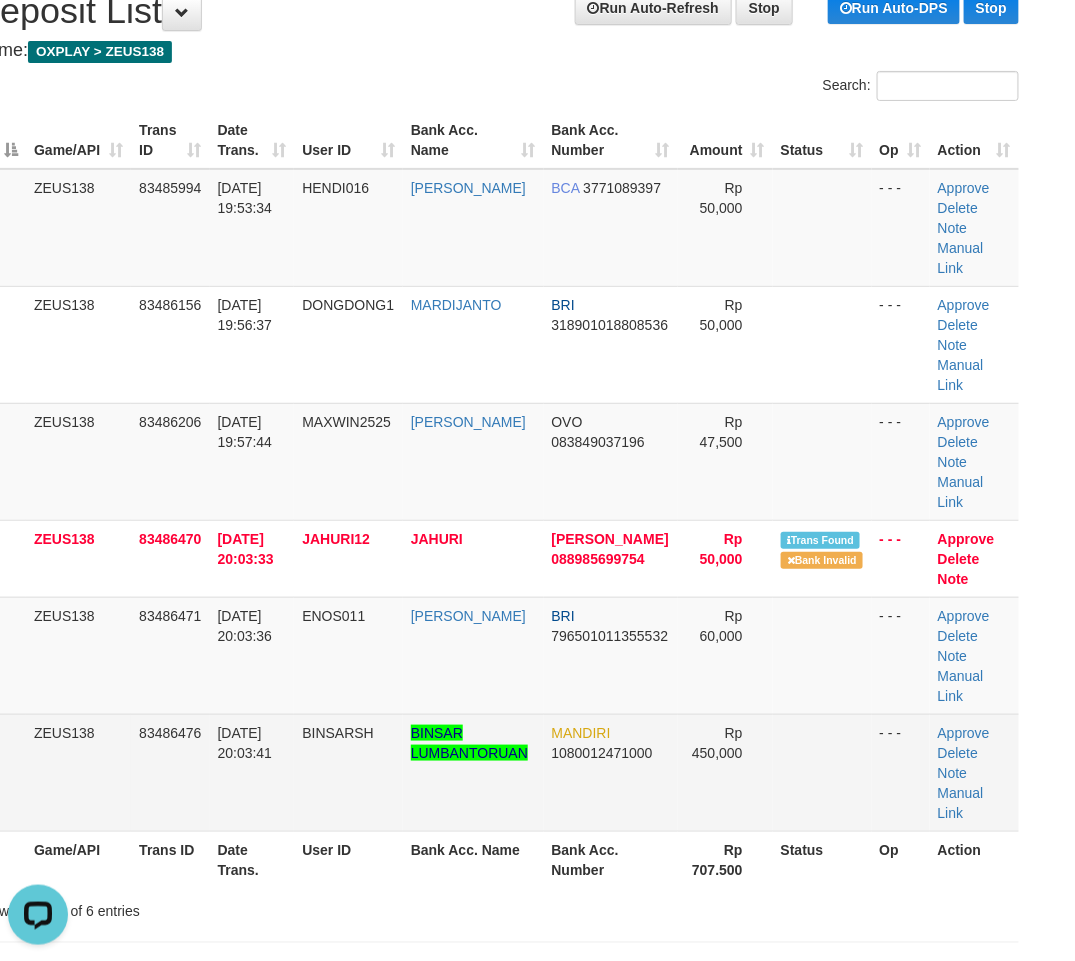 drag, startPoint x: 778, startPoint y: 721, endPoint x: 856, endPoint y: 724, distance: 78.05767 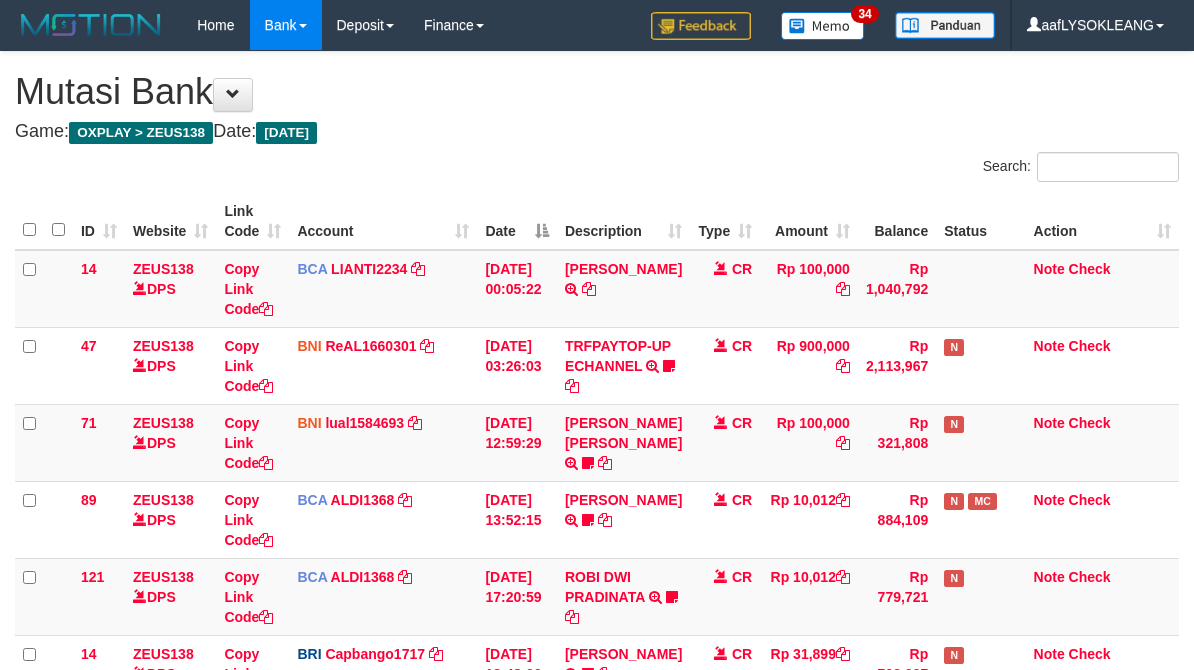 scroll, scrollTop: 547, scrollLeft: 0, axis: vertical 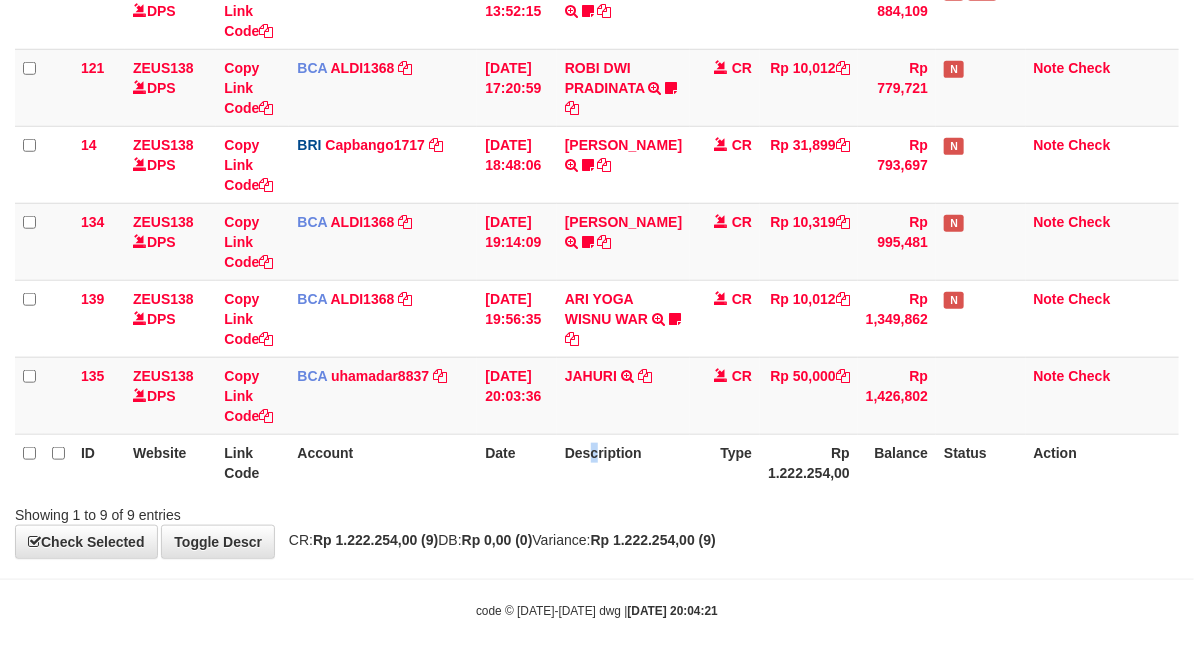 click on "Description" at bounding box center (623, 462) 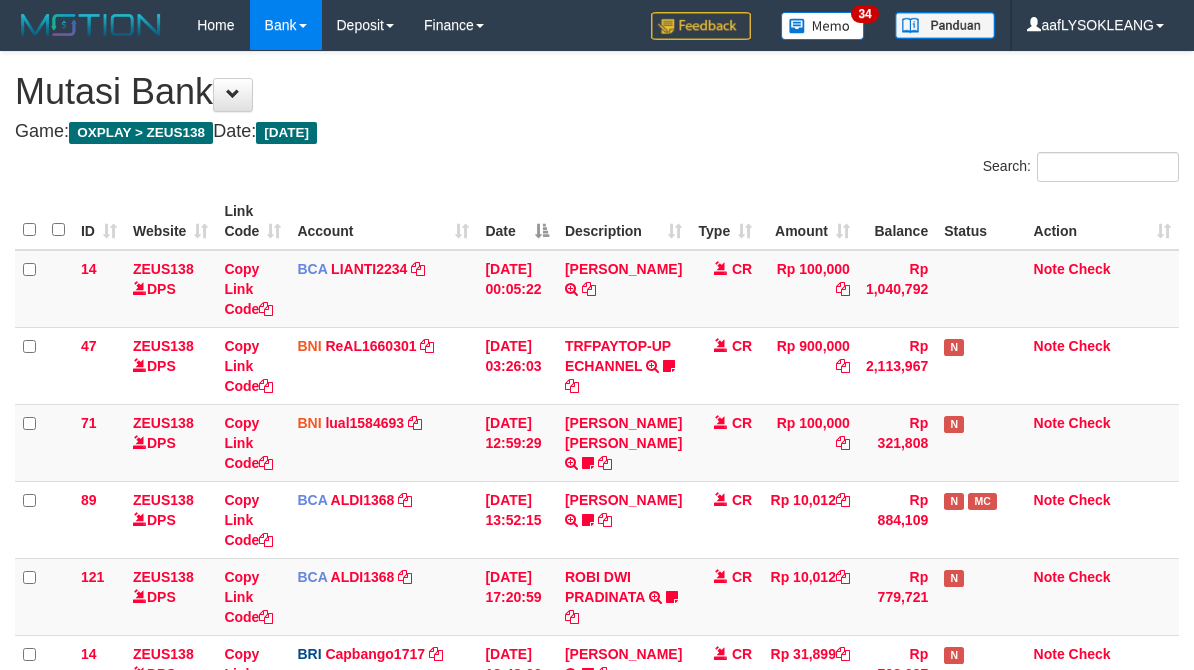 scroll, scrollTop: 547, scrollLeft: 0, axis: vertical 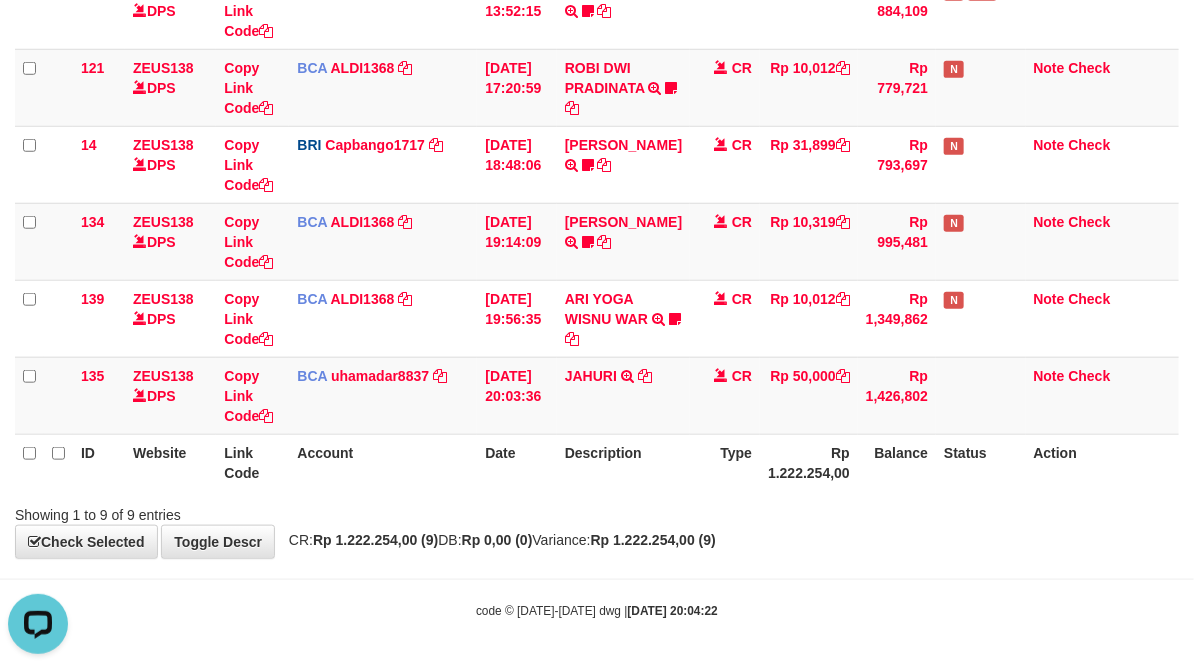 click on "Toggle navigation
Home
Bank
Account List
Load
By Website
Group
[OXPLAY]													ZEUS138
By Load Group (DPS)" at bounding box center (597, 80) 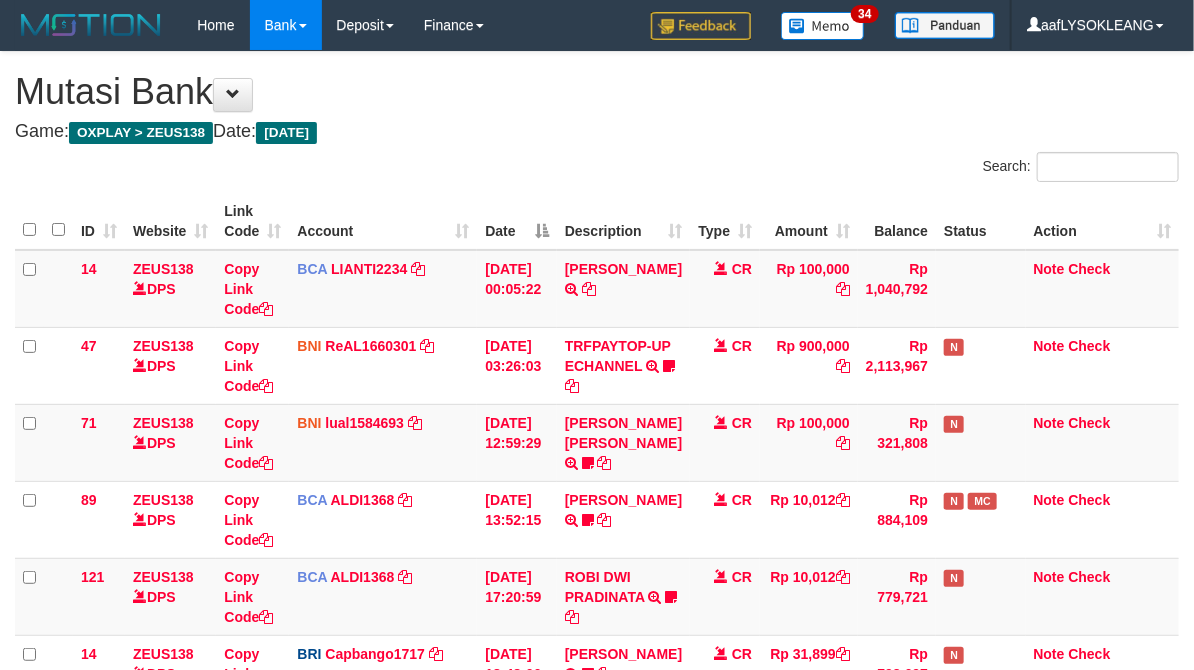 scroll, scrollTop: 471, scrollLeft: 0, axis: vertical 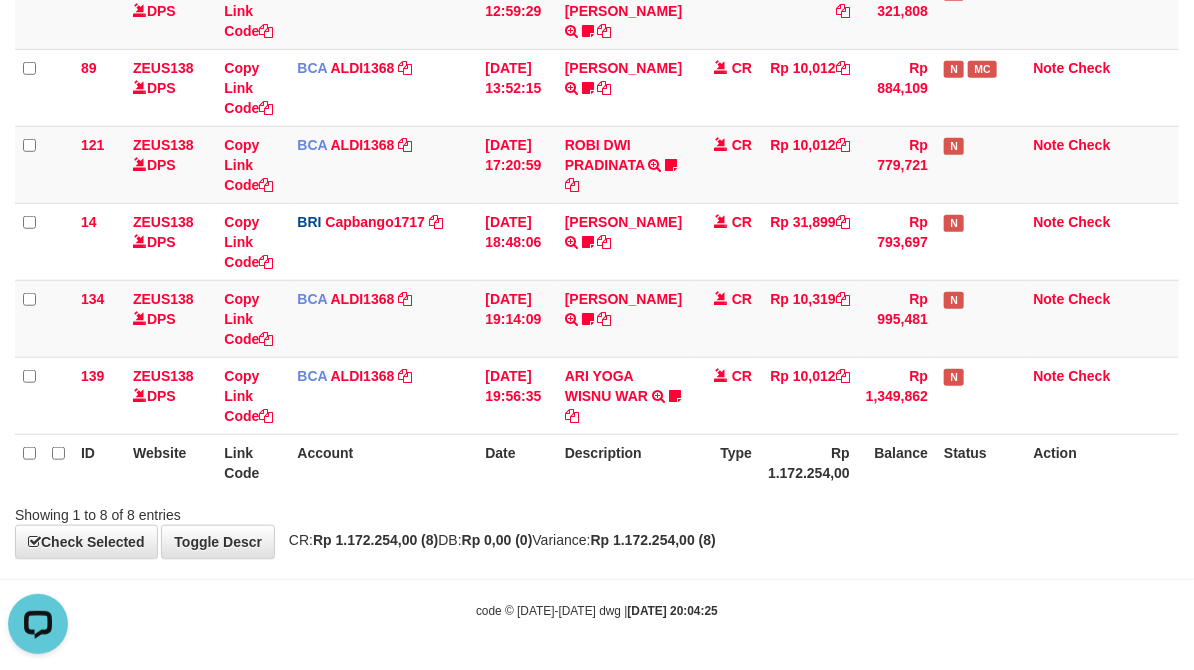drag, startPoint x: 555, startPoint y: 502, endPoint x: 380, endPoint y: 468, distance: 178.27226 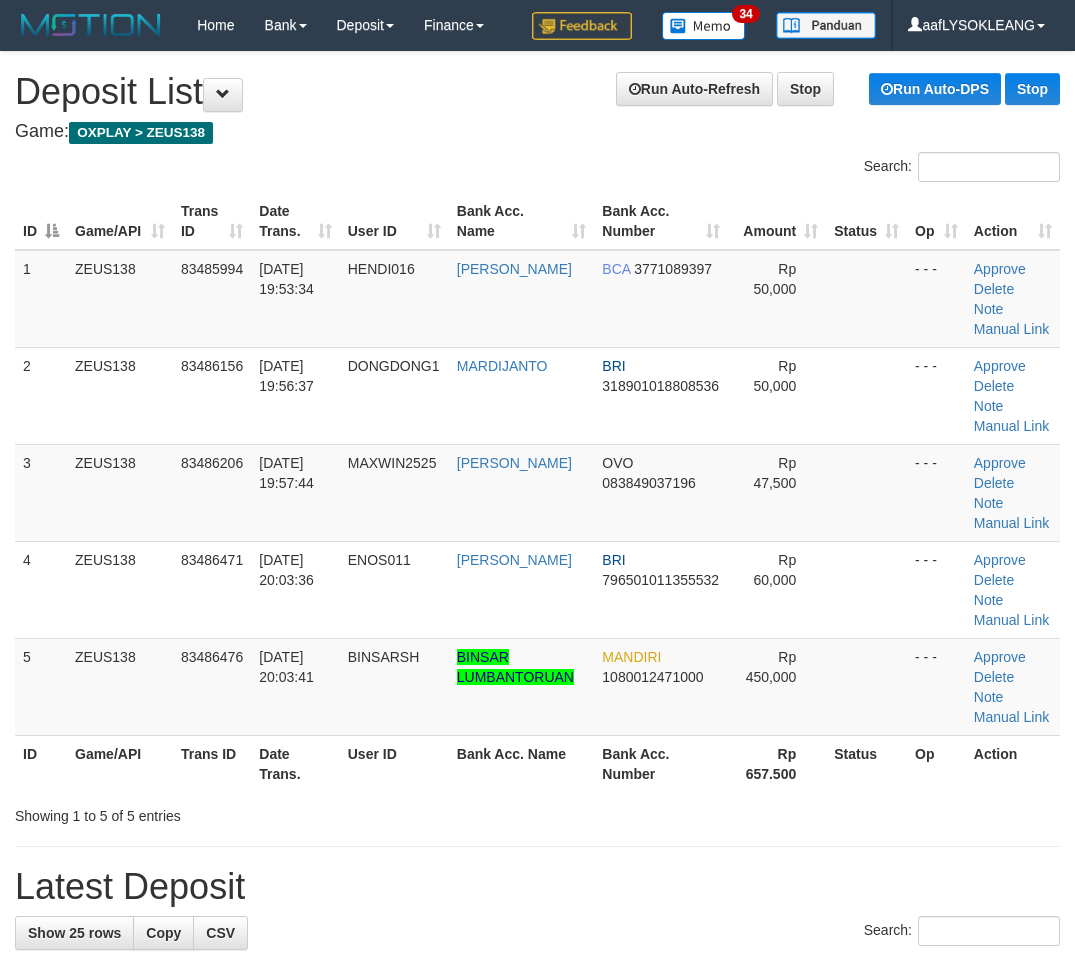scroll, scrollTop: 72, scrollLeft: 41, axis: both 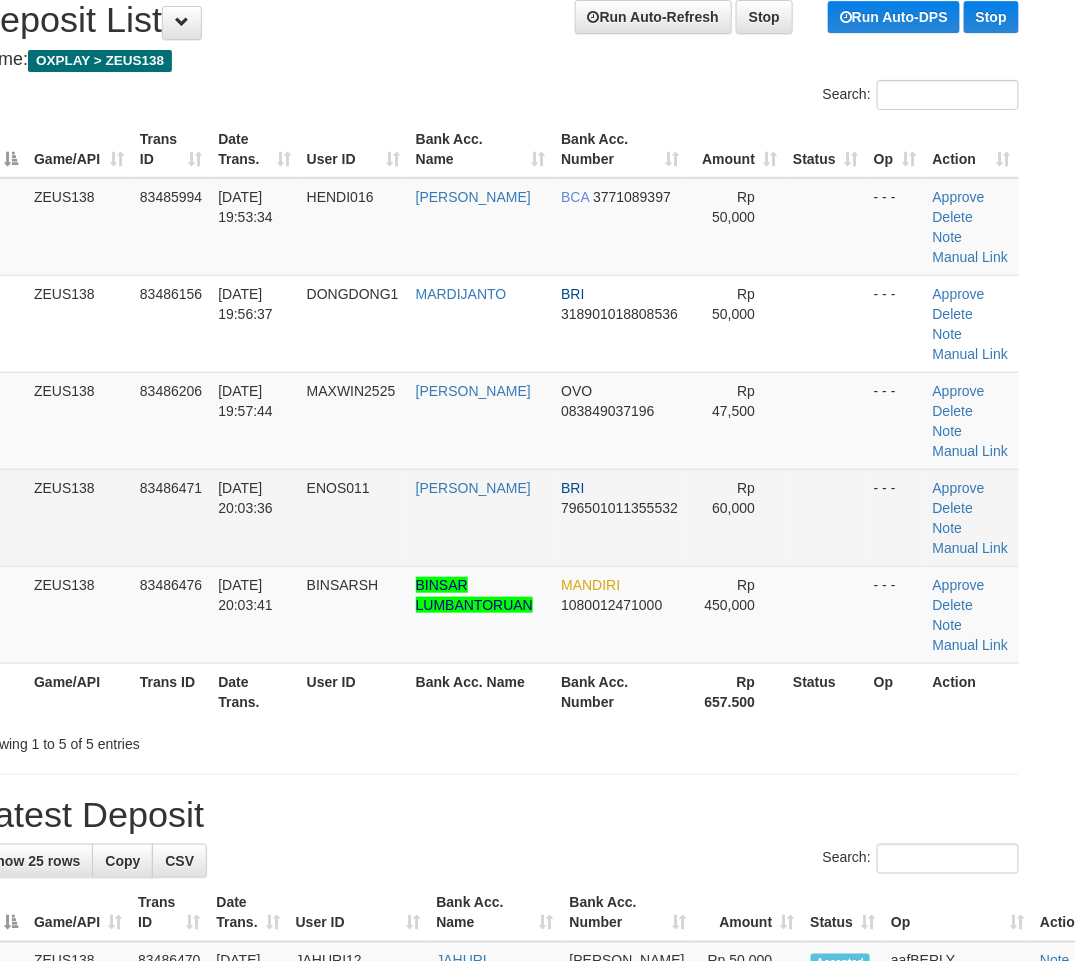 click on "- - -" at bounding box center [895, 517] 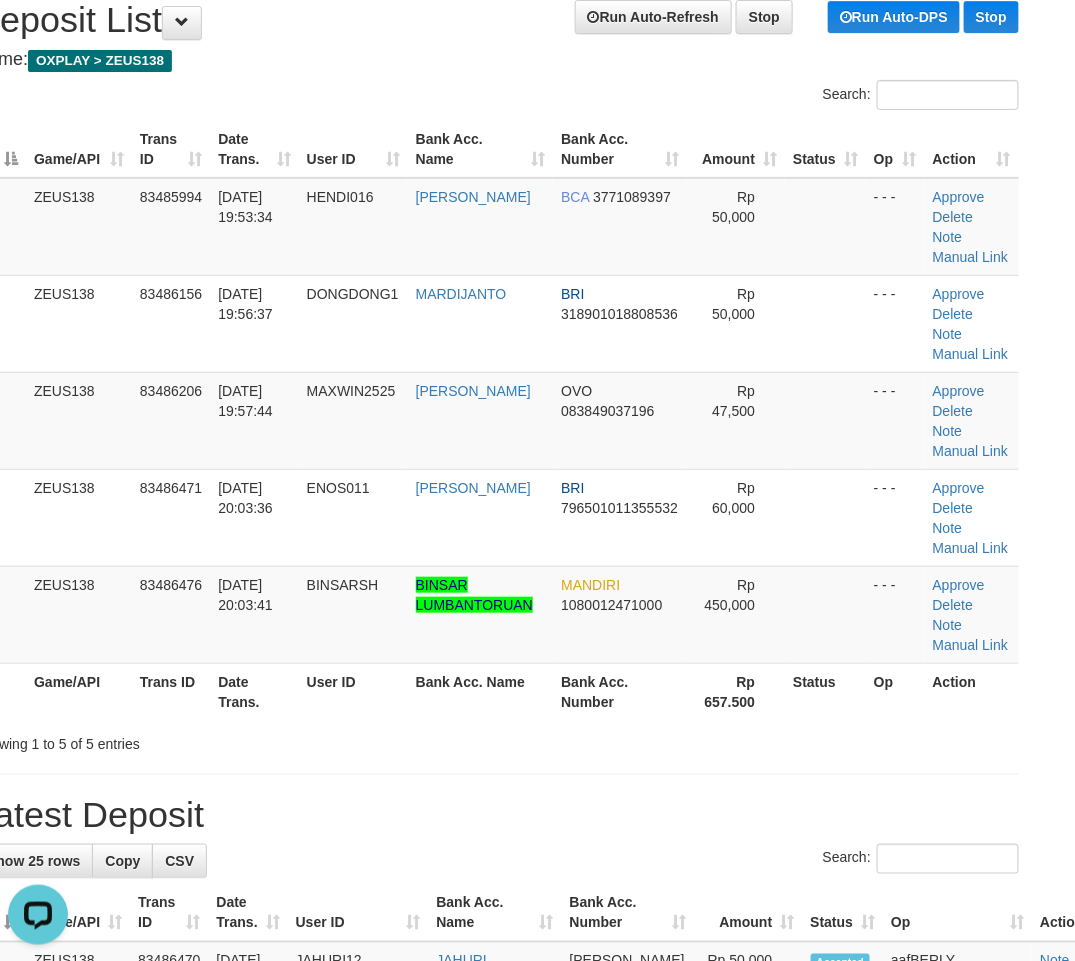 scroll, scrollTop: 0, scrollLeft: 0, axis: both 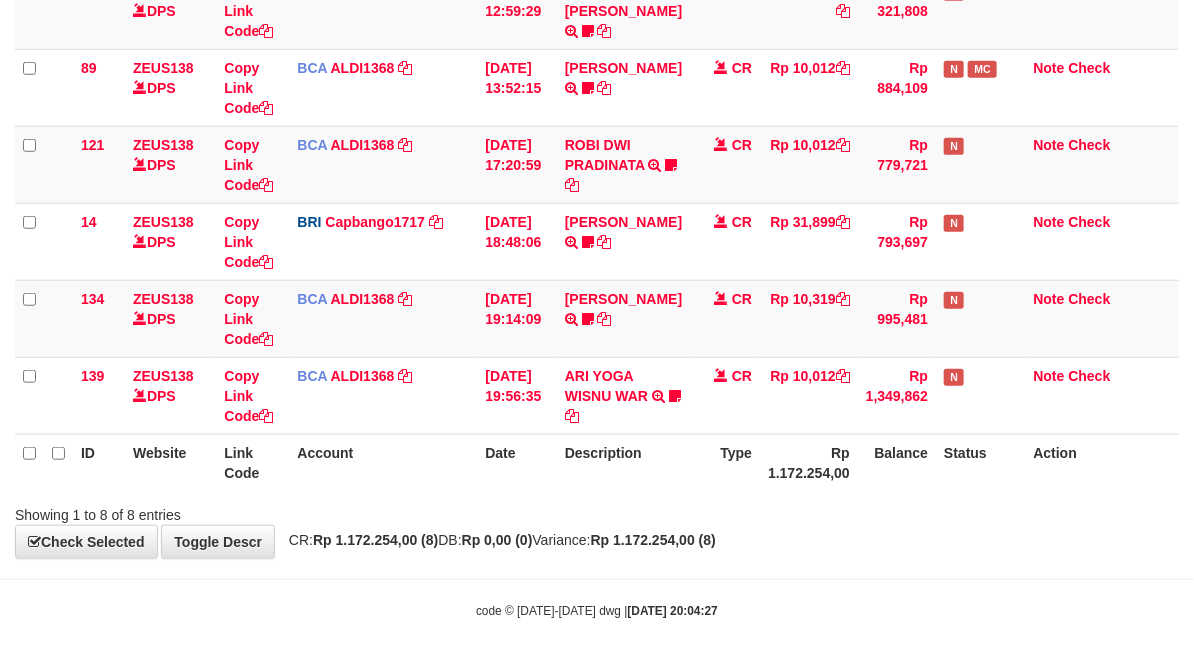 click on "Showing 1 to 8 of 8 entries" at bounding box center (597, 511) 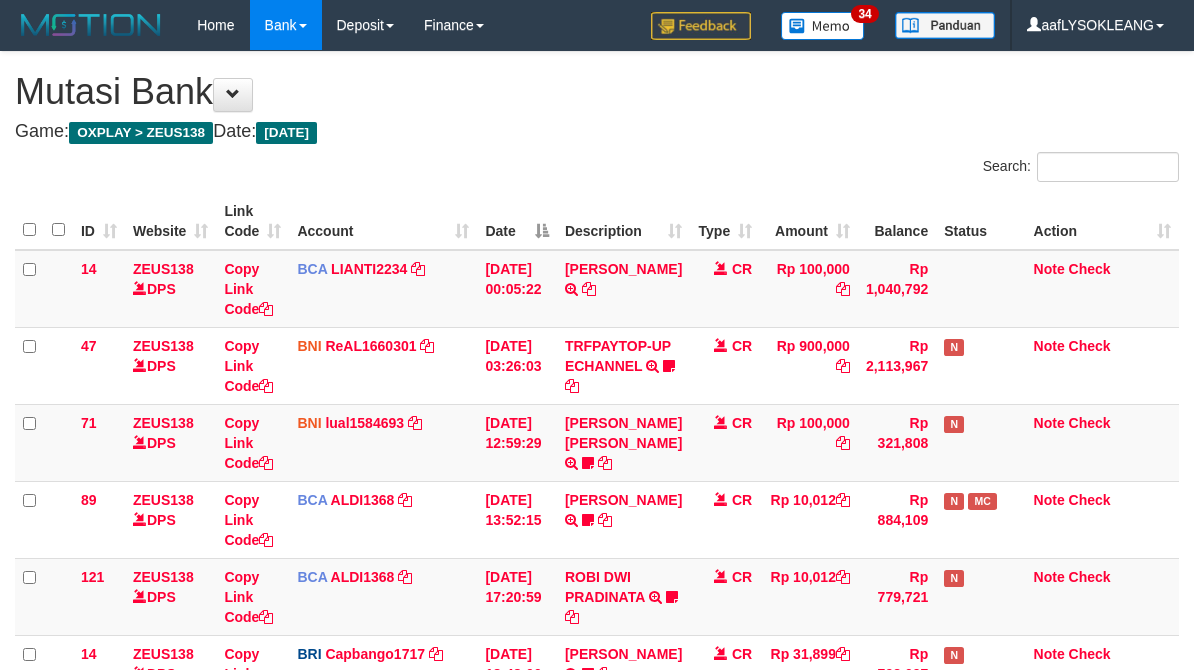 scroll, scrollTop: 471, scrollLeft: 0, axis: vertical 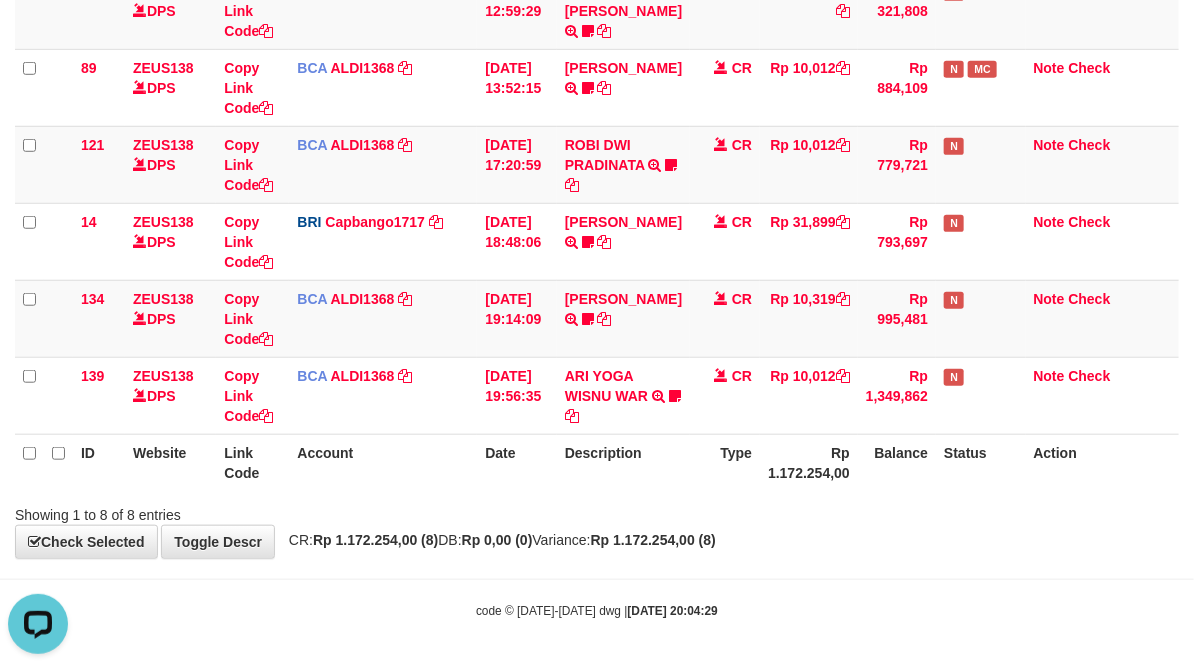 click on "Showing 1 to 8 of 8 entries" at bounding box center (597, 511) 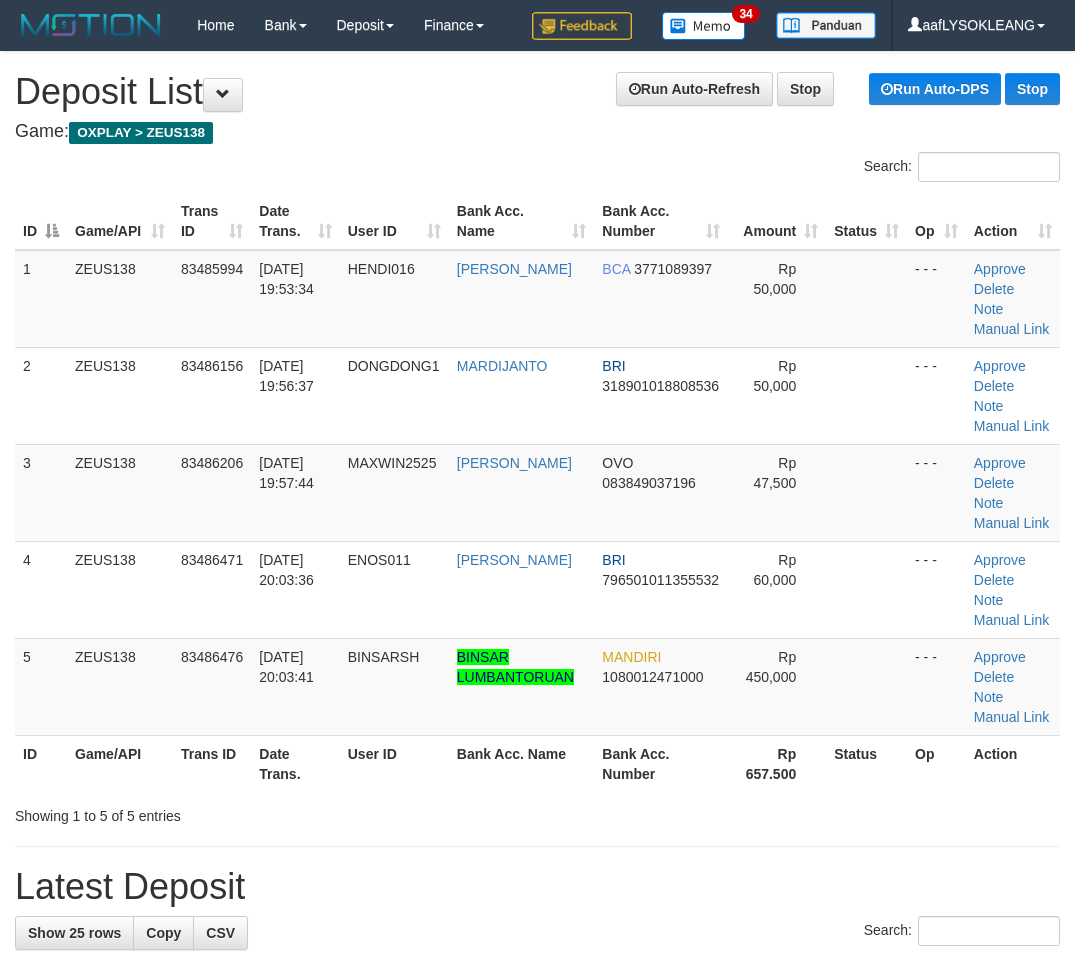 scroll, scrollTop: 72, scrollLeft: 41, axis: both 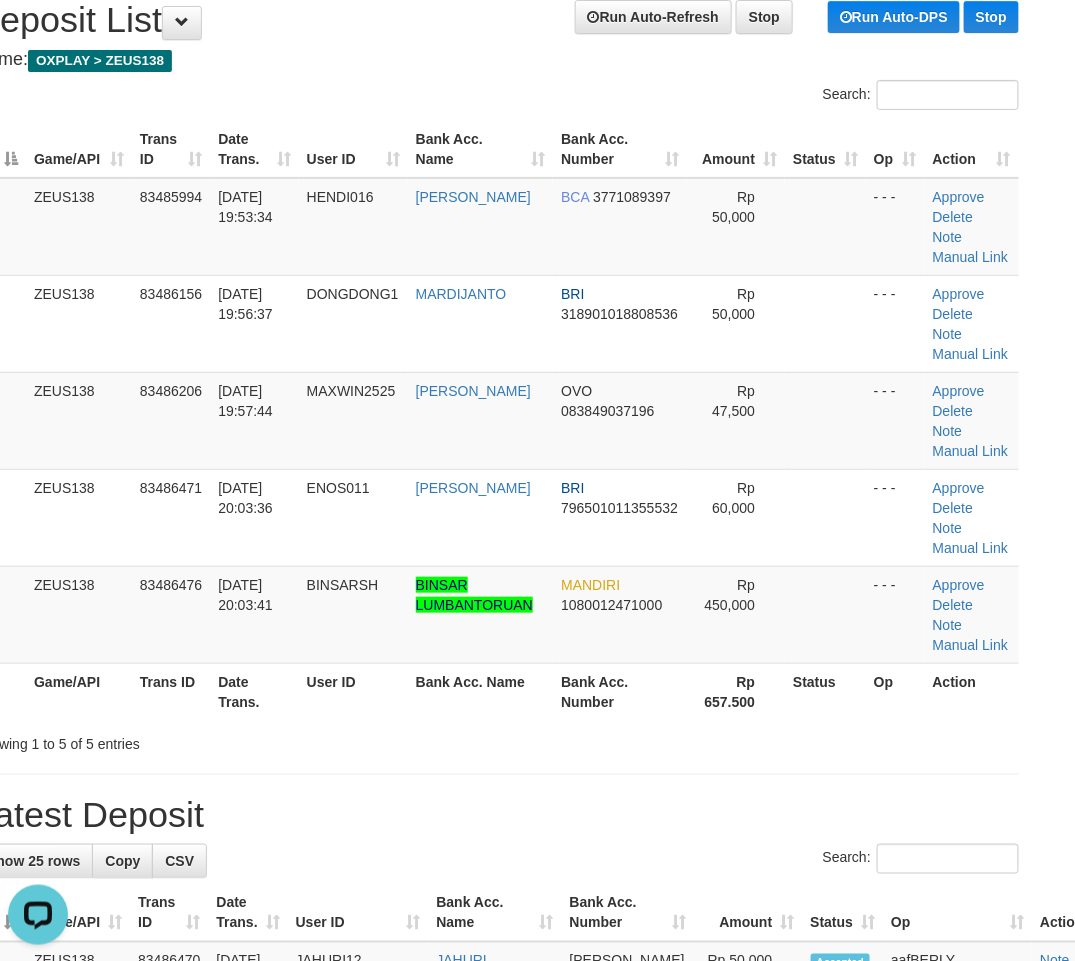 click on "Rp 657.500" at bounding box center [736, 691] 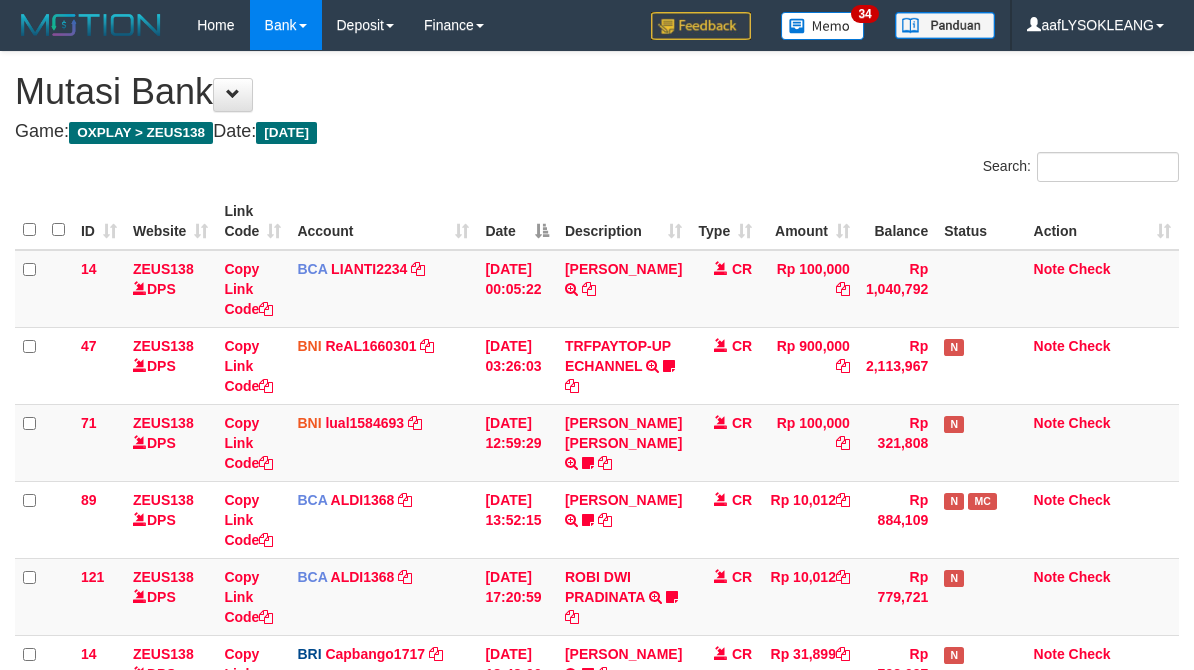 scroll, scrollTop: 471, scrollLeft: 0, axis: vertical 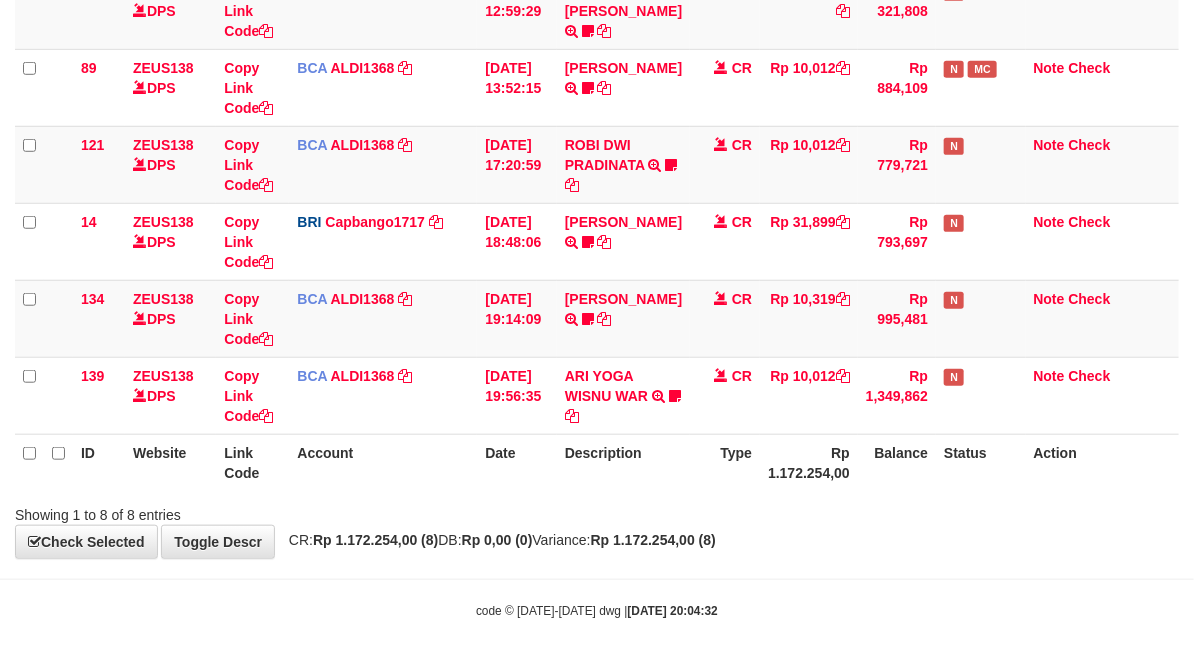 click on "Showing 1 to 8 of 8 entries" at bounding box center [597, 511] 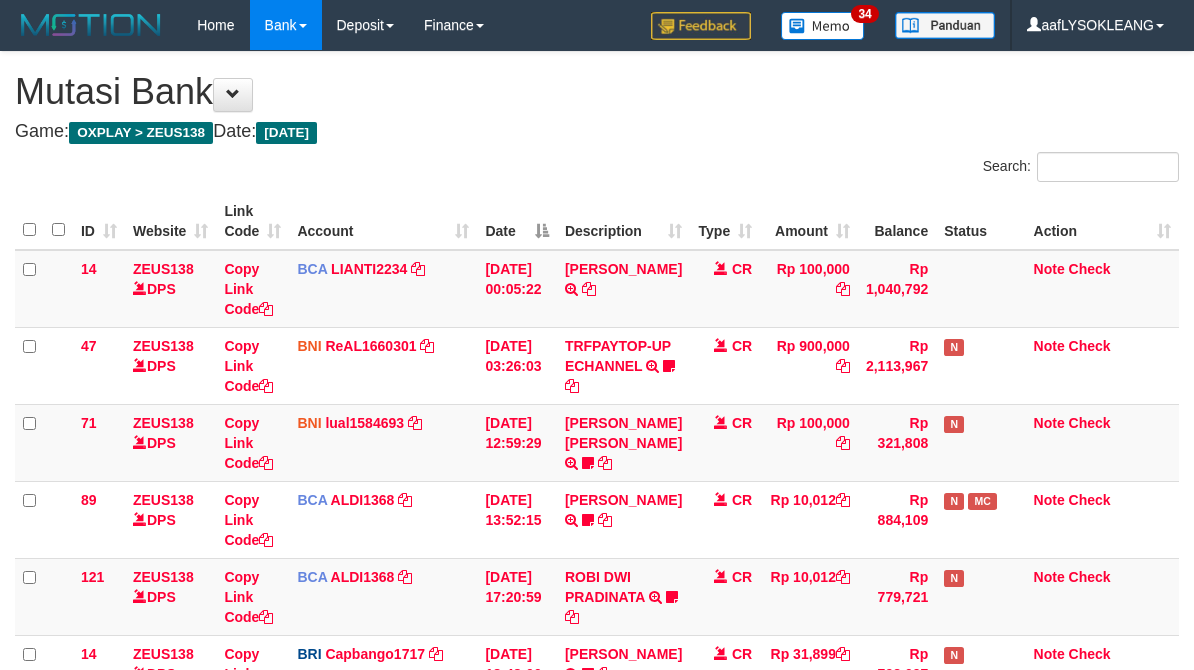scroll, scrollTop: 471, scrollLeft: 0, axis: vertical 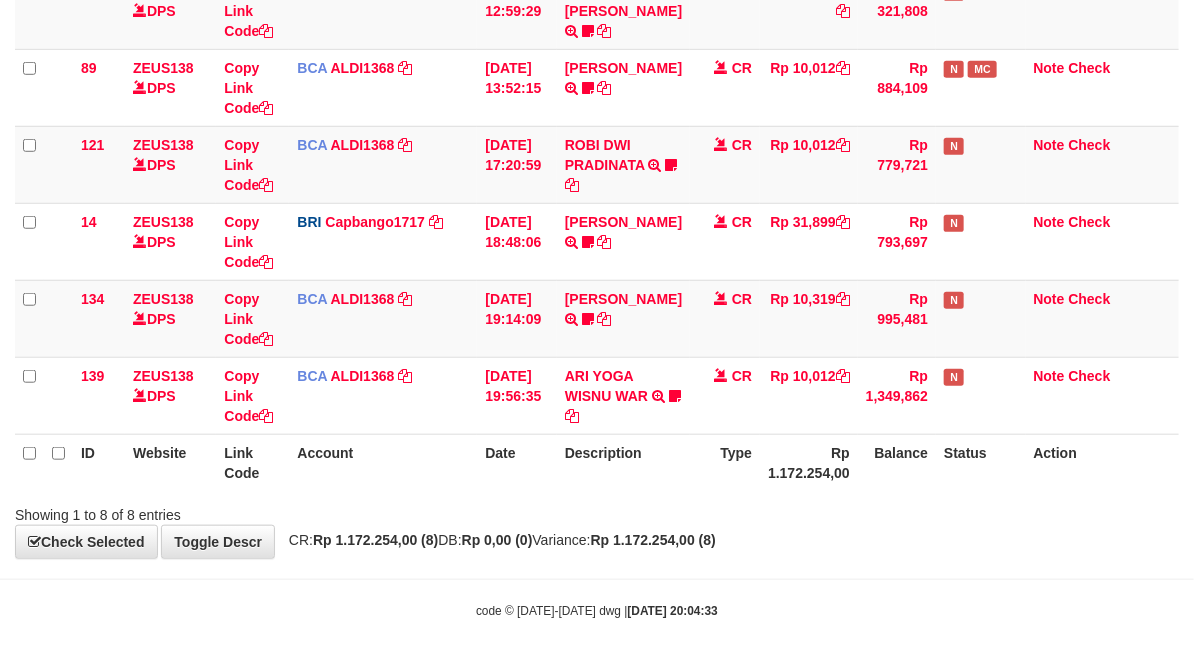 drag, startPoint x: 935, startPoint y: 520, endPoint x: 934, endPoint y: 493, distance: 27.018513 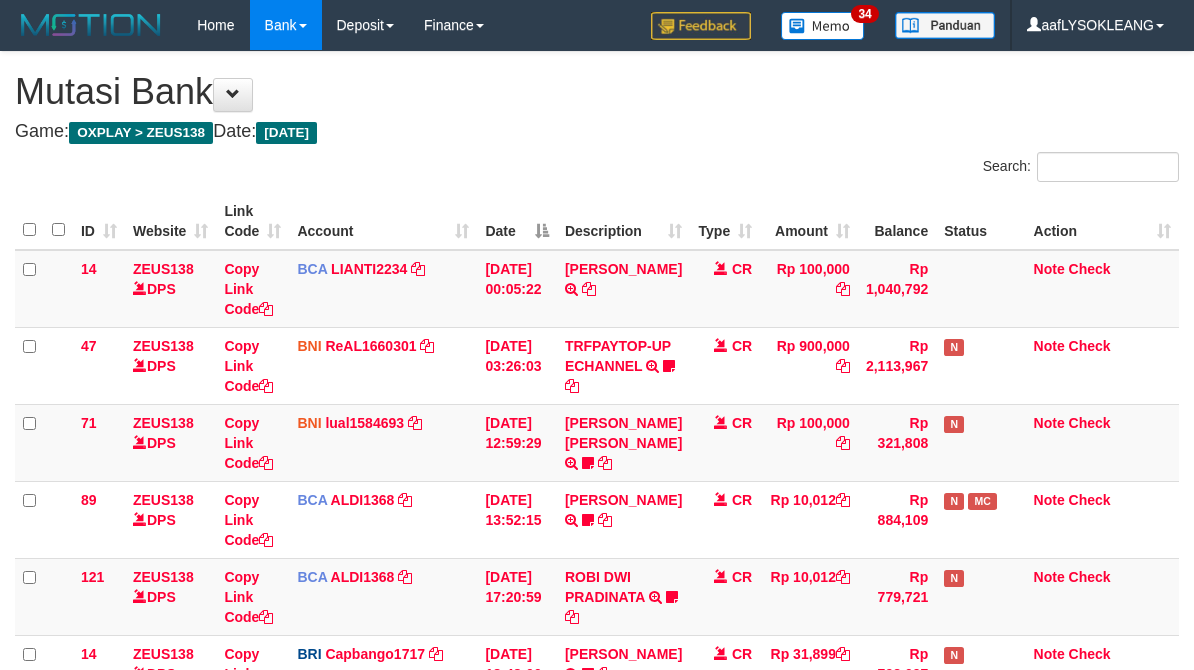 scroll, scrollTop: 471, scrollLeft: 0, axis: vertical 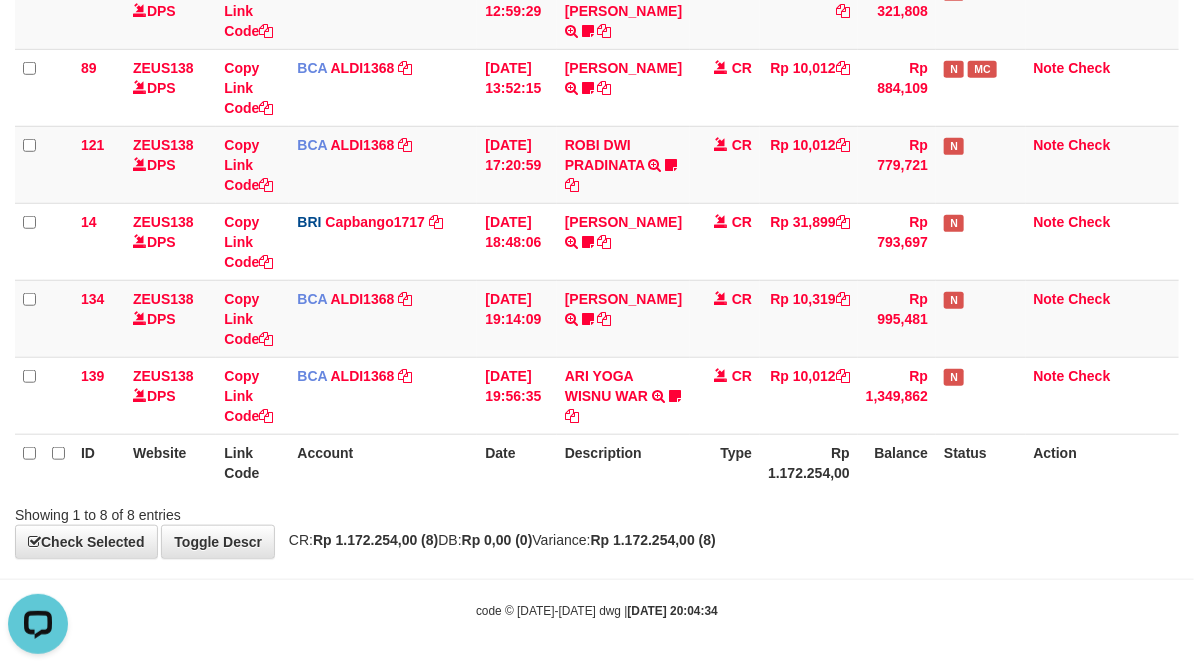 drag, startPoint x: 817, startPoint y: 518, endPoint x: 685, endPoint y: 485, distance: 136.06248 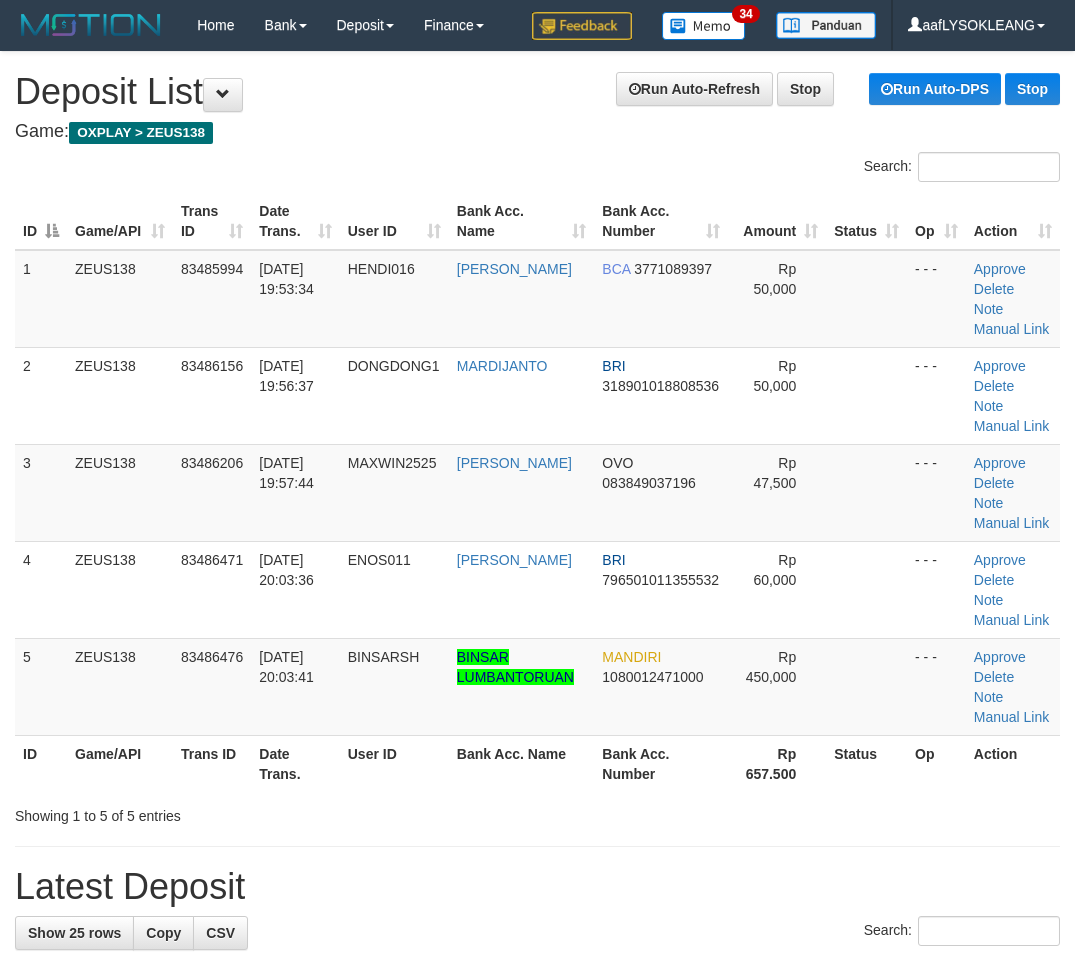 scroll, scrollTop: 72, scrollLeft: 41, axis: both 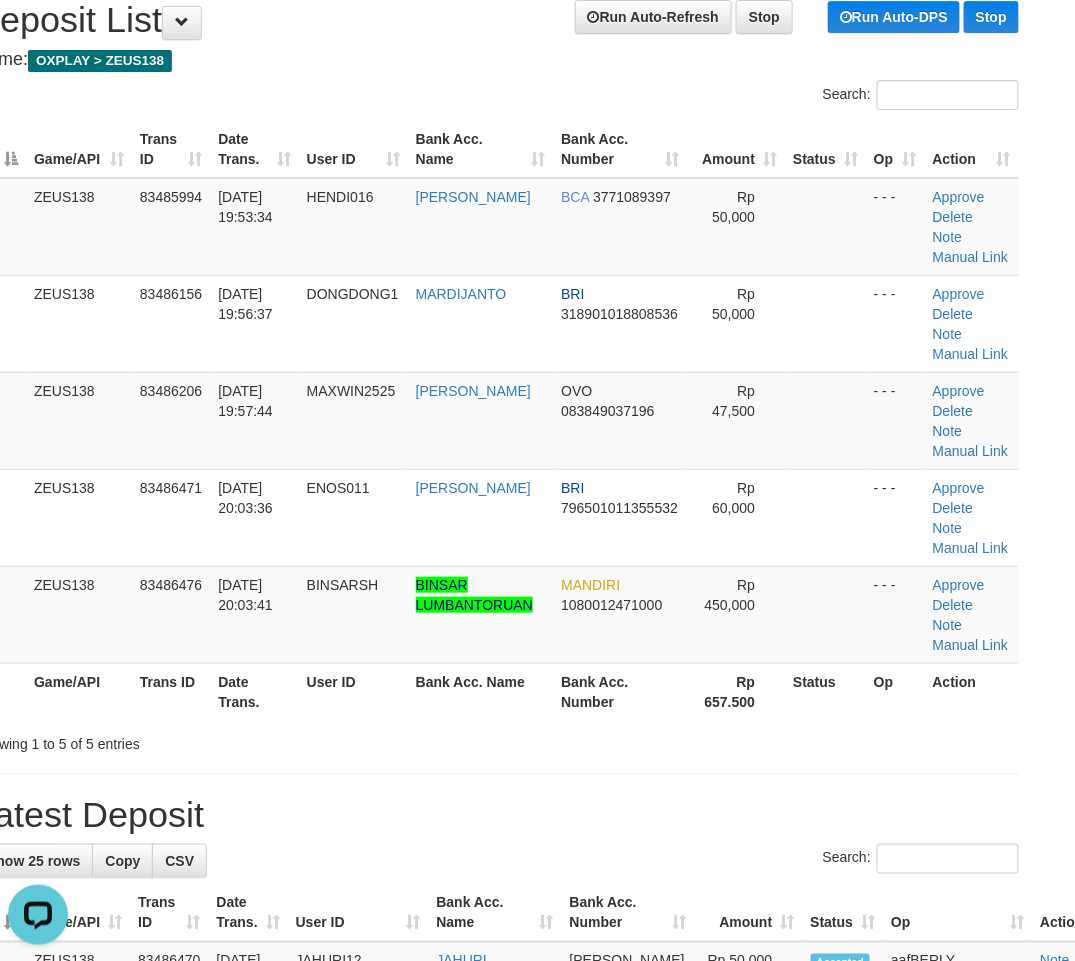 drag, startPoint x: 651, startPoint y: 741, endPoint x: 968, endPoint y: 804, distance: 323.19962 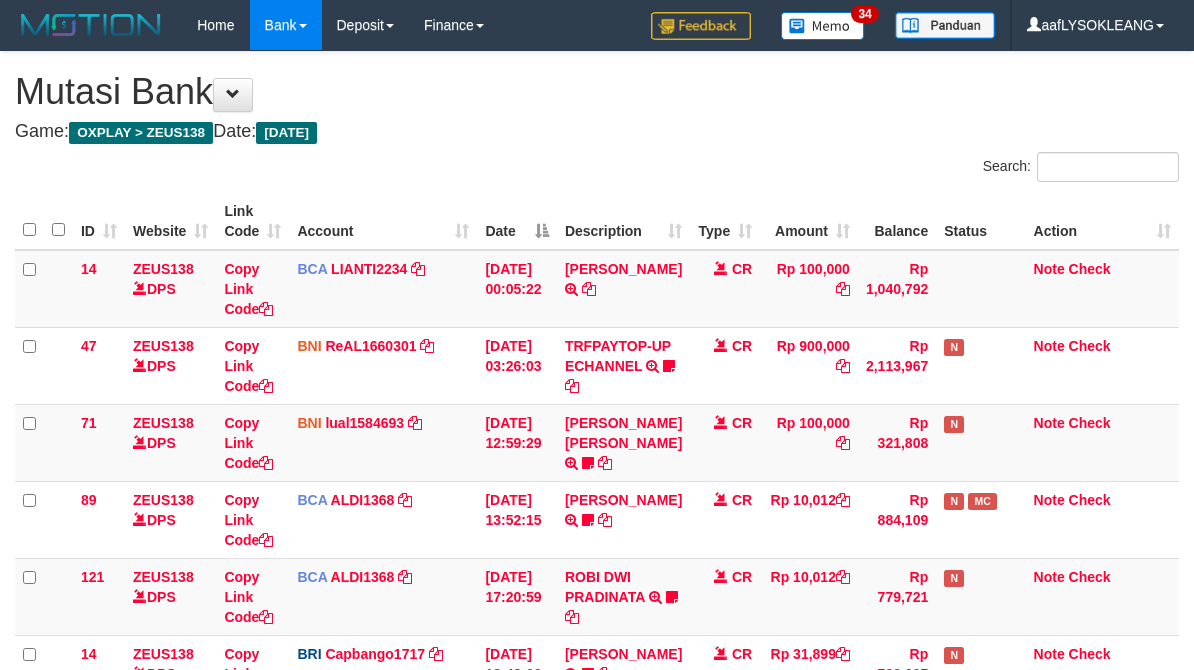 scroll, scrollTop: 471, scrollLeft: 0, axis: vertical 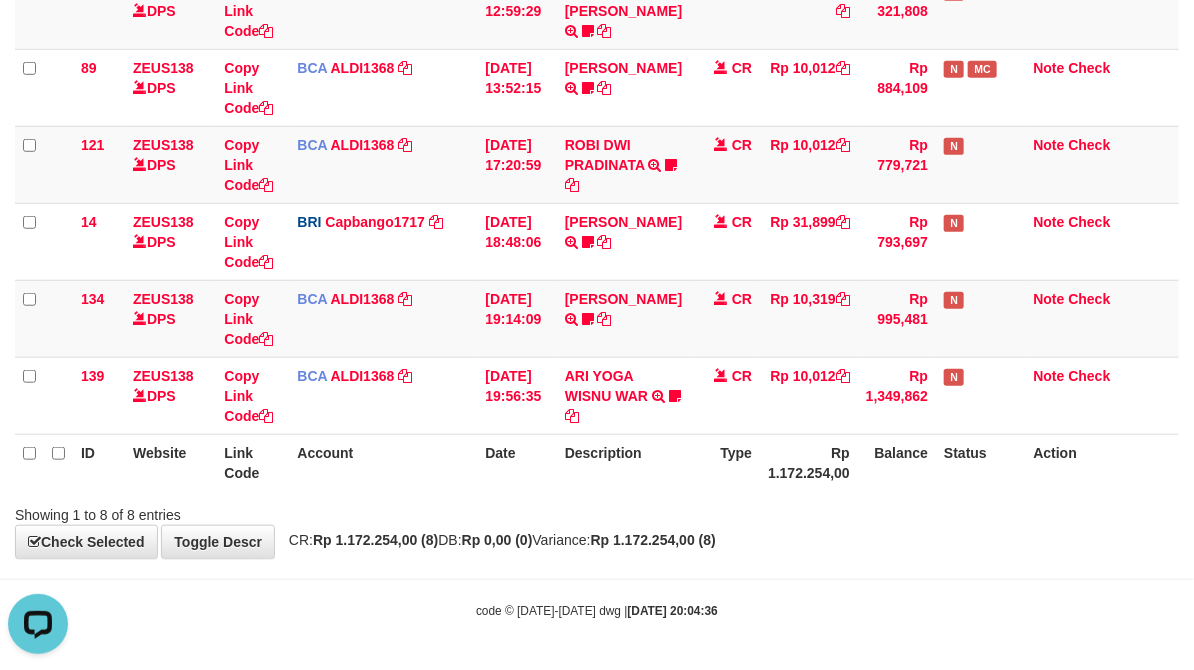drag, startPoint x: 403, startPoint y: 485, endPoint x: 1, endPoint y: 442, distance: 404.2932 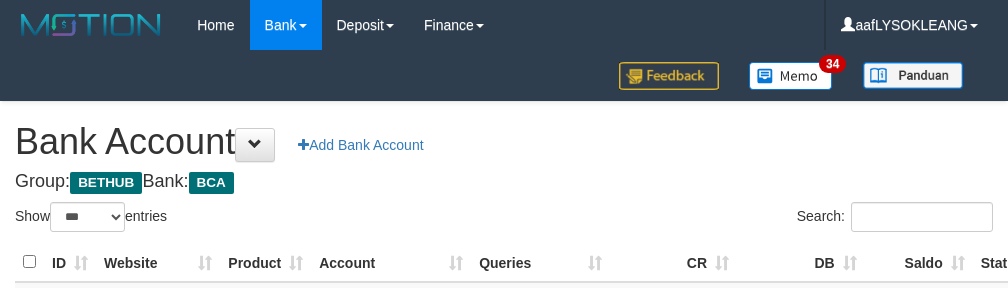 select on "***" 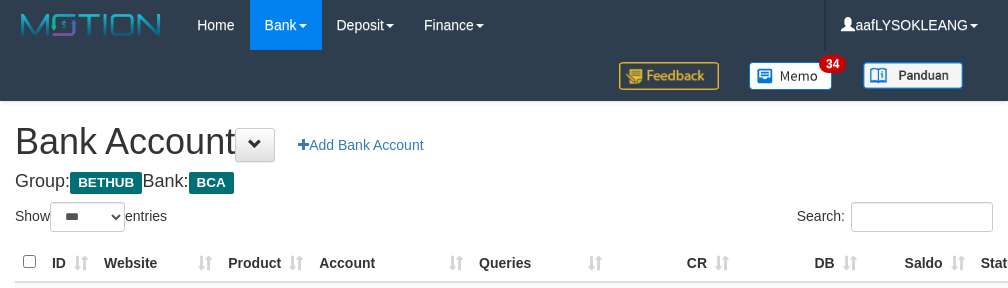 scroll, scrollTop: 73, scrollLeft: 0, axis: vertical 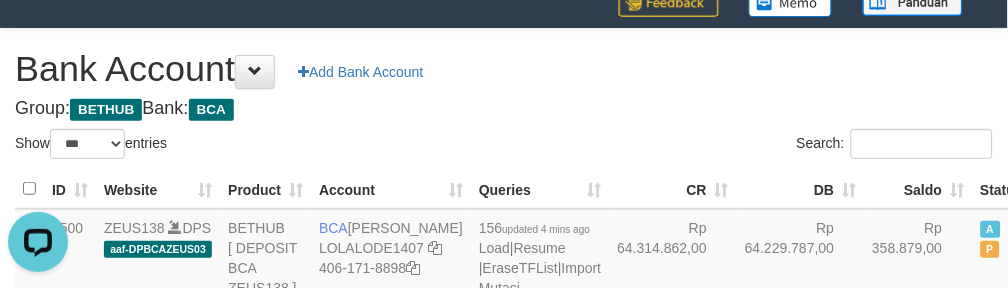 drag, startPoint x: 530, startPoint y: 83, endPoint x: 563, endPoint y: 87, distance: 33.24154 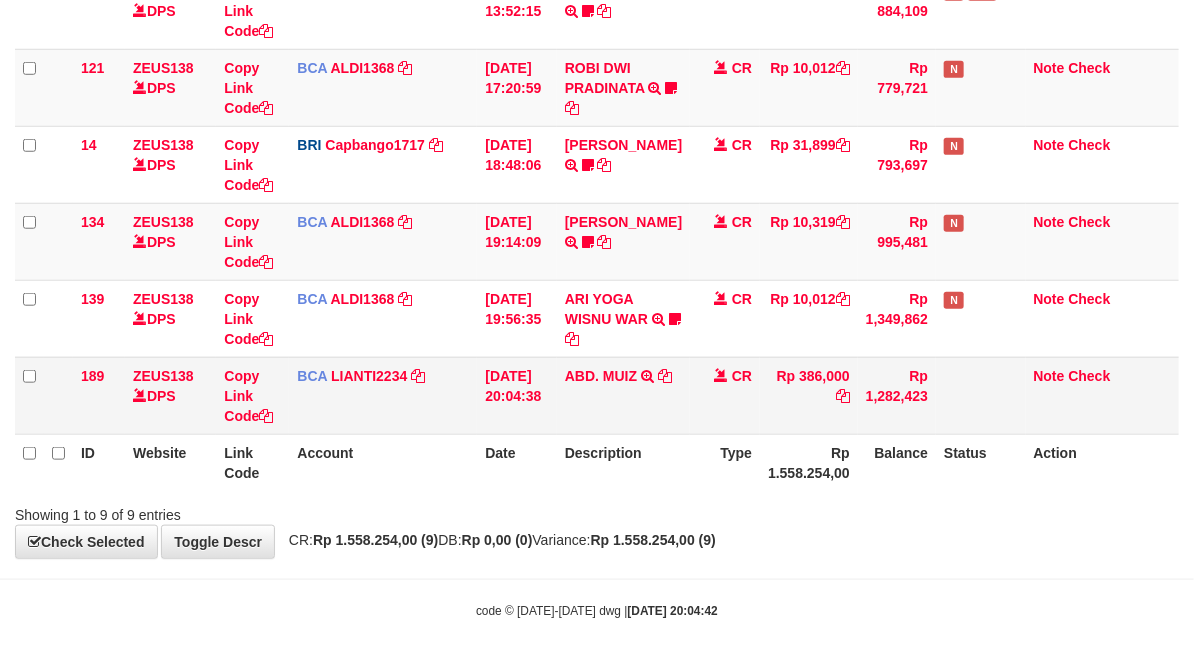 scroll, scrollTop: 547, scrollLeft: 0, axis: vertical 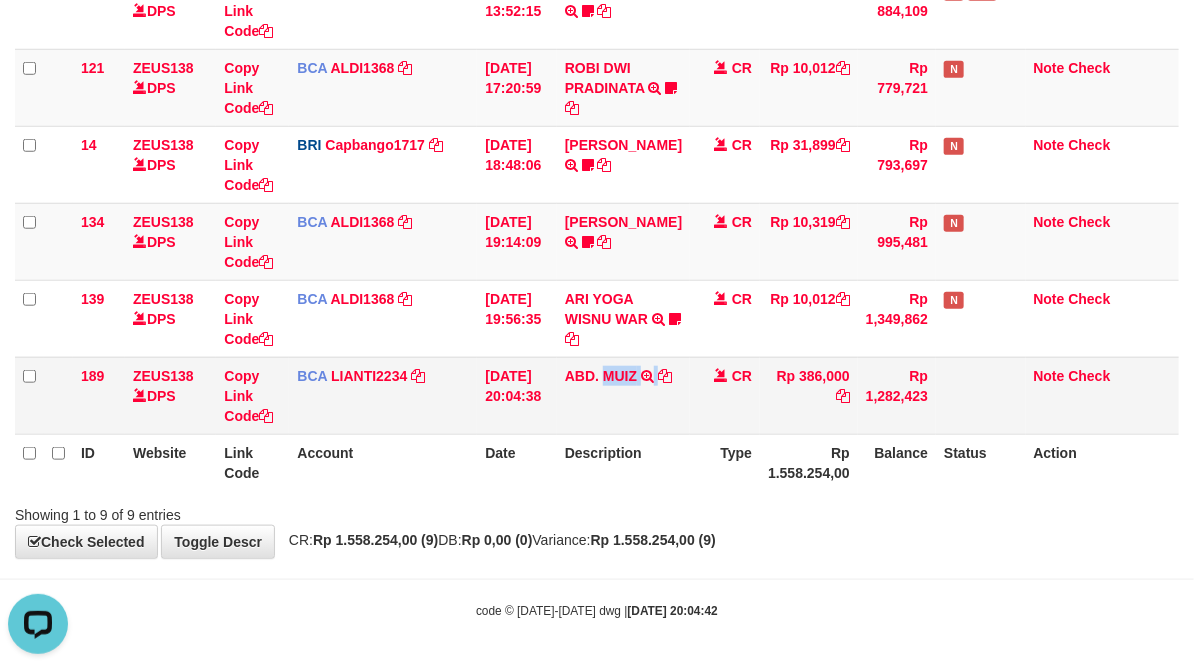 click on "ABD. MUIZ         TRSF E-BANKING CR 1207/FTSCY/WS95031
386000.00ABD. MUIZ" at bounding box center [623, 395] 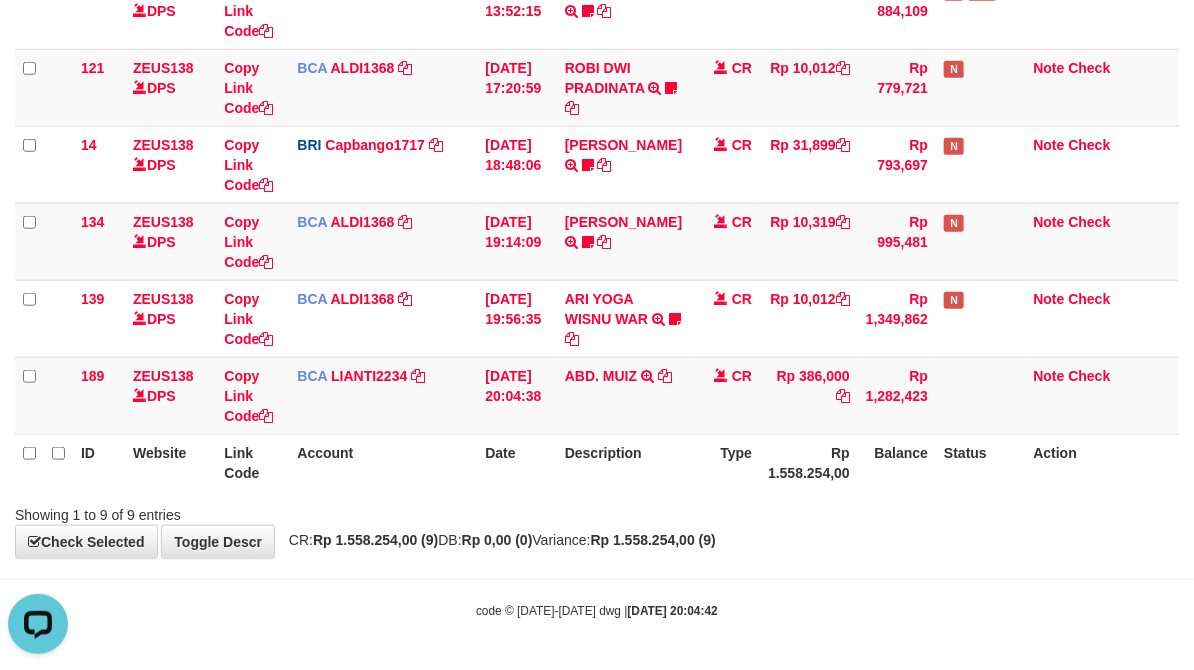 drag, startPoint x: 975, startPoint y: 514, endPoint x: 908, endPoint y: 512, distance: 67.02985 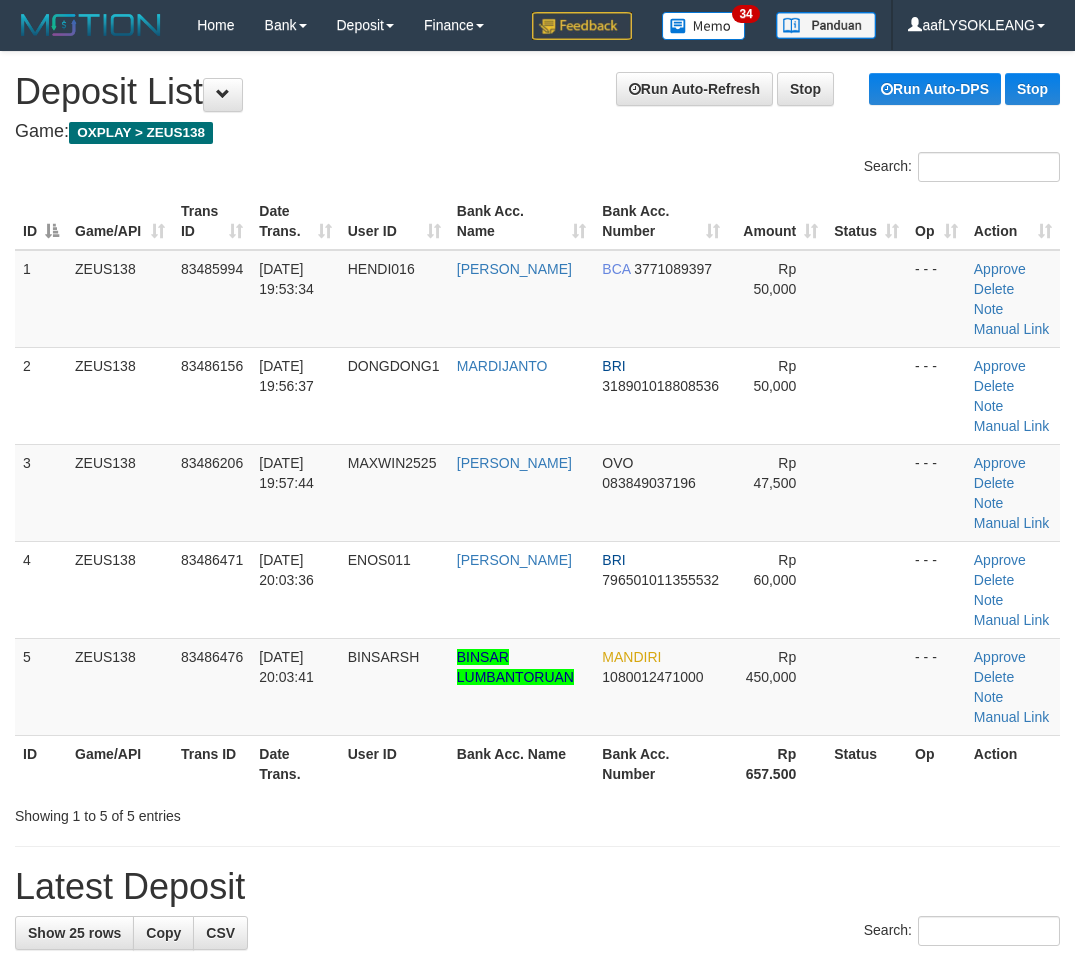 scroll, scrollTop: 72, scrollLeft: 41, axis: both 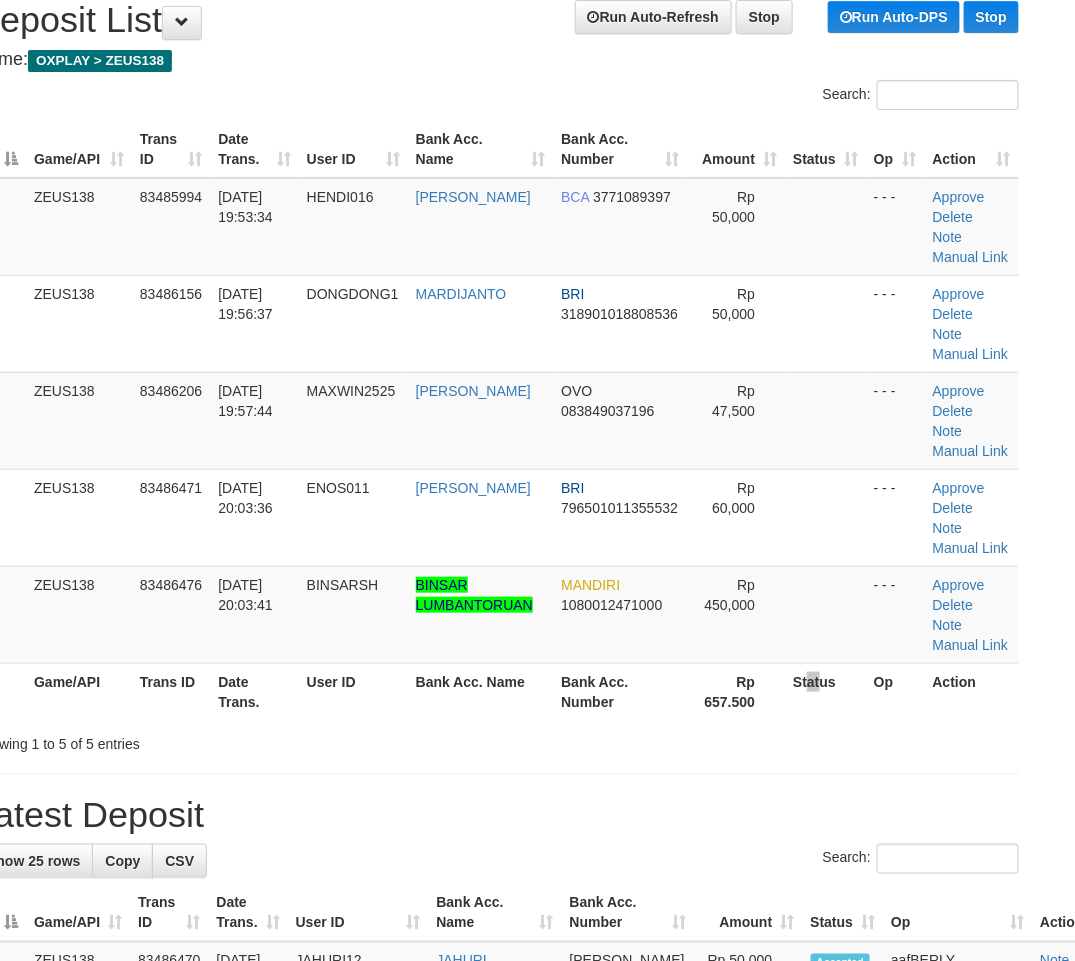click on "Status" at bounding box center (825, 691) 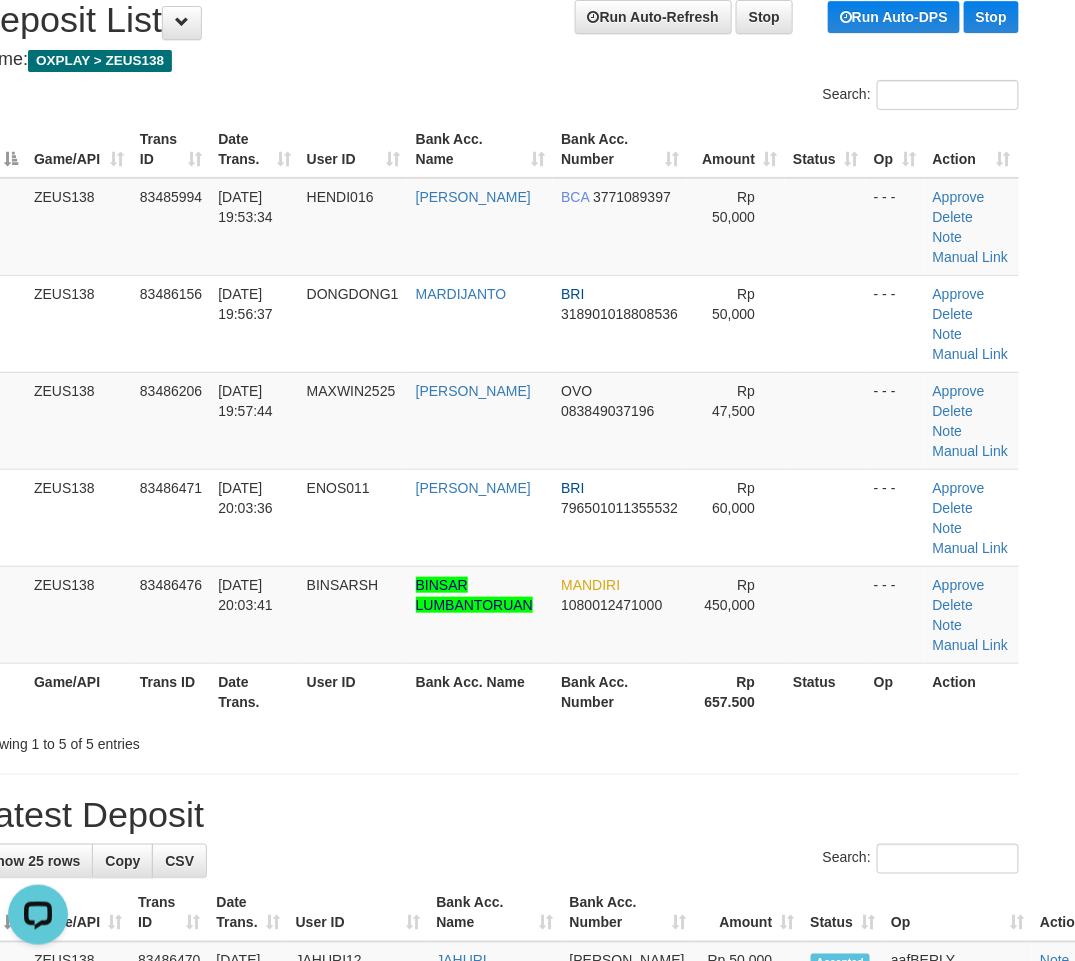 scroll, scrollTop: 0, scrollLeft: 0, axis: both 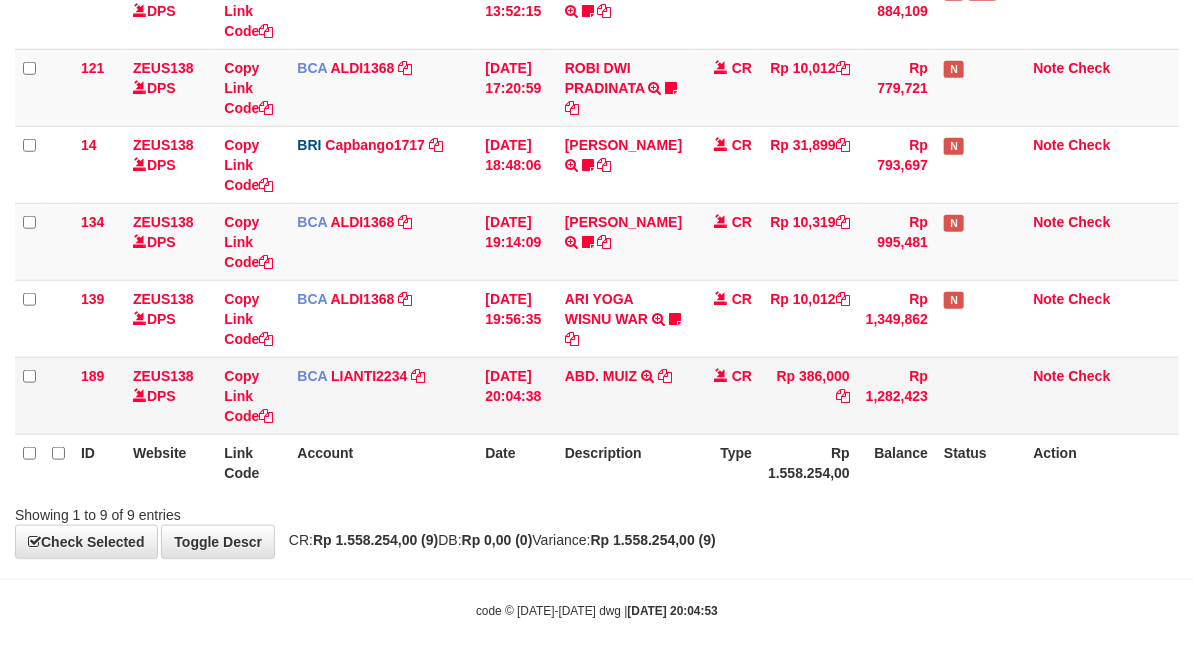 click on "ABD. MUIZ         TRSF E-BANKING CR 1207/FTSCY/WS95031
386000.00ABD. MUIZ" at bounding box center (623, 395) 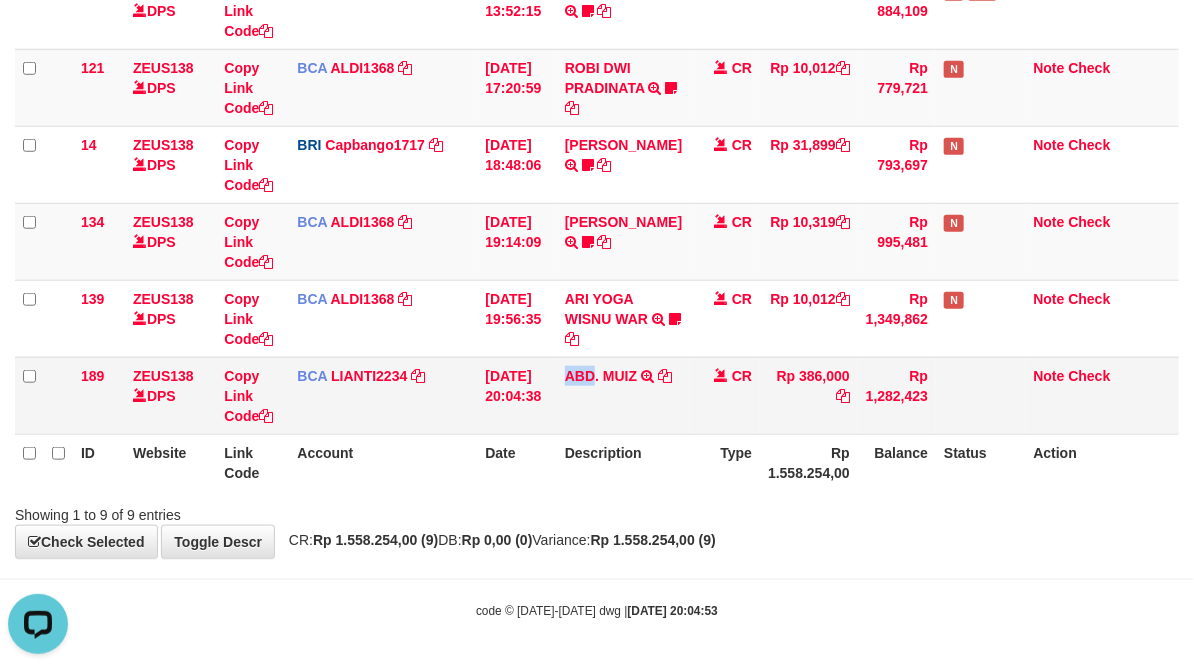 scroll, scrollTop: 0, scrollLeft: 0, axis: both 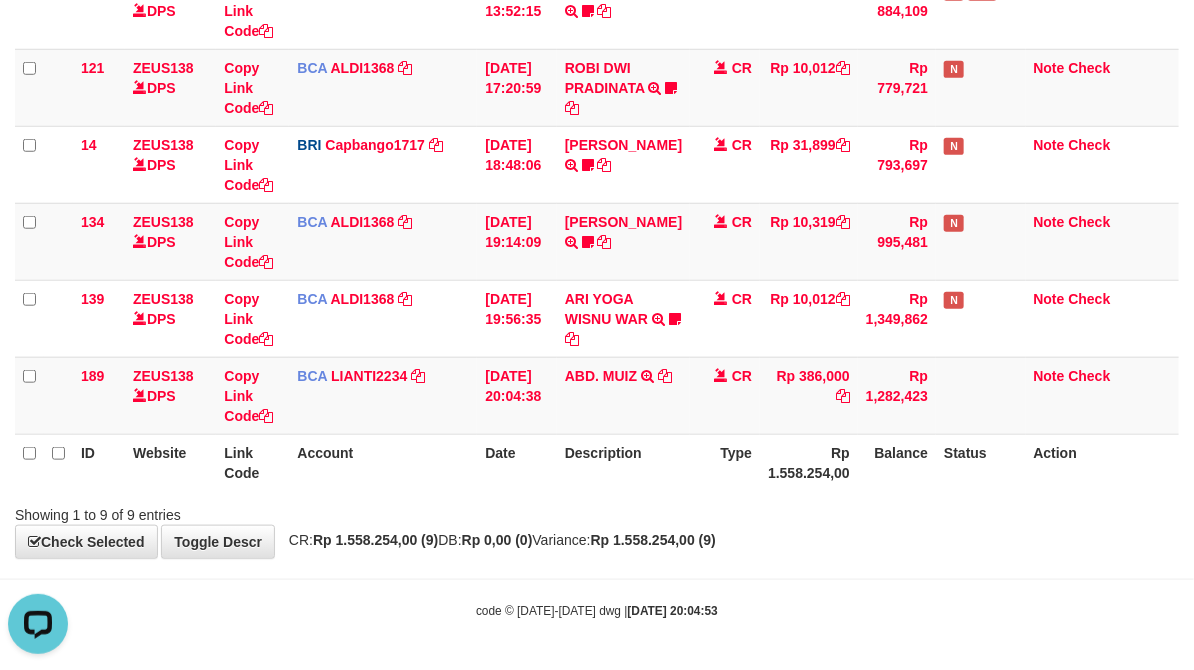 click on "Account" at bounding box center (383, 462) 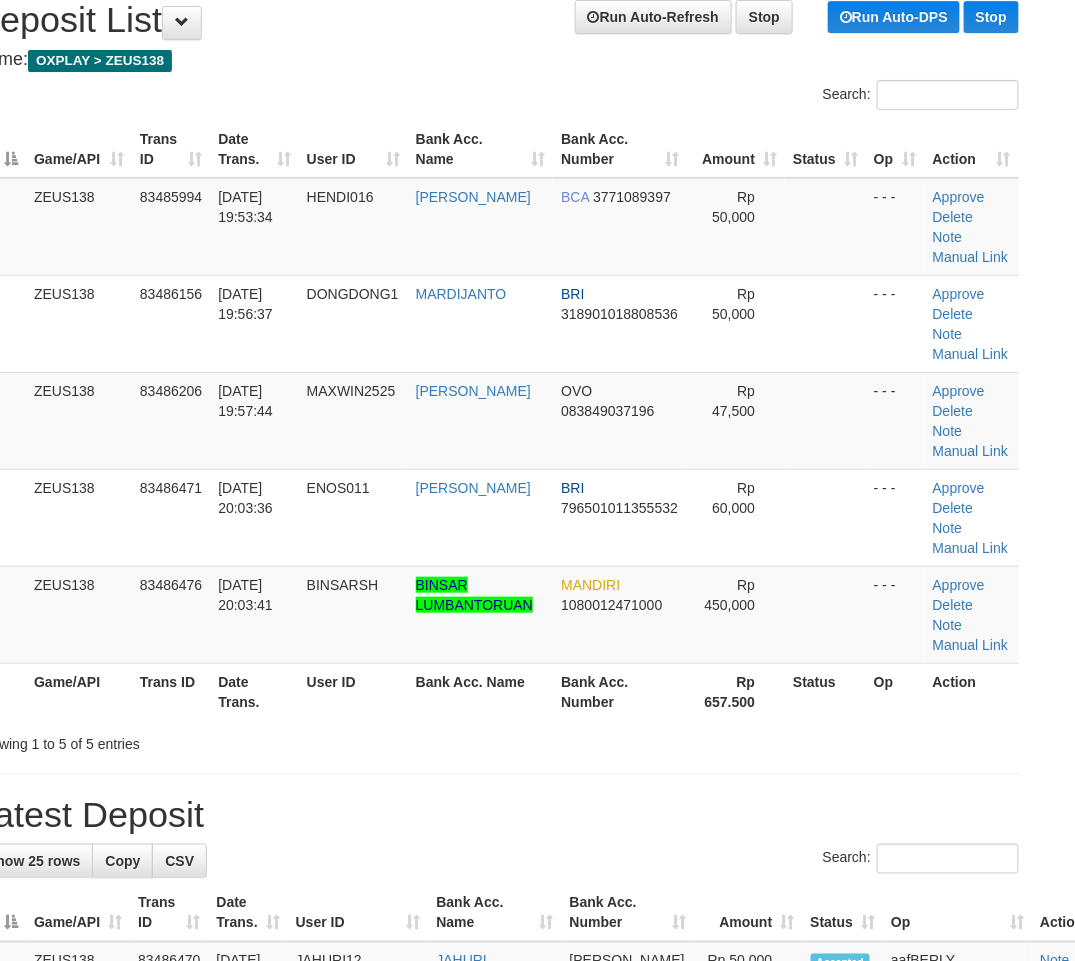 click on "Showing 1 to 5 of 5 entries" at bounding box center (496, 740) 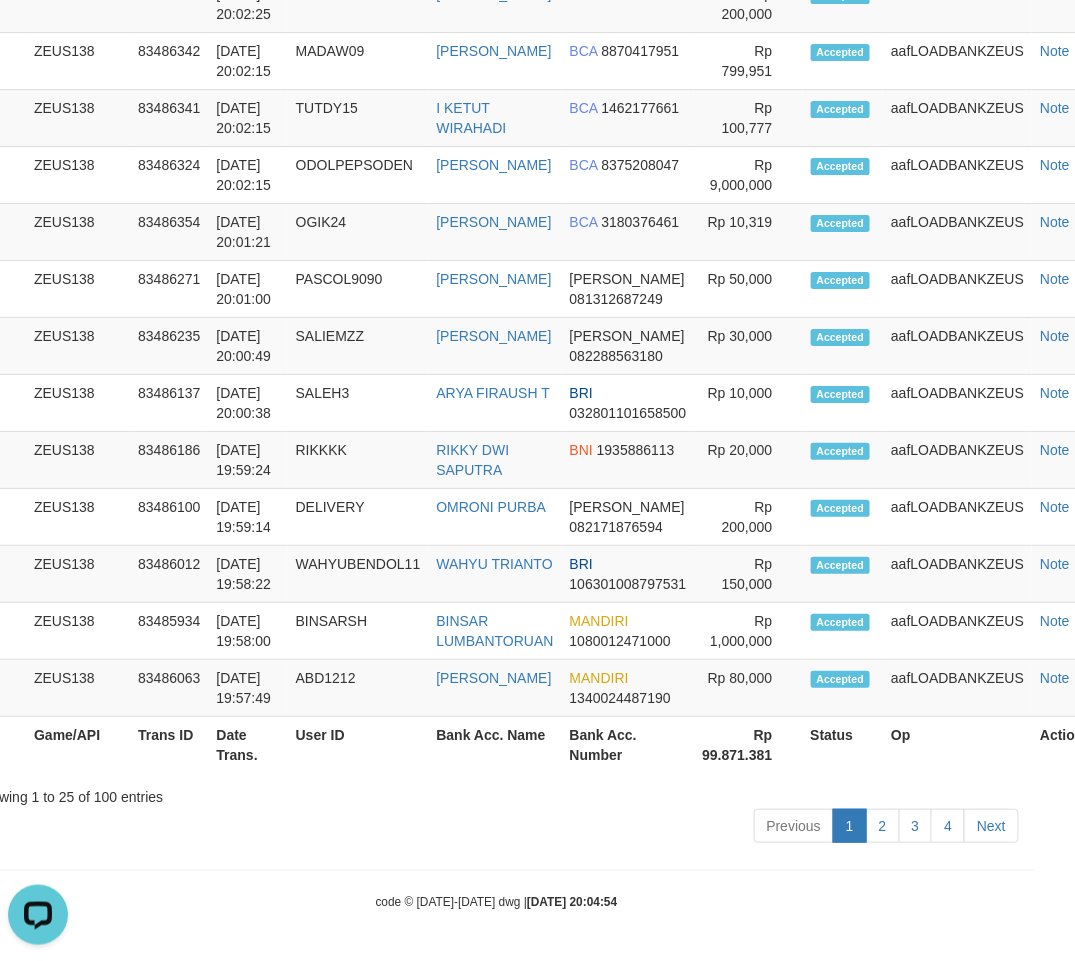 scroll, scrollTop: 0, scrollLeft: 0, axis: both 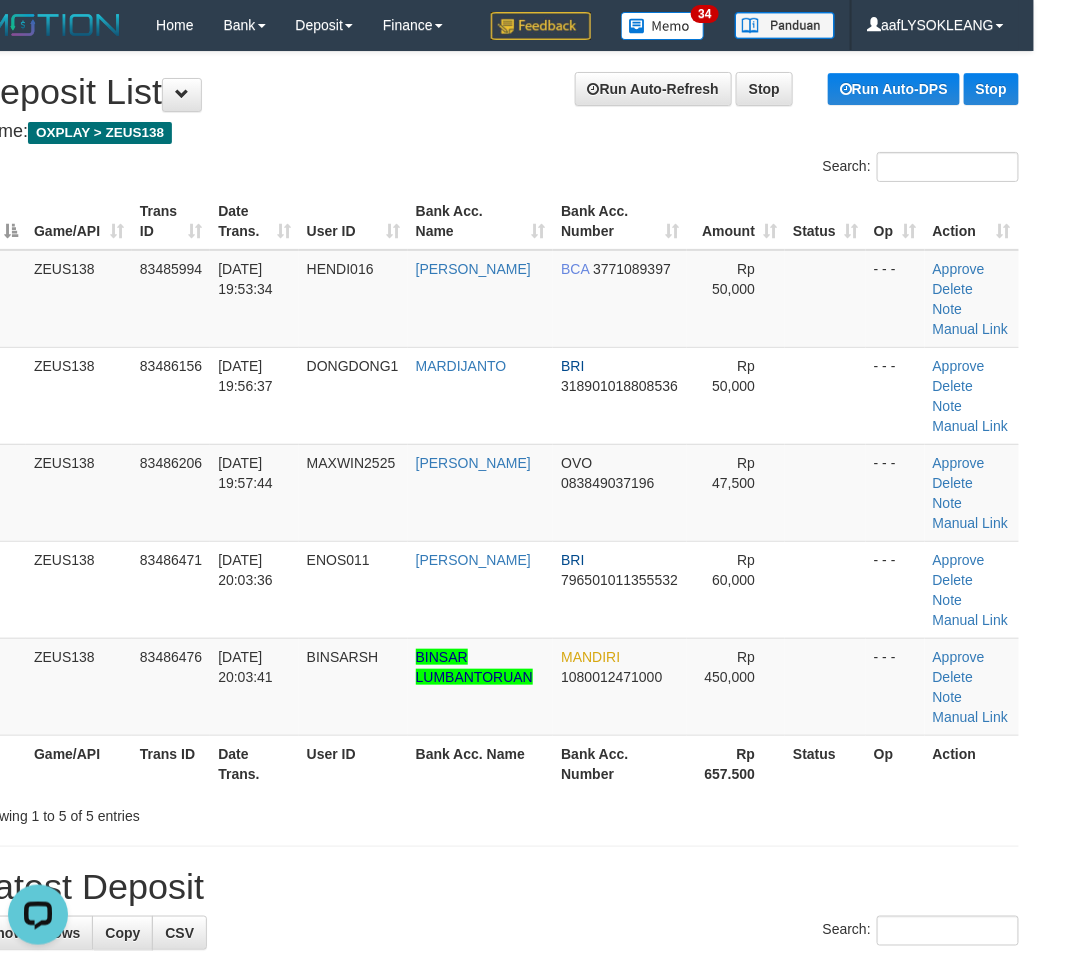 click on "**********" at bounding box center [496, 1322] 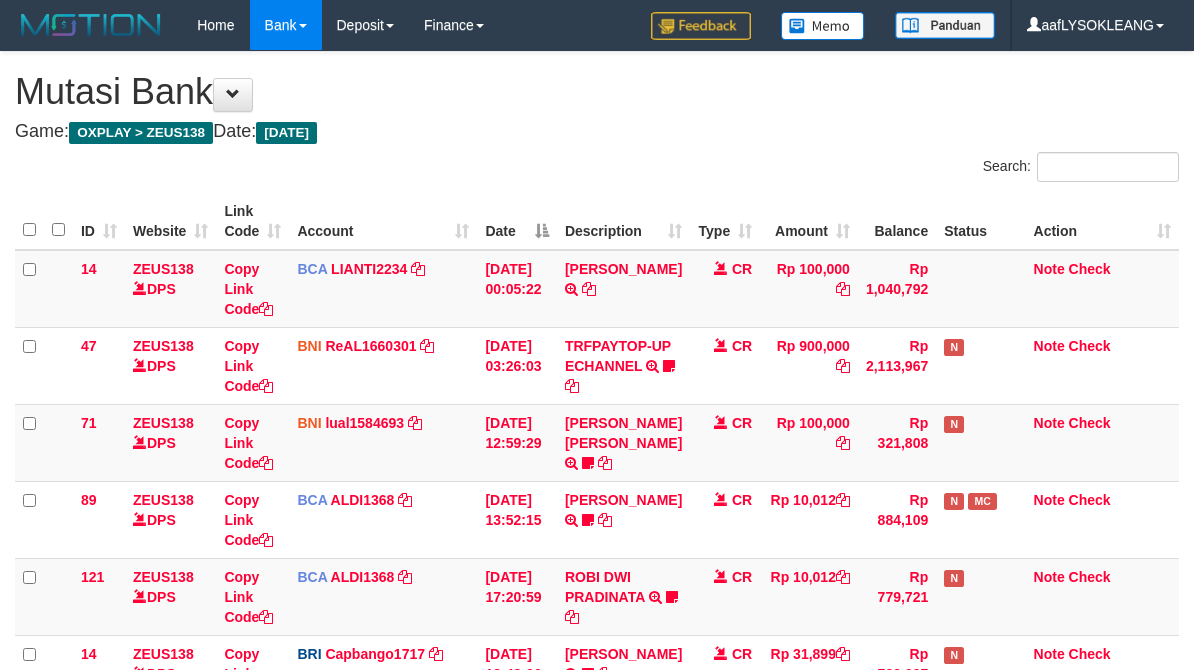 scroll, scrollTop: 547, scrollLeft: 0, axis: vertical 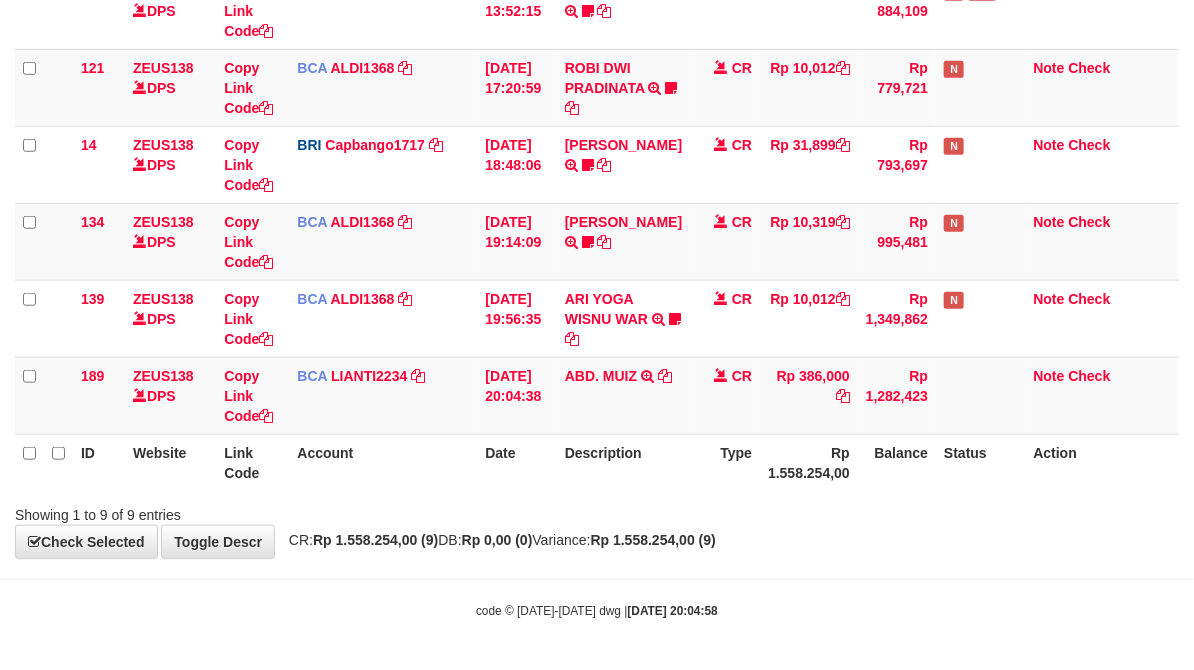 click on "Account" at bounding box center (383, 462) 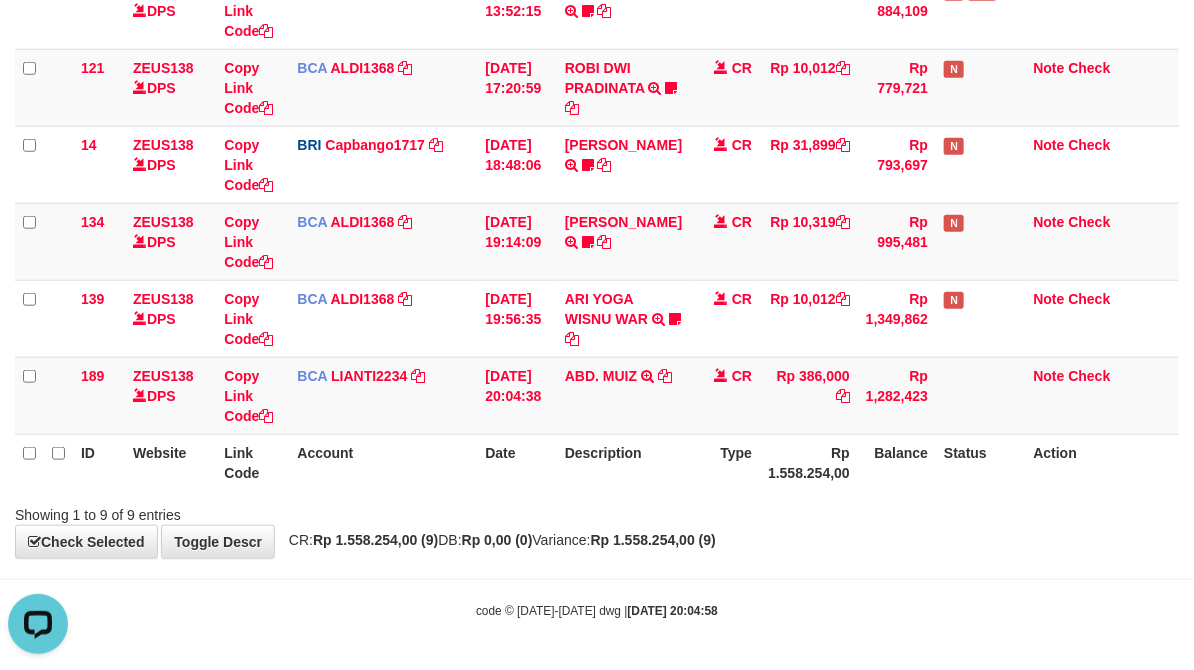 scroll, scrollTop: 0, scrollLeft: 0, axis: both 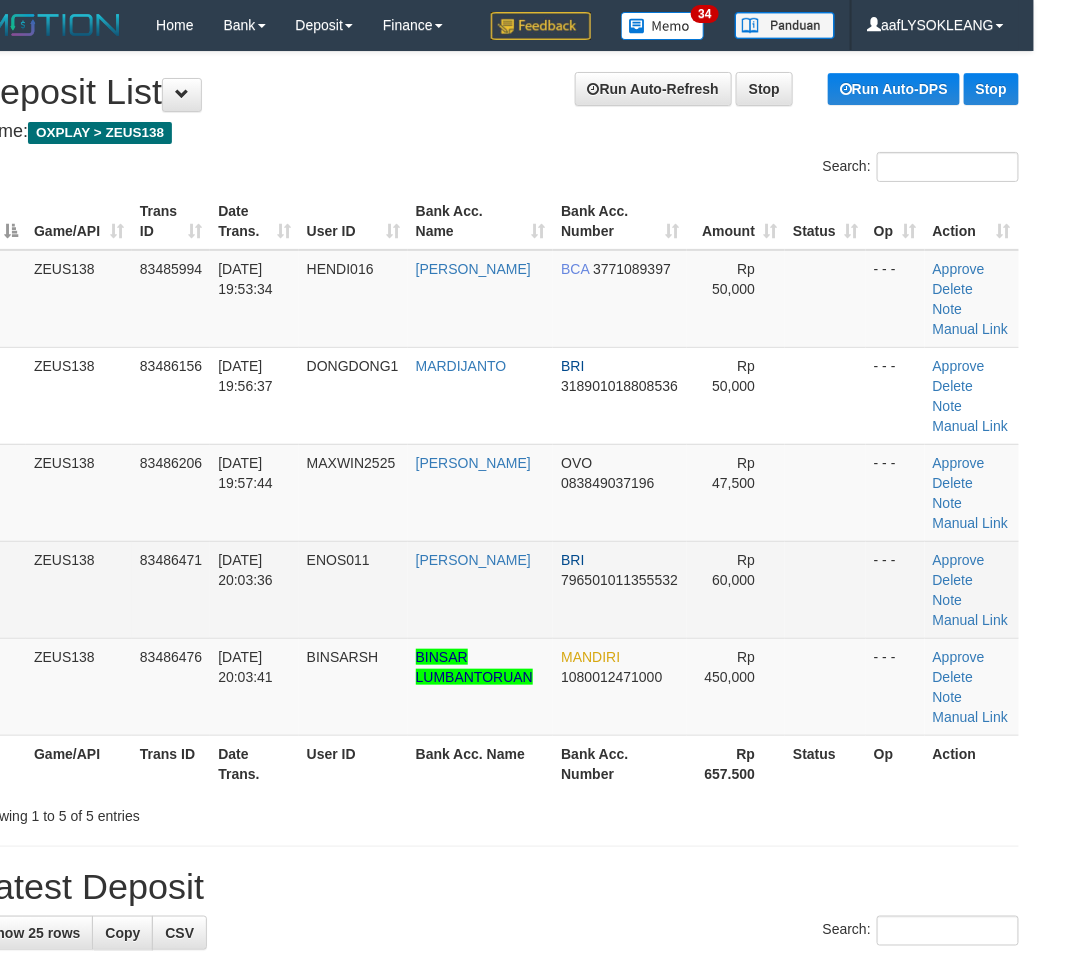 click on "4
ZEUS138
83486471
[DATE] 20:03:36
ENOS011
[PERSON_NAME] RAMBALANG
BRI
796501011355532
Rp 60,000
- - -
Approve
[GEOGRAPHIC_DATA]
Note
Manual Link" at bounding box center [496, 589] 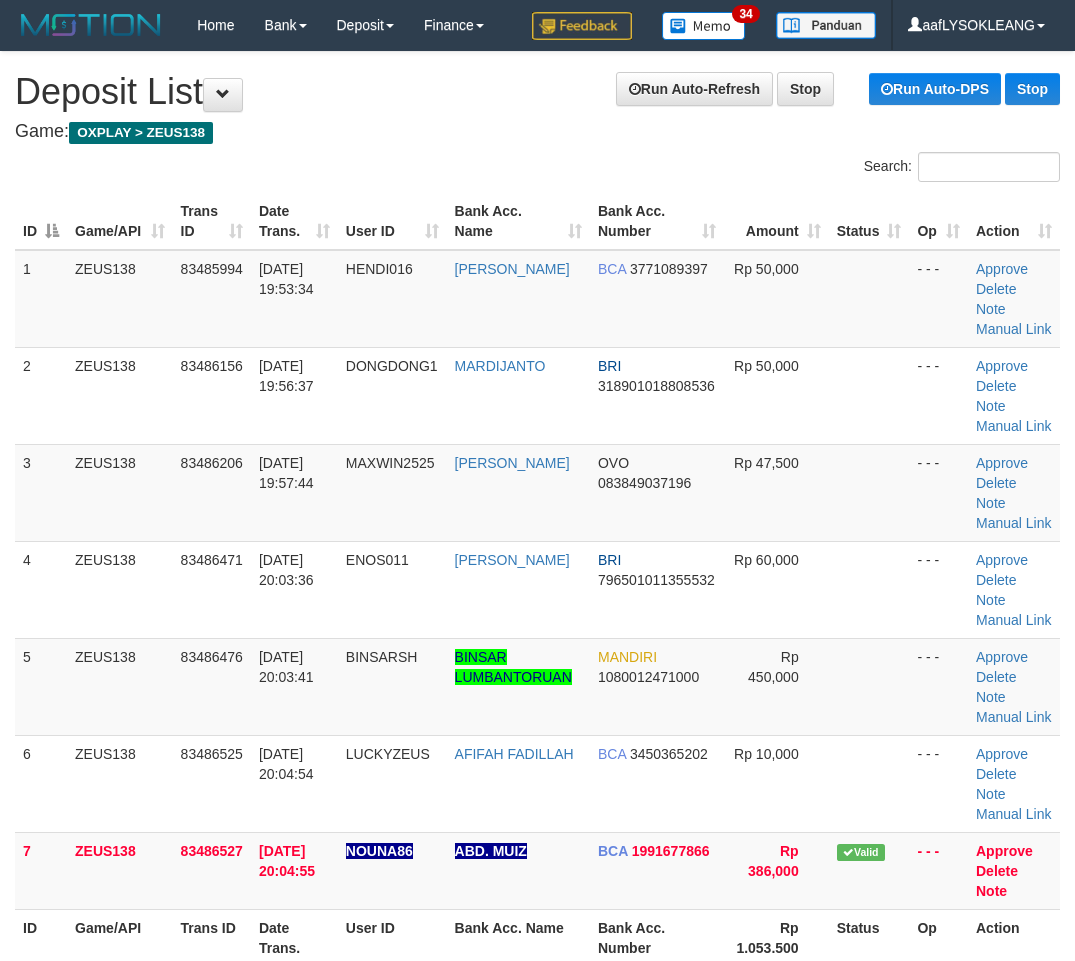 scroll, scrollTop: 0, scrollLeft: 41, axis: horizontal 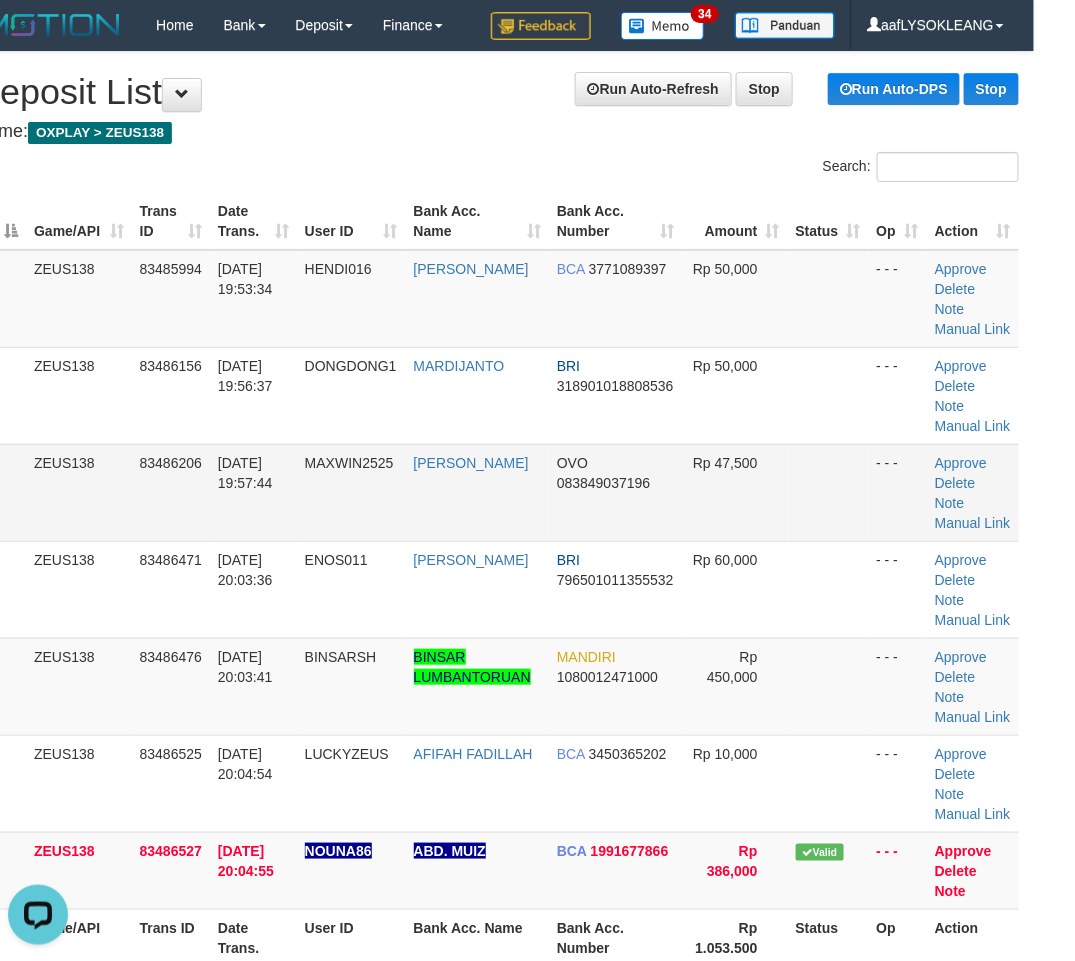 drag, startPoint x: 822, startPoint y: 577, endPoint x: 848, endPoint y: 585, distance: 27.202942 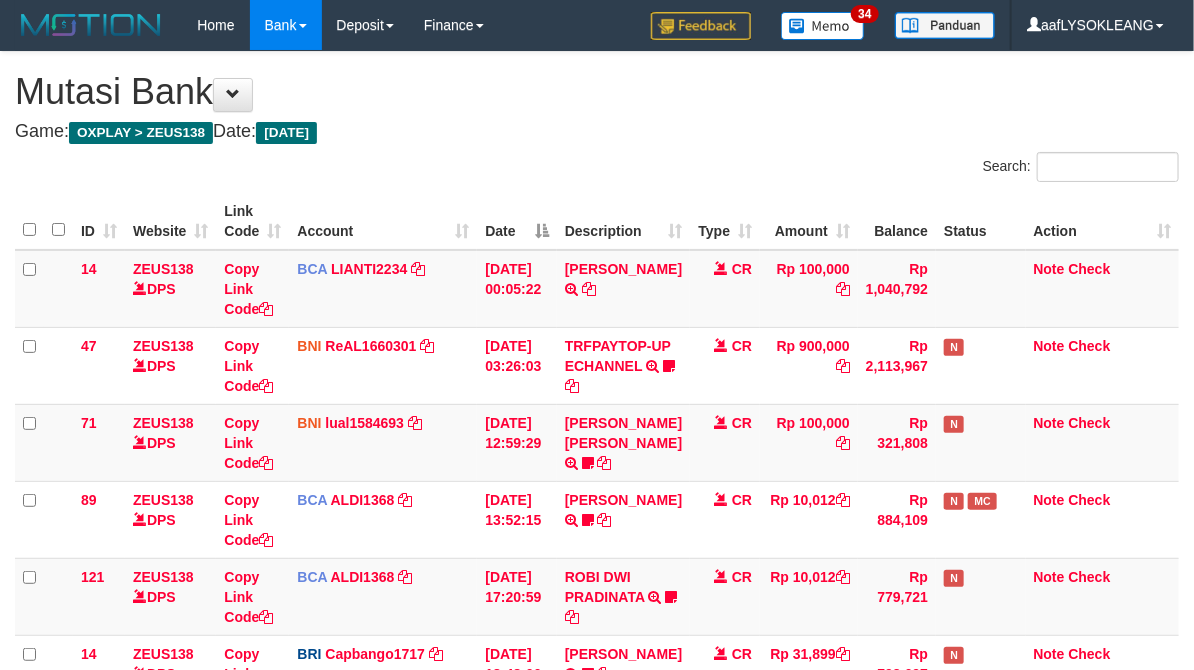 scroll, scrollTop: 471, scrollLeft: 0, axis: vertical 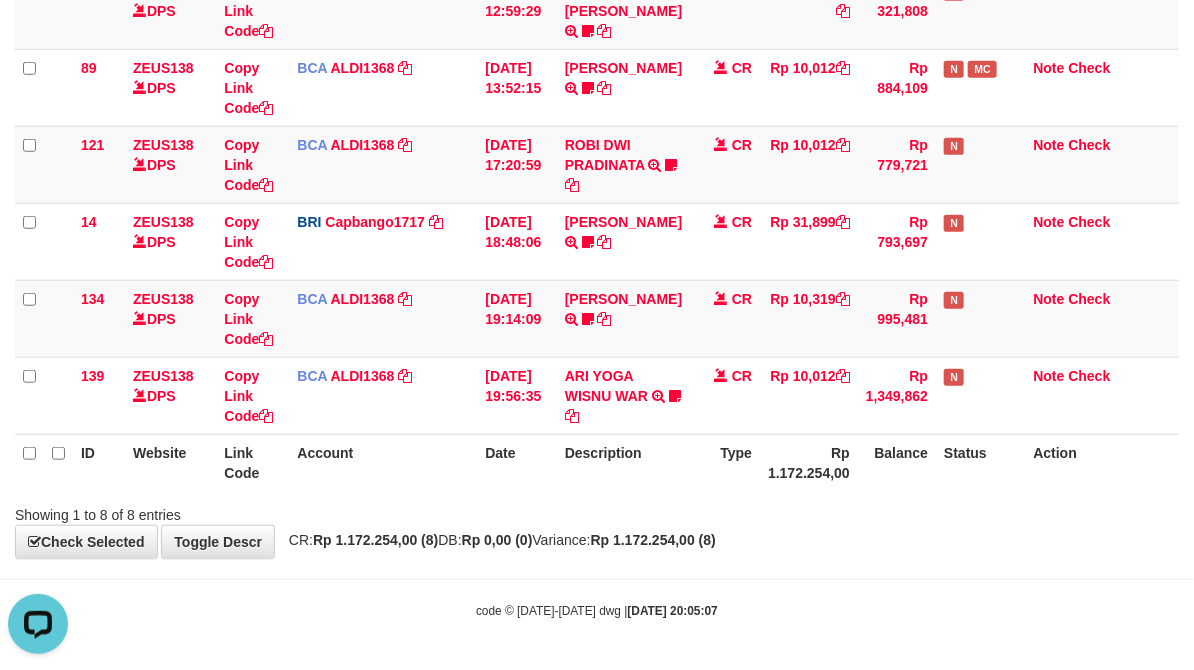 drag, startPoint x: 670, startPoint y: 484, endPoint x: 588, endPoint y: 485, distance: 82.006096 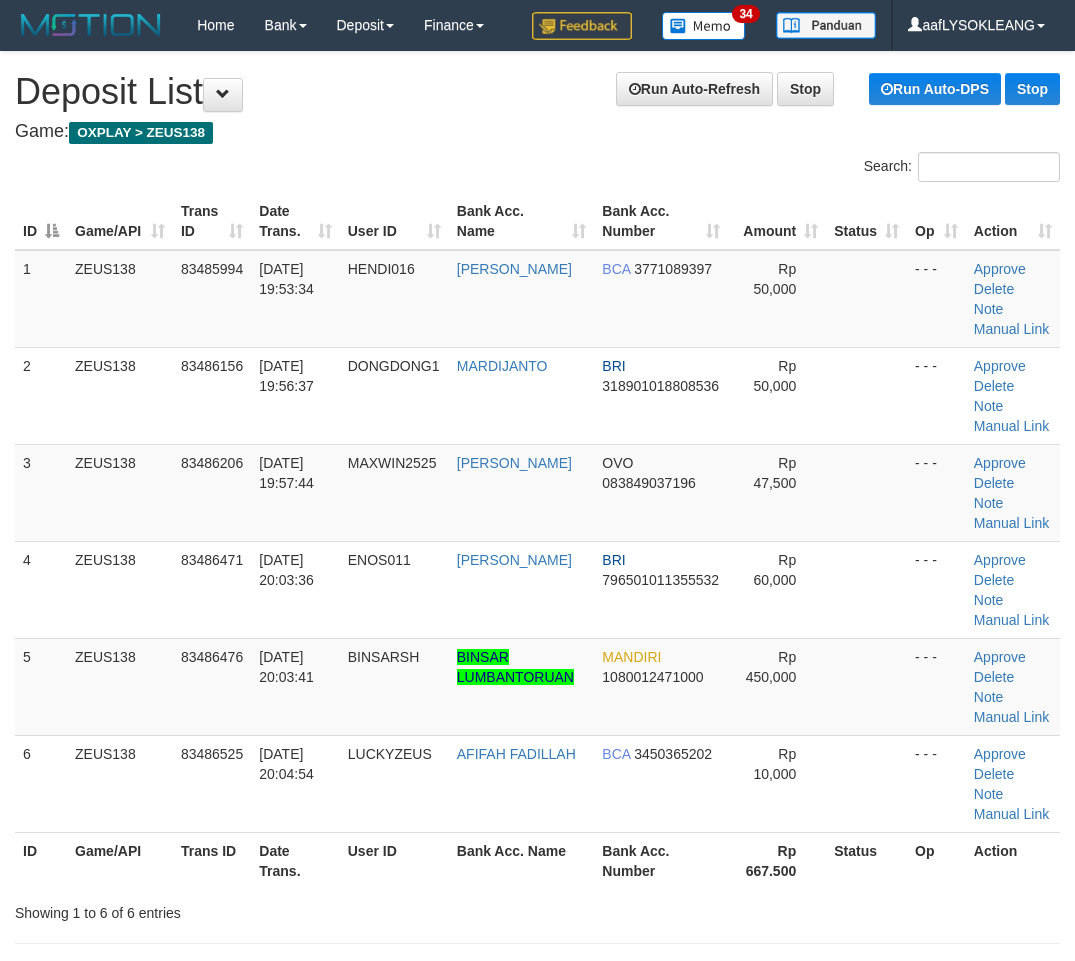 scroll, scrollTop: 0, scrollLeft: 41, axis: horizontal 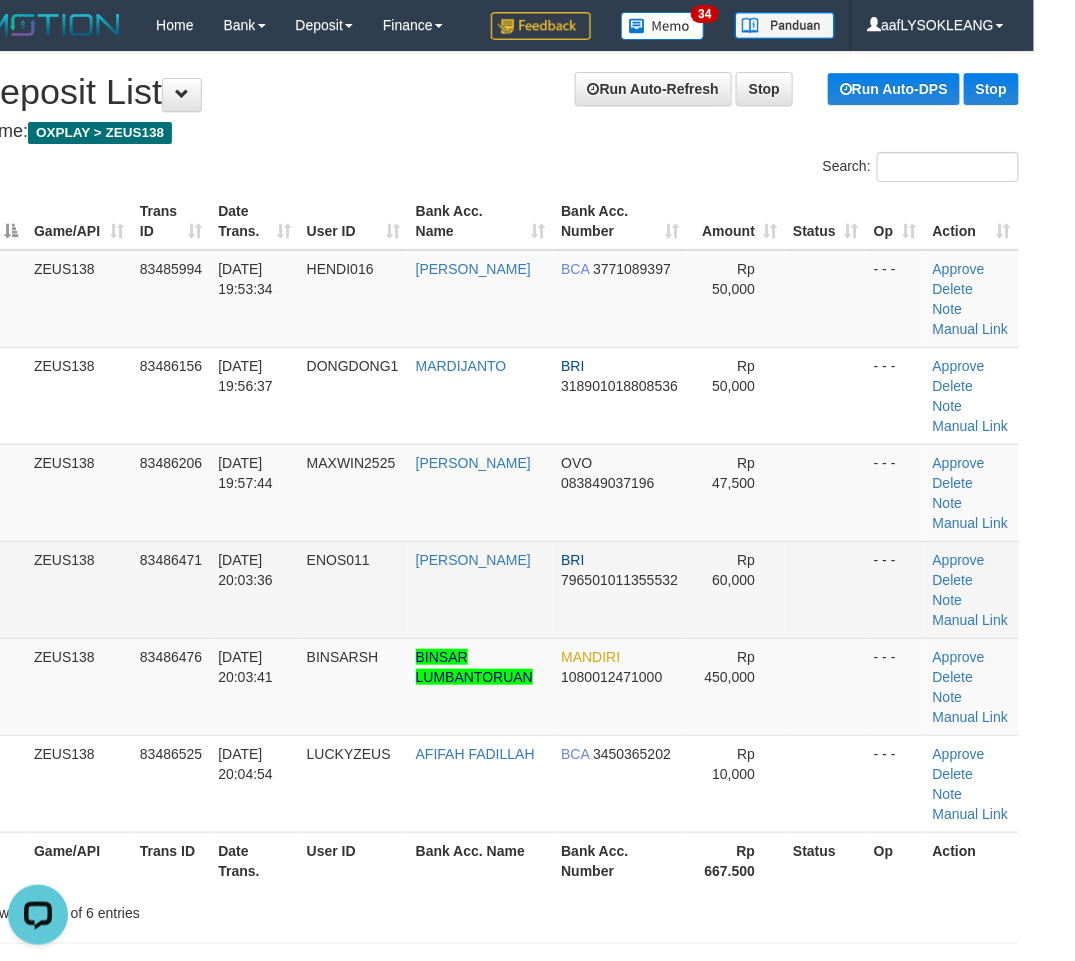 click at bounding box center (825, 589) 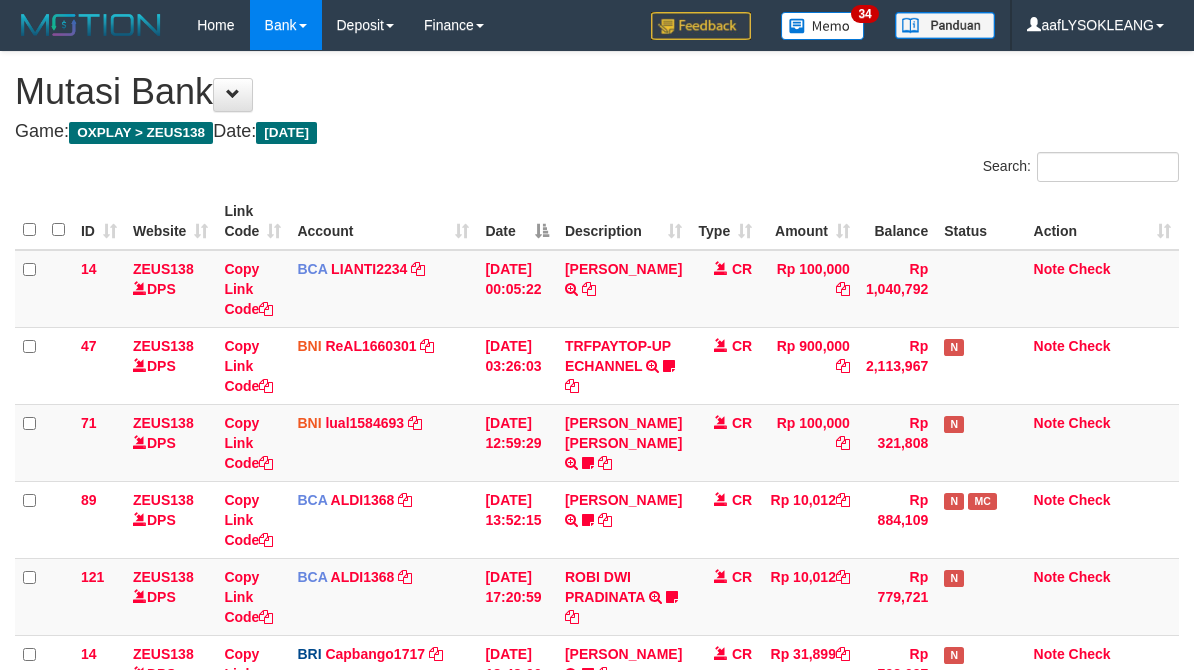 scroll, scrollTop: 471, scrollLeft: 0, axis: vertical 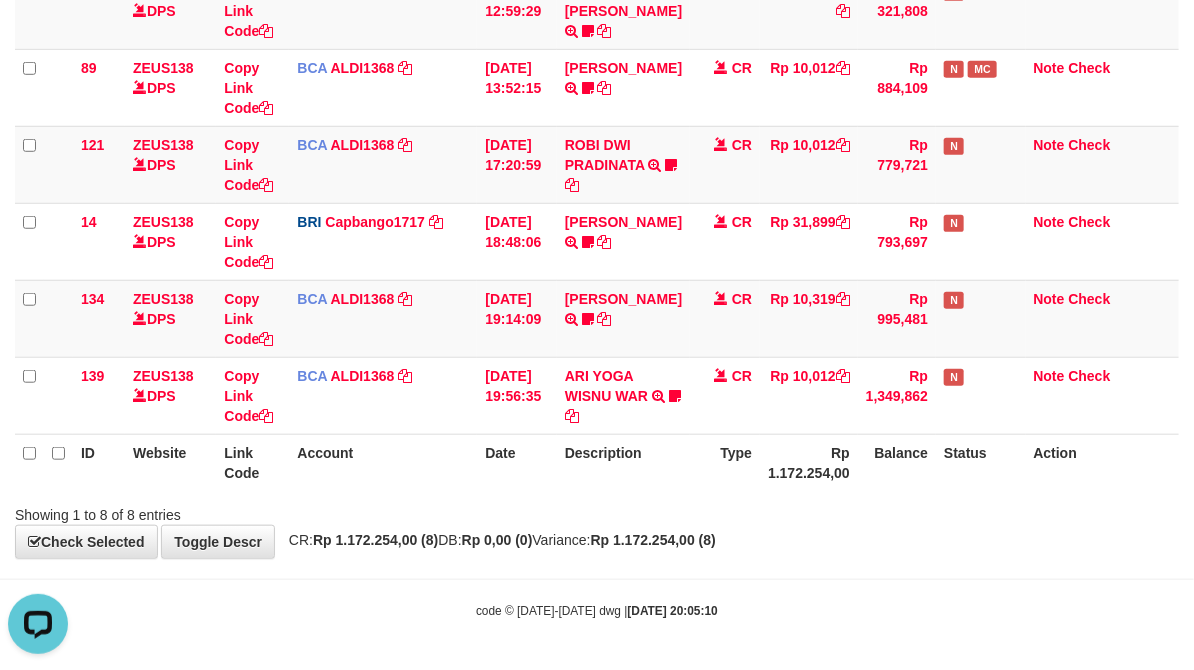 click on "Account" at bounding box center (383, 462) 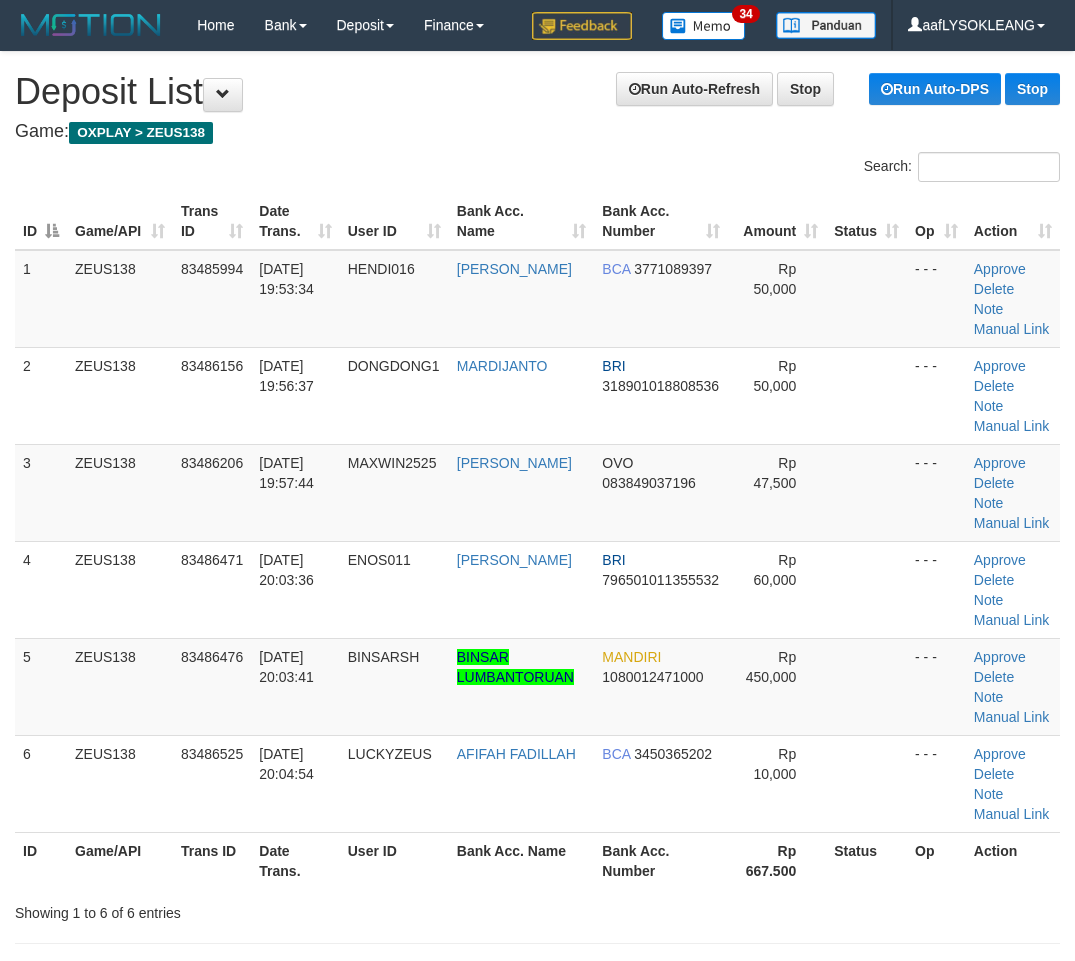 scroll, scrollTop: 0, scrollLeft: 41, axis: horizontal 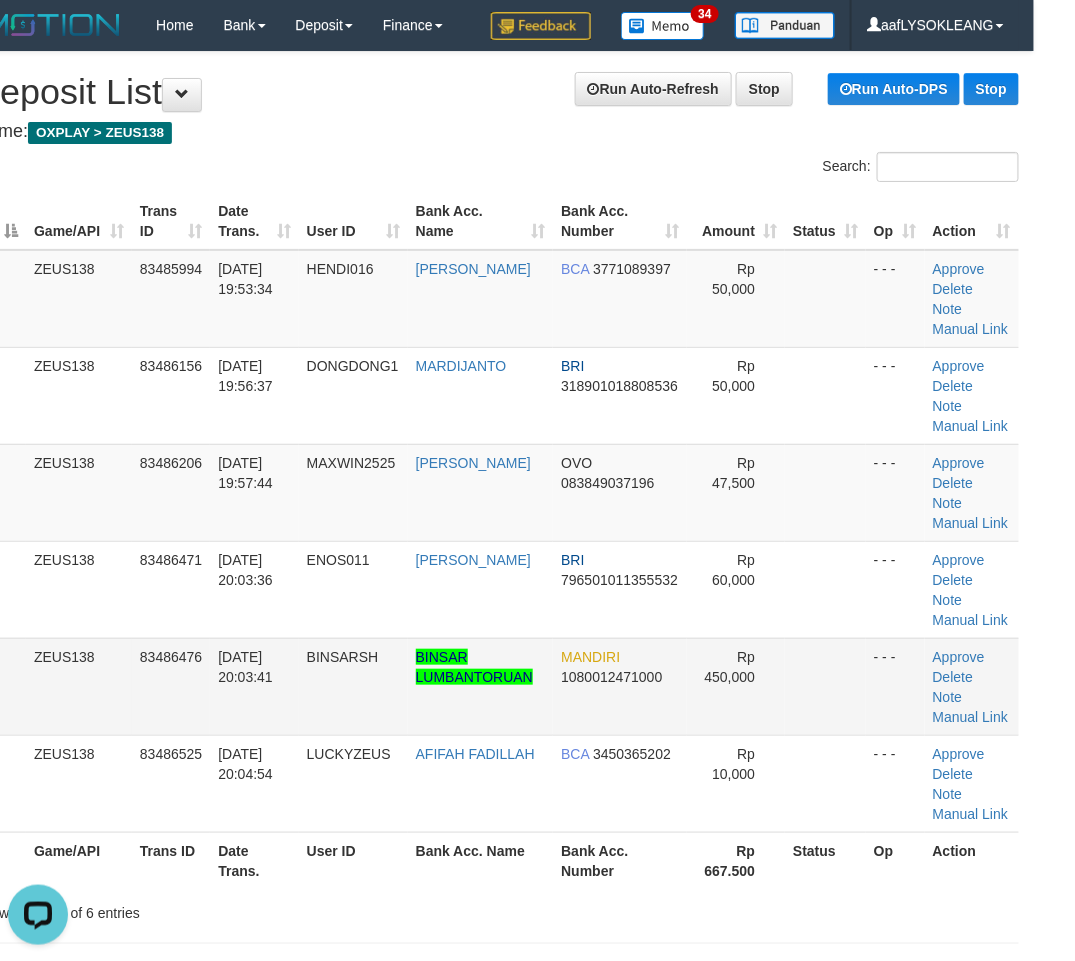 drag, startPoint x: 865, startPoint y: 701, endPoint x: 855, endPoint y: 698, distance: 10.440307 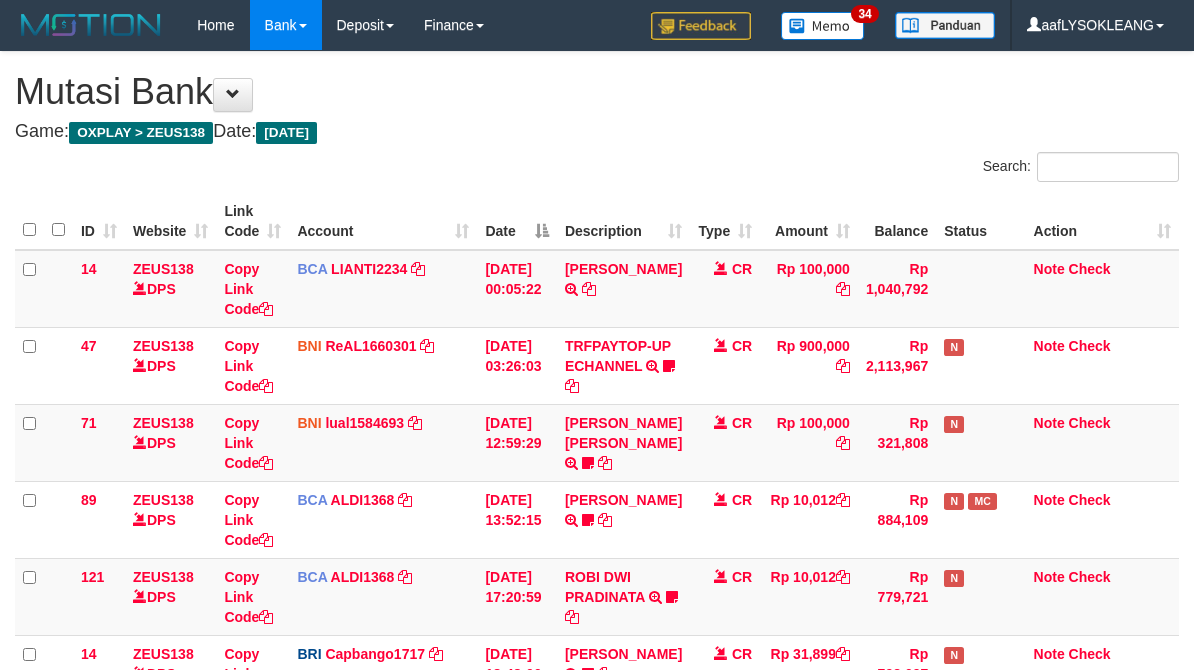 scroll, scrollTop: 471, scrollLeft: 0, axis: vertical 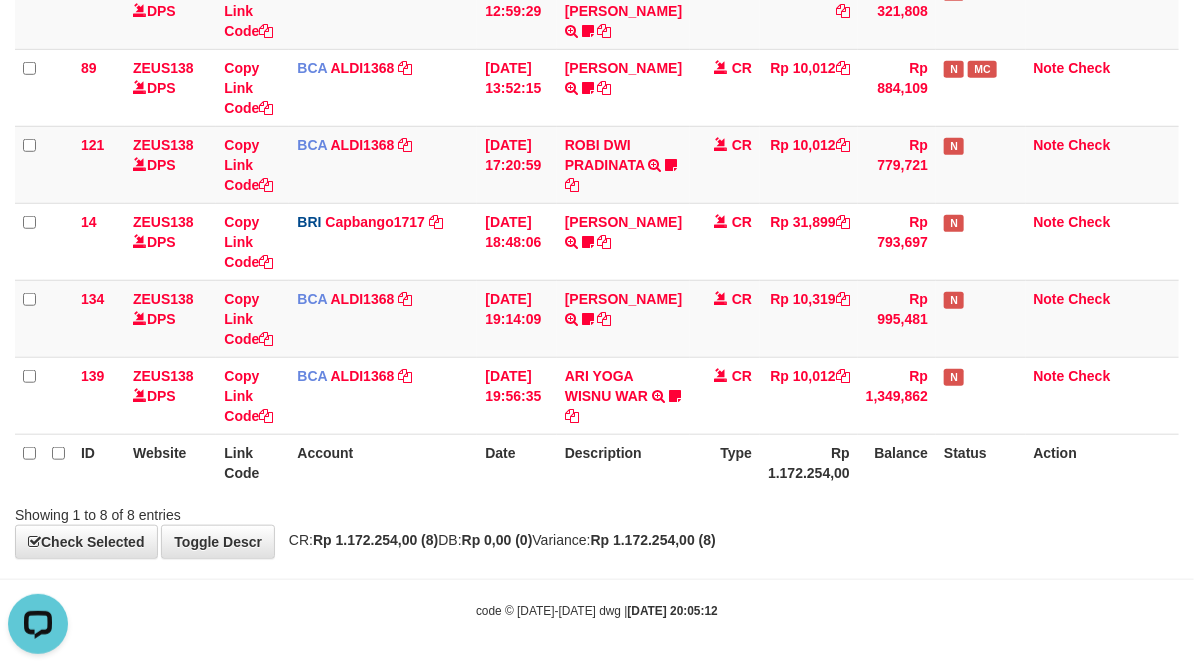 click on "Showing 1 to 8 of 8 entries" at bounding box center [249, 511] 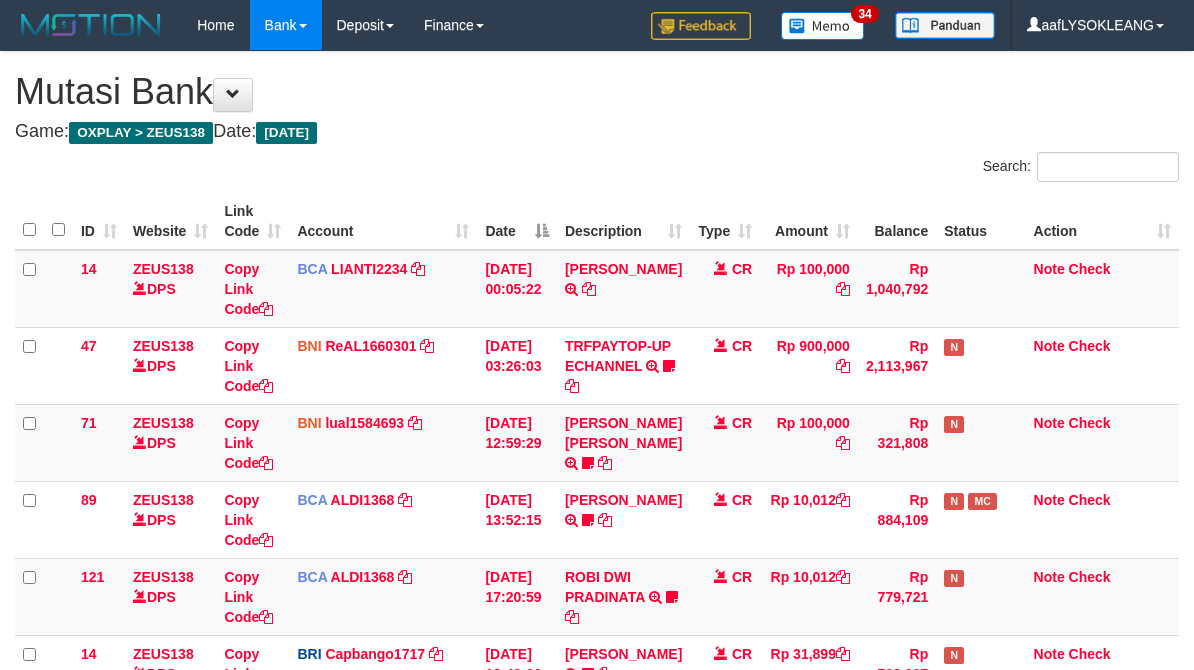 scroll, scrollTop: 471, scrollLeft: 0, axis: vertical 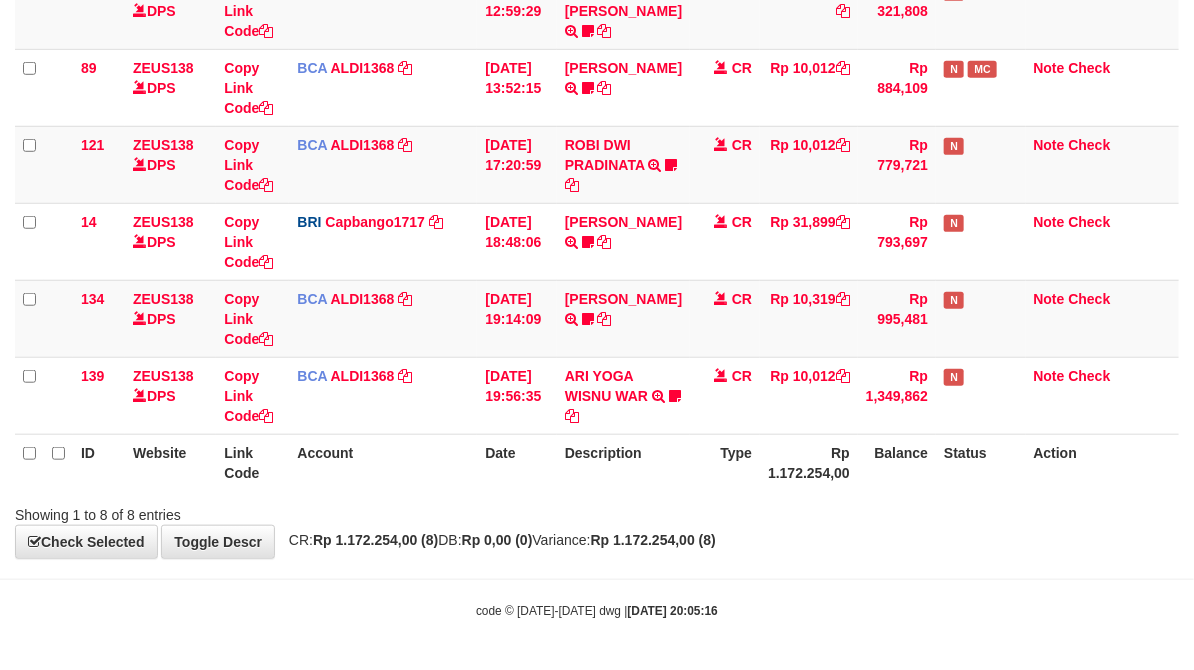 click on "Account" at bounding box center [383, 462] 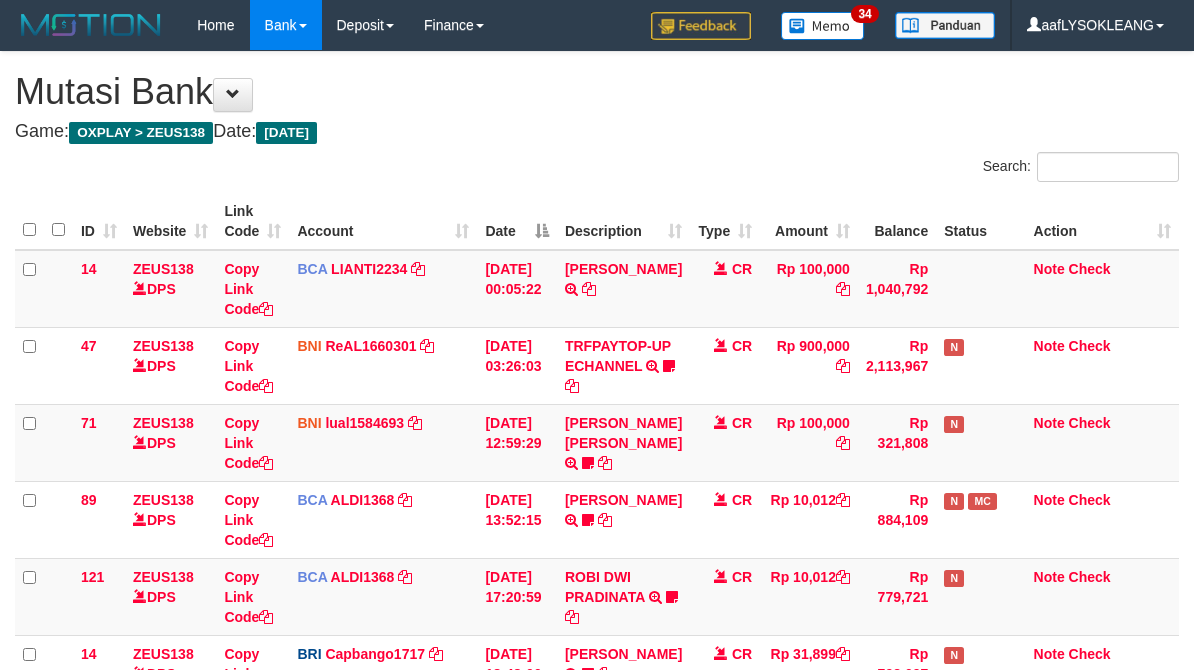 scroll, scrollTop: 471, scrollLeft: 0, axis: vertical 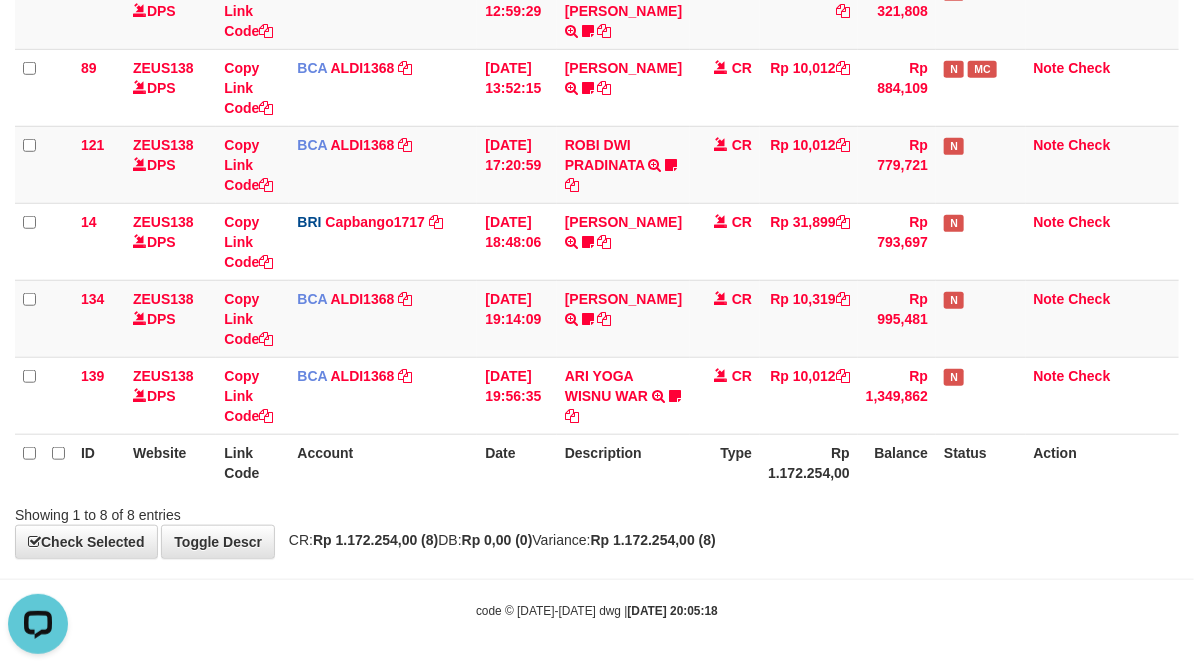 drag, startPoint x: 370, startPoint y: 496, endPoint x: 355, endPoint y: 496, distance: 15 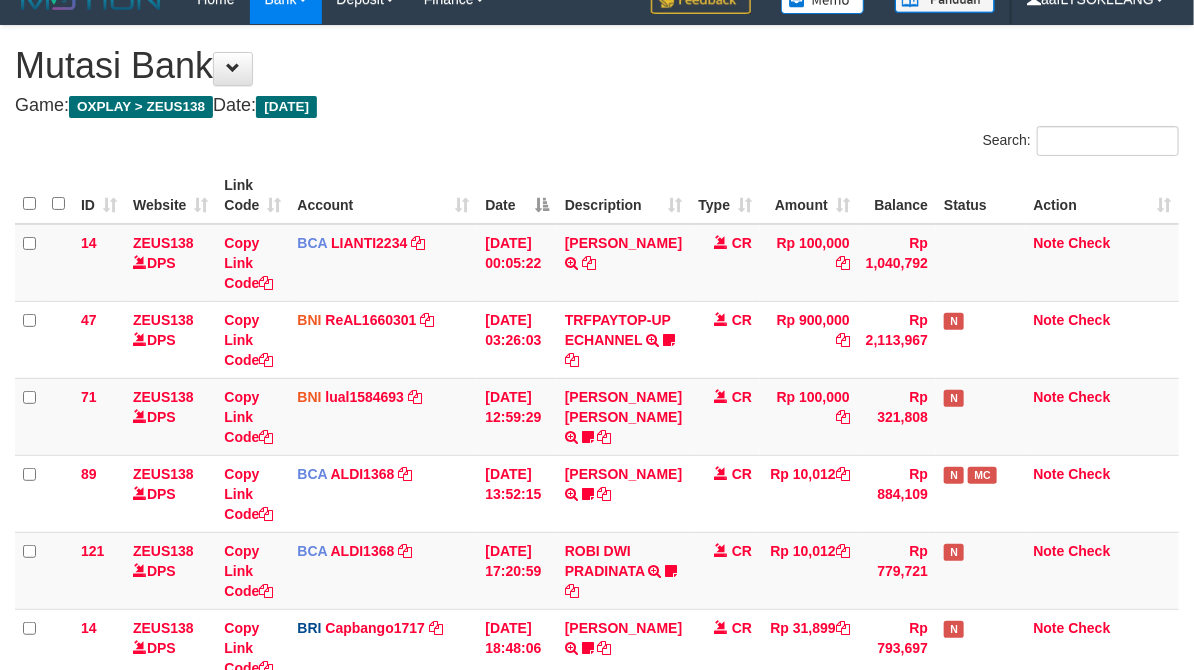 scroll, scrollTop: 323, scrollLeft: 0, axis: vertical 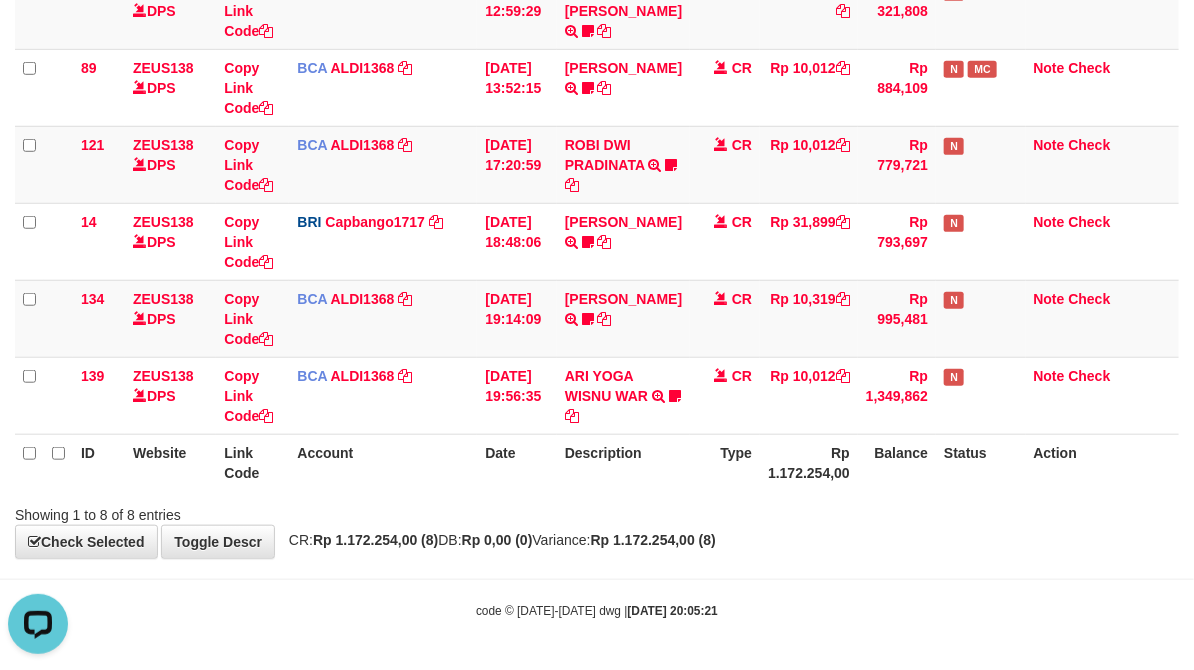 drag, startPoint x: 650, startPoint y: 506, endPoint x: 440, endPoint y: 491, distance: 210.53503 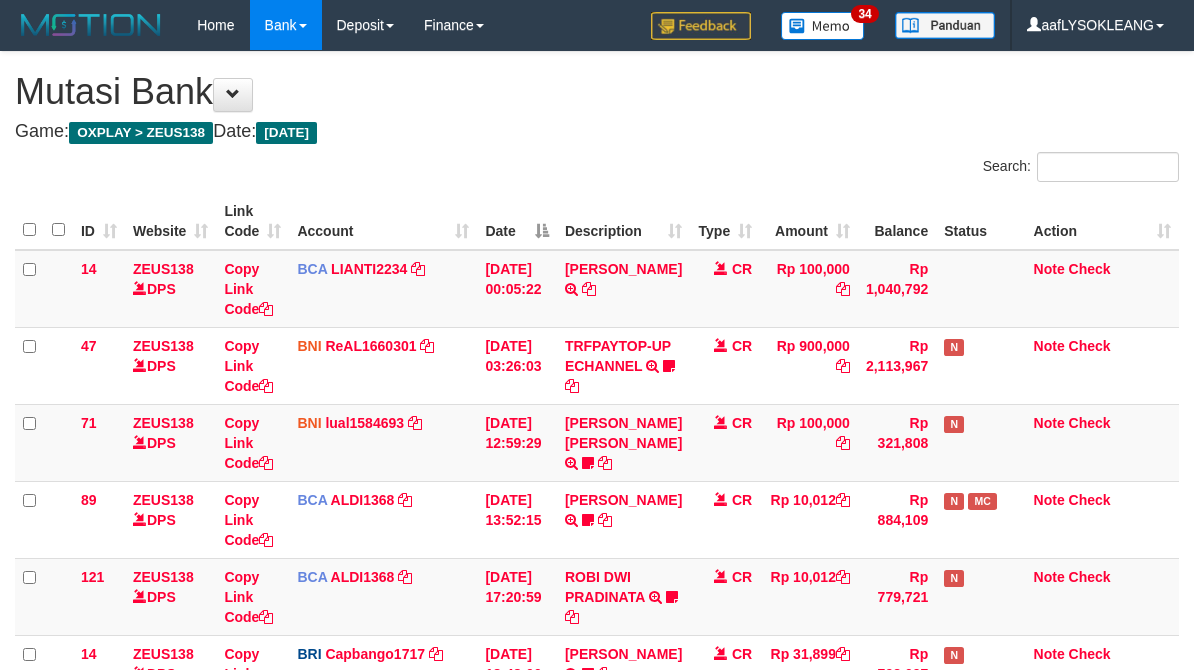 scroll, scrollTop: 471, scrollLeft: 0, axis: vertical 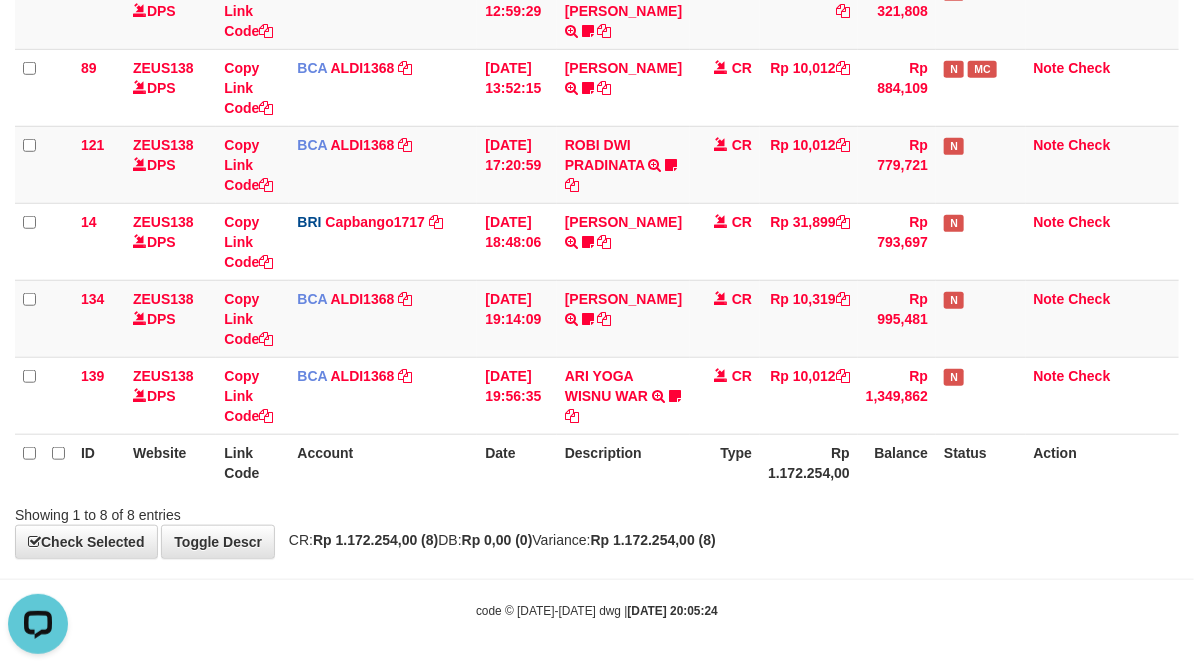 click on "**********" at bounding box center (597, 89) 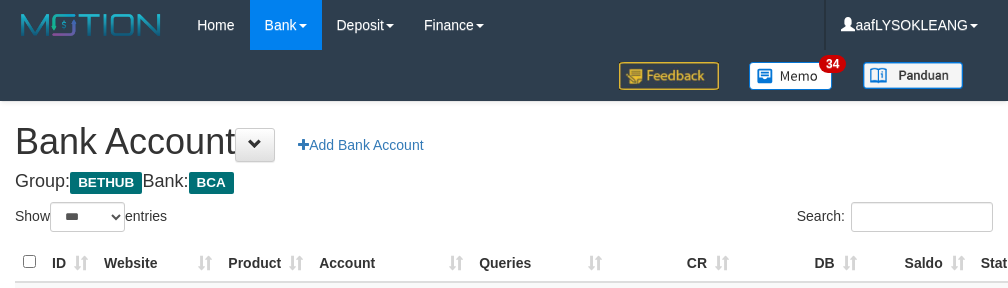 select on "***" 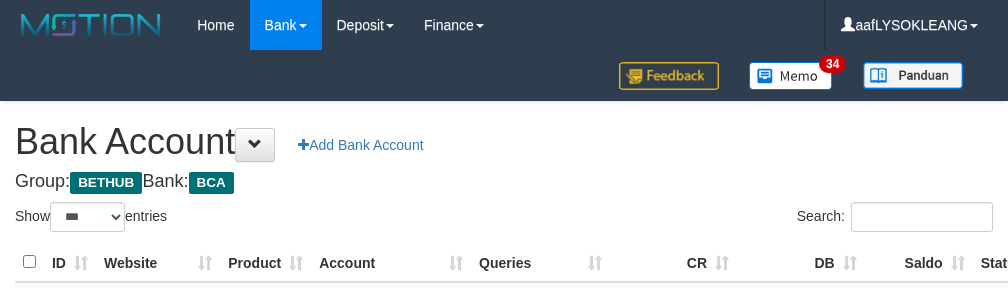 scroll, scrollTop: 73, scrollLeft: 0, axis: vertical 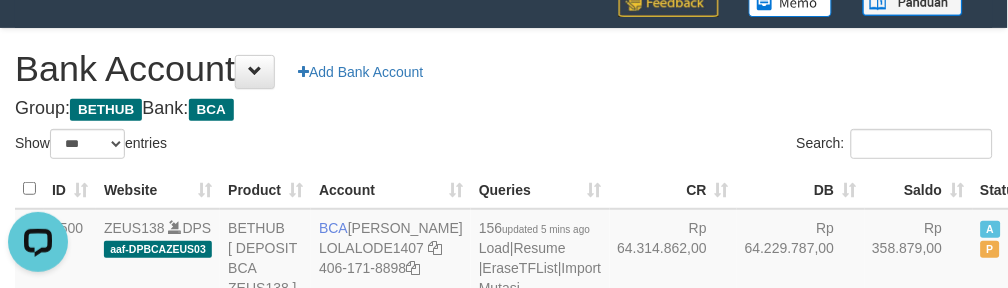 click on "**********" at bounding box center (504, 220) 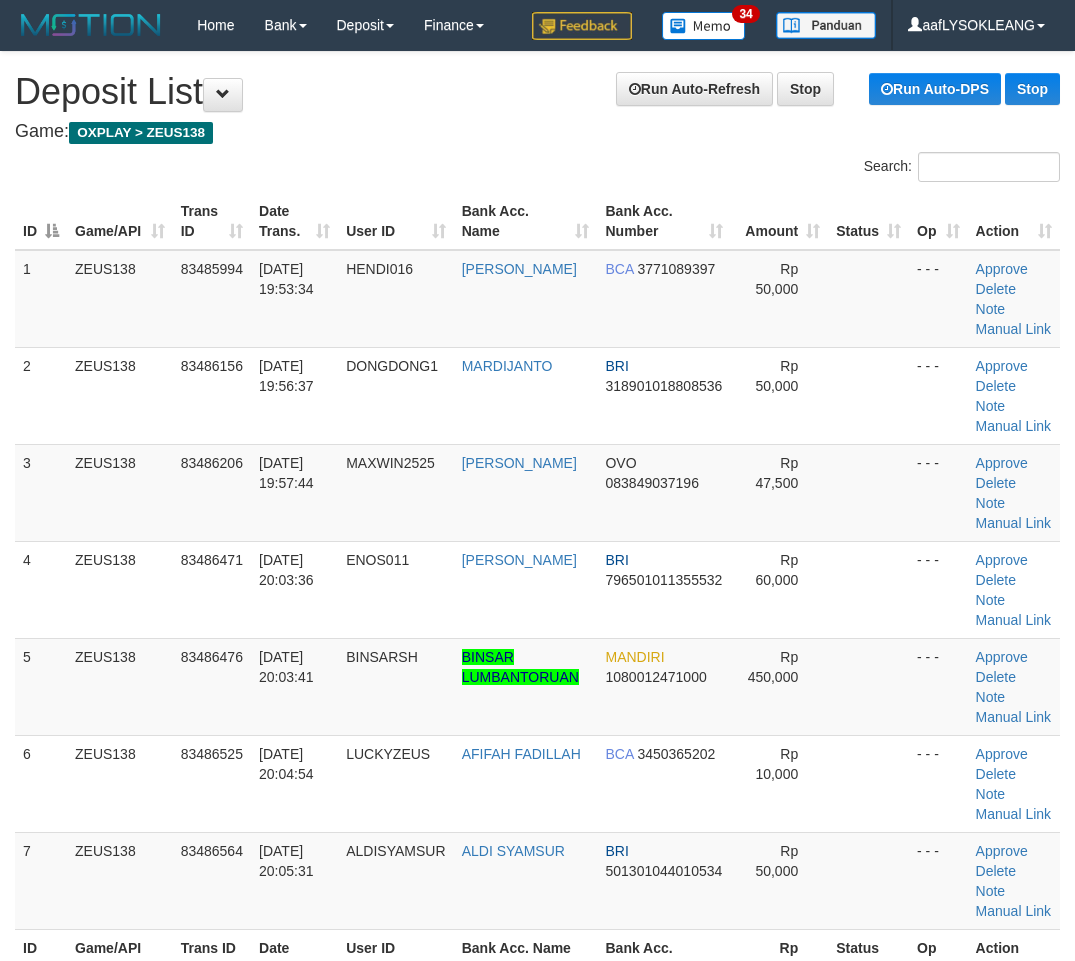 scroll, scrollTop: 0, scrollLeft: 41, axis: horizontal 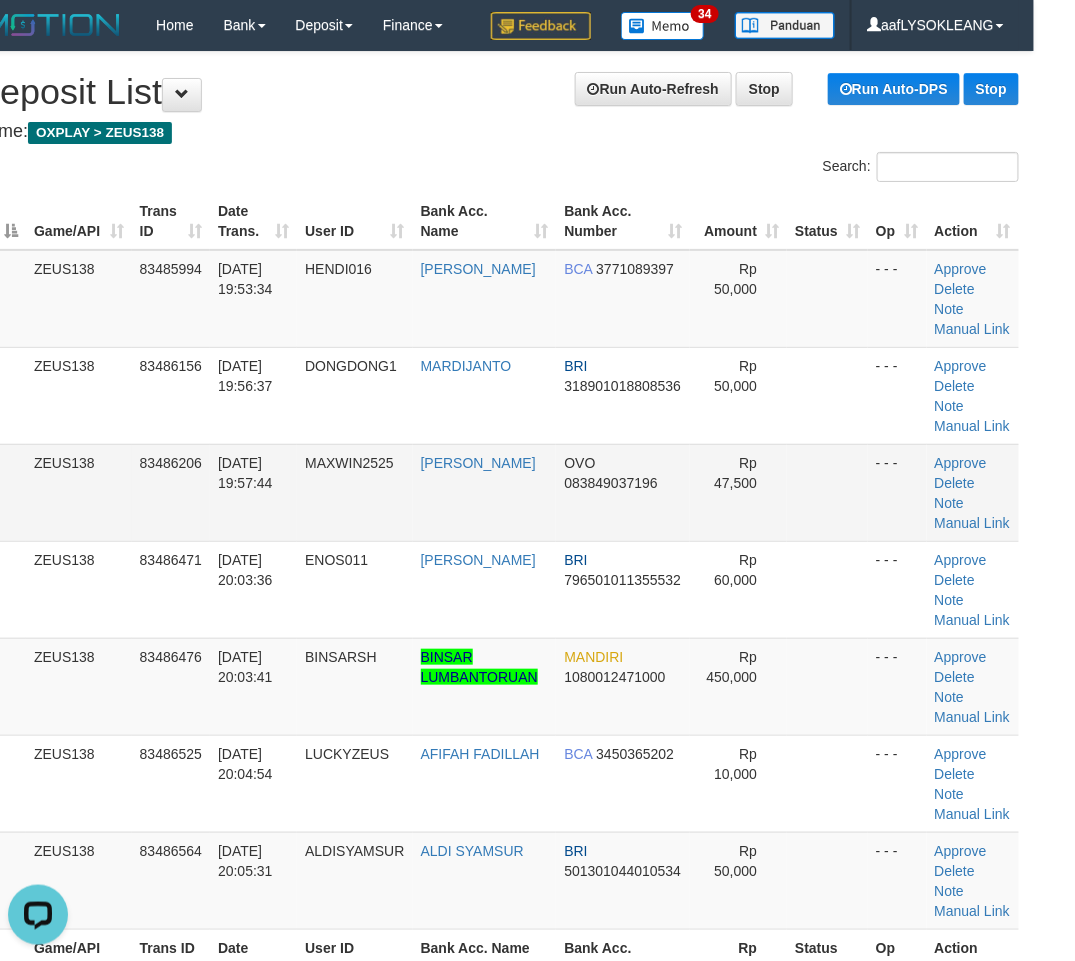 drag, startPoint x: 880, startPoint y: 510, endPoint x: 877, endPoint y: 520, distance: 10.440307 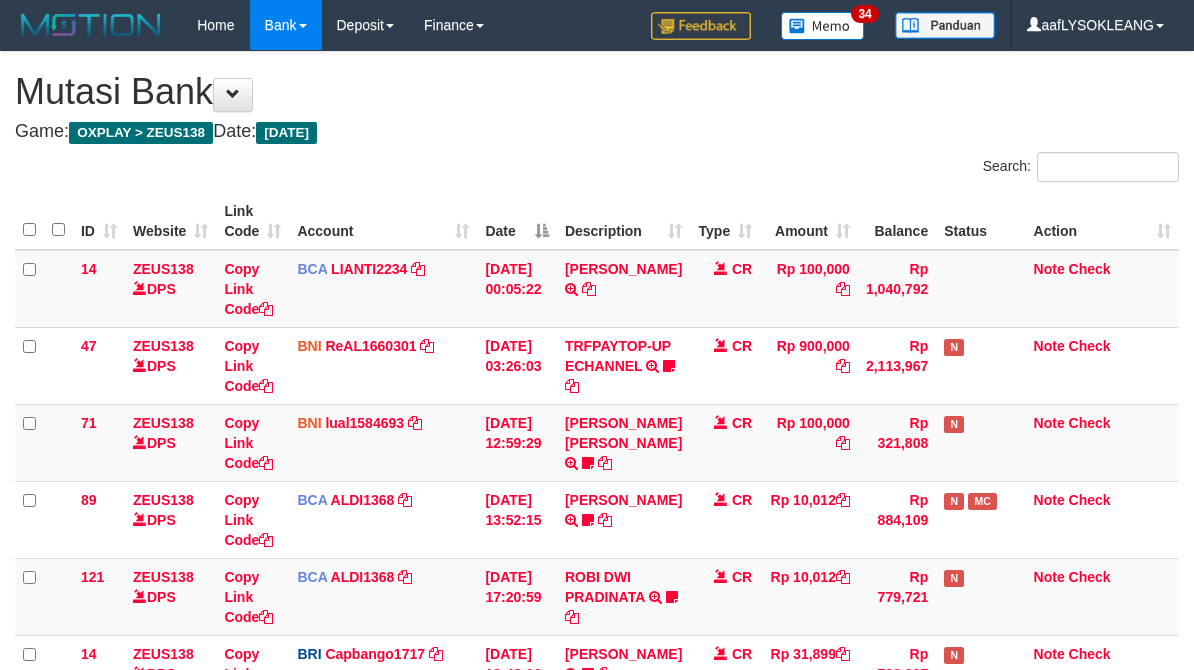 scroll, scrollTop: 471, scrollLeft: 0, axis: vertical 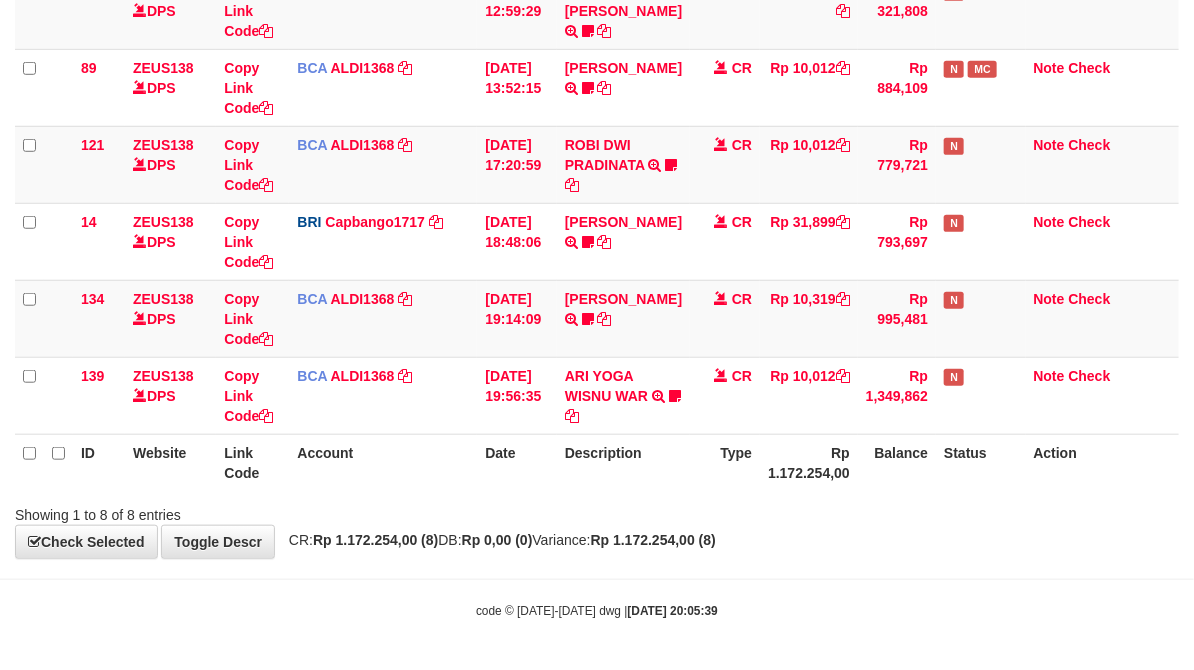 click on "Account" at bounding box center [383, 462] 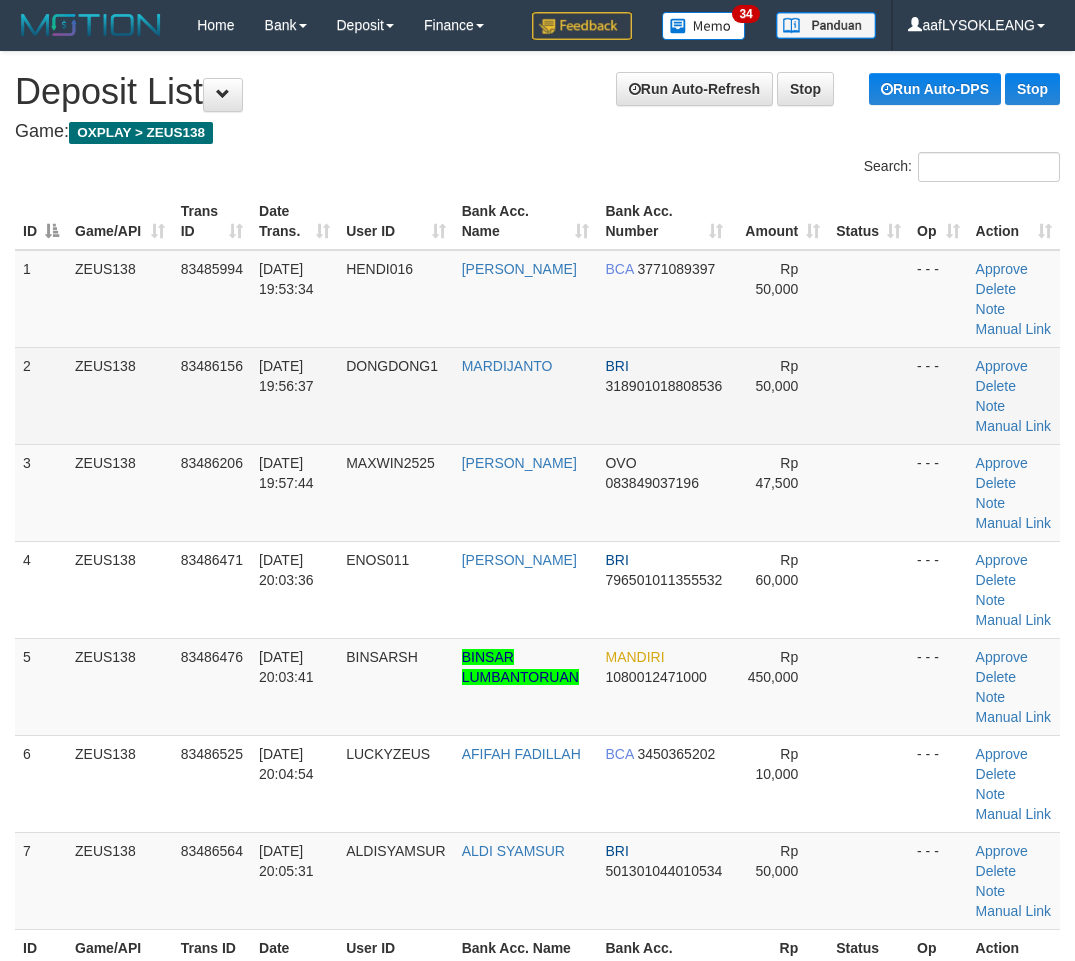 scroll, scrollTop: 0, scrollLeft: 41, axis: horizontal 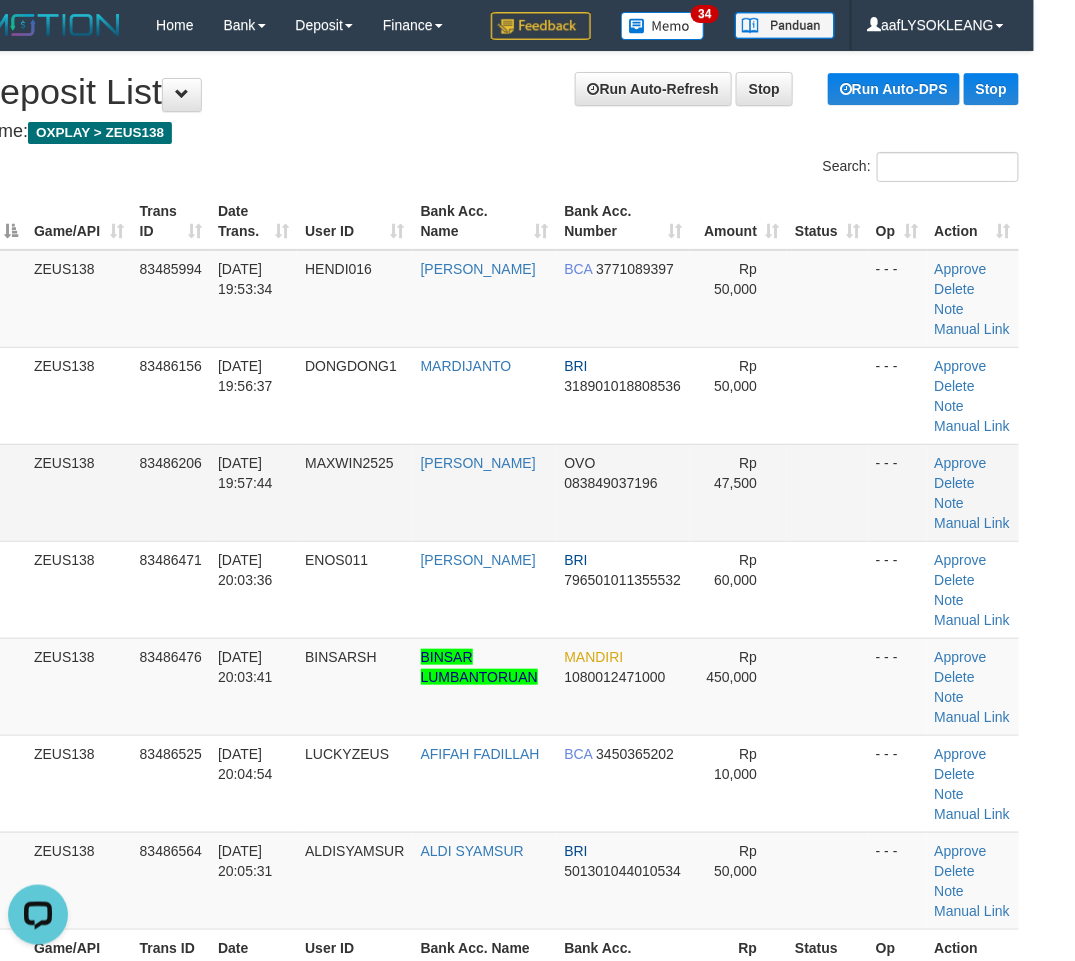 click at bounding box center [827, 492] 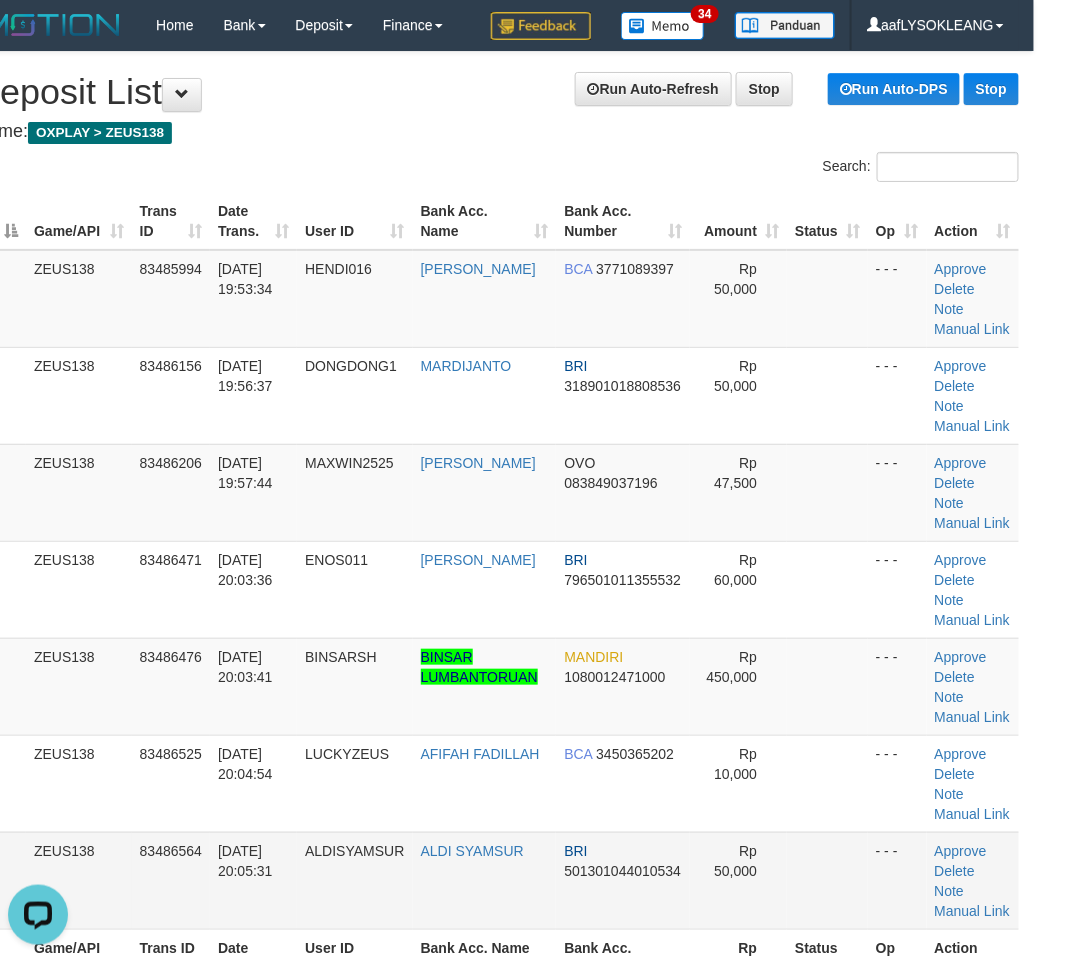 drag, startPoint x: 836, startPoint y: 506, endPoint x: 918, endPoint y: 522, distance: 83.546394 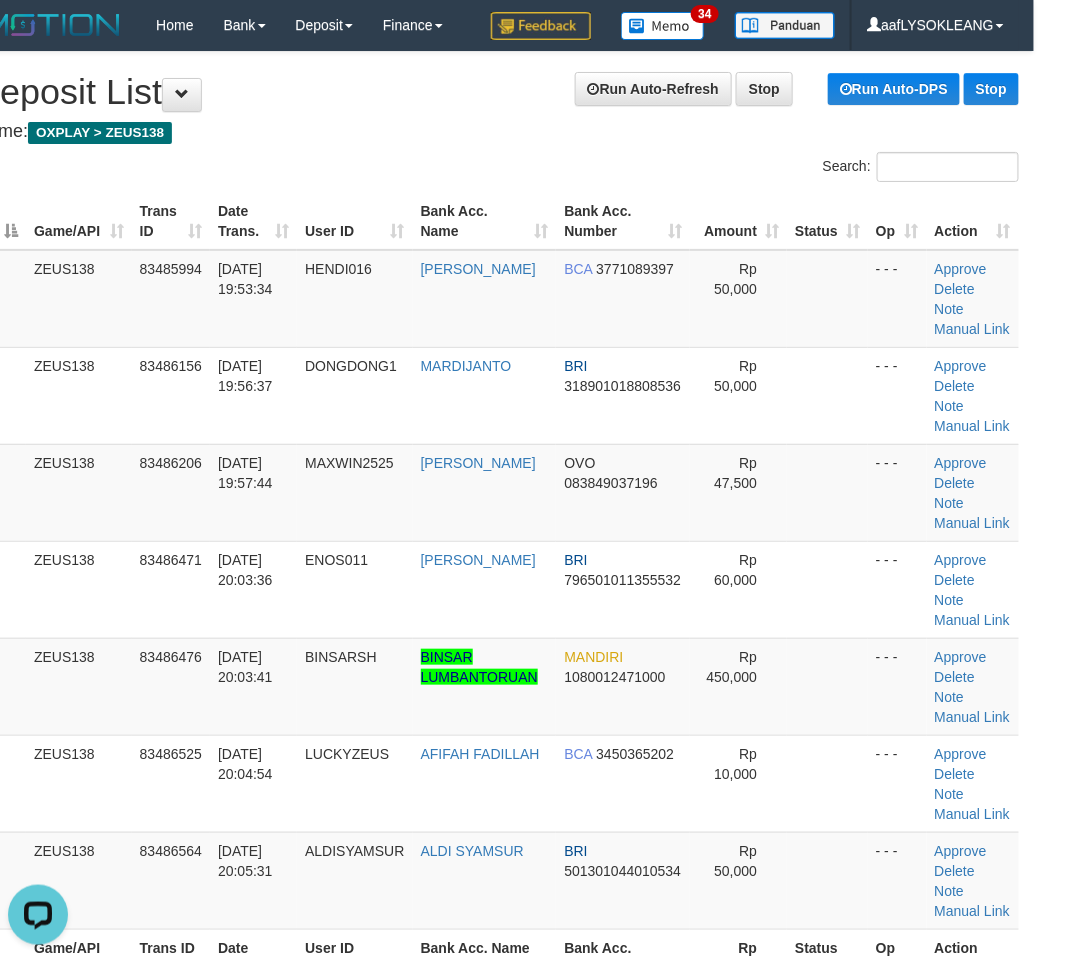 scroll, scrollTop: 741, scrollLeft: 41, axis: both 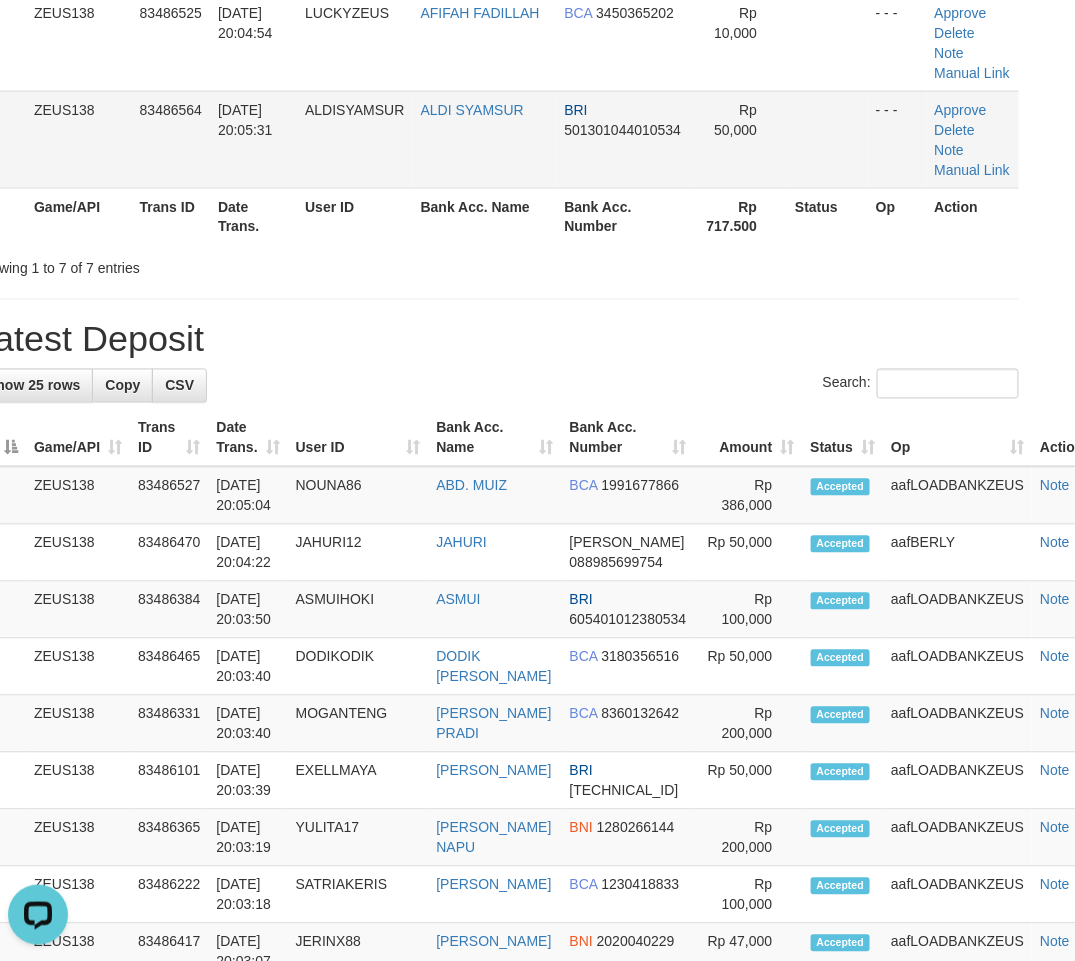 drag, startPoint x: 824, startPoint y: 276, endPoint x: 848, endPoint y: 274, distance: 24.083189 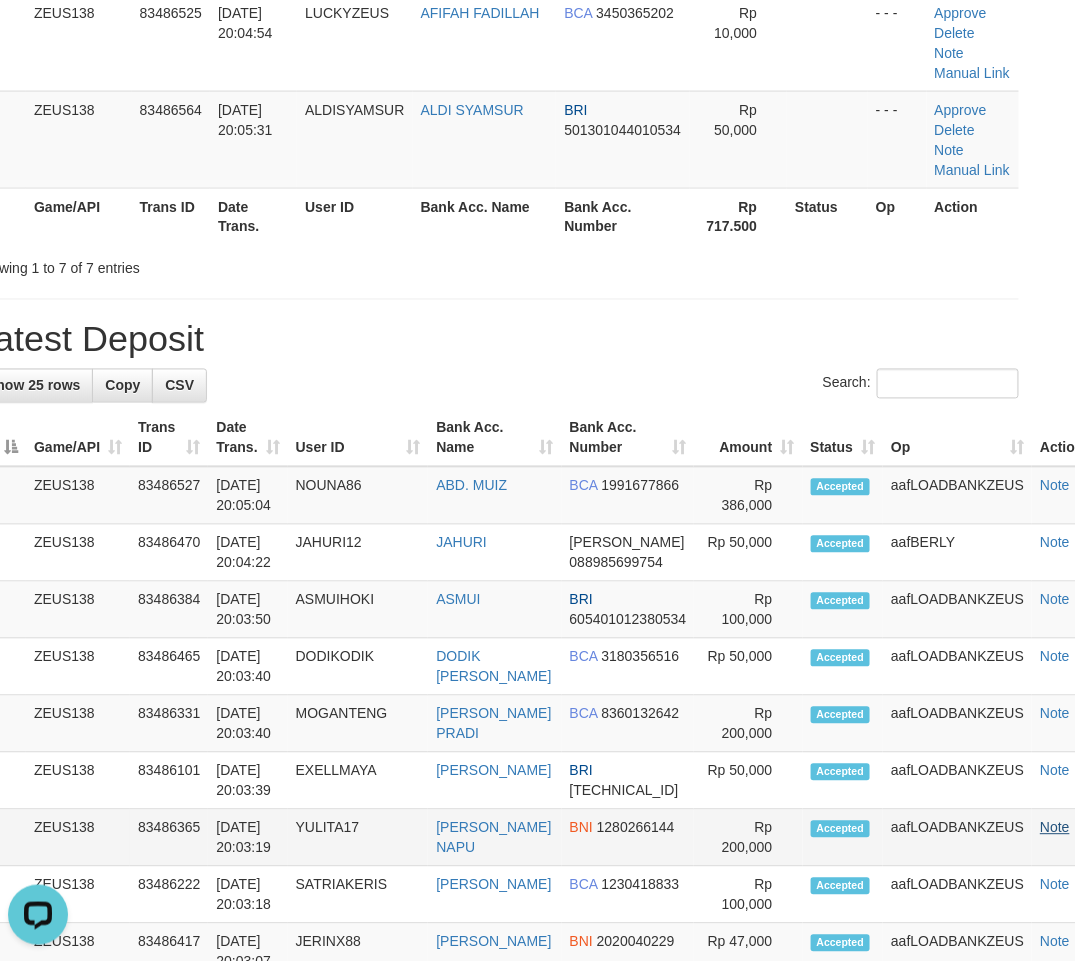 scroll, scrollTop: 1333, scrollLeft: 41, axis: both 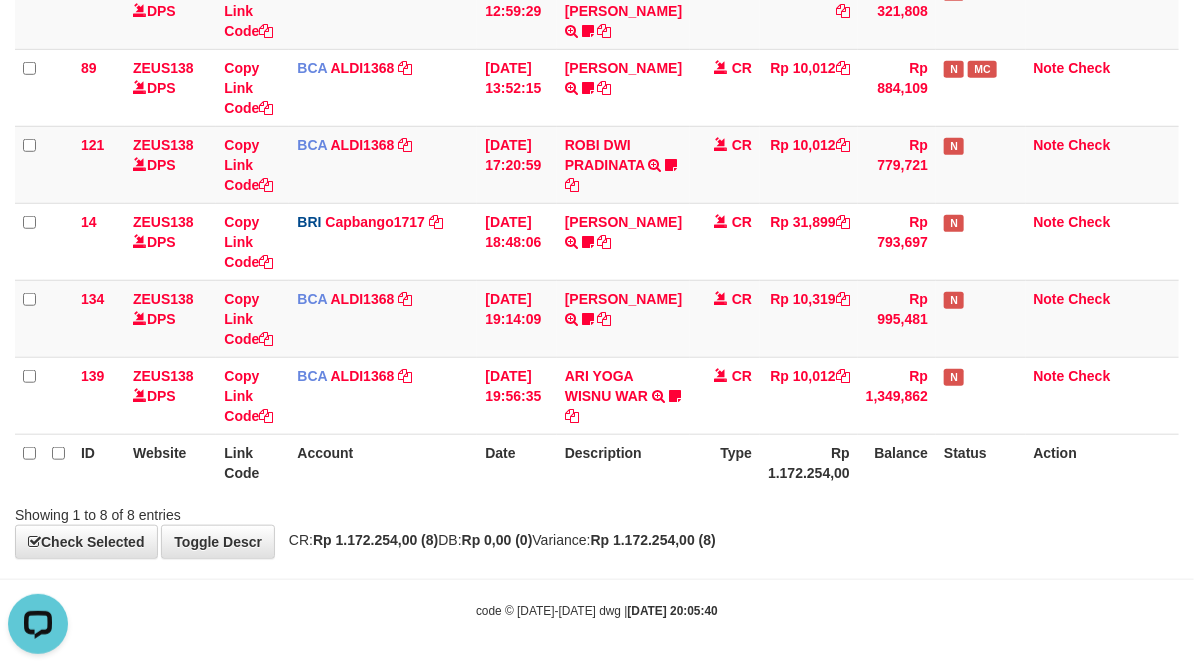 drag, startPoint x: 395, startPoint y: 464, endPoint x: 365, endPoint y: 452, distance: 32.31099 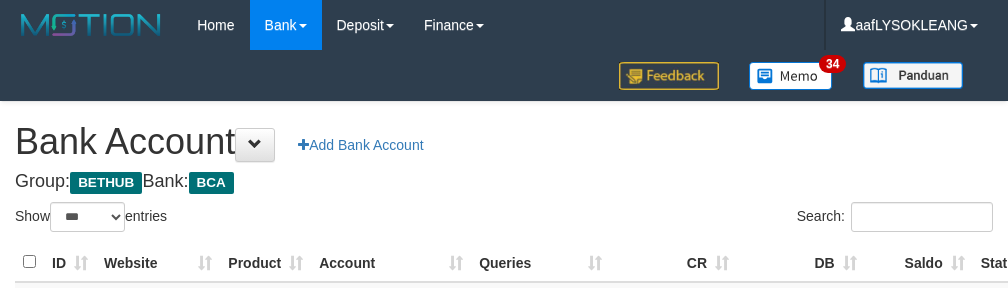 select on "***" 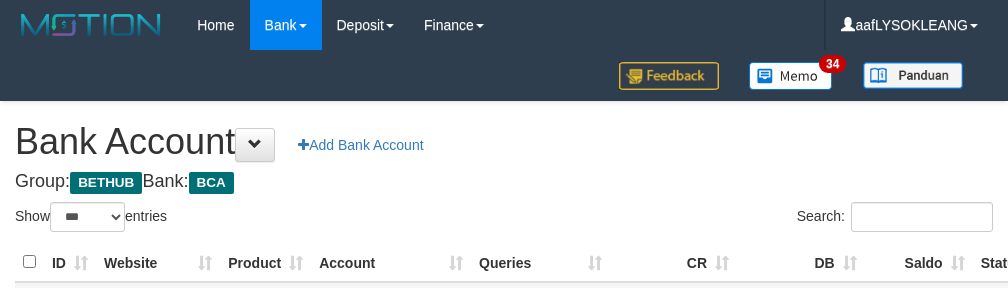 scroll, scrollTop: 73, scrollLeft: 0, axis: vertical 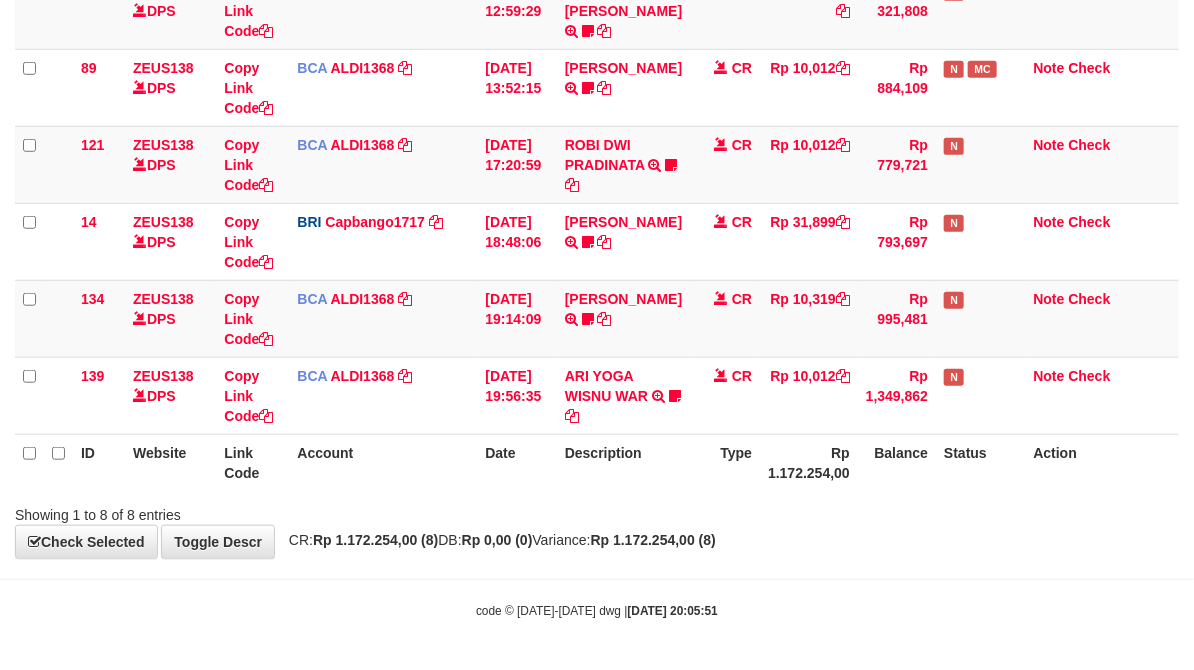 drag, startPoint x: 403, startPoint y: 446, endPoint x: 0, endPoint y: 308, distance: 425.973 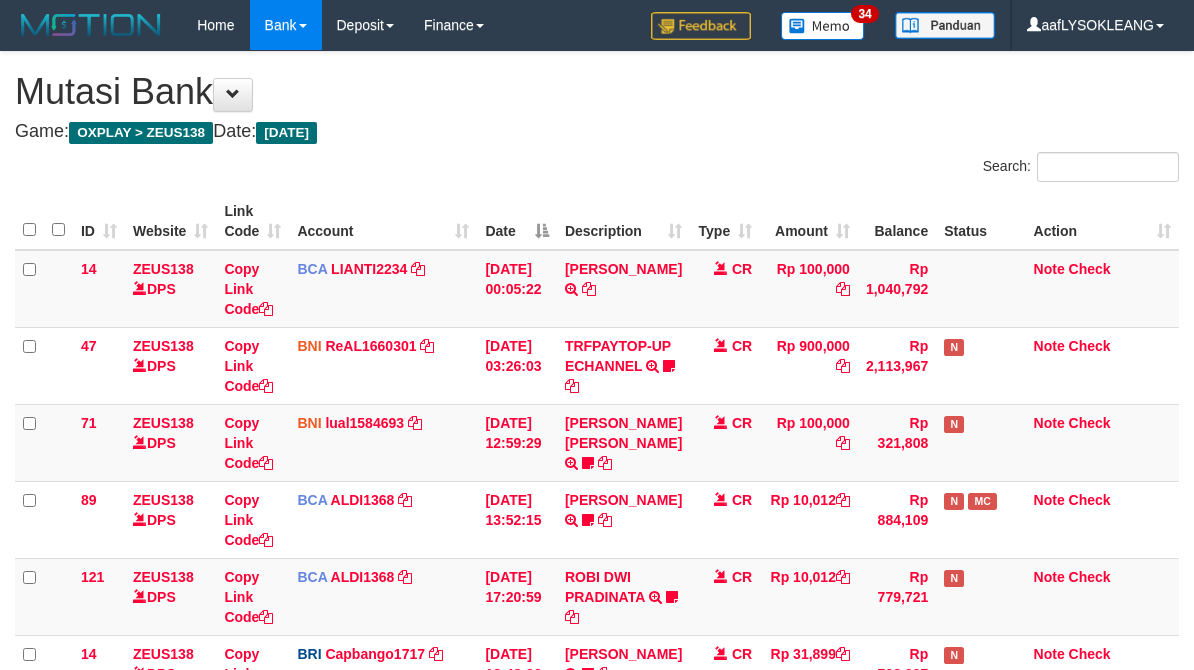 scroll, scrollTop: 471, scrollLeft: 0, axis: vertical 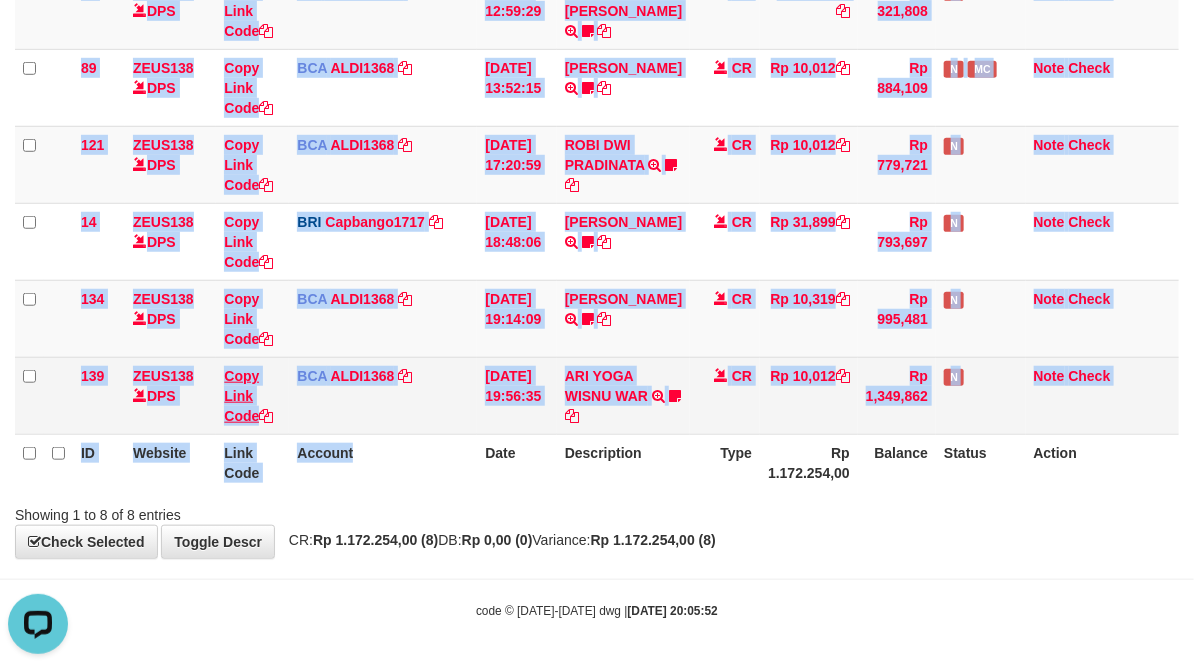 drag, startPoint x: 400, startPoint y: 491, endPoint x: 250, endPoint y: 410, distance: 170.47287 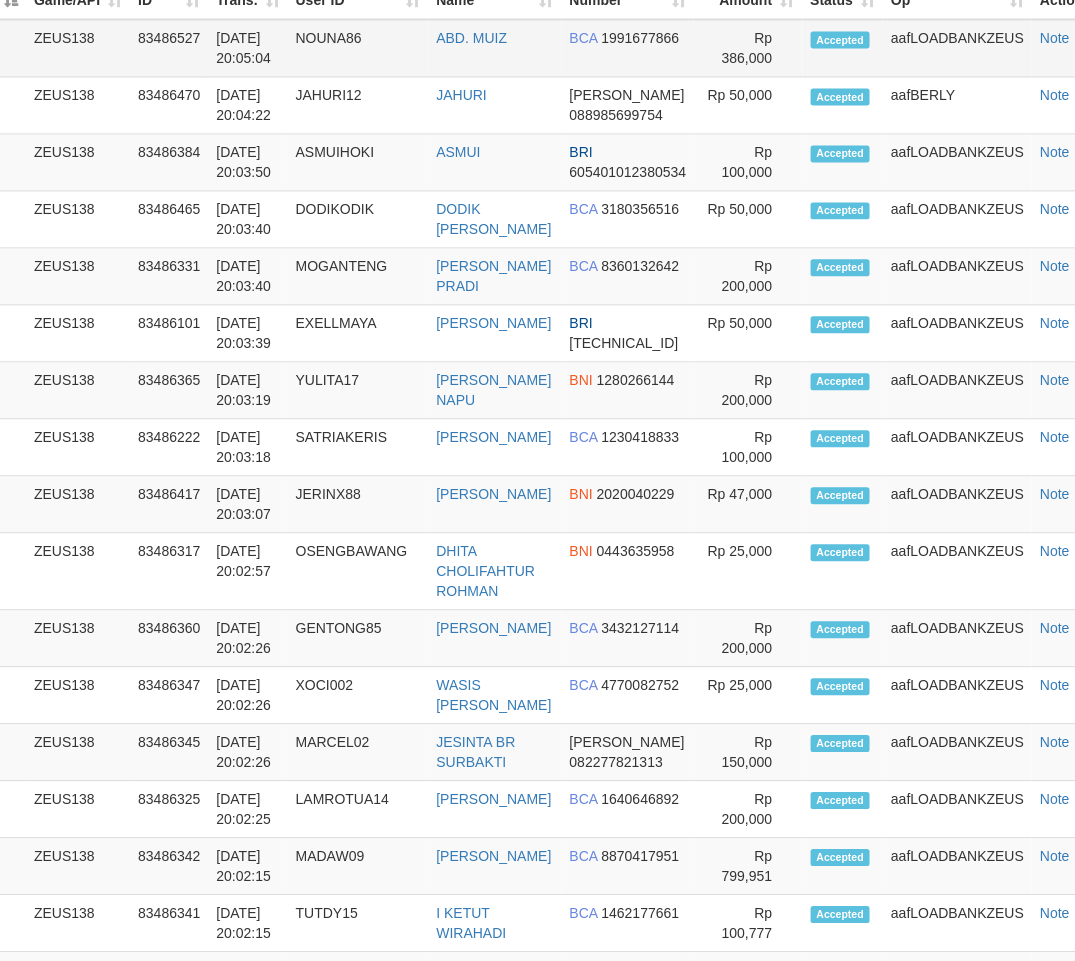 scroll, scrollTop: 551, scrollLeft: 41, axis: both 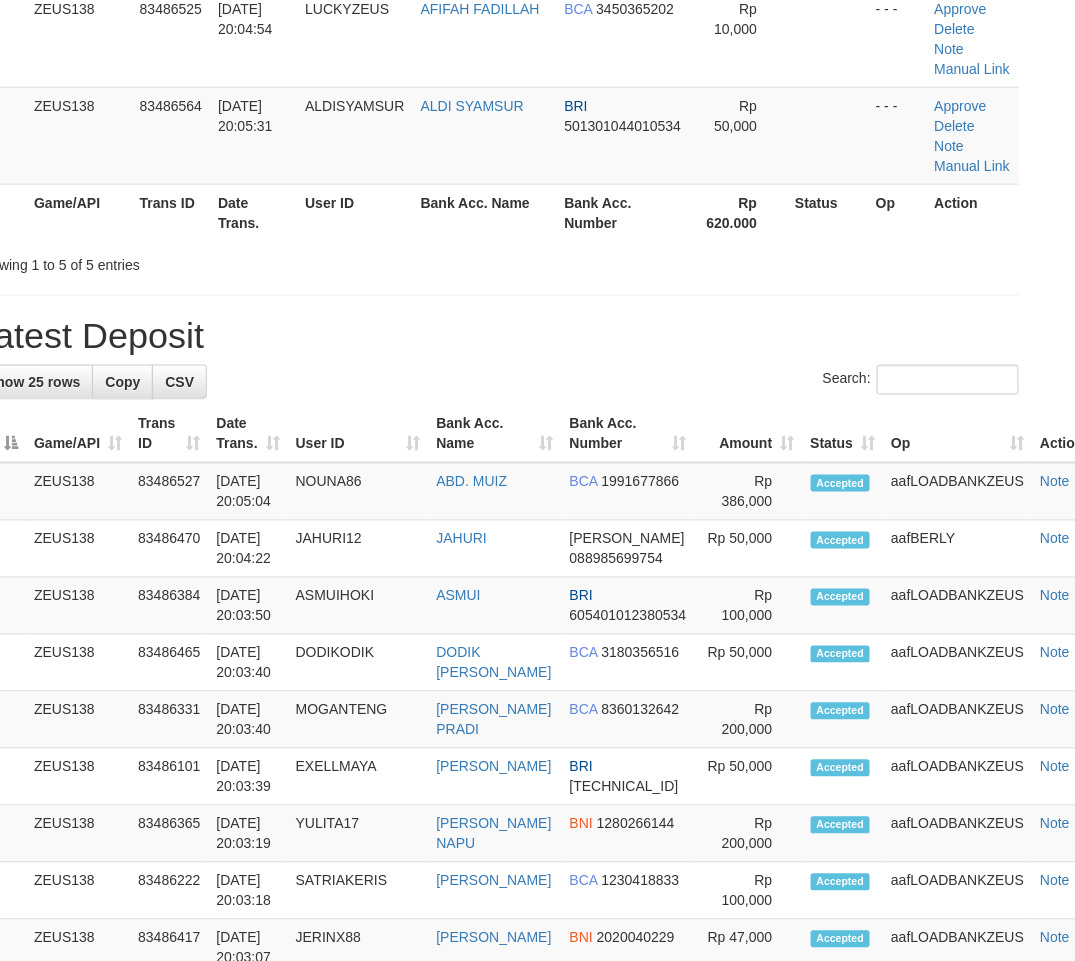 drag, startPoint x: 834, startPoint y: 356, endPoint x: 861, endPoint y: 370, distance: 30.413813 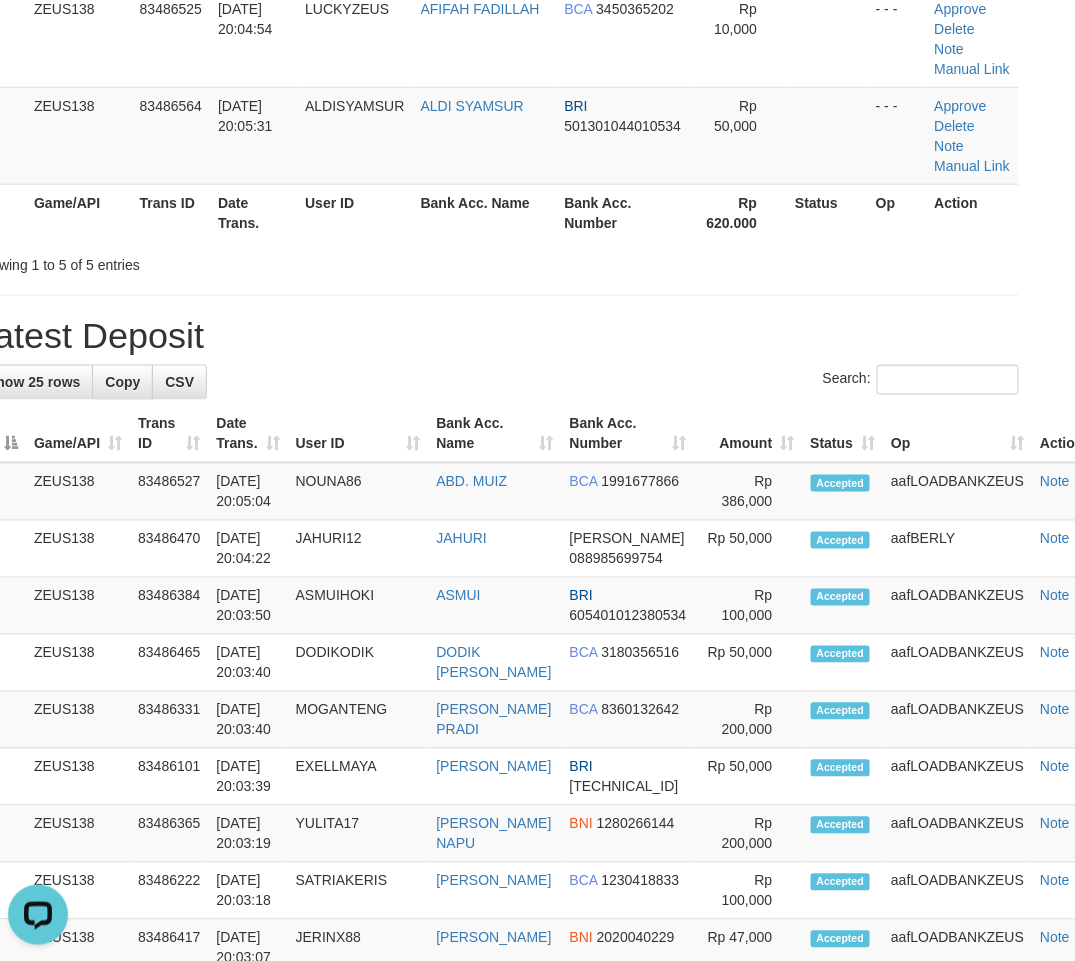 scroll, scrollTop: 0, scrollLeft: 0, axis: both 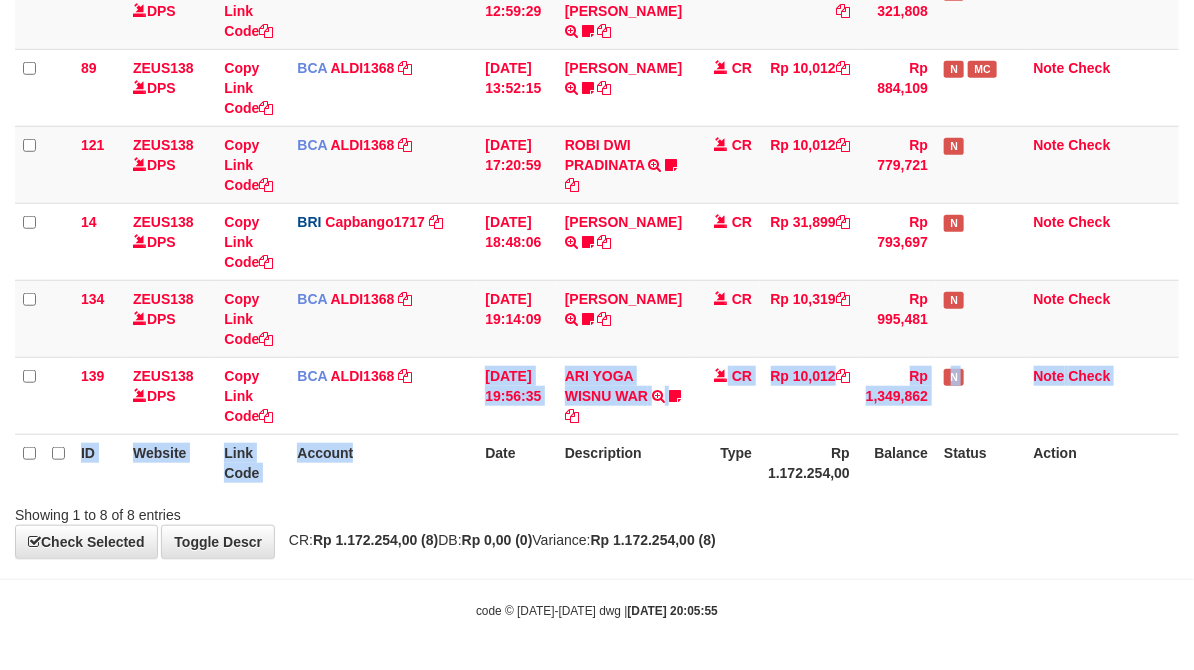drag, startPoint x: 403, startPoint y: 433, endPoint x: 1, endPoint y: 255, distance: 439.64532 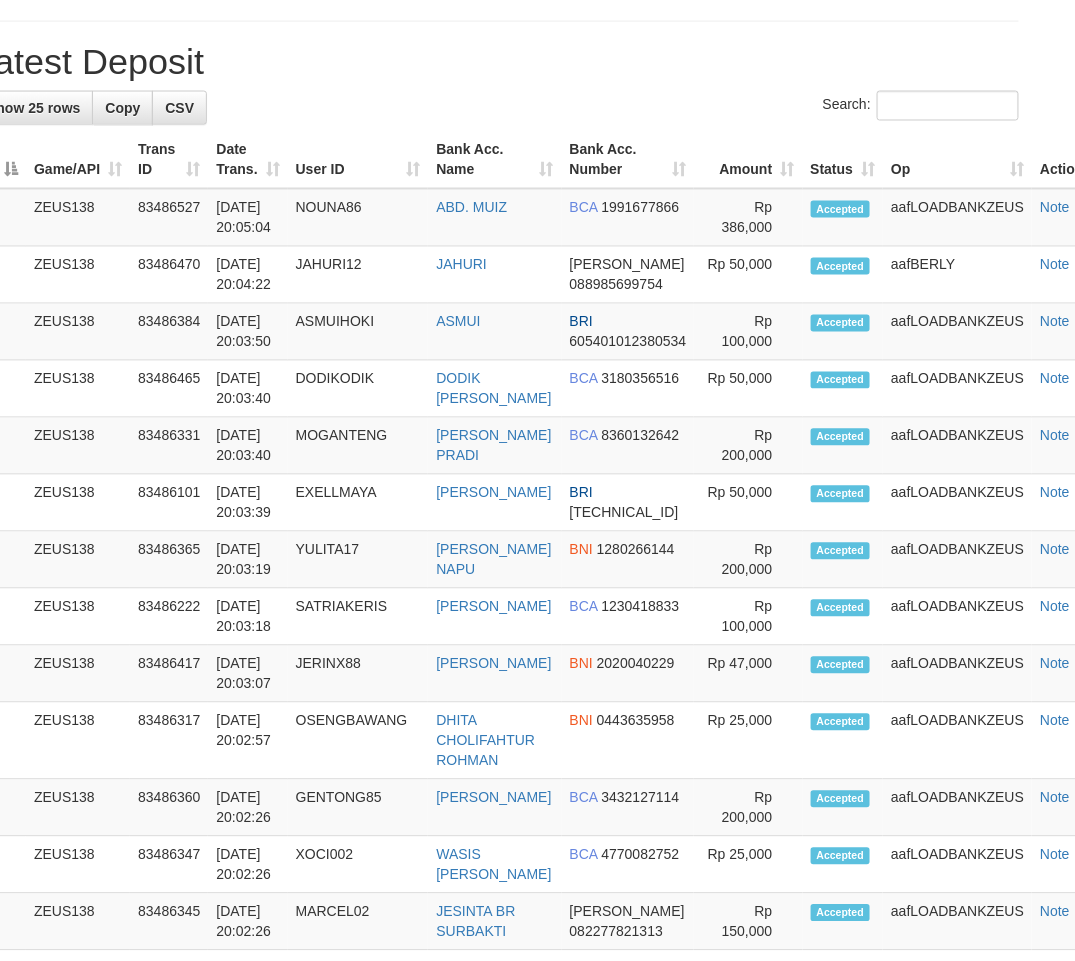 scroll, scrollTop: 551, scrollLeft: 41, axis: both 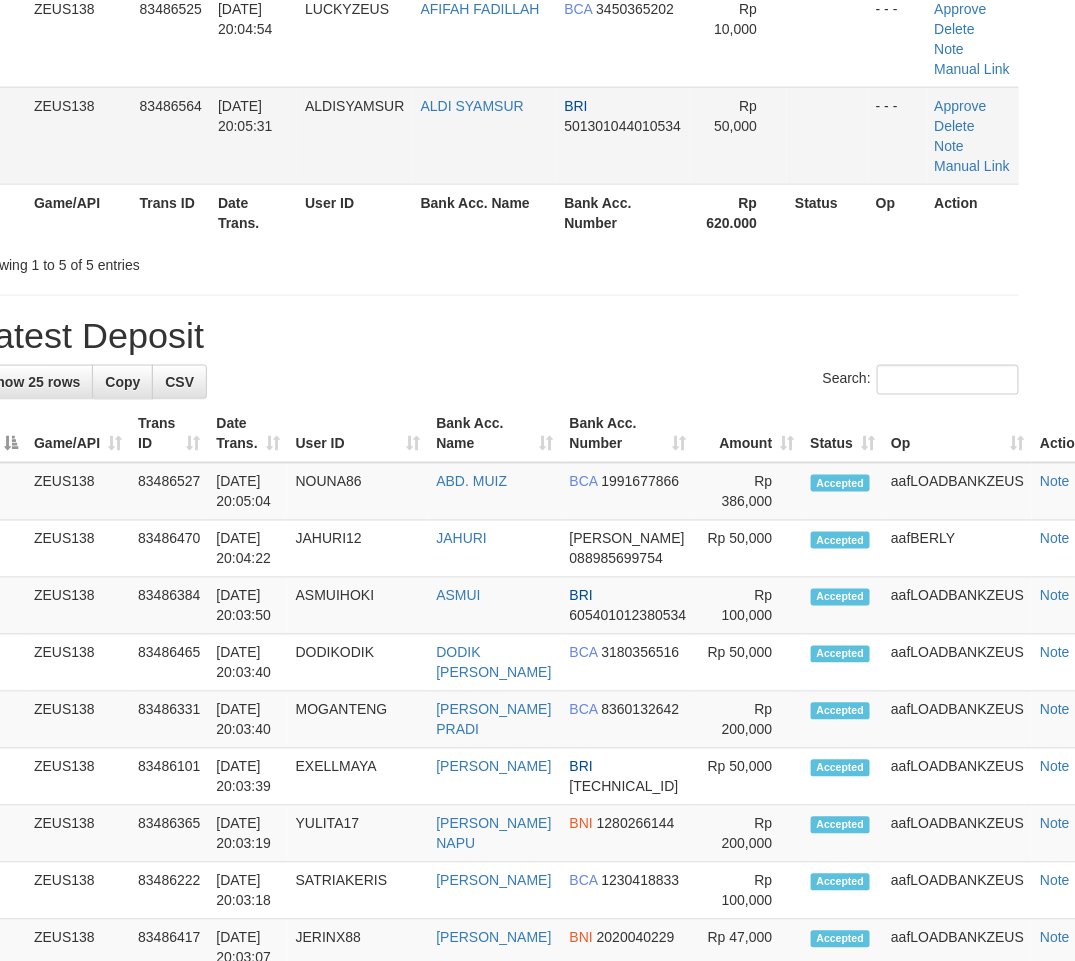 drag, startPoint x: 541, startPoint y: 226, endPoint x: 550, endPoint y: 234, distance: 12.0415945 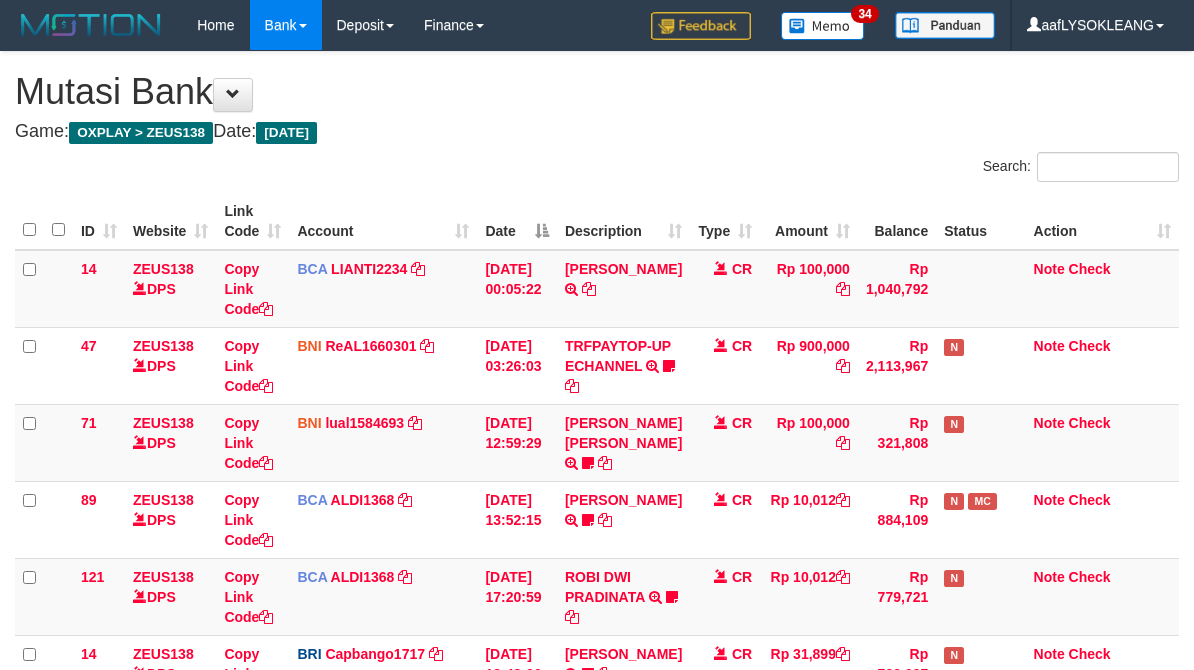 scroll, scrollTop: 471, scrollLeft: 0, axis: vertical 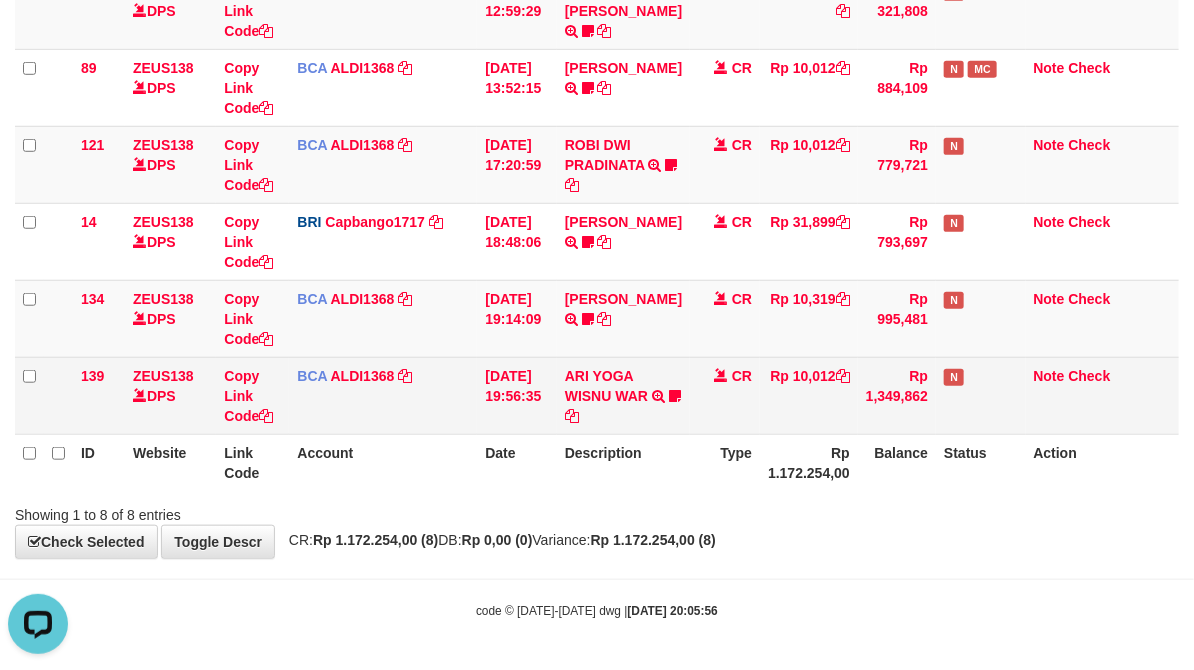 drag, startPoint x: 461, startPoint y: 428, endPoint x: 428, endPoint y: 415, distance: 35.468296 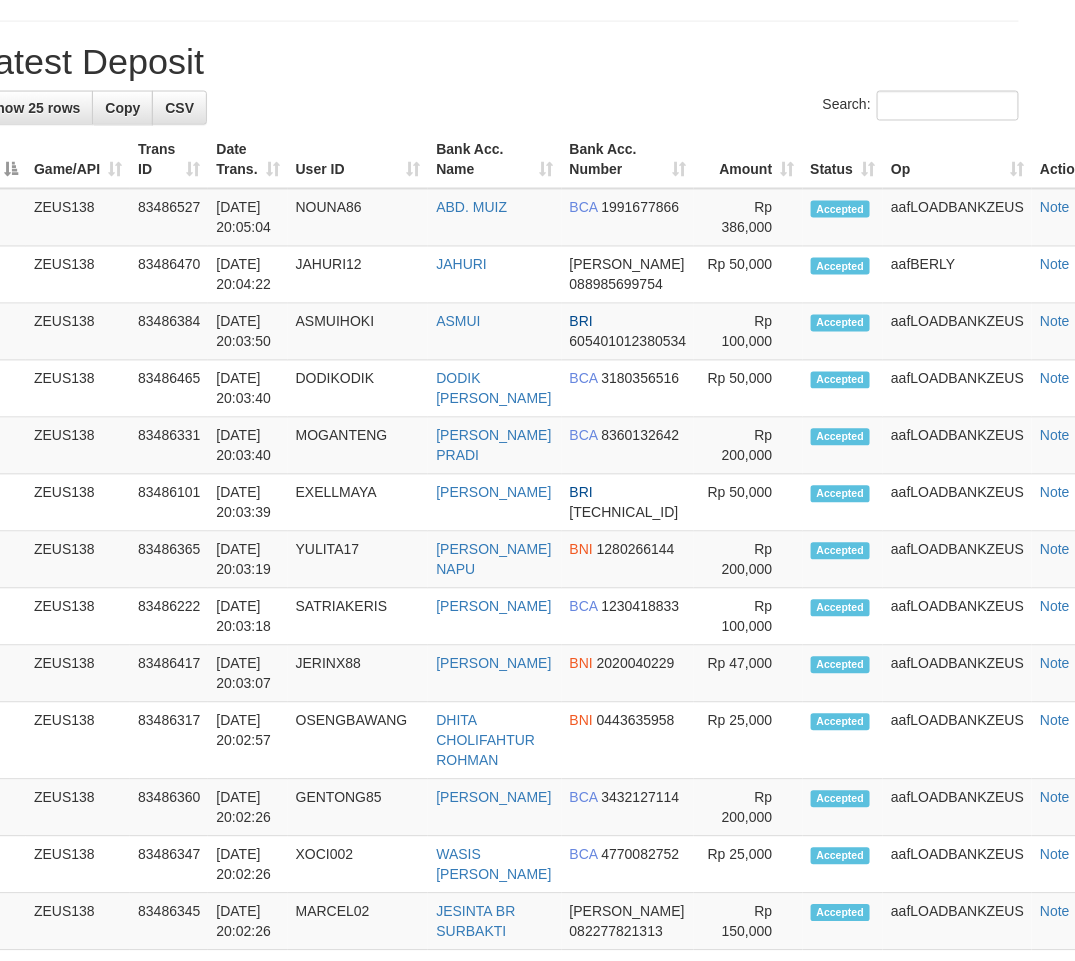 scroll, scrollTop: 551, scrollLeft: 41, axis: both 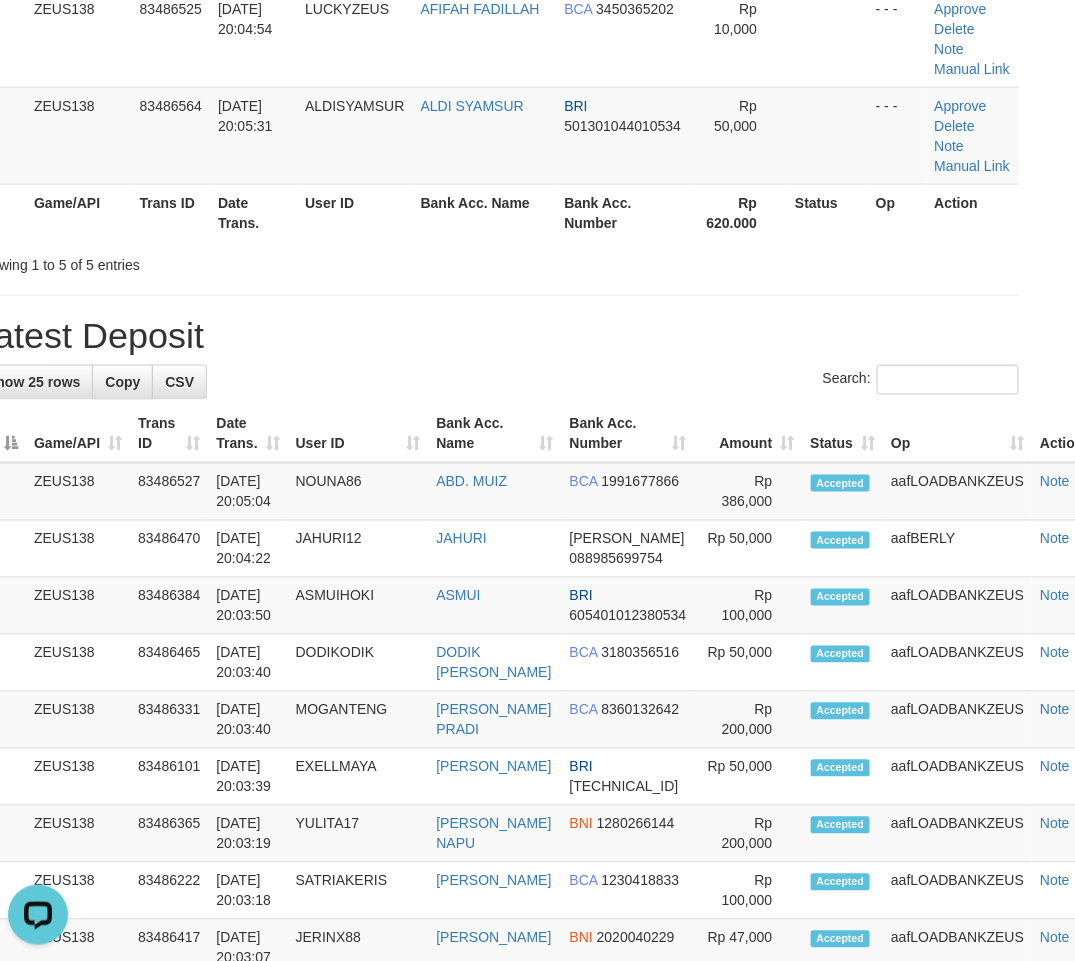 click on "**********" at bounding box center (496, 771) 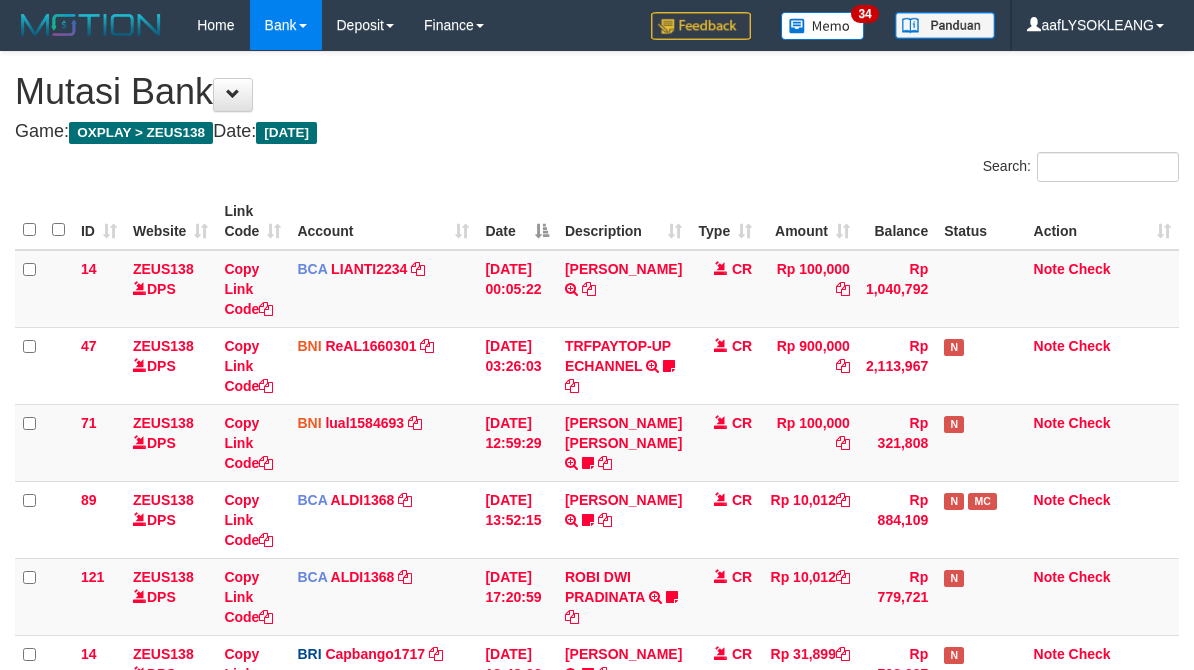 scroll, scrollTop: 471, scrollLeft: 0, axis: vertical 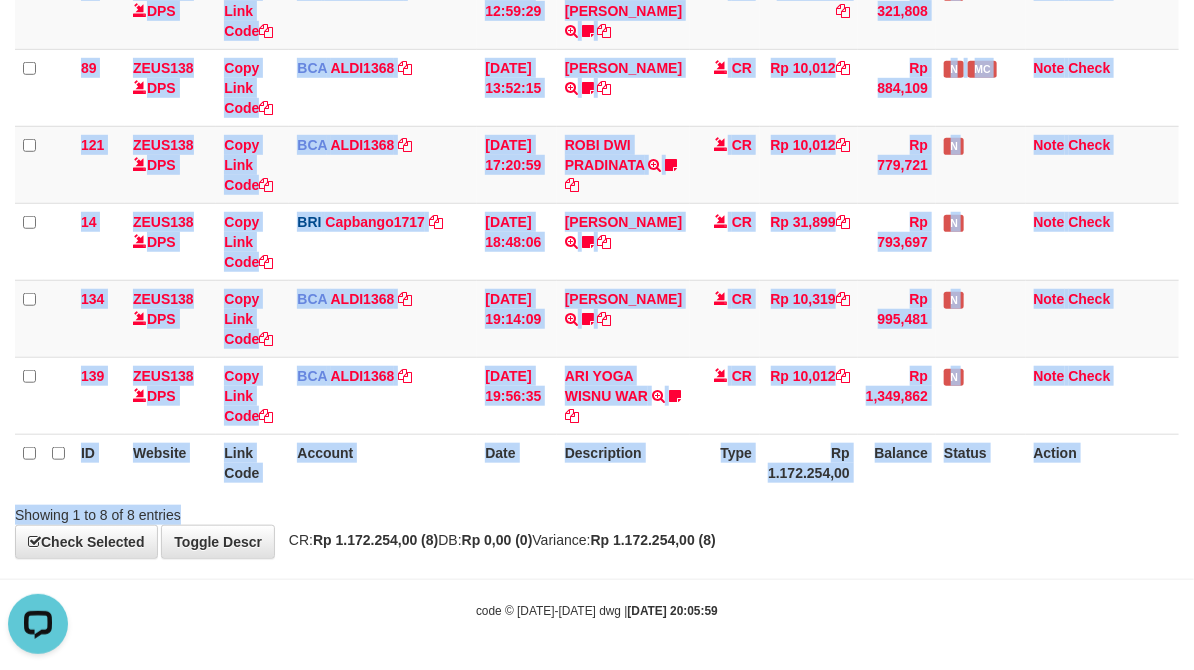 drag, startPoint x: 861, startPoint y: 494, endPoint x: 872, endPoint y: 497, distance: 11.401754 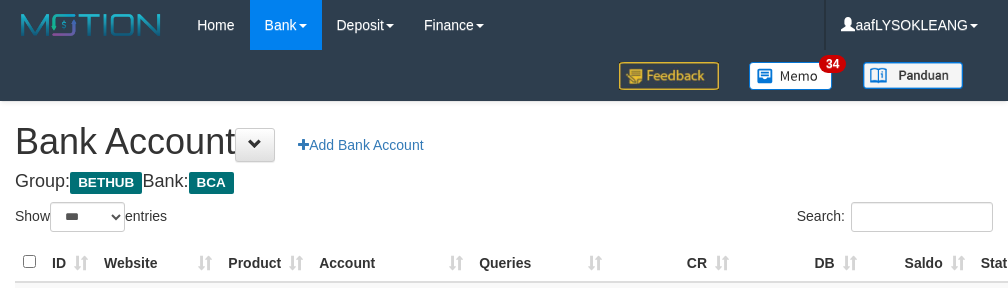 select on "***" 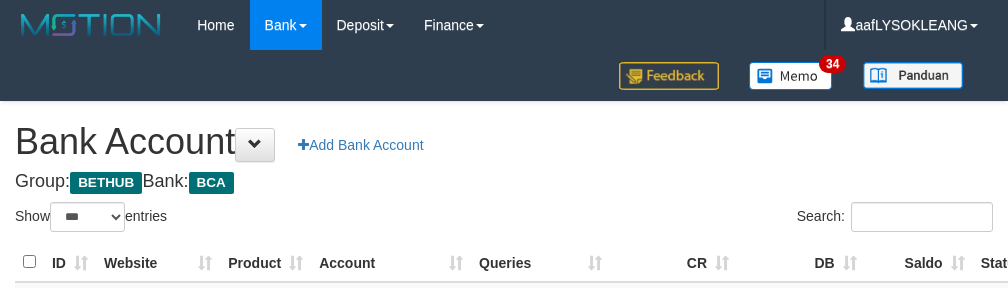 scroll, scrollTop: 73, scrollLeft: 0, axis: vertical 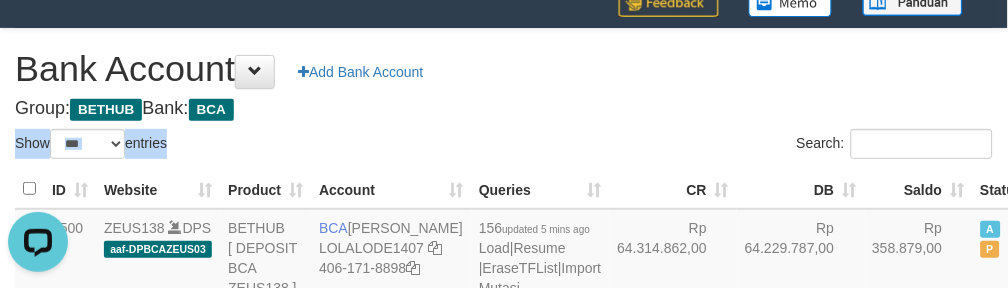 click on "**********" at bounding box center [504, 220] 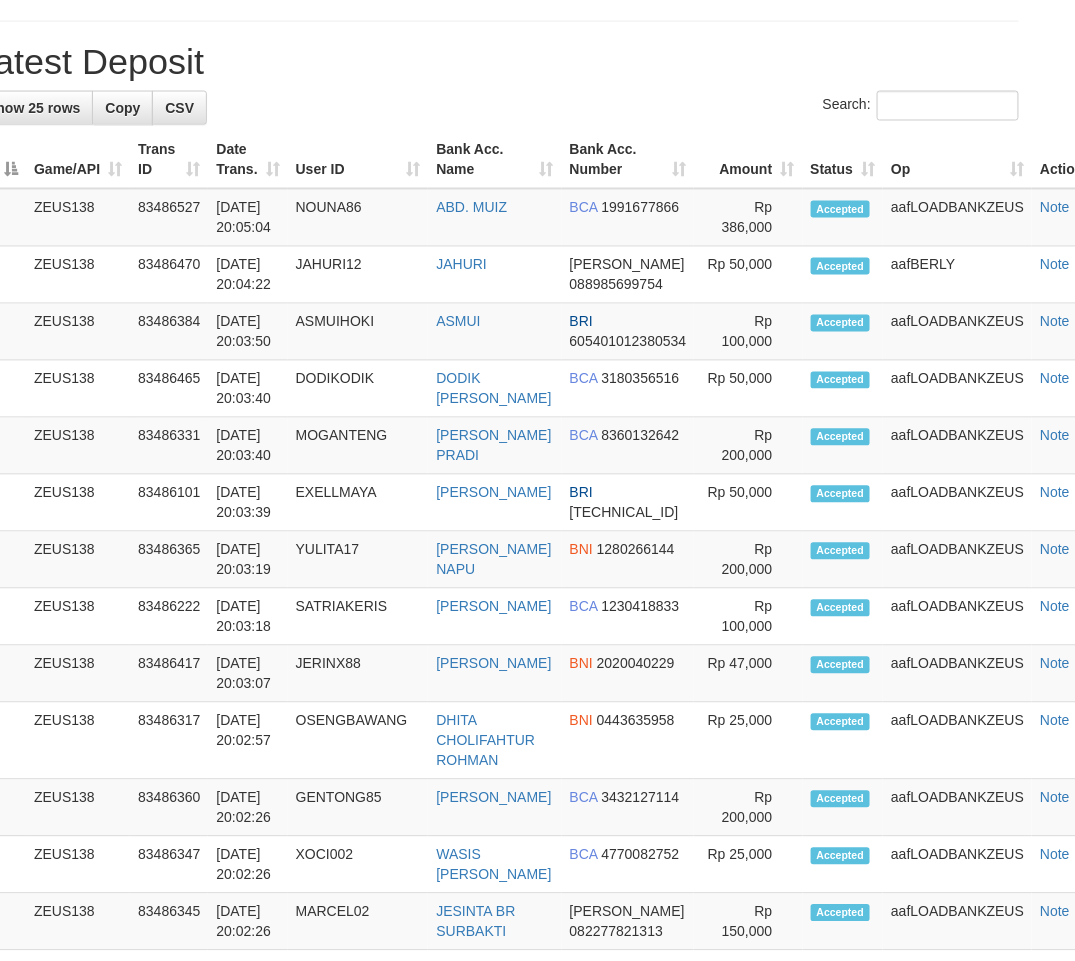 scroll, scrollTop: 551, scrollLeft: 41, axis: both 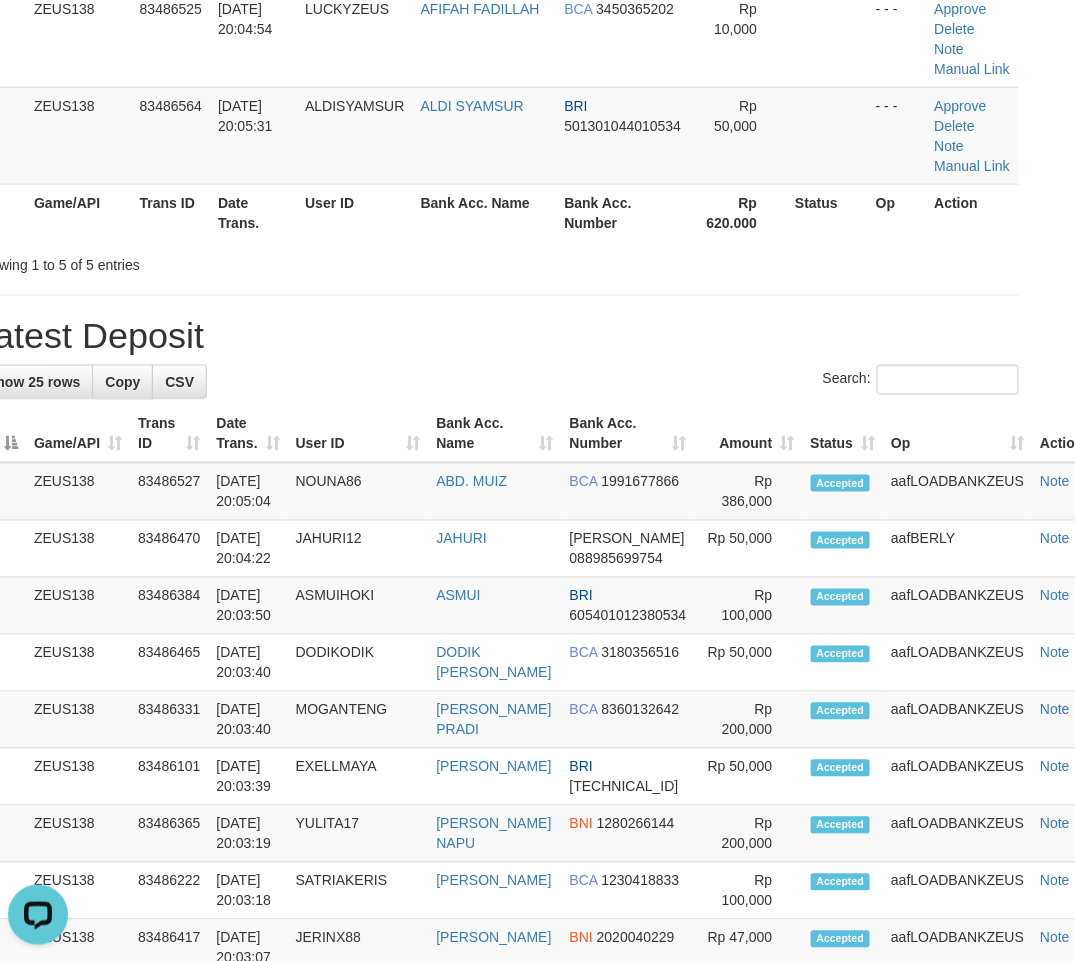 drag, startPoint x: 707, startPoint y: 355, endPoint x: 708, endPoint y: 345, distance: 10.049875 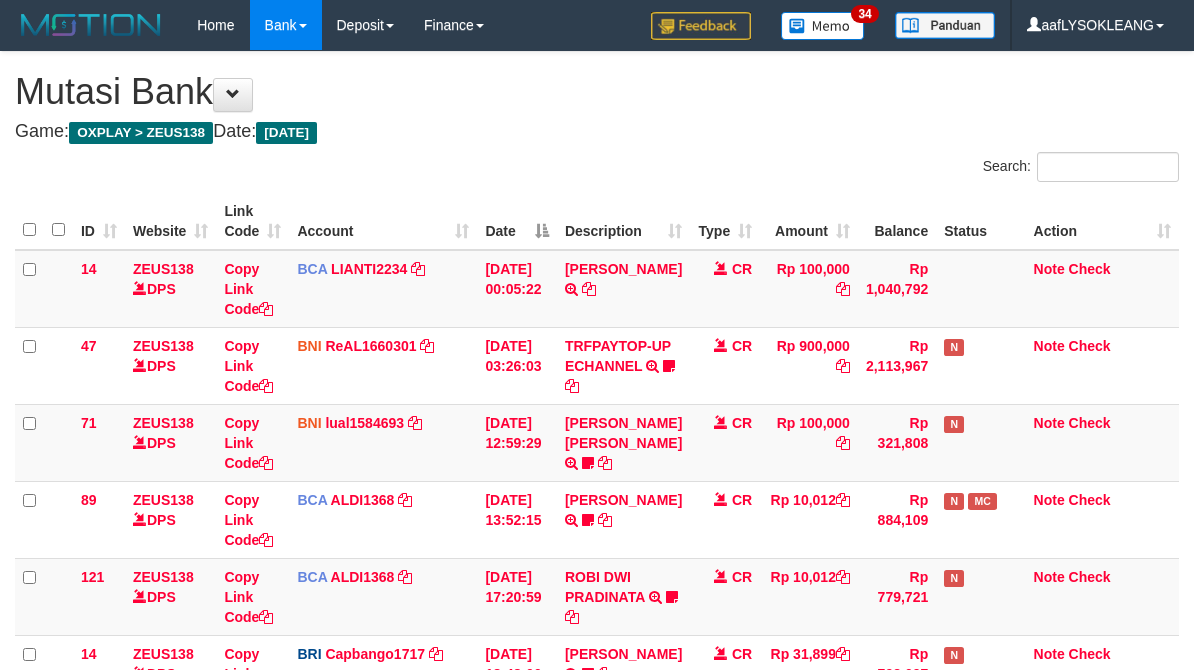 scroll, scrollTop: 471, scrollLeft: 0, axis: vertical 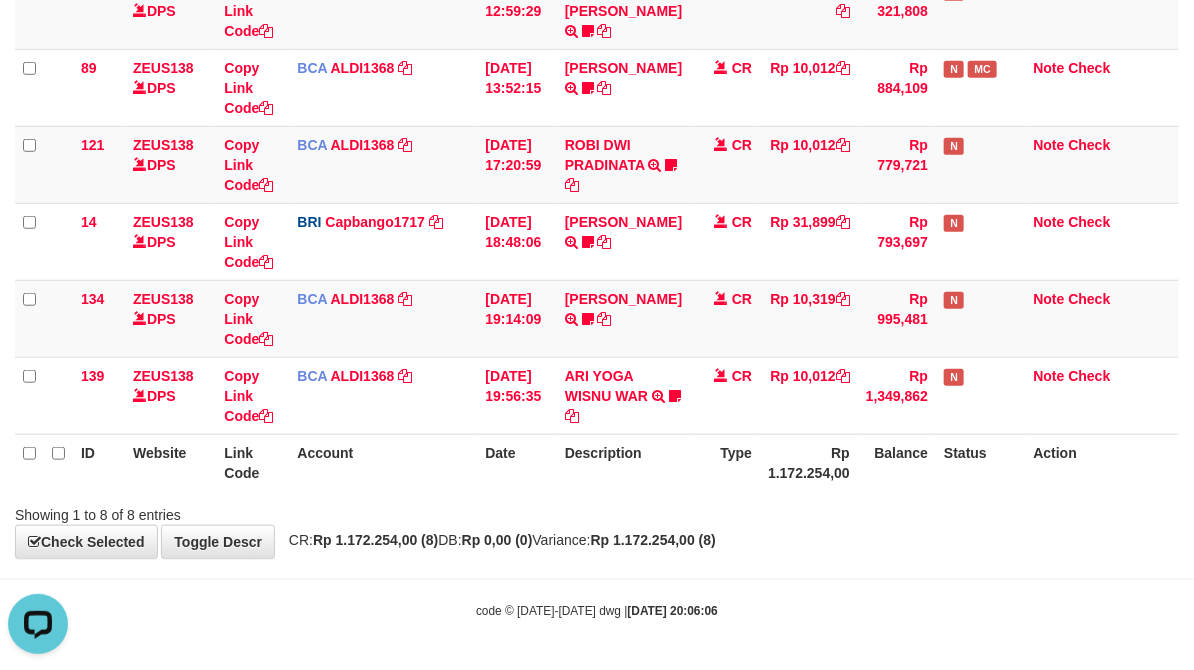 drag, startPoint x: 461, startPoint y: 473, endPoint x: 1, endPoint y: 285, distance: 496.9346 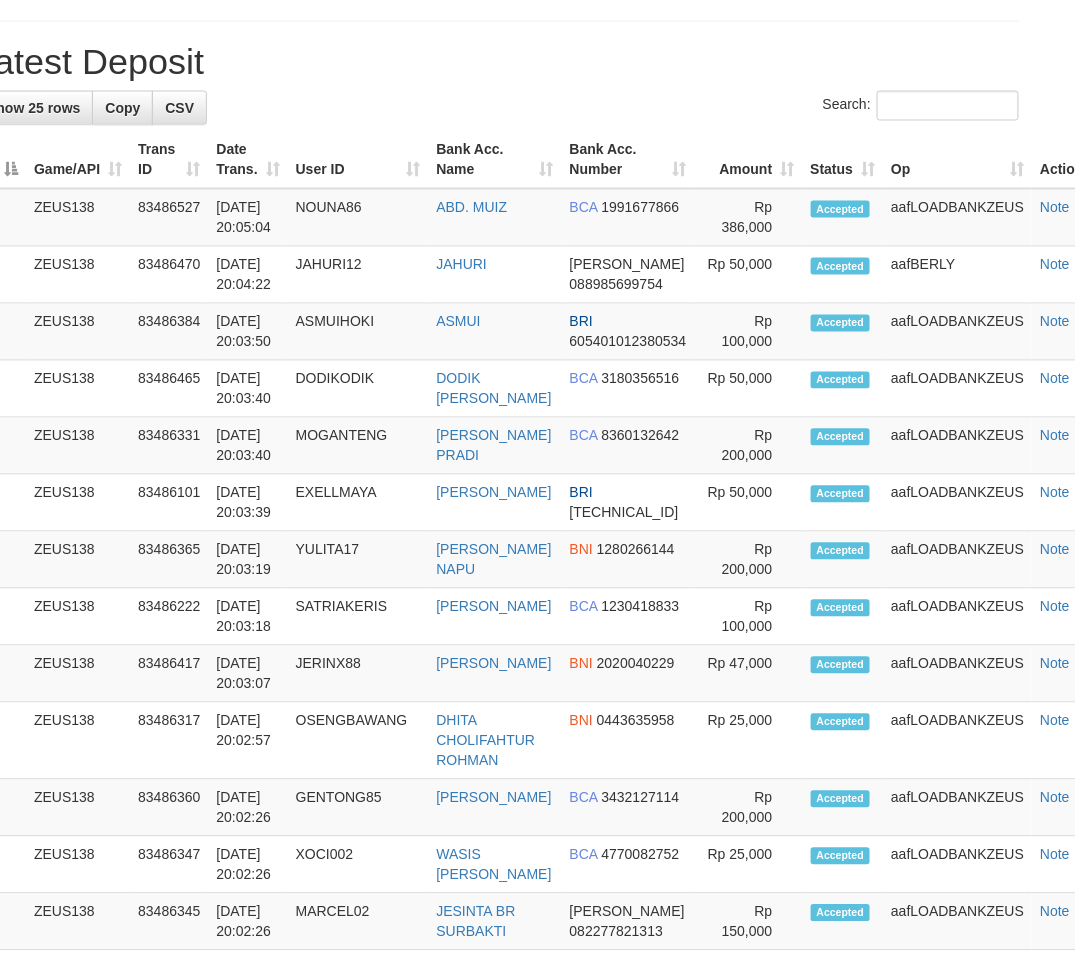 scroll, scrollTop: 551, scrollLeft: 41, axis: both 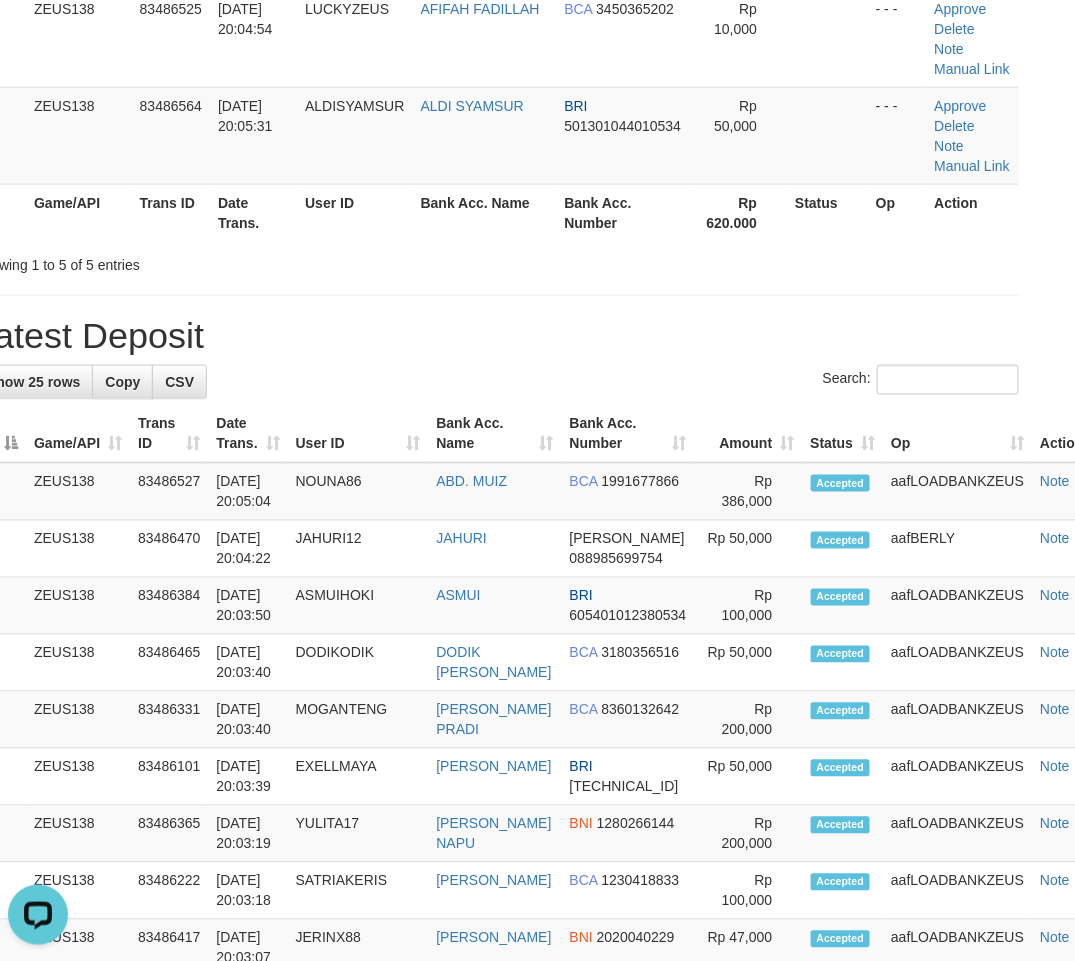 drag, startPoint x: 518, startPoint y: 414, endPoint x: 1085, endPoint y: 525, distance: 577.76294 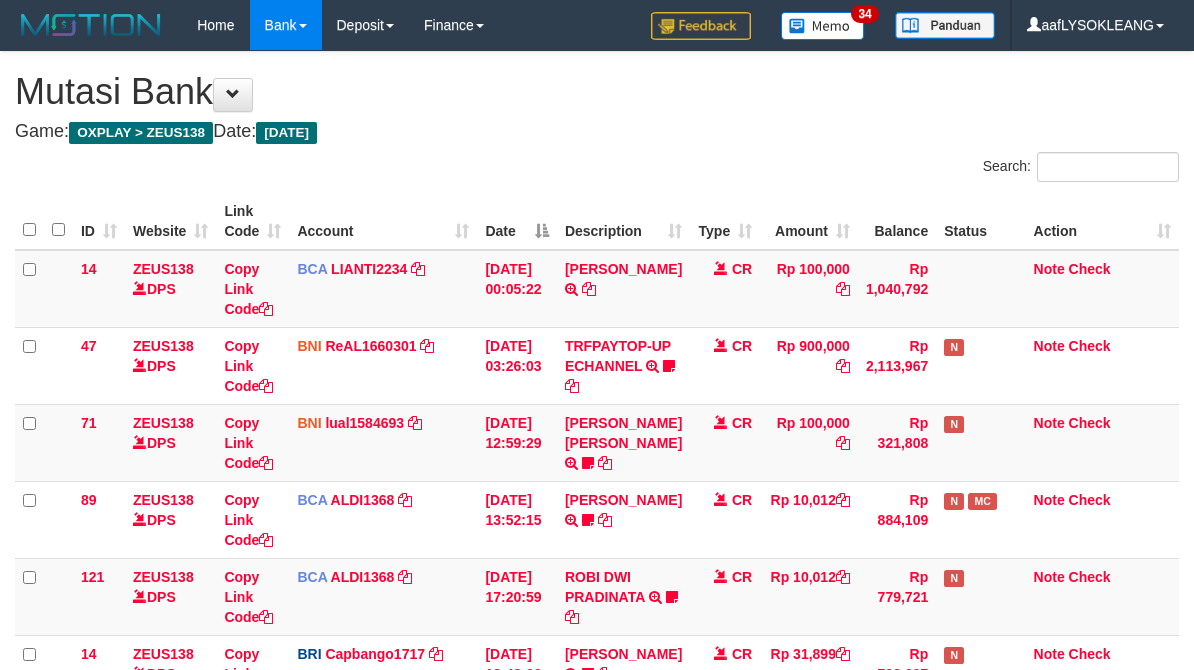 scroll, scrollTop: 471, scrollLeft: 0, axis: vertical 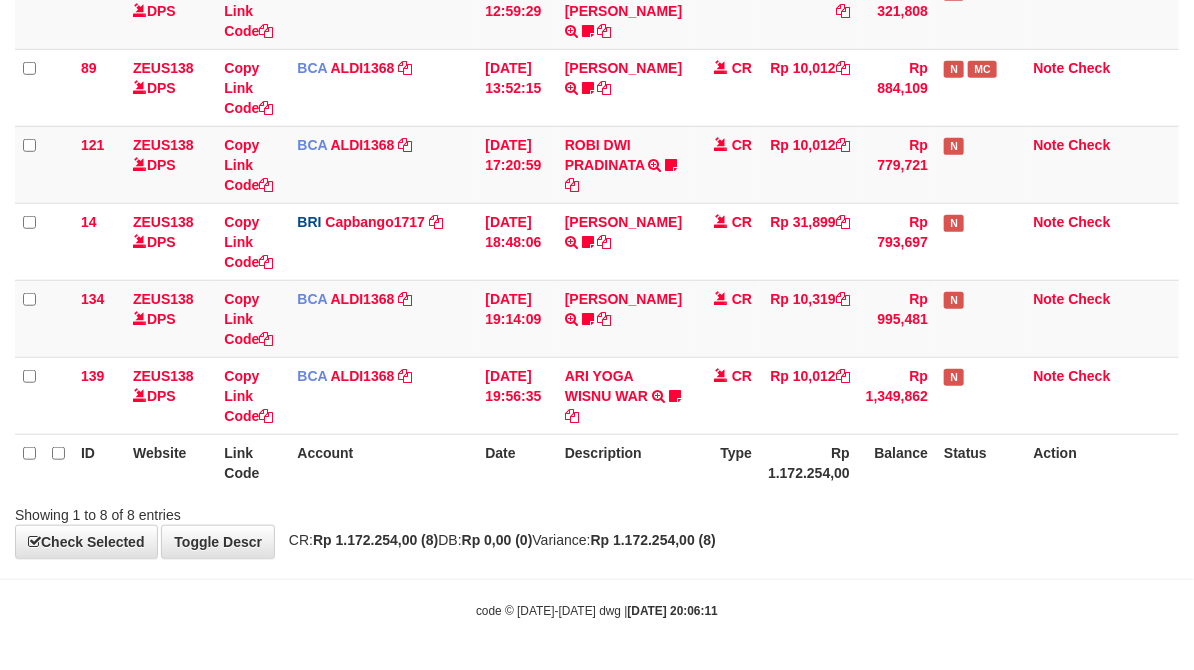 click on "ID Website Link Code Account Date Description Type Amount Balance Status Action
14
ZEUS138    DPS
Copy Link Code
BCA
LIANTI2234
DPS
YULIANTI
mutasi_20250712_4646 | 14
mutasi_20250712_4646 | 14
[DATE] 00:05:22
[PERSON_NAME]         TRSF E-BANKING CR 1207/FTSCY/WS95051
100000.002025071262819090 TRFDN-YUSUP MAULANESPAY DEBIT INDONE
CR
Rp 100,000
Rp 1,040,792
Note
Check
47
ZEUS138    DPS
Copy Link Code
BNI
ReAL1660301" at bounding box center (597, 126) 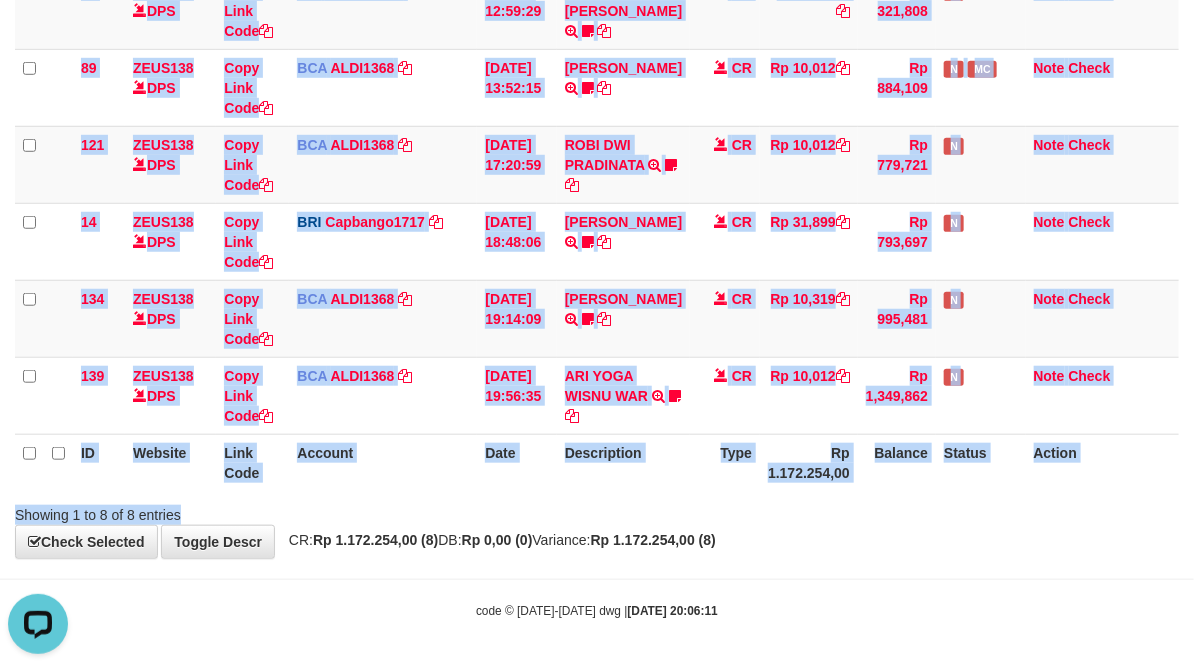 scroll, scrollTop: 0, scrollLeft: 0, axis: both 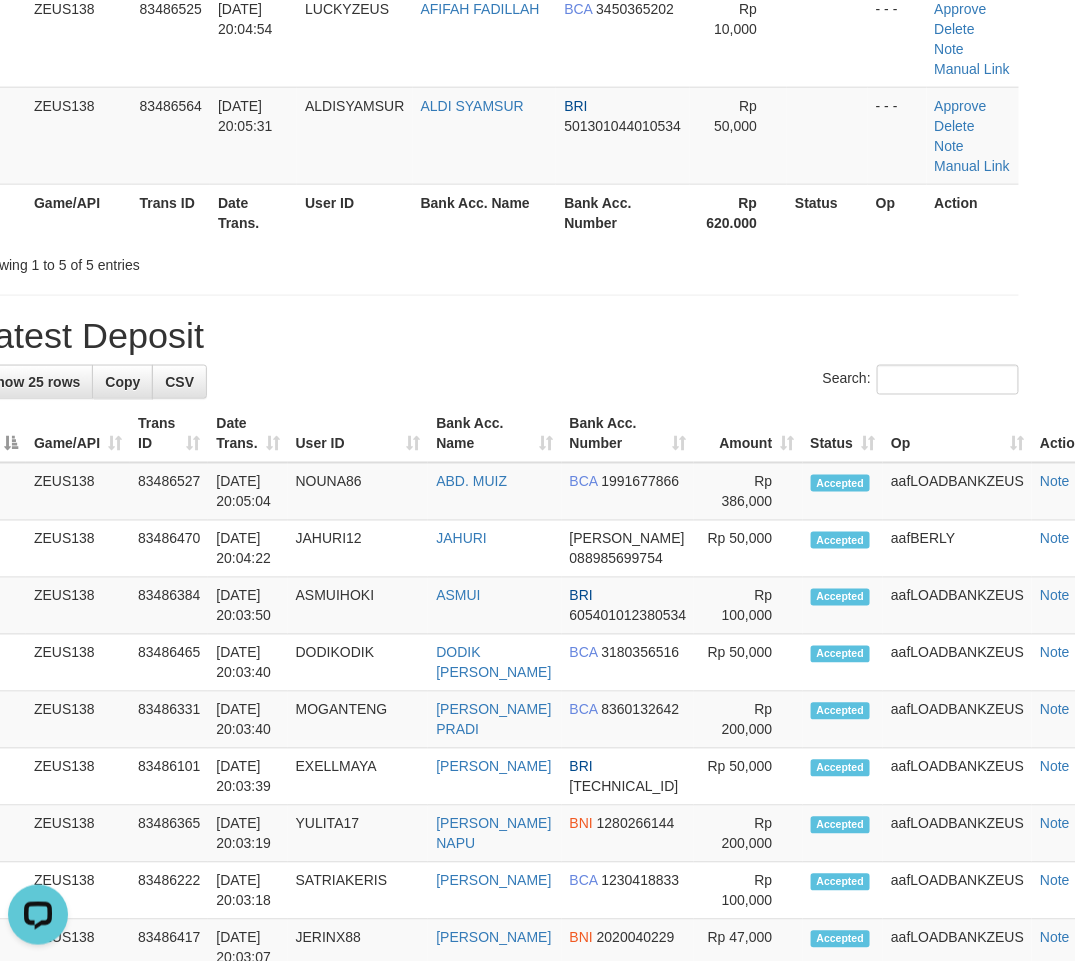 drag, startPoint x: 486, startPoint y: 445, endPoint x: 1, endPoint y: 294, distance: 507.9626 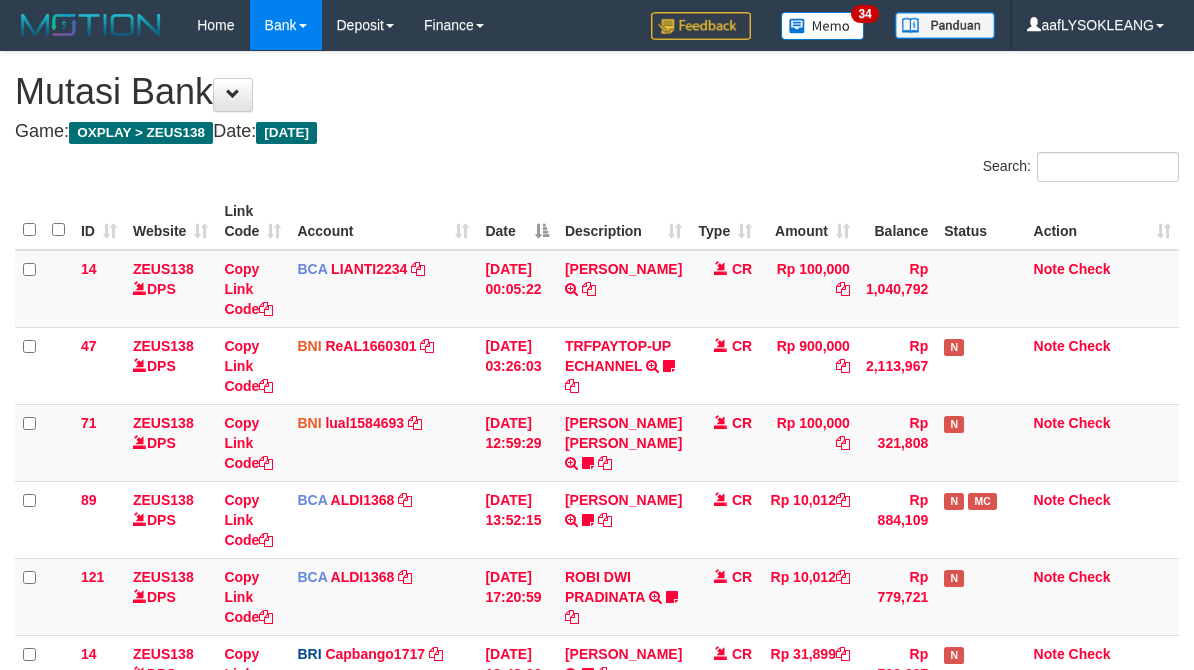 scroll, scrollTop: 471, scrollLeft: 0, axis: vertical 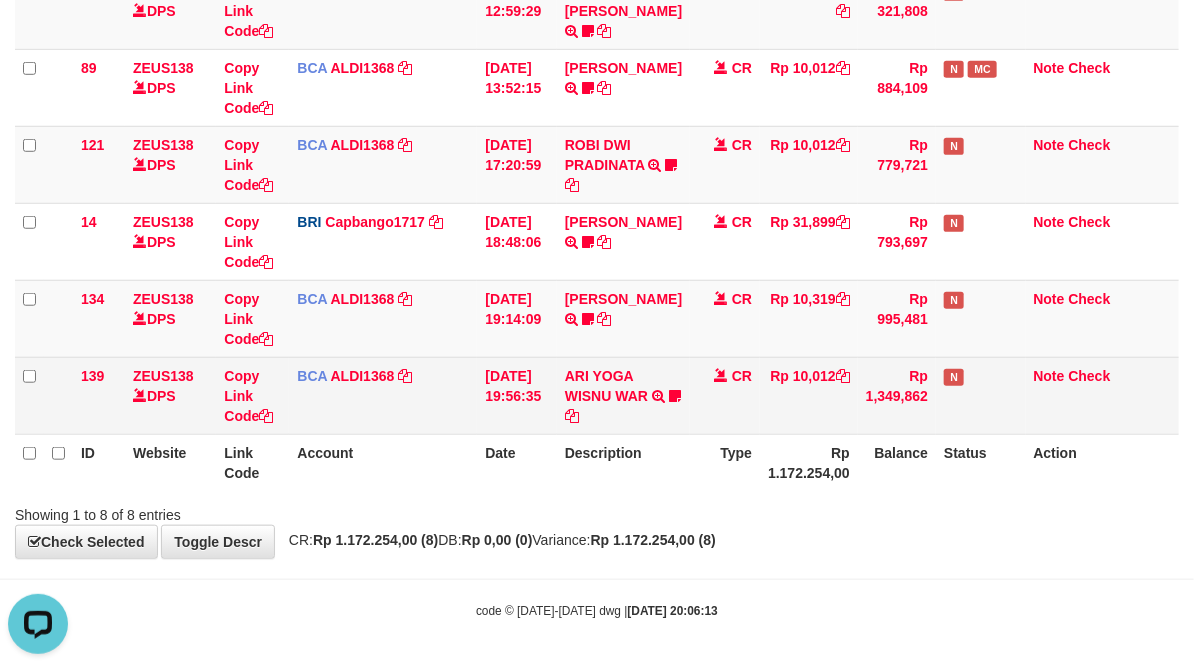 drag, startPoint x: 571, startPoint y: 485, endPoint x: 155, endPoint y: 425, distance: 420.30466 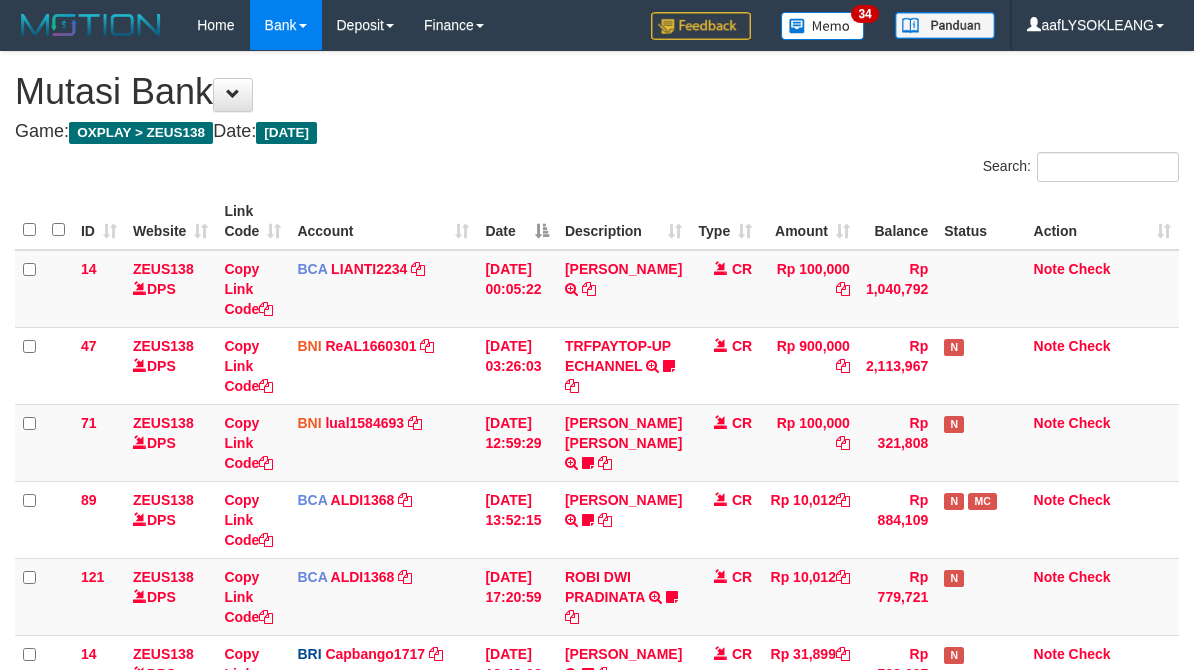 scroll, scrollTop: 471, scrollLeft: 0, axis: vertical 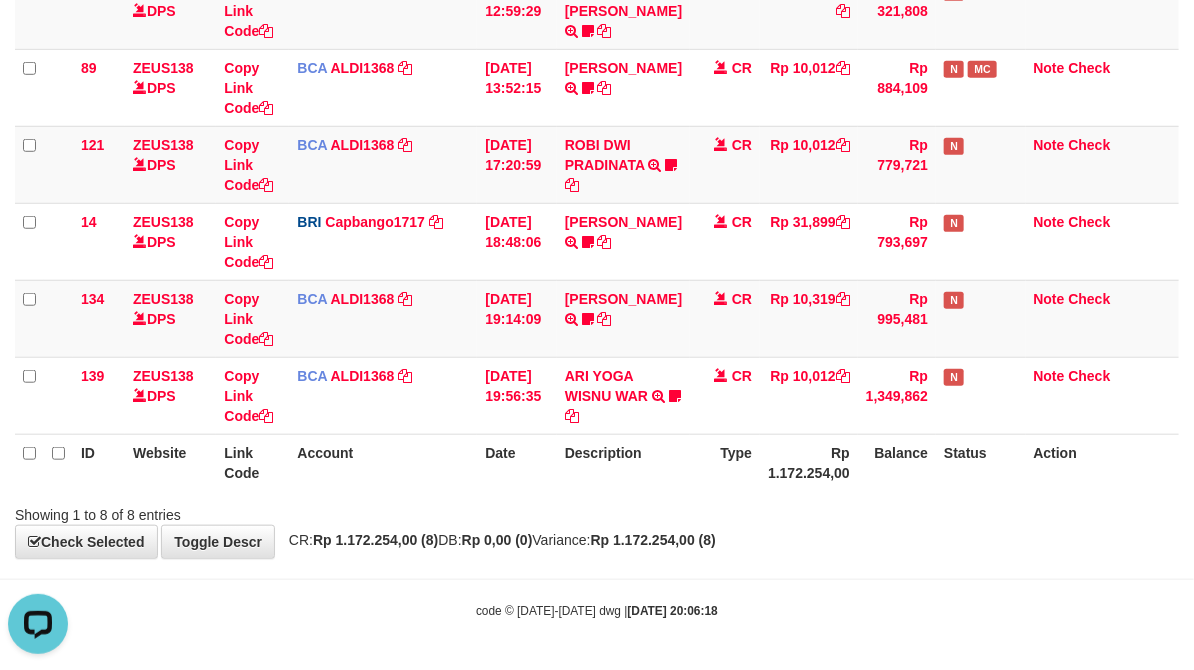 drag, startPoint x: 411, startPoint y: 462, endPoint x: 0, endPoint y: 294, distance: 444.01013 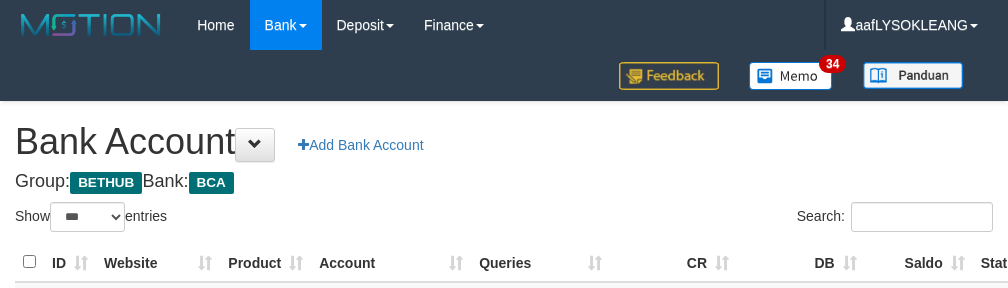 select on "***" 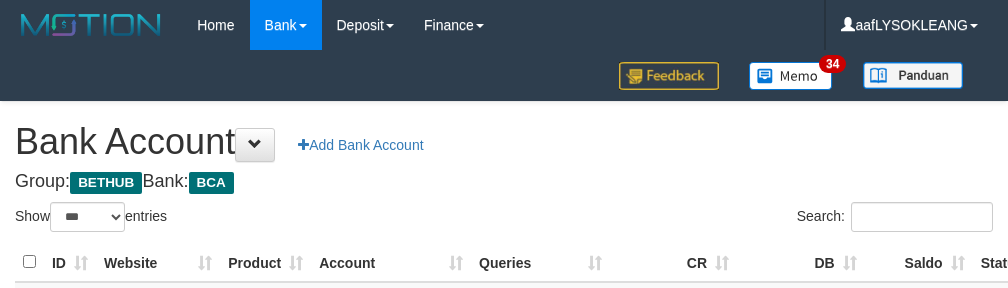 scroll, scrollTop: 73, scrollLeft: 0, axis: vertical 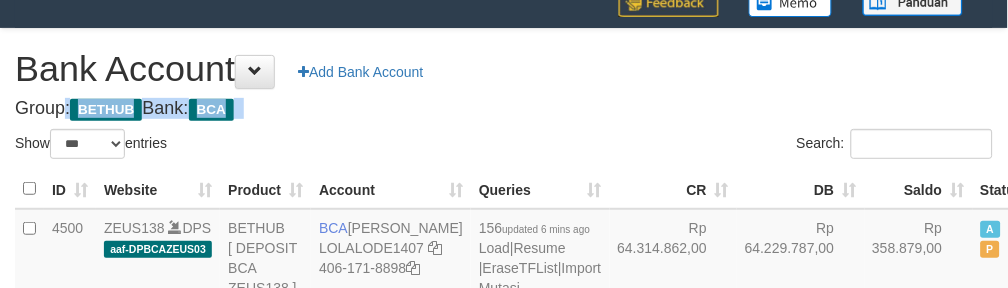 drag, startPoint x: 506, startPoint y: 70, endPoint x: 596, endPoint y: 194, distance: 153.2188 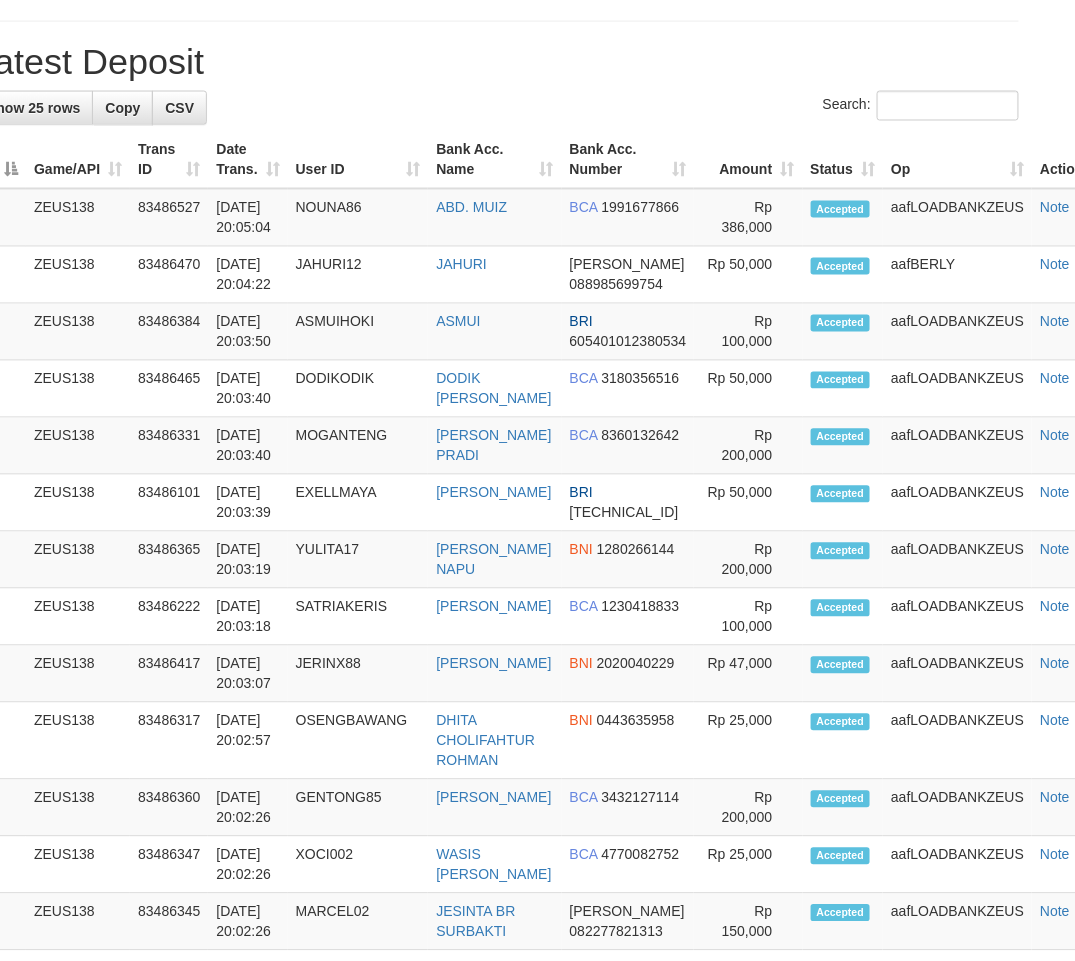 scroll, scrollTop: 551, scrollLeft: 41, axis: both 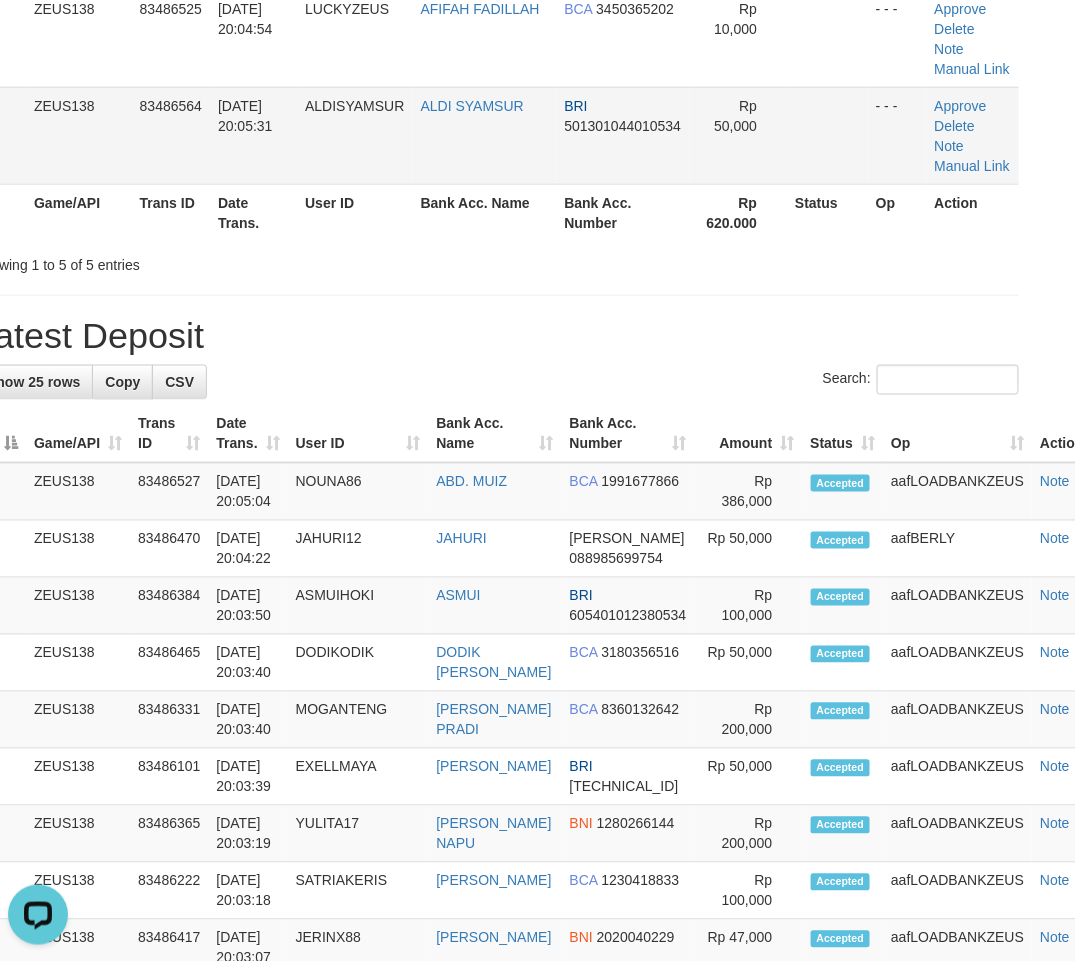 drag, startPoint x: 524, startPoint y: 417, endPoint x: 2, endPoint y: 227, distance: 555.50336 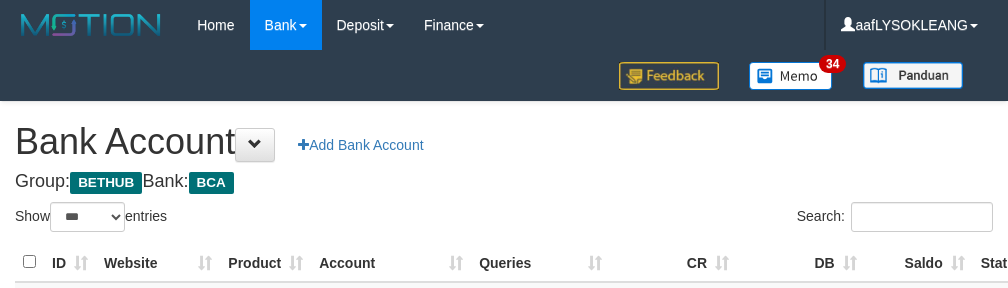 select on "***" 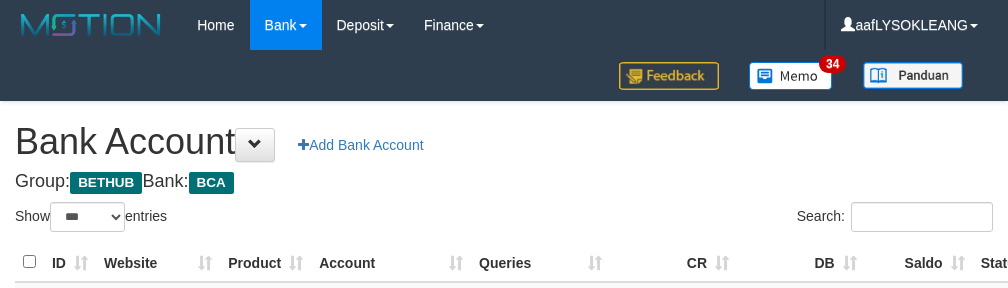 scroll, scrollTop: 73, scrollLeft: 0, axis: vertical 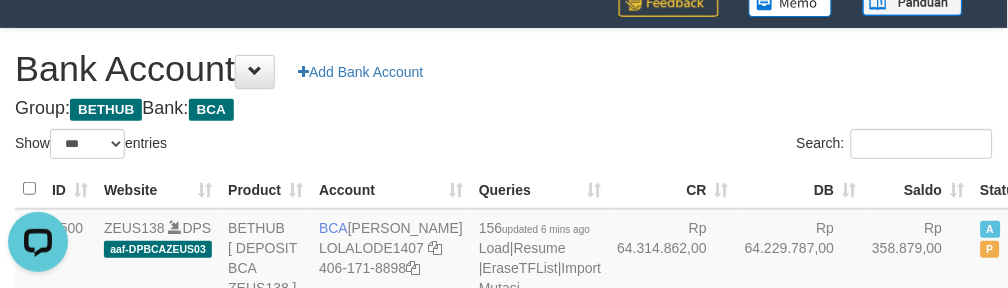 click on "Bank Account
Add Bank Account" at bounding box center (504, 69) 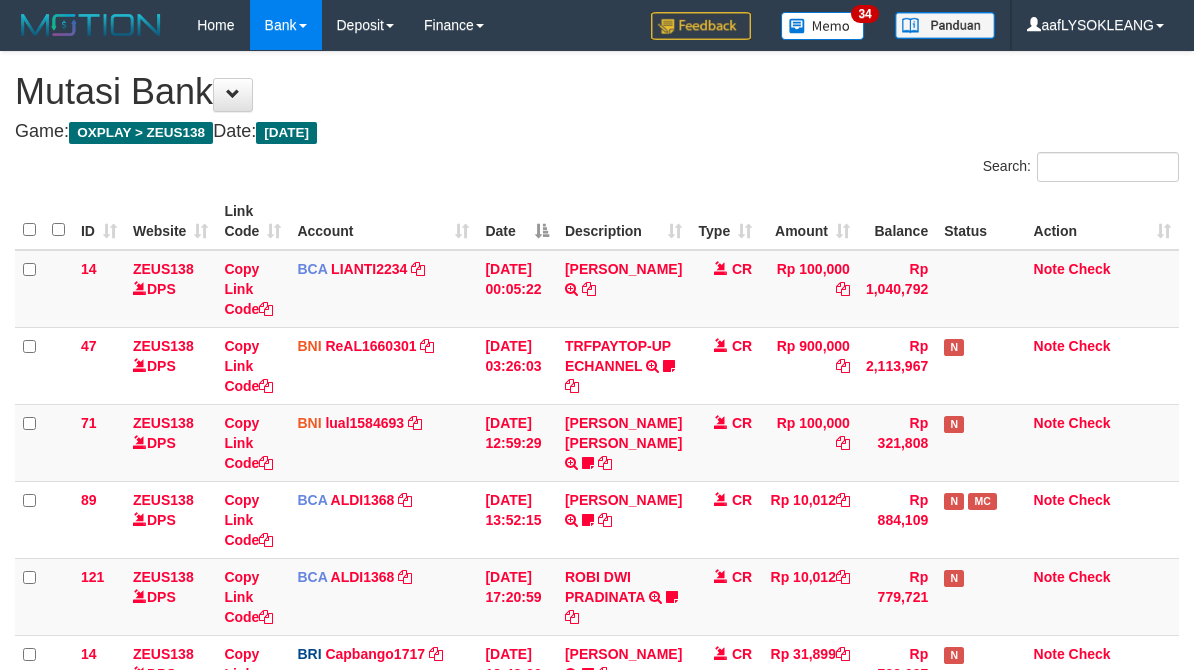 scroll, scrollTop: 471, scrollLeft: 0, axis: vertical 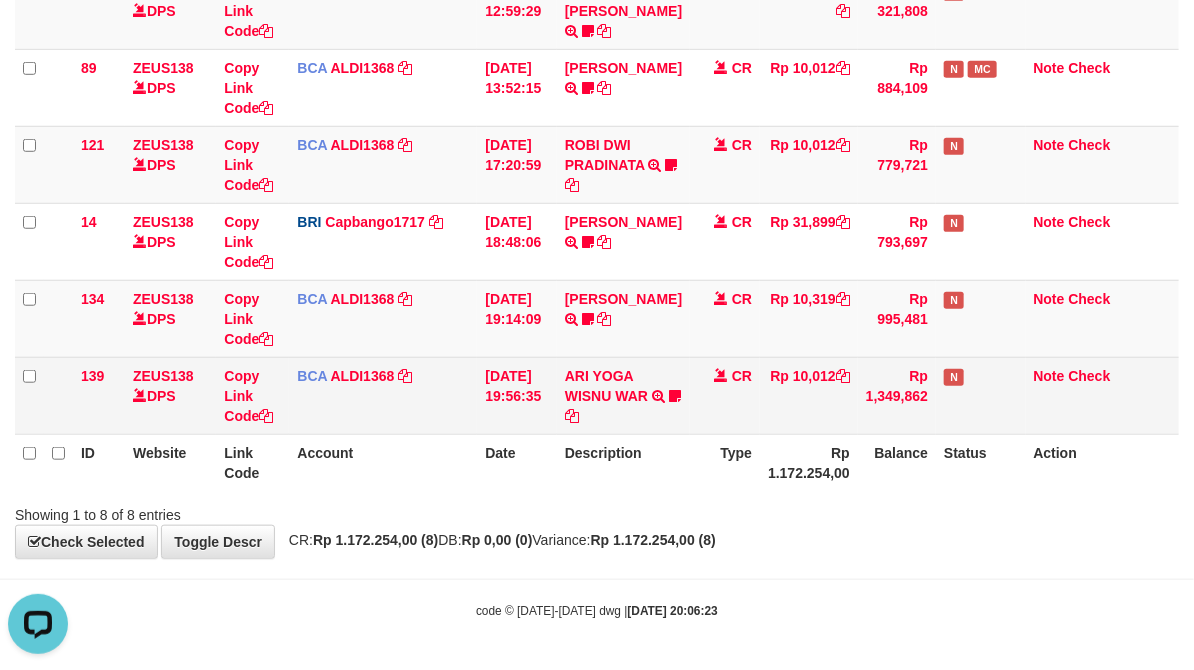 drag, startPoint x: 416, startPoint y: 414, endPoint x: 381, endPoint y: 394, distance: 40.311287 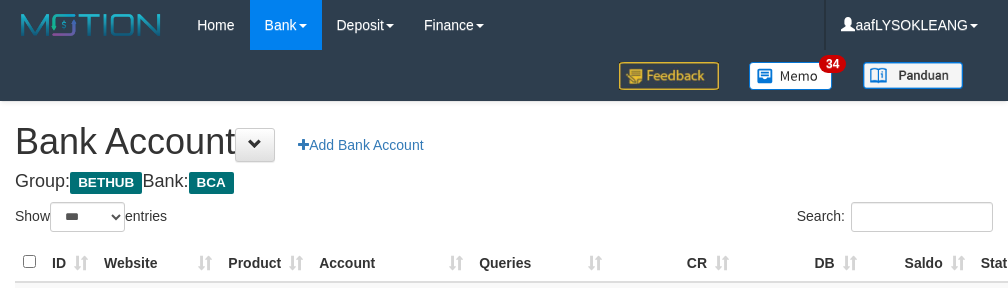 select on "***" 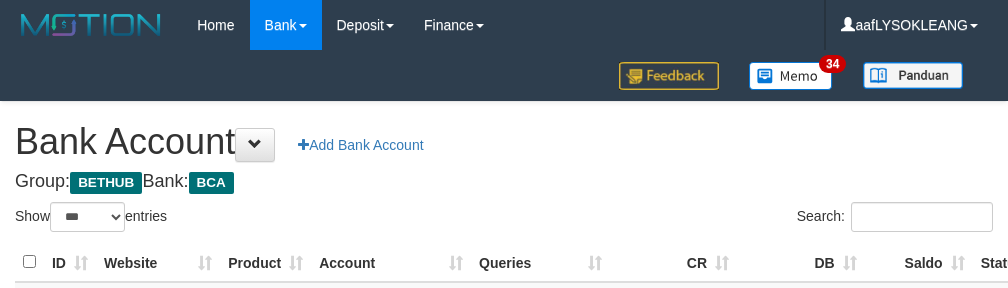 scroll, scrollTop: 73, scrollLeft: 0, axis: vertical 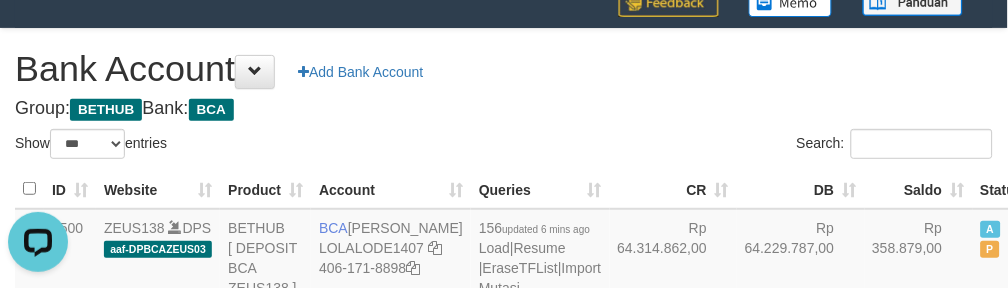 drag, startPoint x: 575, startPoint y: 55, endPoint x: 591, endPoint y: 63, distance: 17.888544 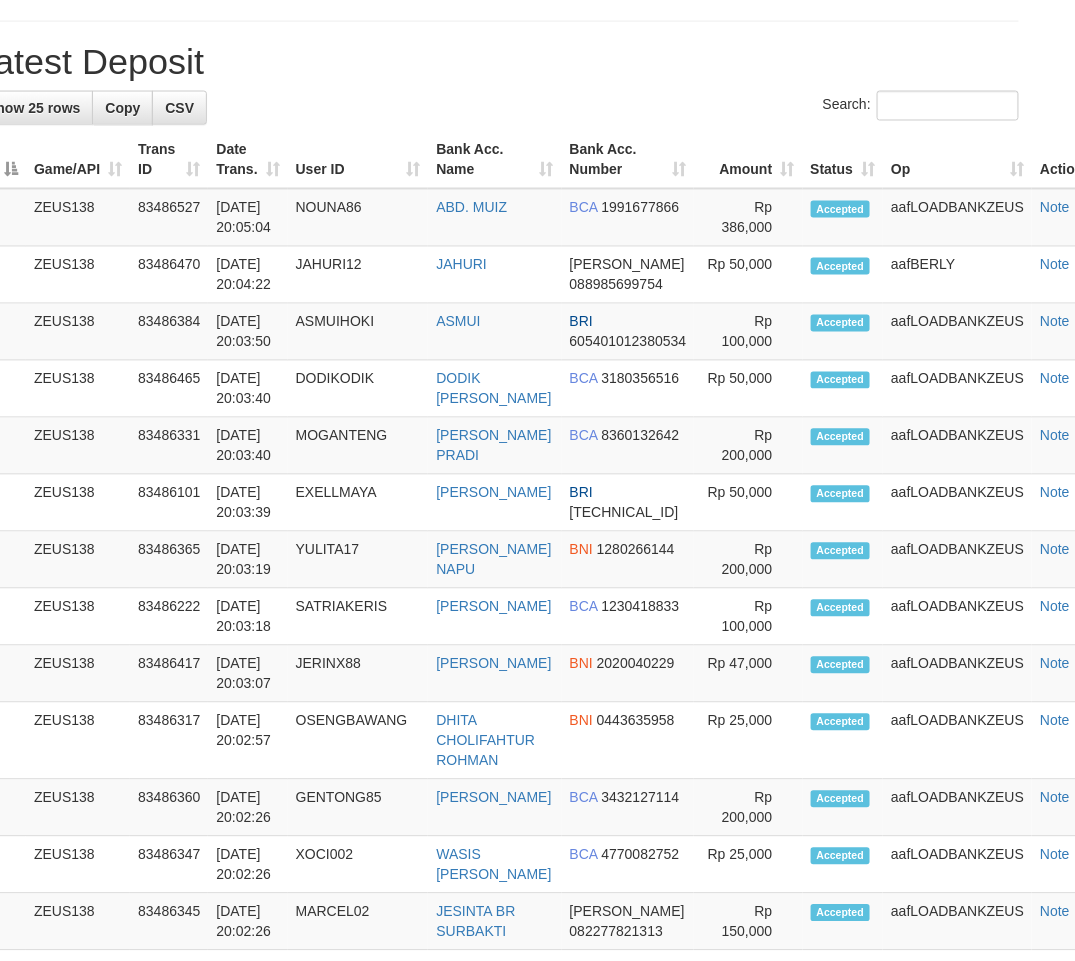 scroll, scrollTop: 551, scrollLeft: 41, axis: both 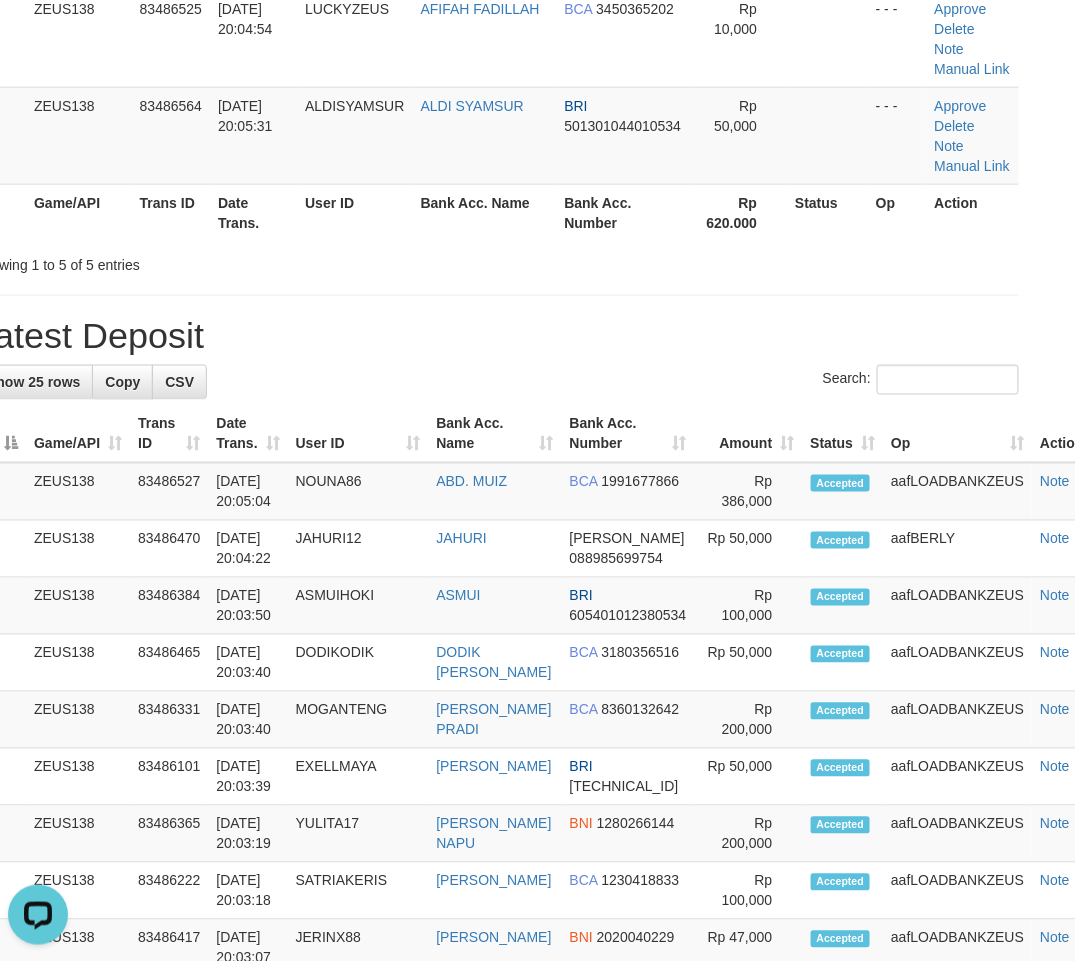 drag, startPoint x: 584, startPoint y: 416, endPoint x: 771, endPoint y: 483, distance: 198.64038 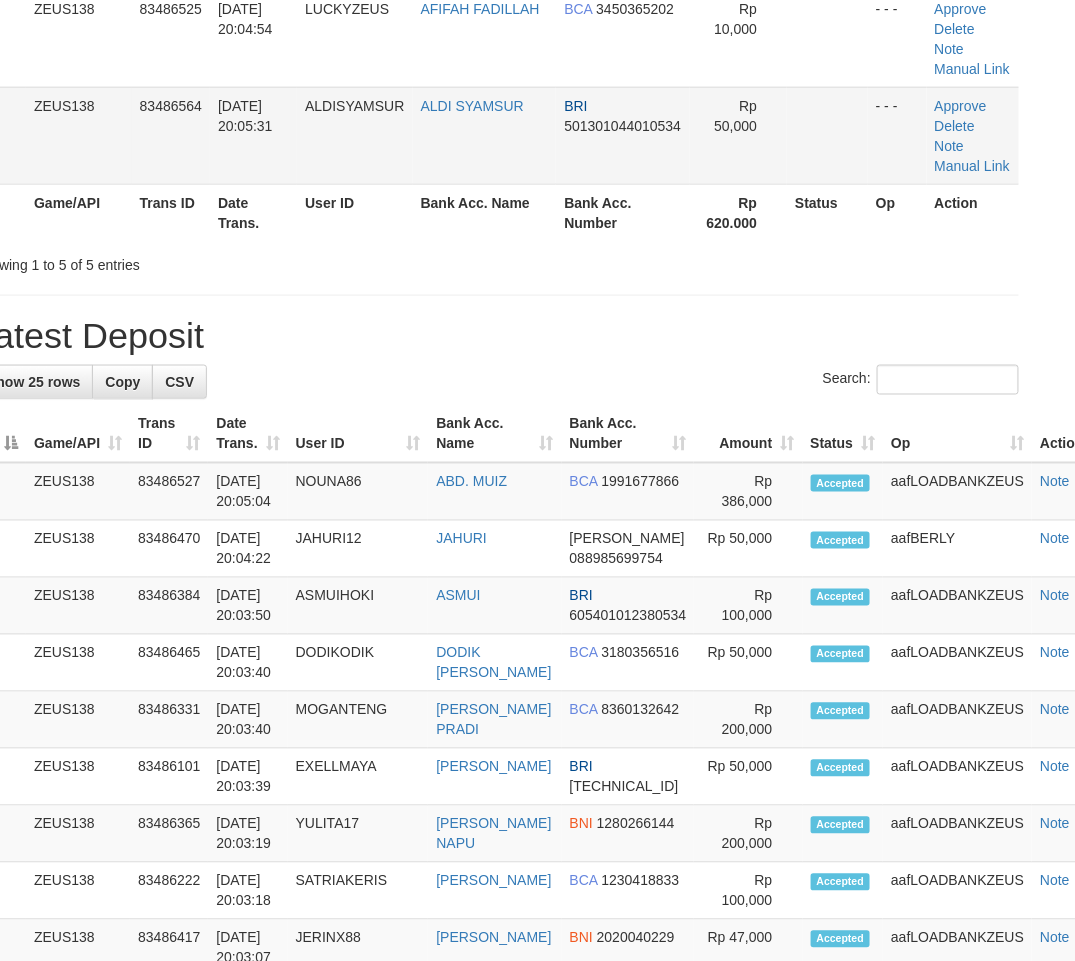 click on "ALDI SYAMSUR" at bounding box center [485, 135] 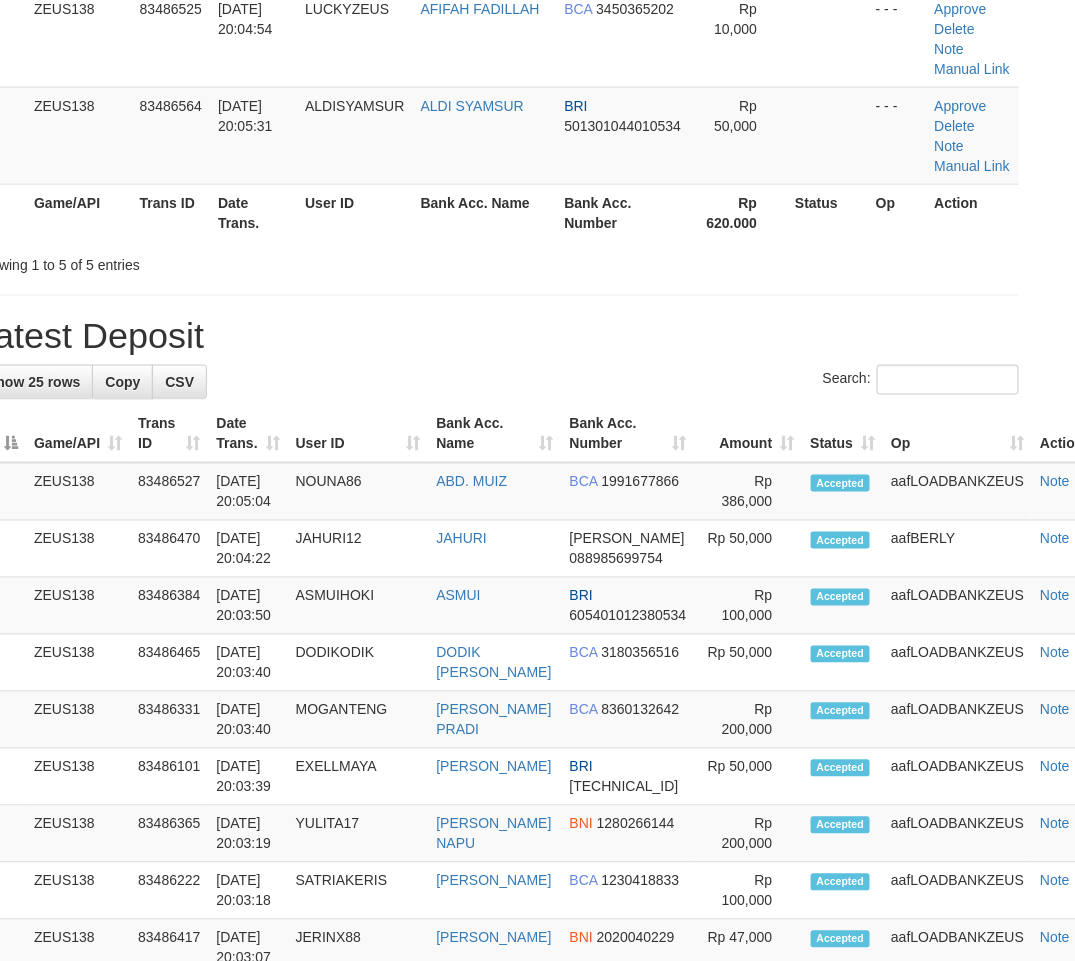 scroll, scrollTop: 847, scrollLeft: 41, axis: both 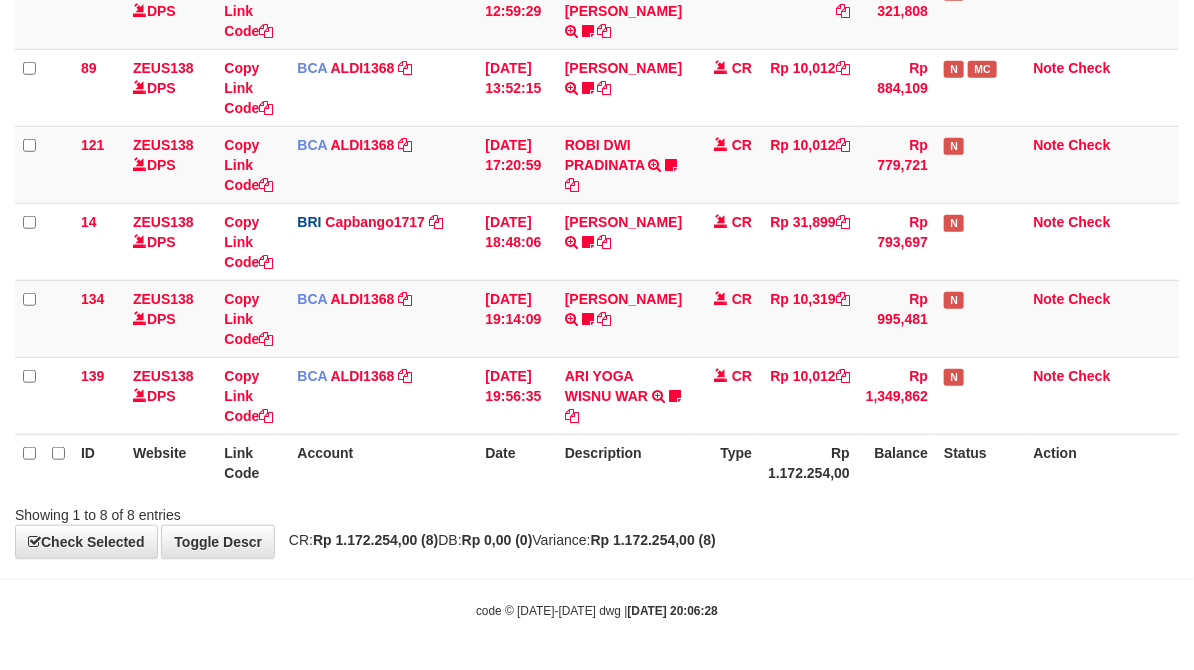 click on "**********" at bounding box center (597, 89) 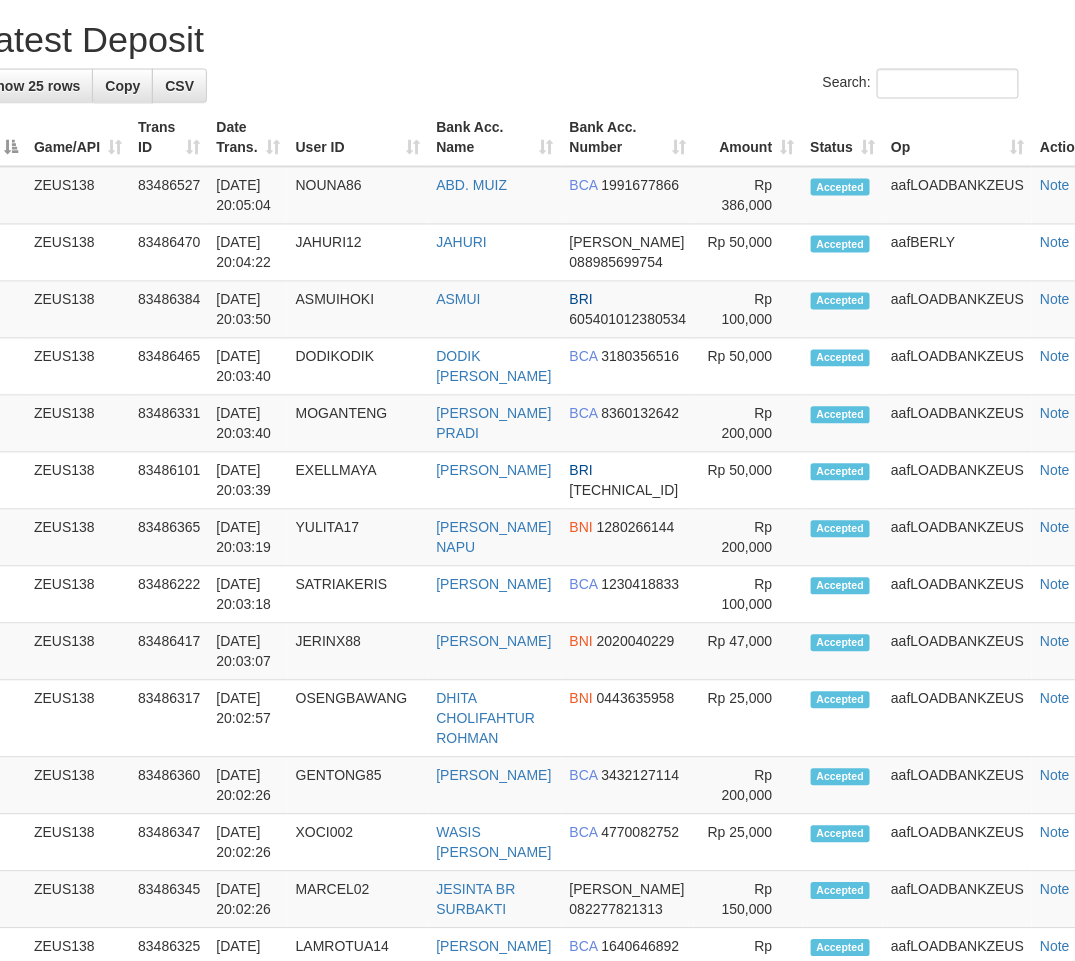scroll, scrollTop: 700, scrollLeft: 41, axis: both 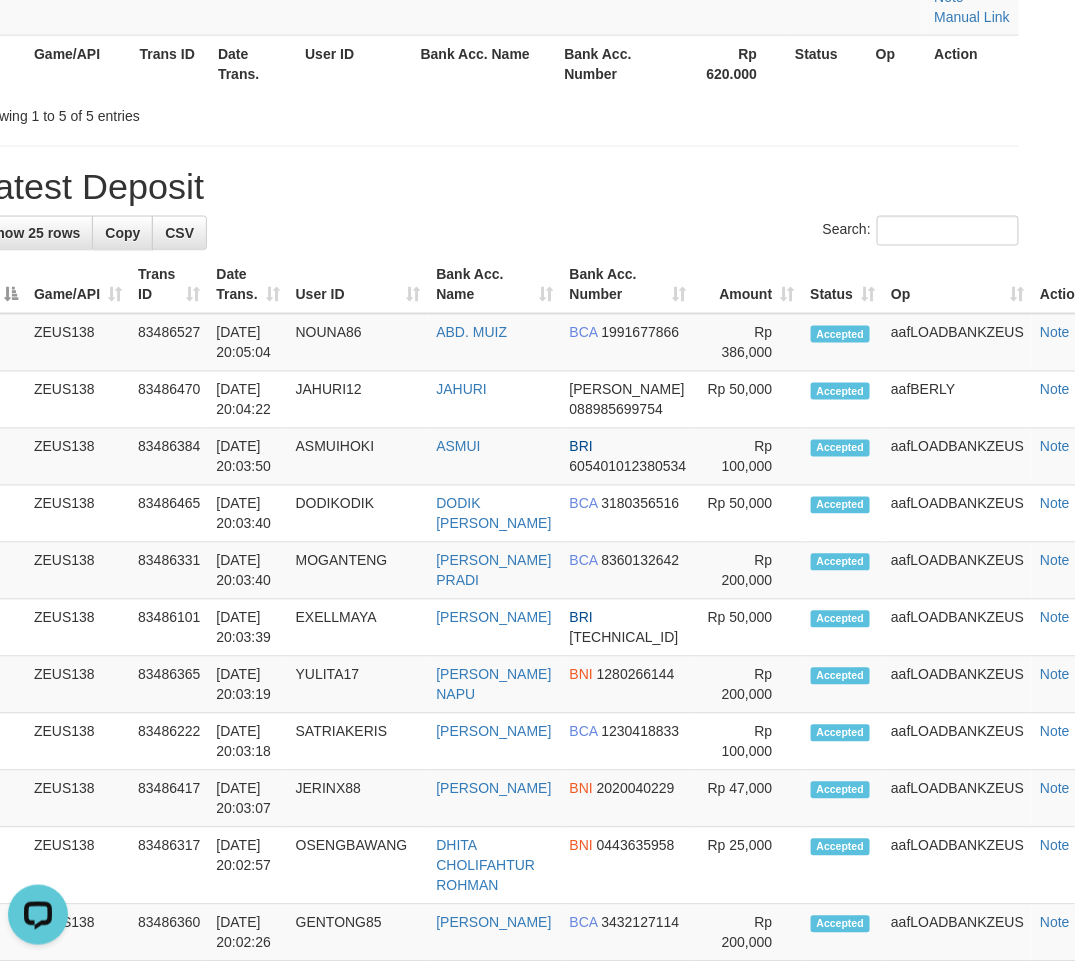 drag, startPoint x: 414, startPoint y: 302, endPoint x: 301, endPoint y: 284, distance: 114.424644 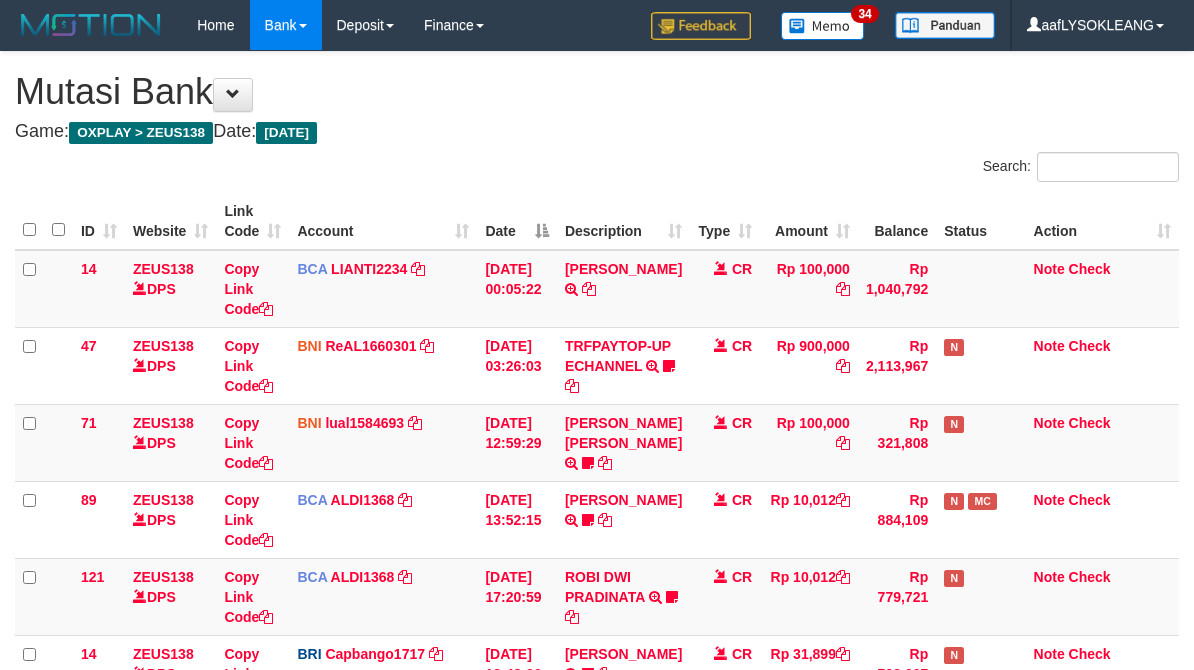 scroll, scrollTop: 471, scrollLeft: 0, axis: vertical 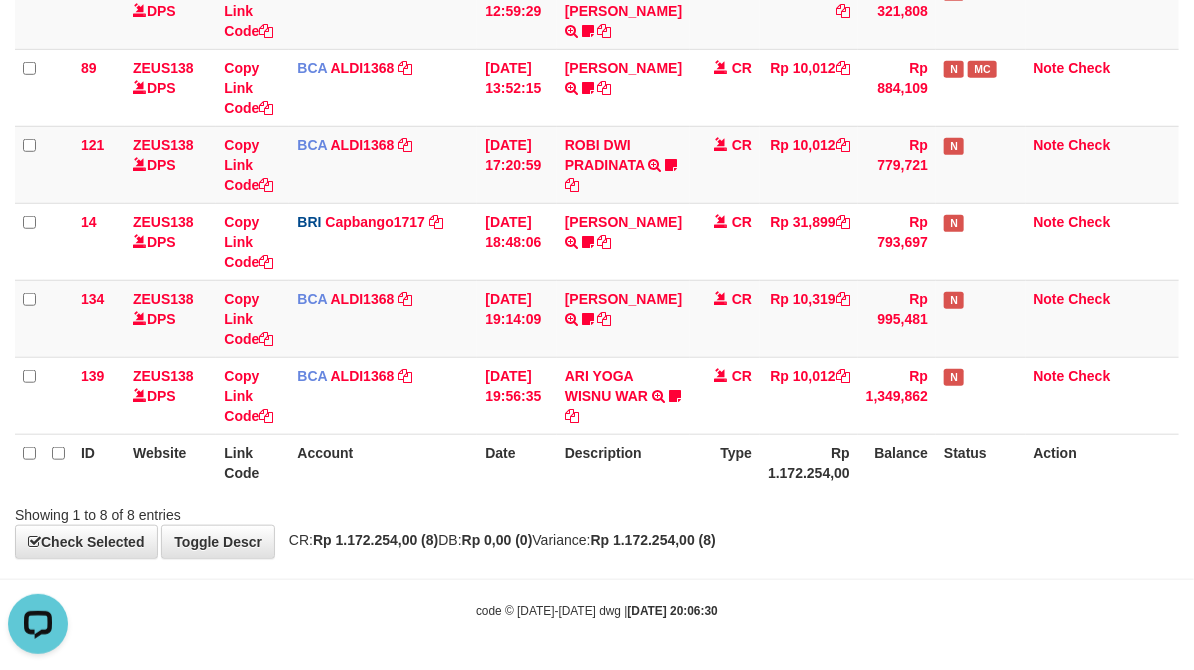 drag, startPoint x: 960, startPoint y: 592, endPoint x: 841, endPoint y: 533, distance: 132.8232 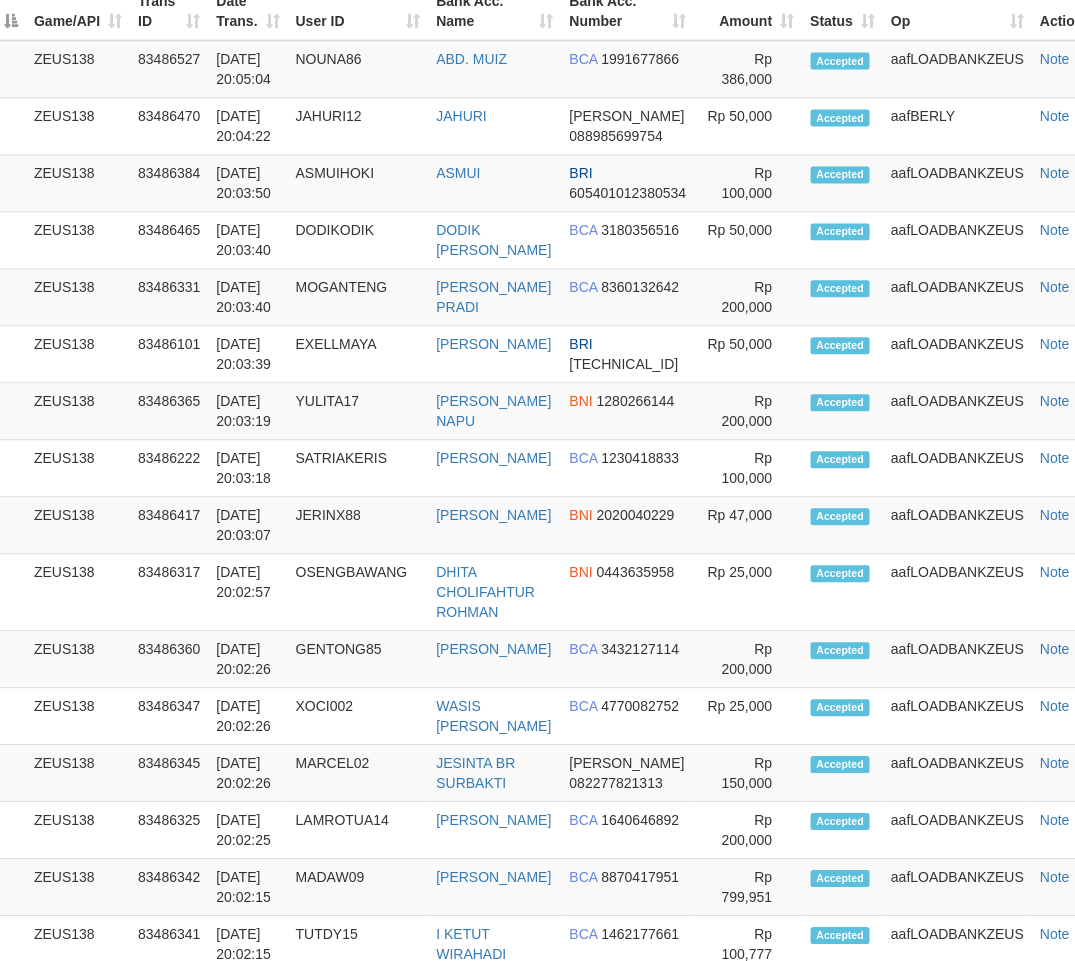scroll, scrollTop: 700, scrollLeft: 41, axis: both 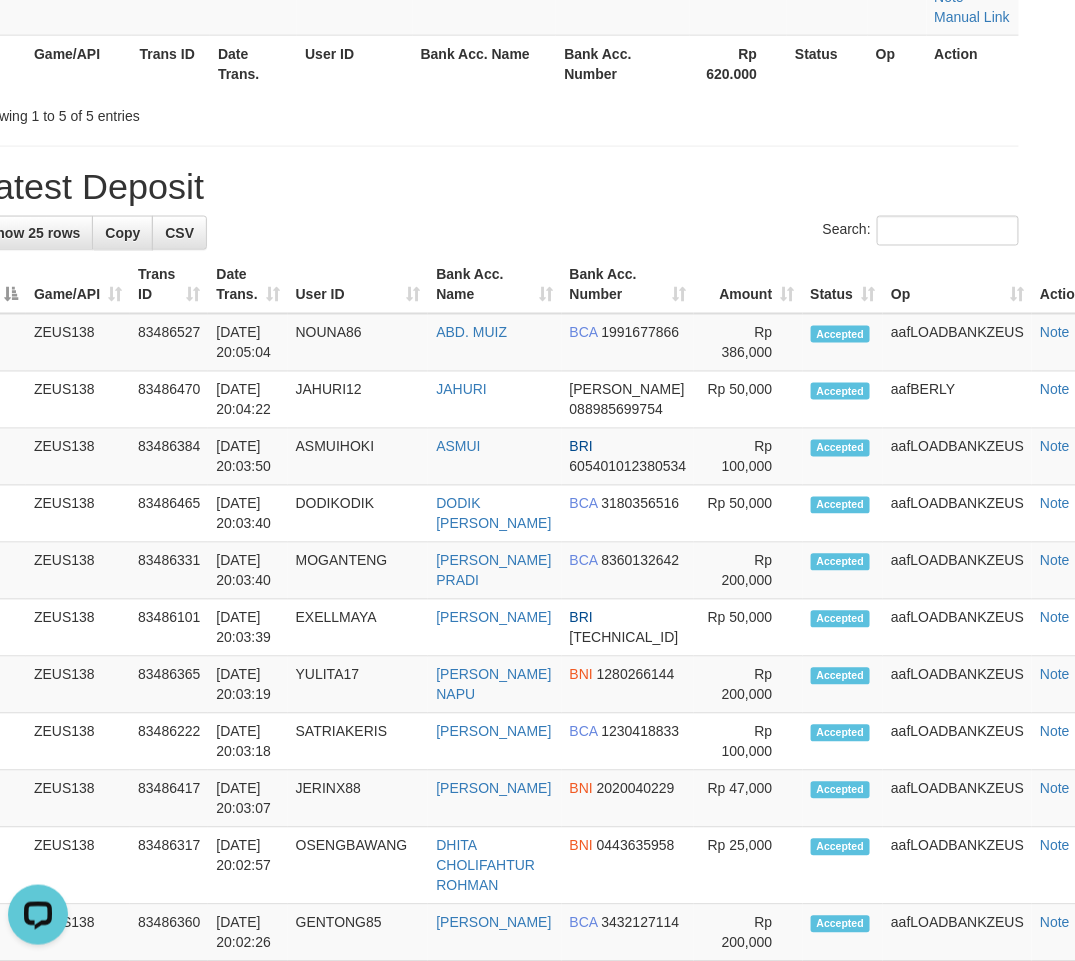 drag, startPoint x: 608, startPoint y: 288, endPoint x: 566, endPoint y: 322, distance: 54.037025 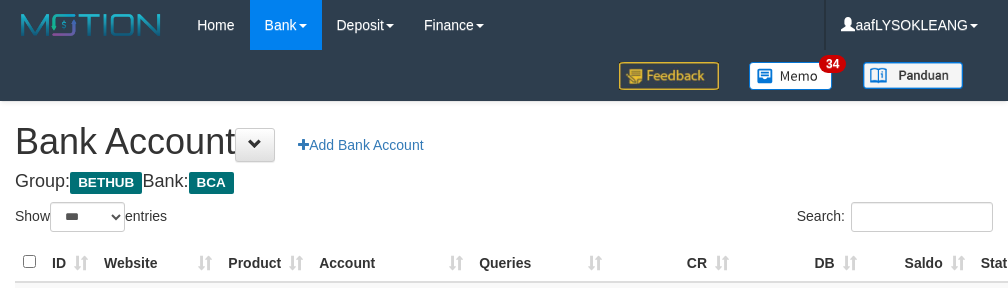 select on "***" 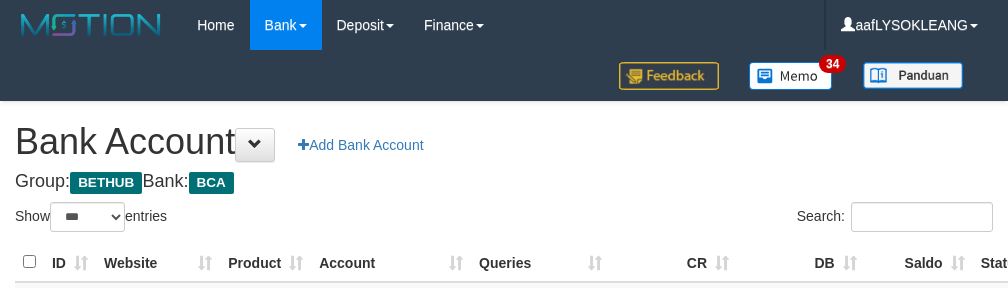 scroll, scrollTop: 73, scrollLeft: 0, axis: vertical 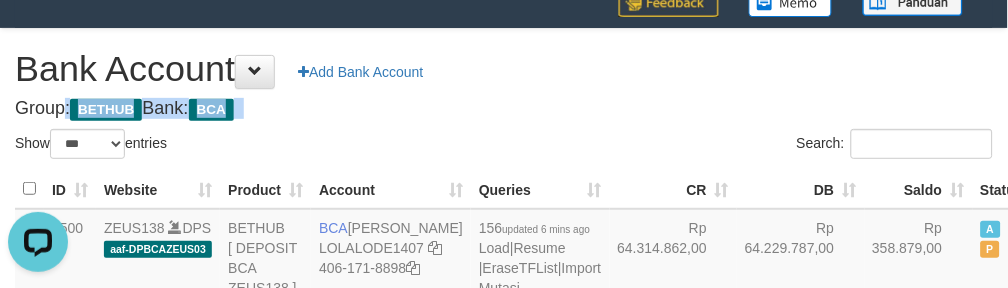 click on "**********" at bounding box center [504, 220] 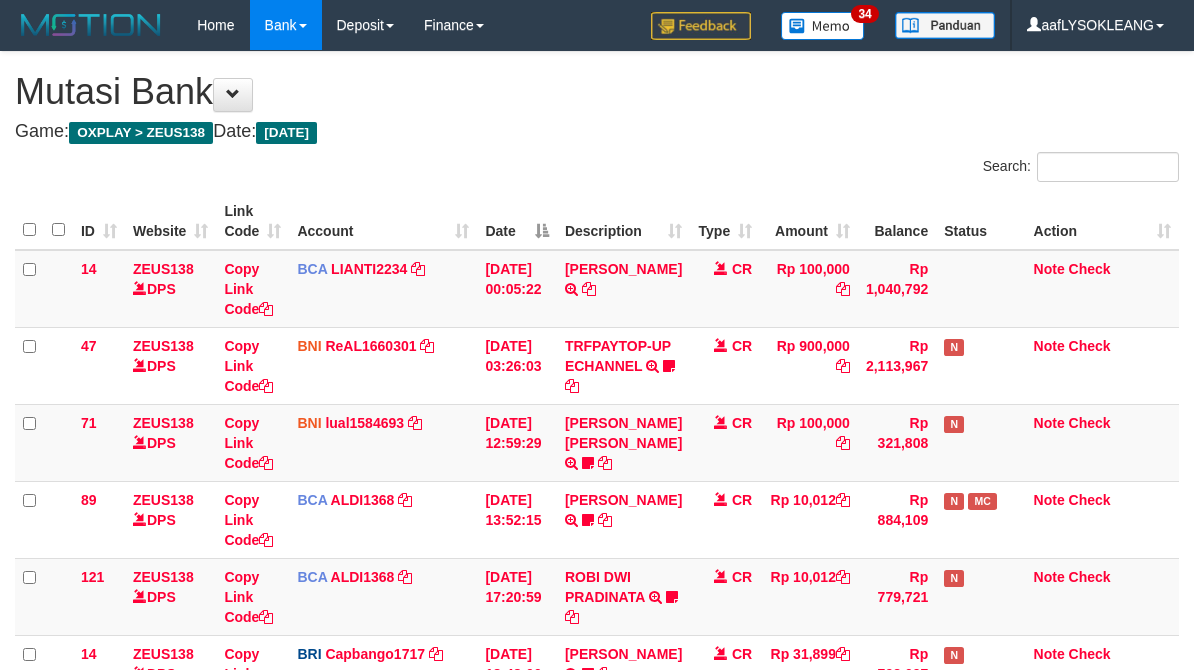 scroll, scrollTop: 471, scrollLeft: 0, axis: vertical 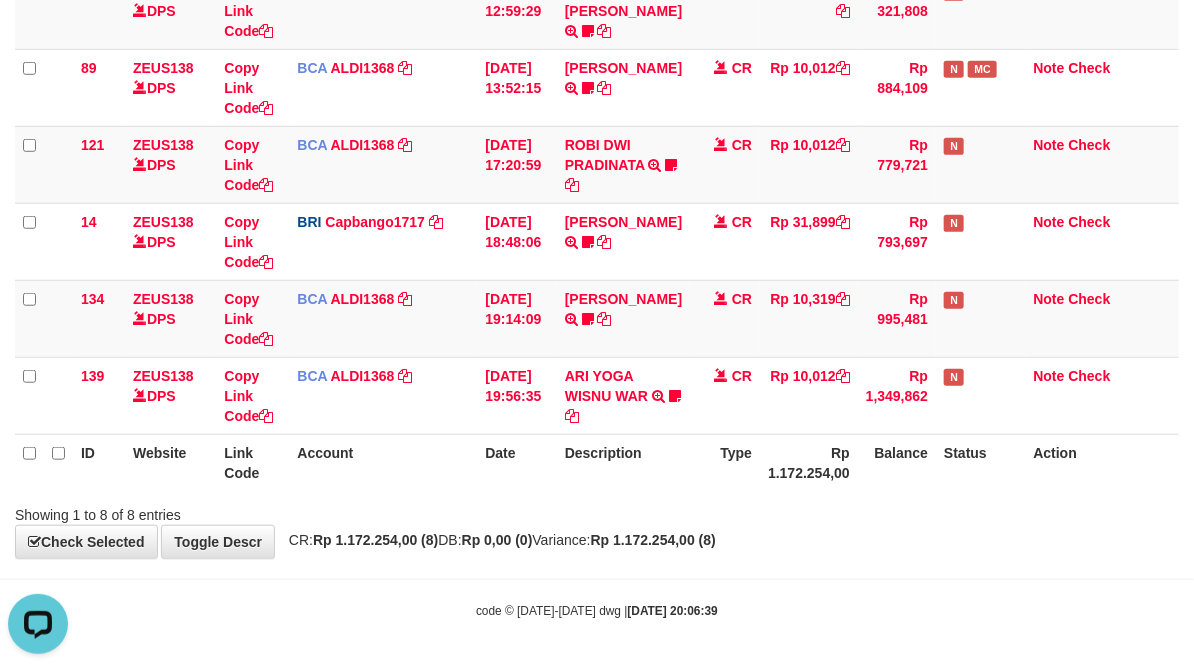drag, startPoint x: 976, startPoint y: 554, endPoint x: 745, endPoint y: 458, distance: 250.15395 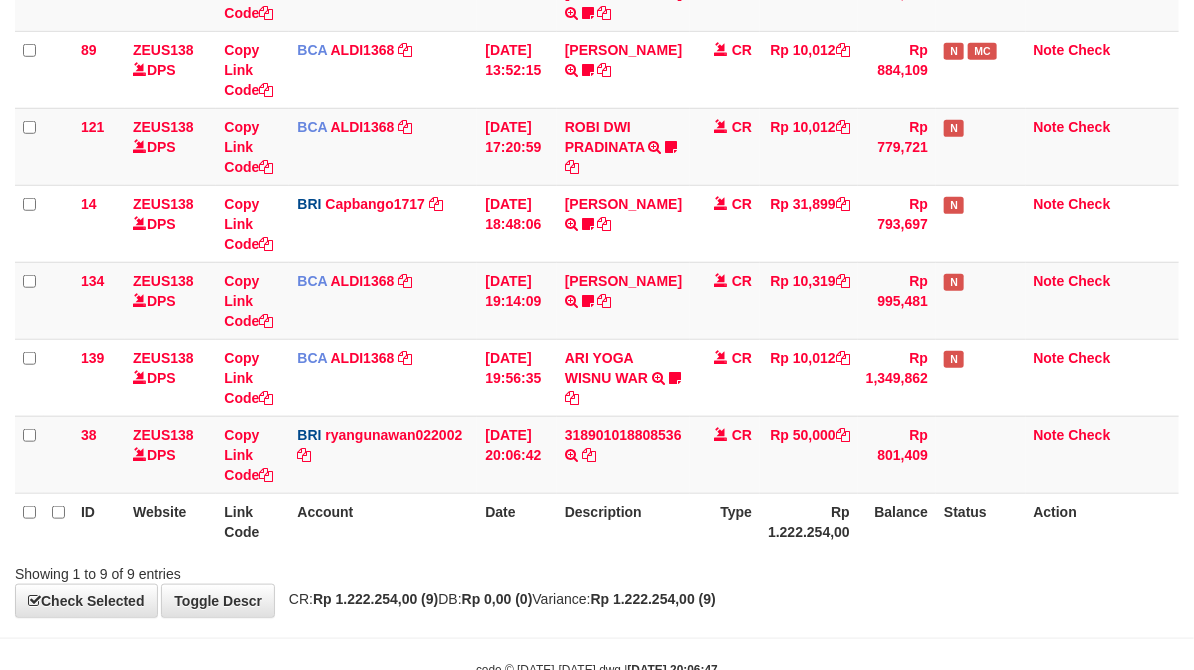 scroll, scrollTop: 471, scrollLeft: 0, axis: vertical 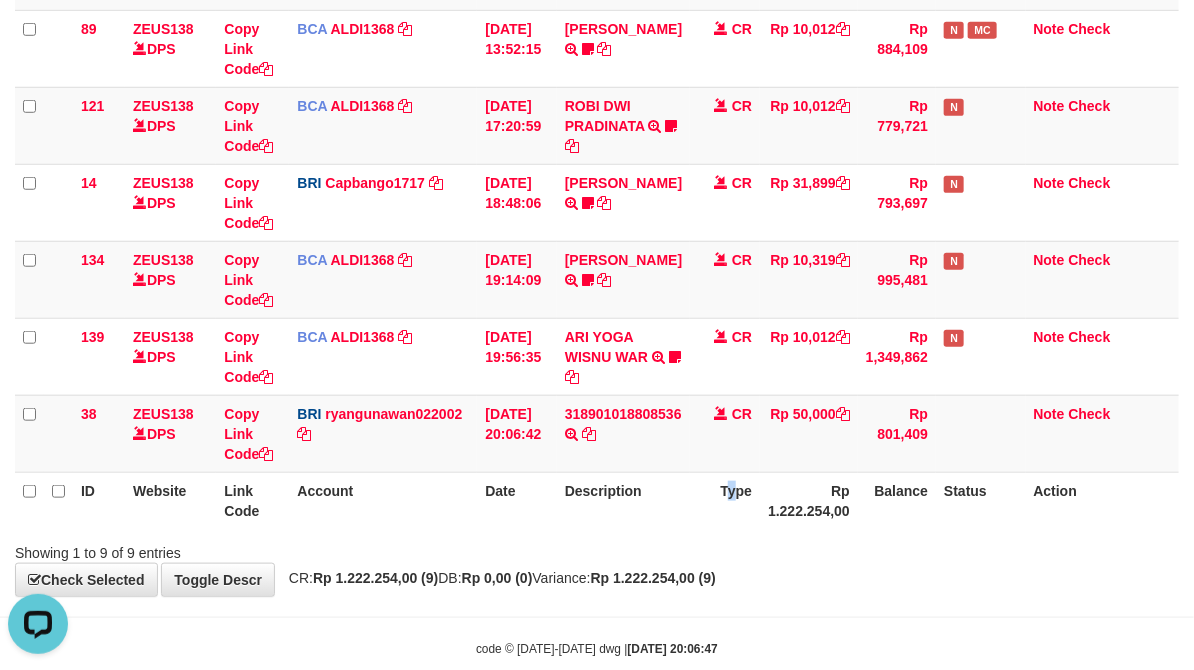 drag, startPoint x: 743, startPoint y: 522, endPoint x: 722, endPoint y: 521, distance: 21.023796 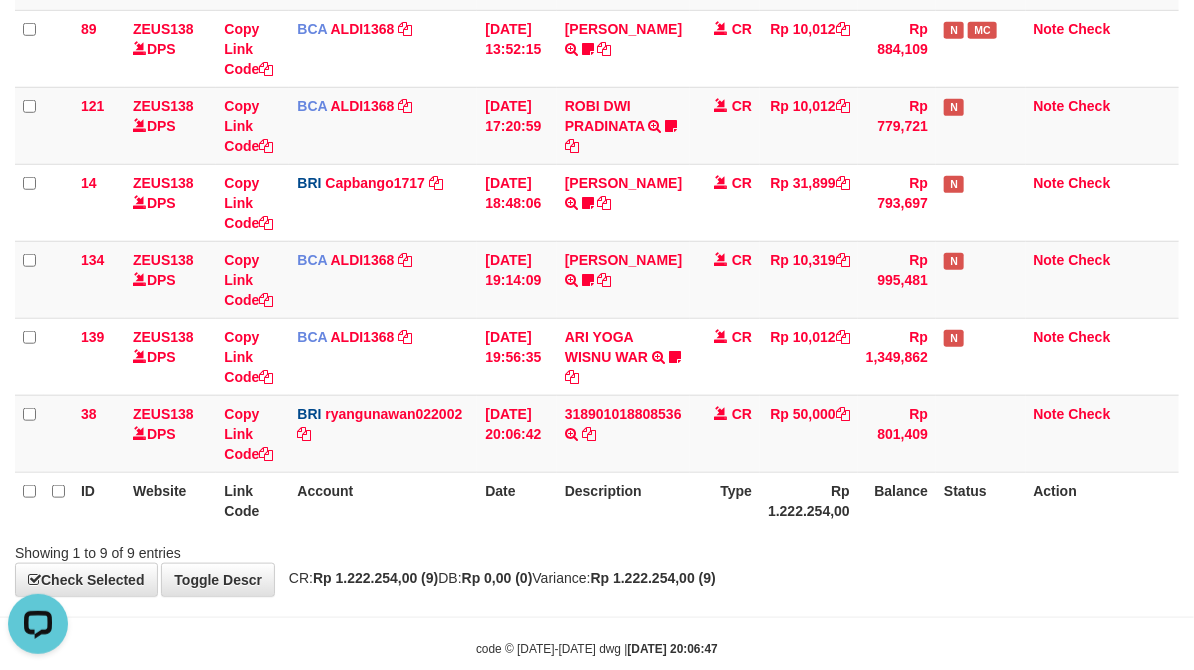 click on "Description" at bounding box center [623, 500] 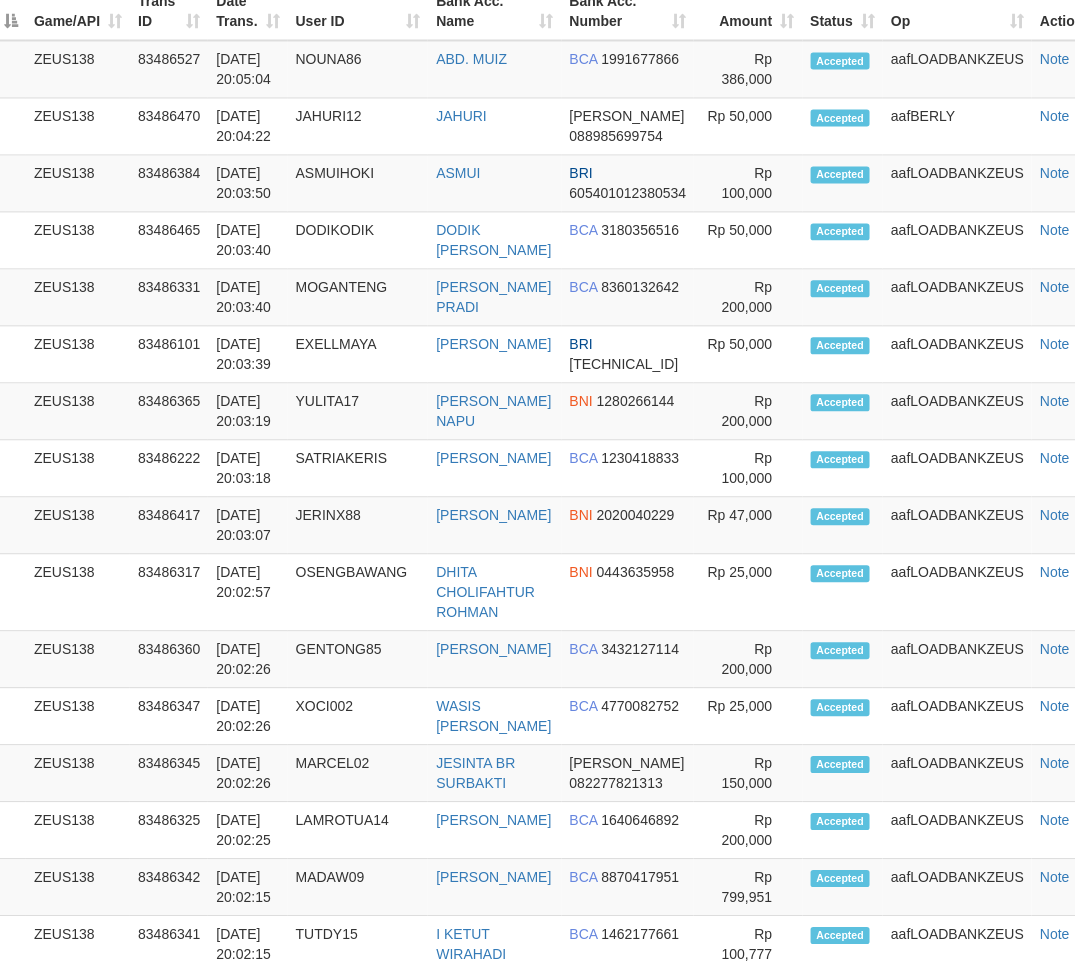 scroll, scrollTop: 700, scrollLeft: 41, axis: both 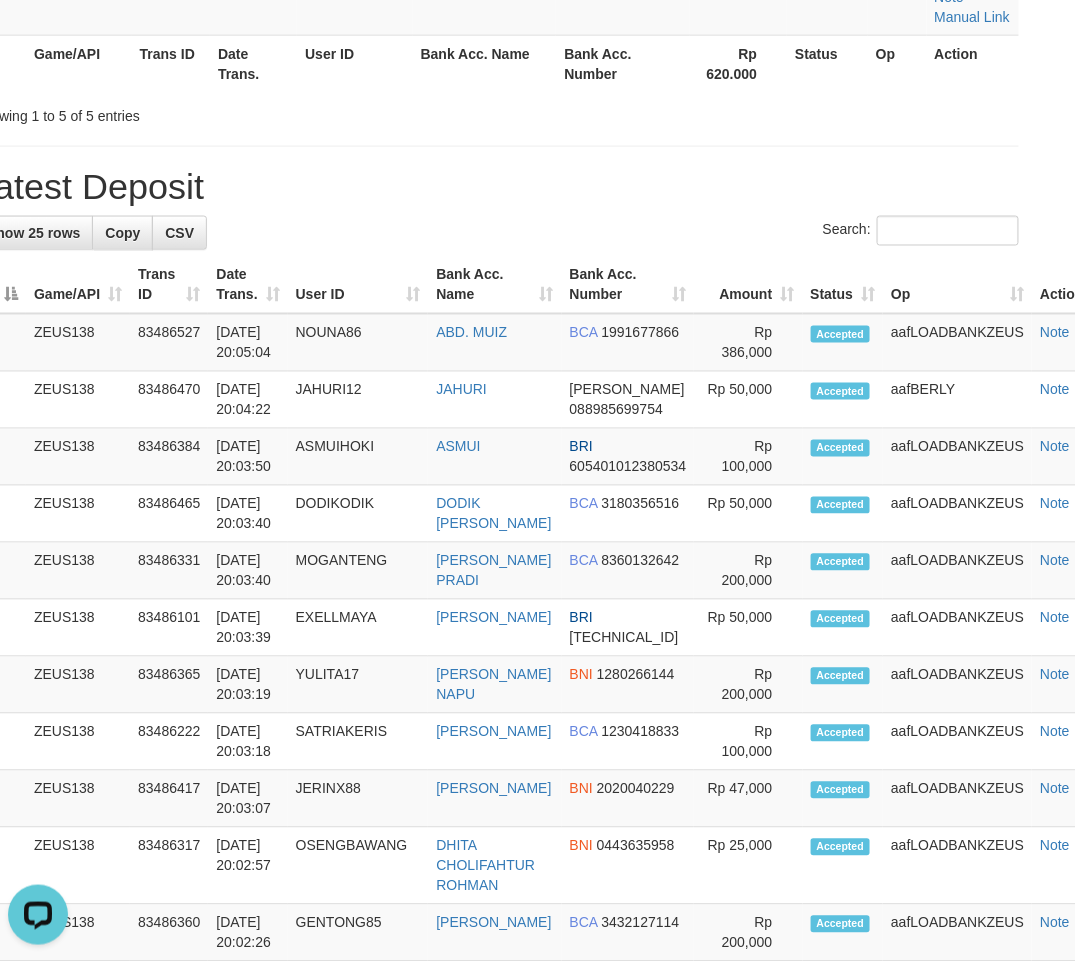 drag, startPoint x: 395, startPoint y: 228, endPoint x: 13, endPoint y: 183, distance: 384.6414 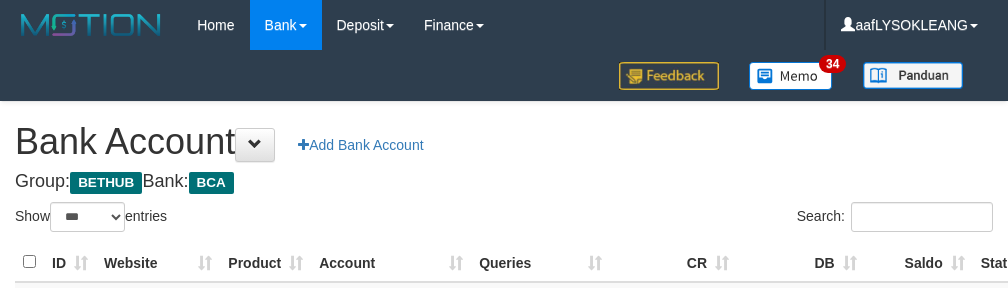 select on "***" 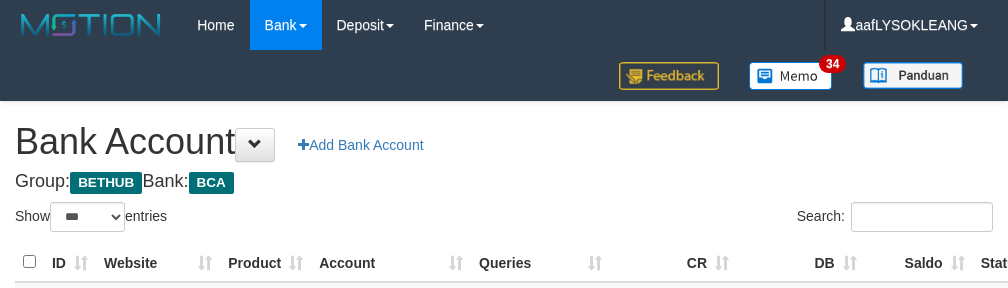 scroll, scrollTop: 73, scrollLeft: 0, axis: vertical 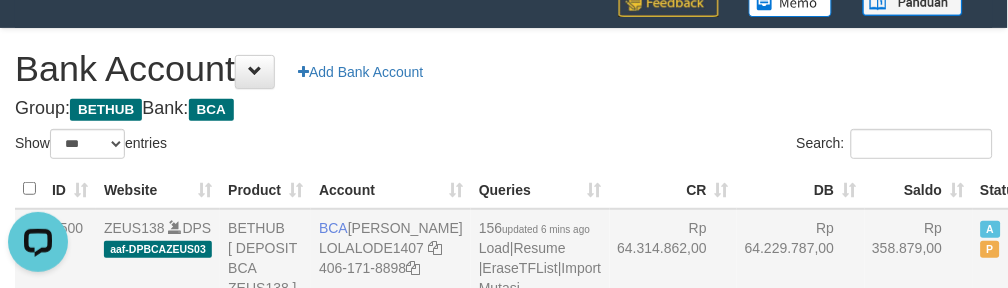 drag, startPoint x: 616, startPoint y: 124, endPoint x: 662, endPoint y: 287, distance: 169.36647 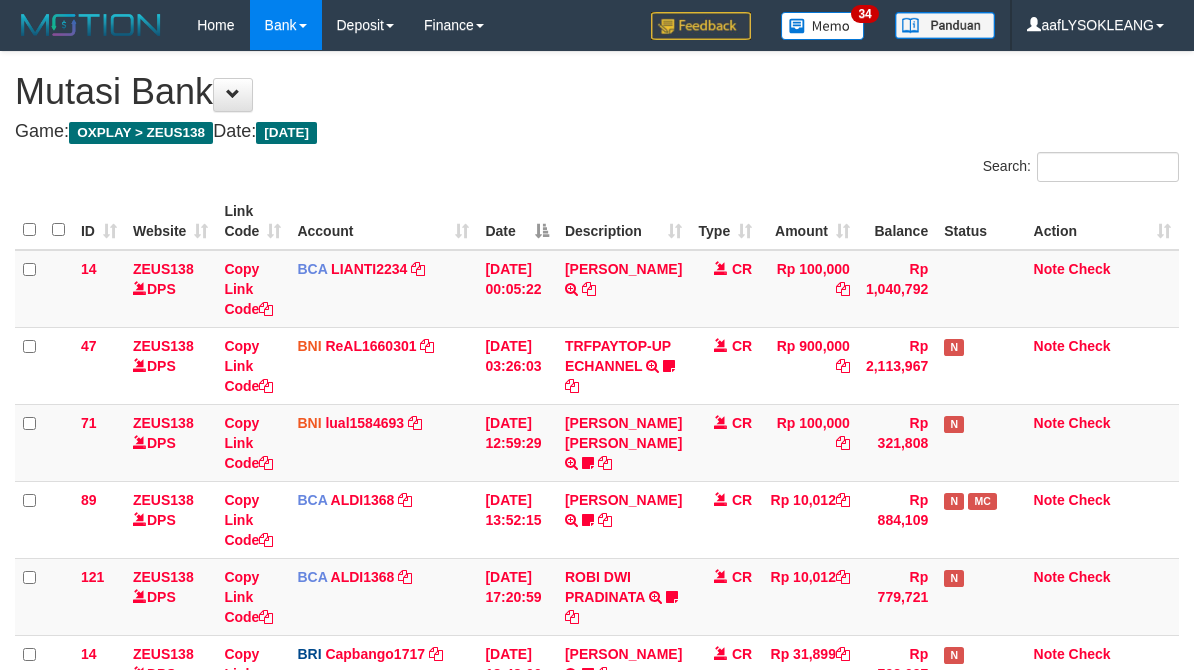scroll, scrollTop: 471, scrollLeft: 0, axis: vertical 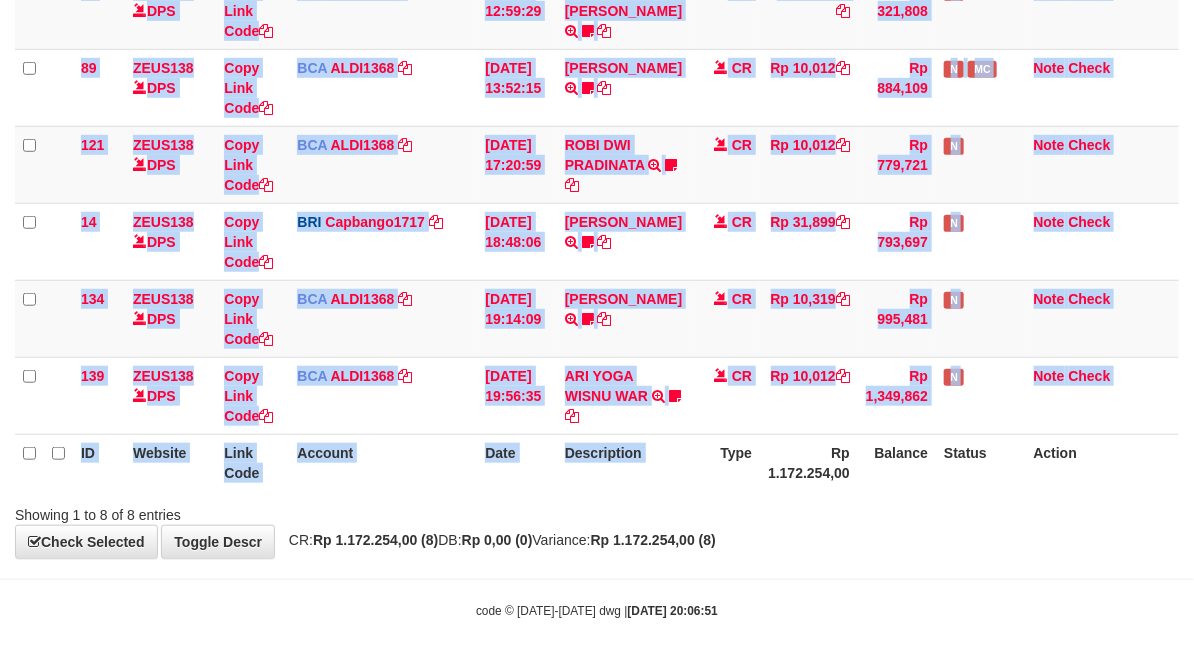 drag, startPoint x: 717, startPoint y: 493, endPoint x: 862, endPoint y: 496, distance: 145.03104 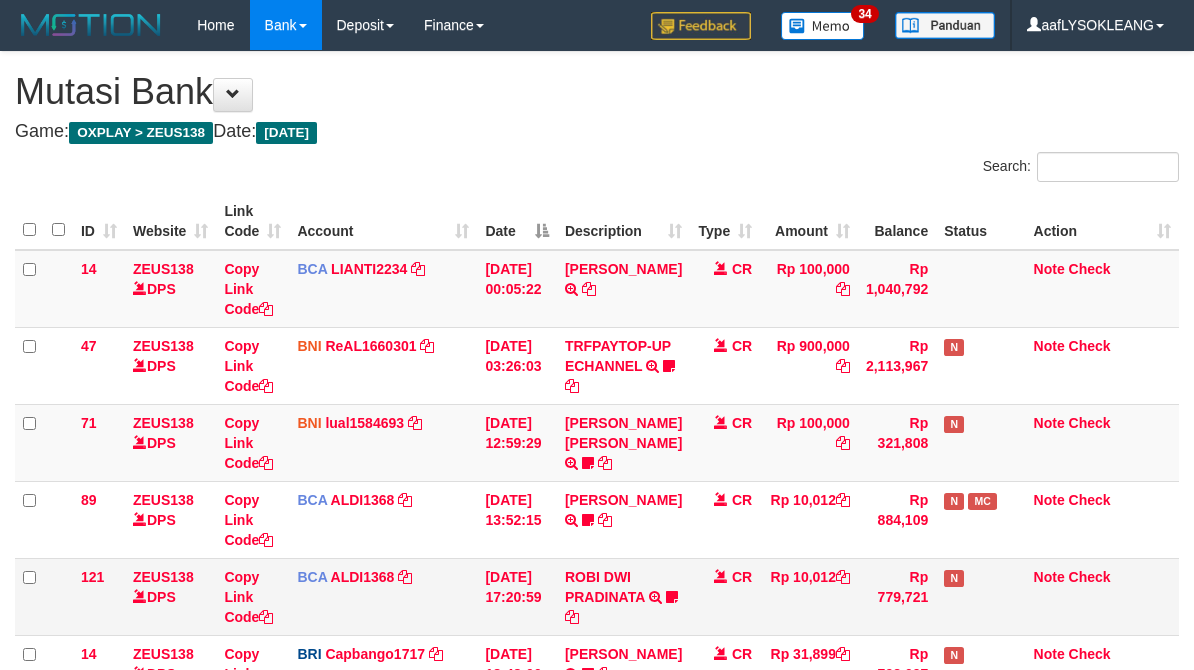 click on "**********" at bounding box center [597, 521] 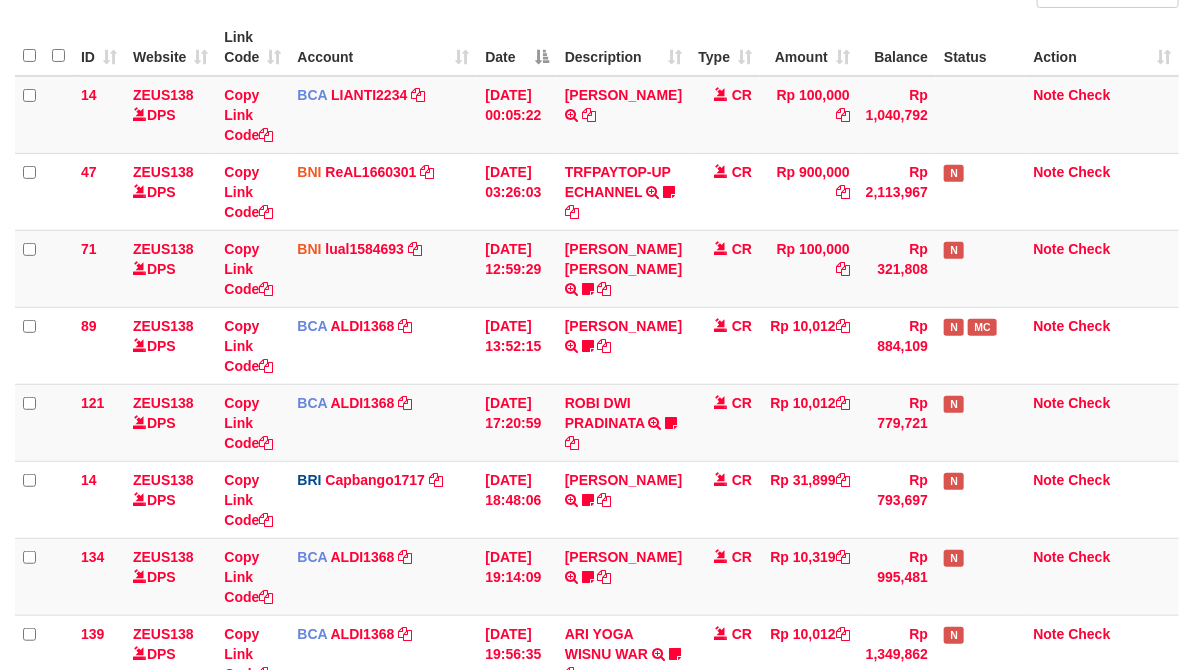 scroll, scrollTop: 471, scrollLeft: 0, axis: vertical 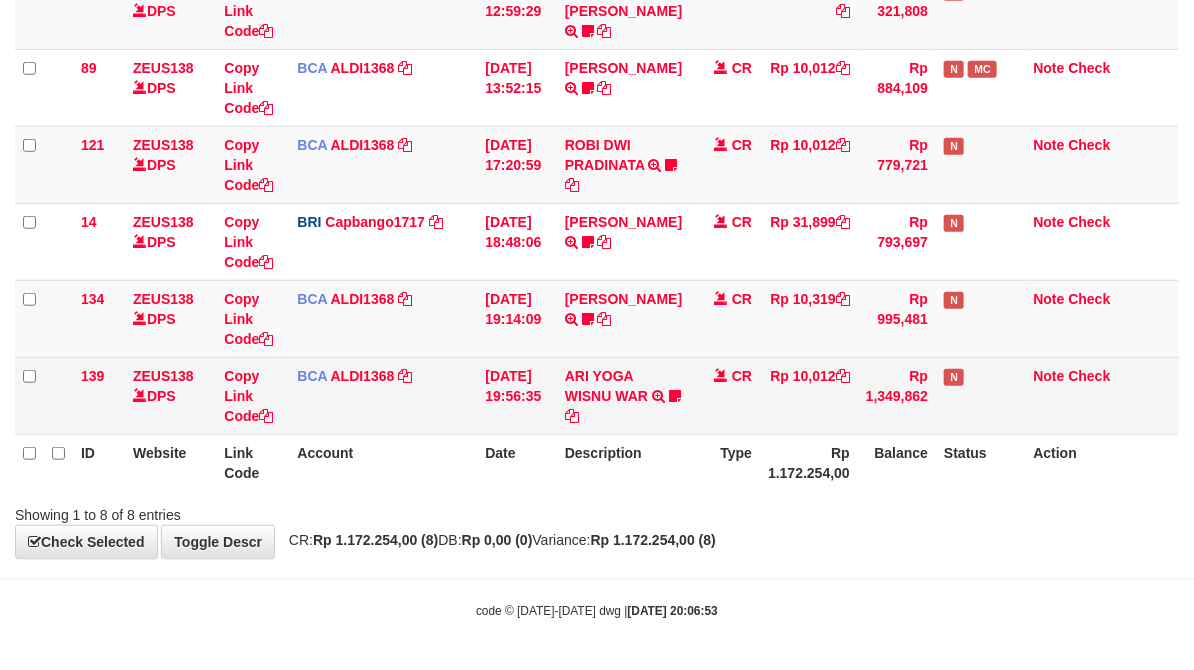 drag, startPoint x: 664, startPoint y: 368, endPoint x: 6, endPoint y: 126, distance: 701.0906 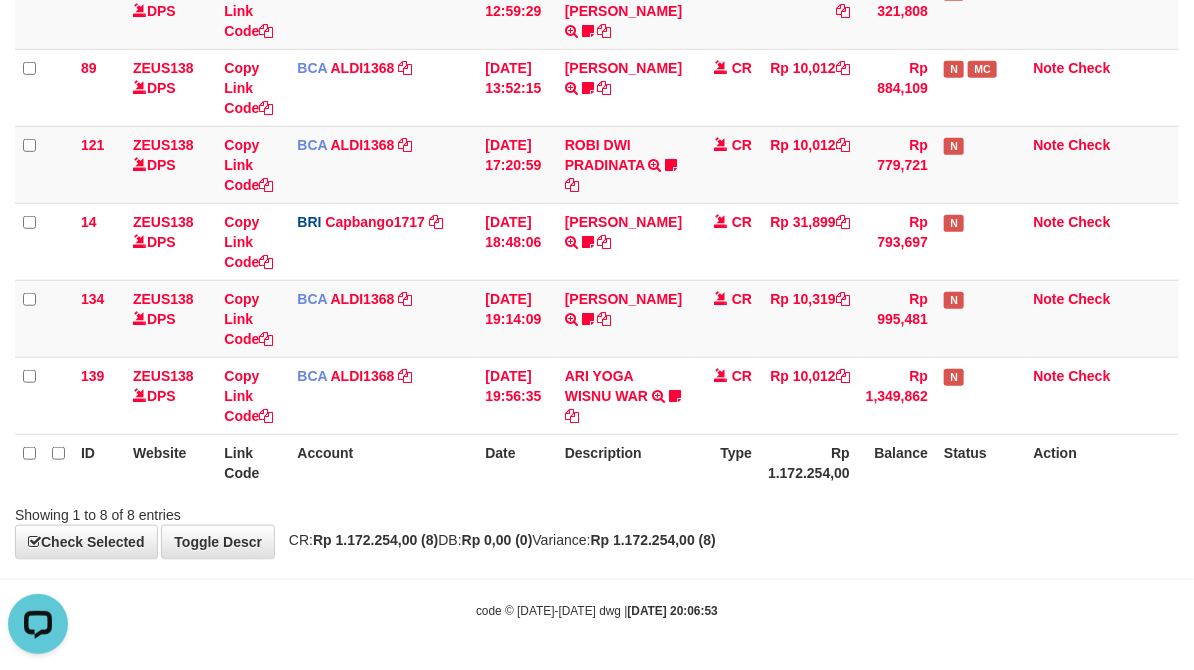 scroll, scrollTop: 0, scrollLeft: 0, axis: both 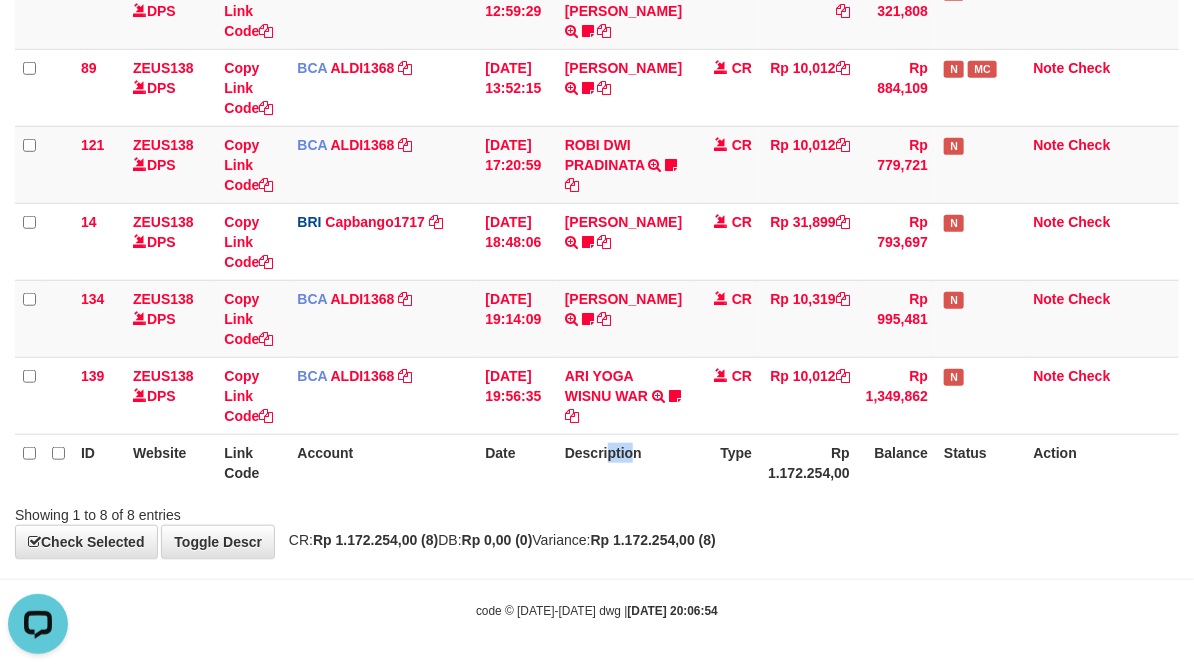 drag, startPoint x: 615, startPoint y: 463, endPoint x: 641, endPoint y: 468, distance: 26.476404 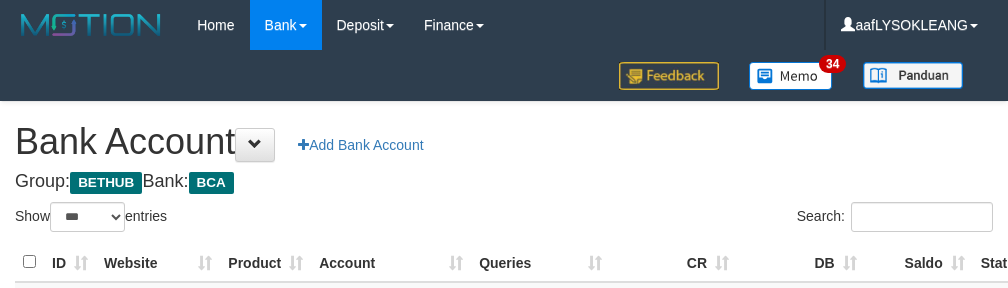 select on "***" 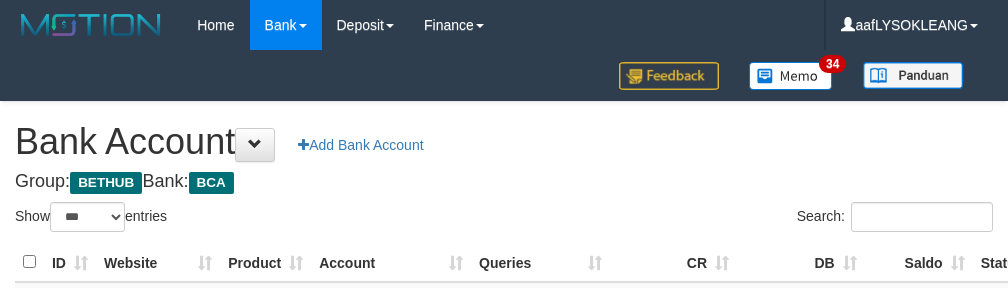 scroll, scrollTop: 73, scrollLeft: 0, axis: vertical 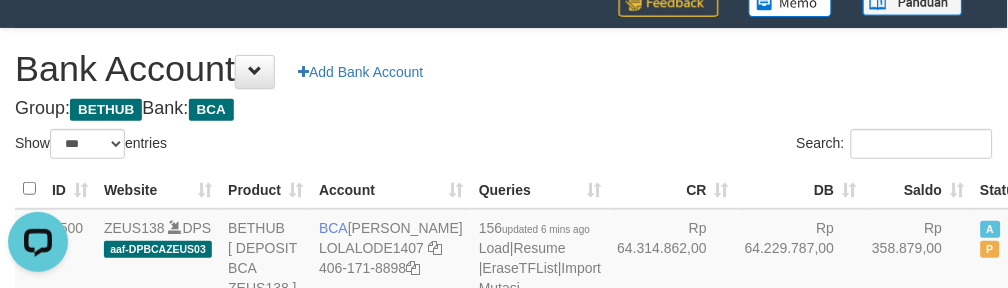 click on "**********" at bounding box center (504, 220) 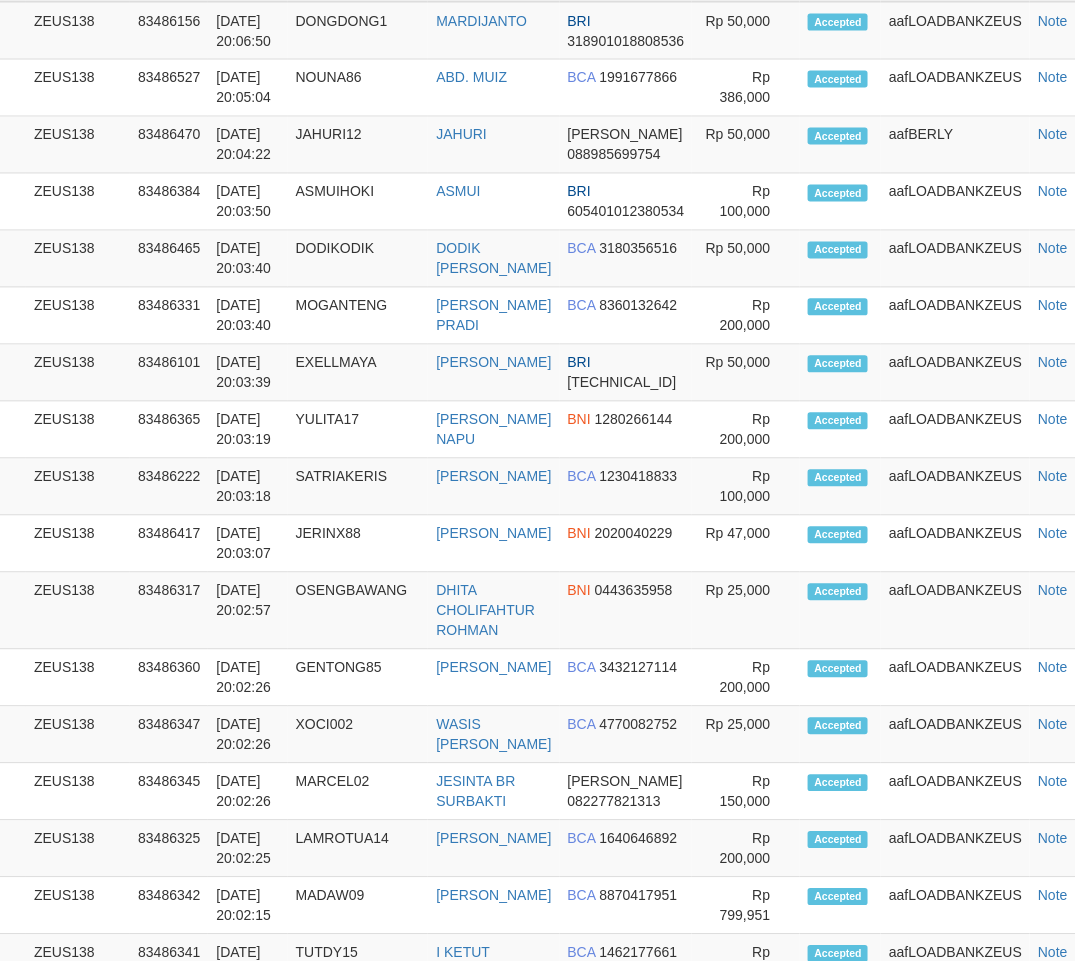 scroll, scrollTop: 700, scrollLeft: 41, axis: both 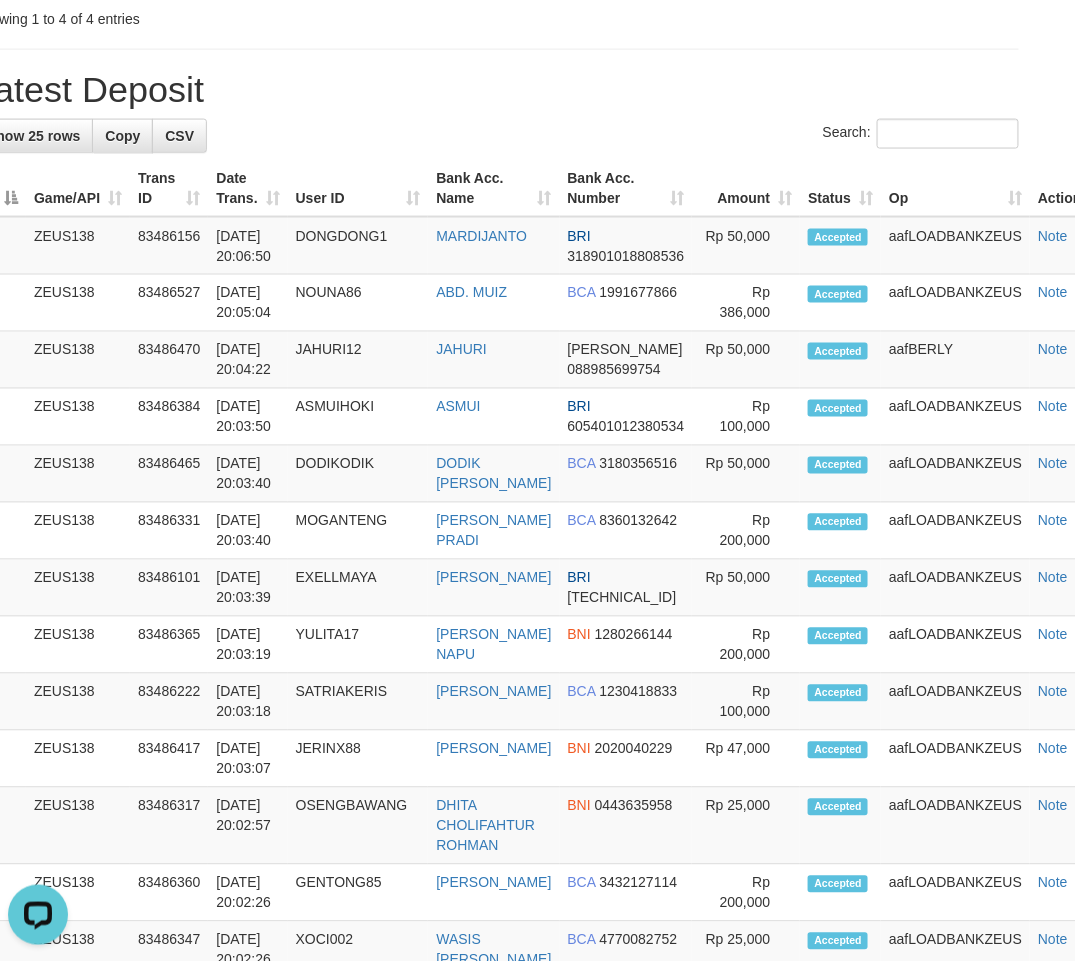 click on "Search:" at bounding box center (496, 136) 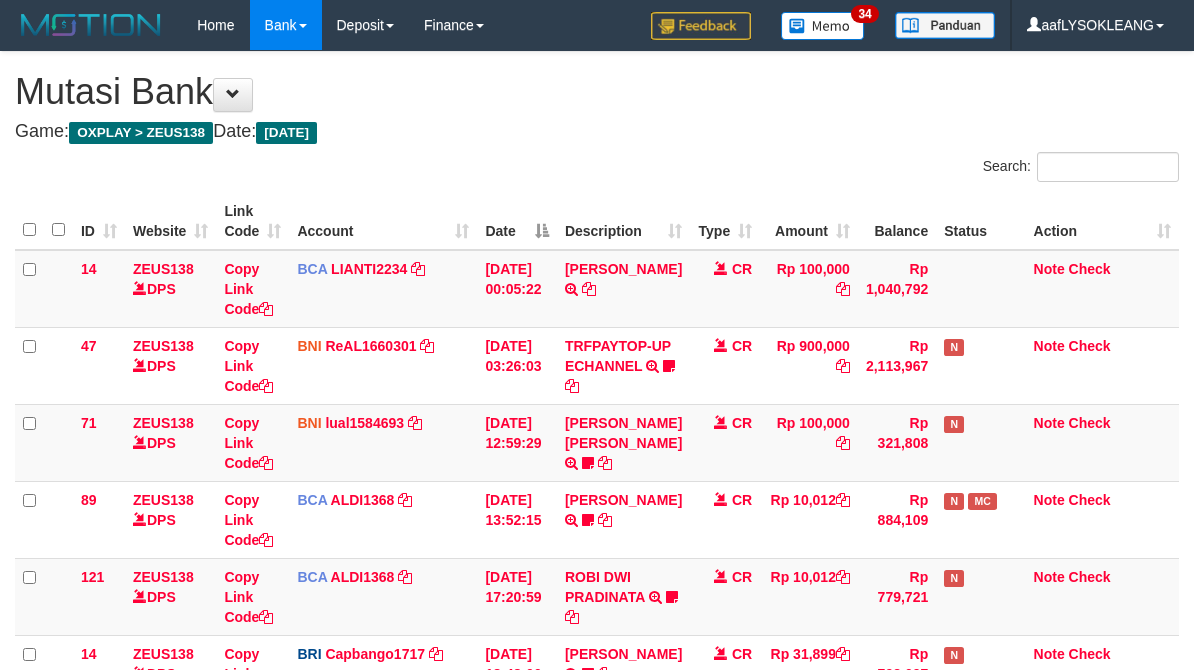 scroll, scrollTop: 471, scrollLeft: 0, axis: vertical 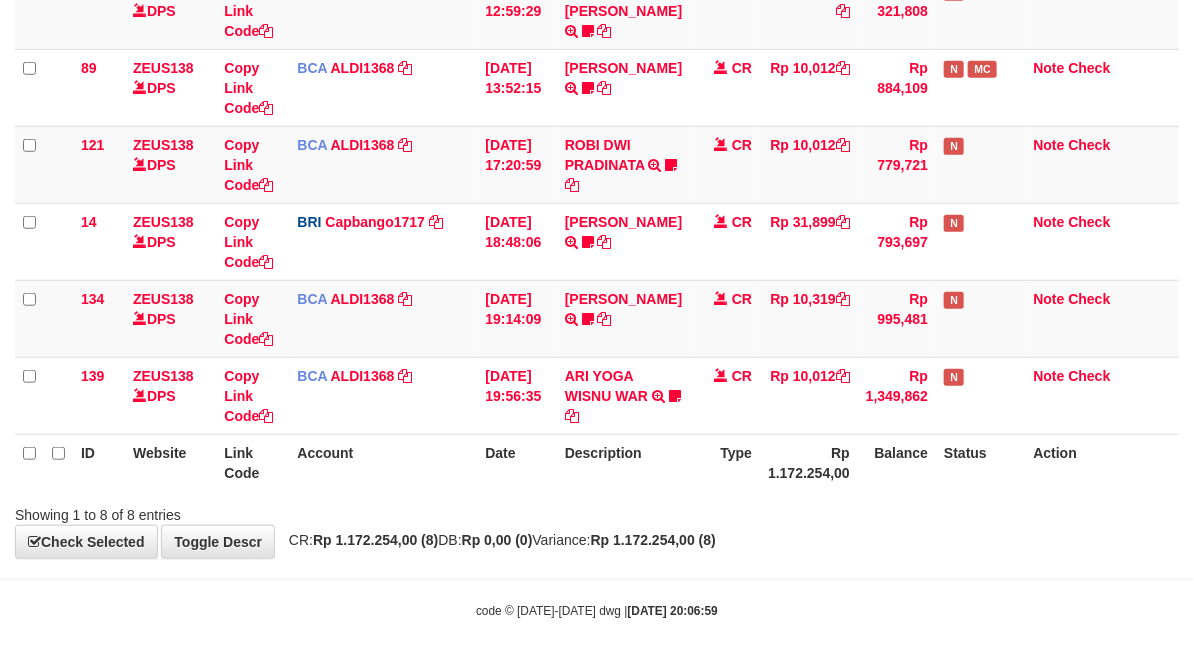drag, startPoint x: 562, startPoint y: 517, endPoint x: 551, endPoint y: 491, distance: 28.231188 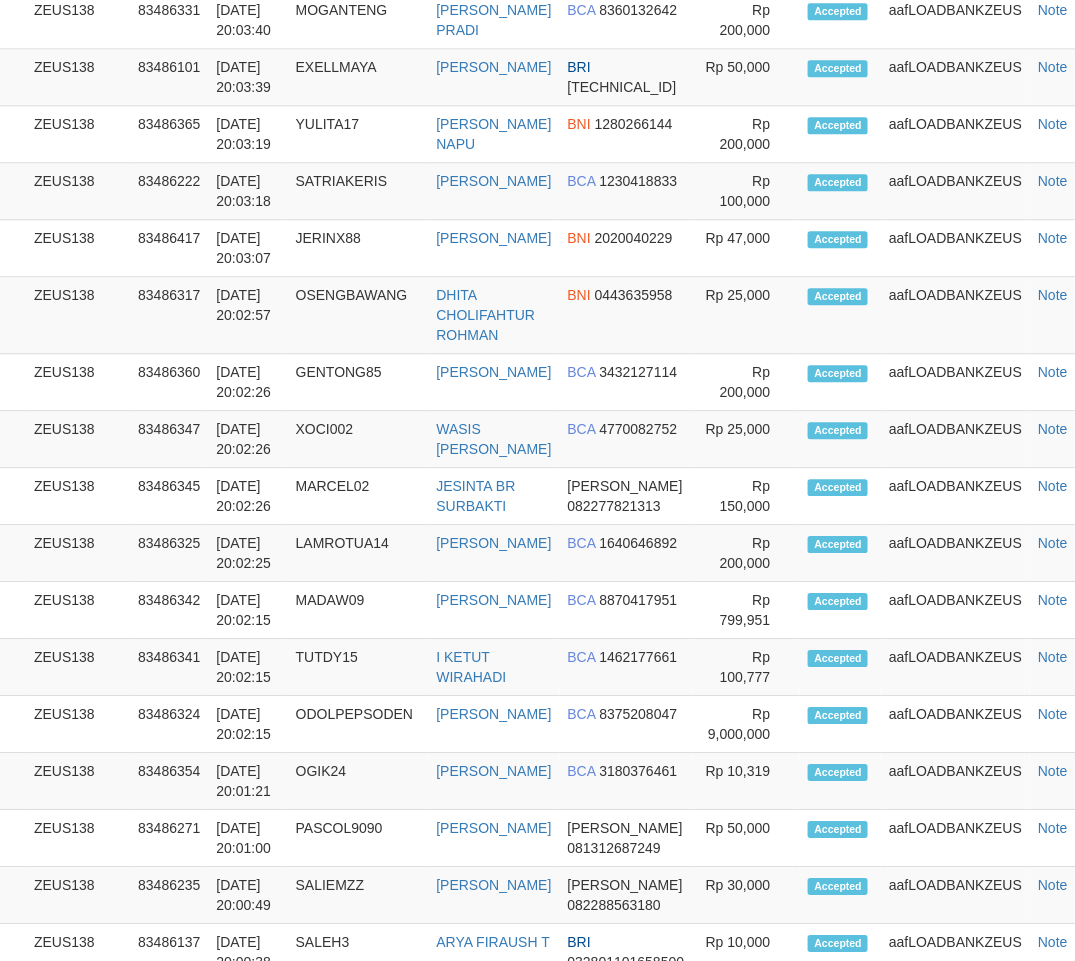 scroll, scrollTop: 996, scrollLeft: 41, axis: both 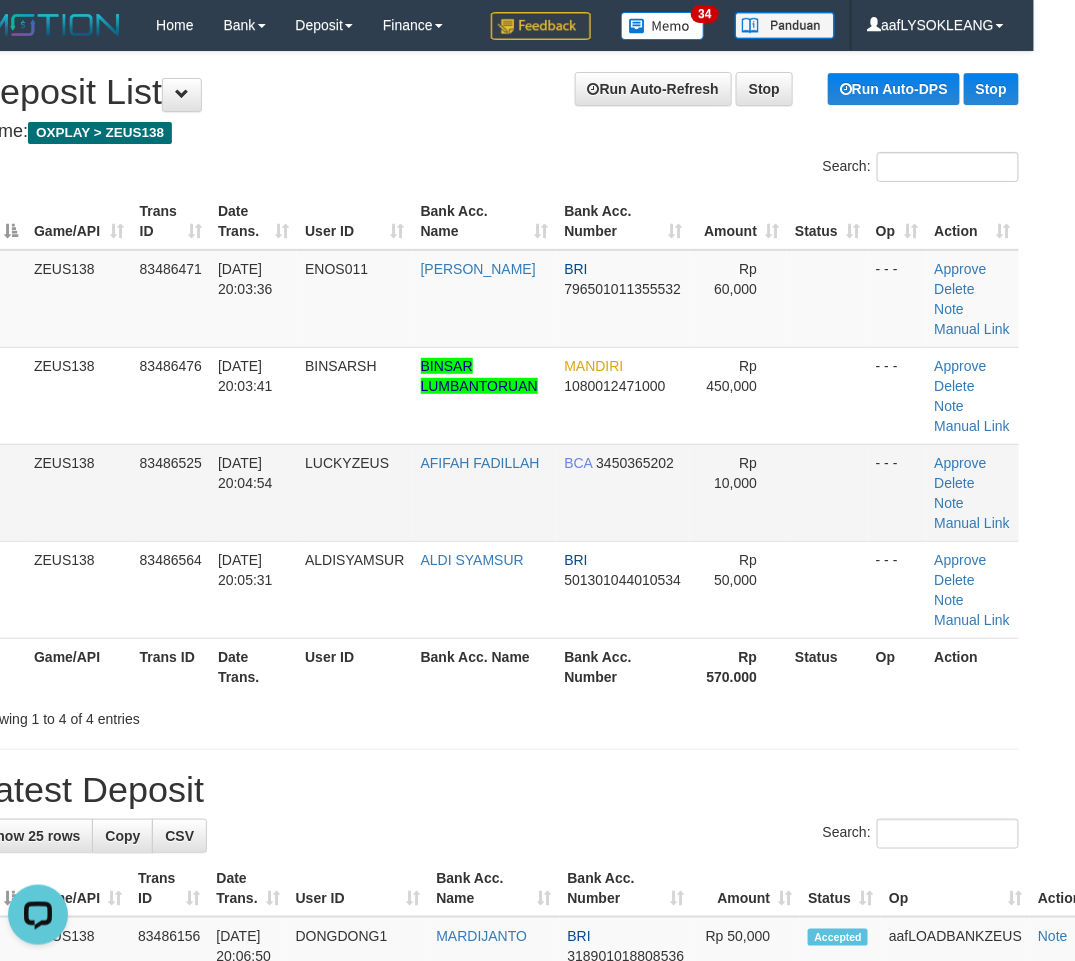 drag, startPoint x: 804, startPoint y: 626, endPoint x: 614, endPoint y: 580, distance: 195.48914 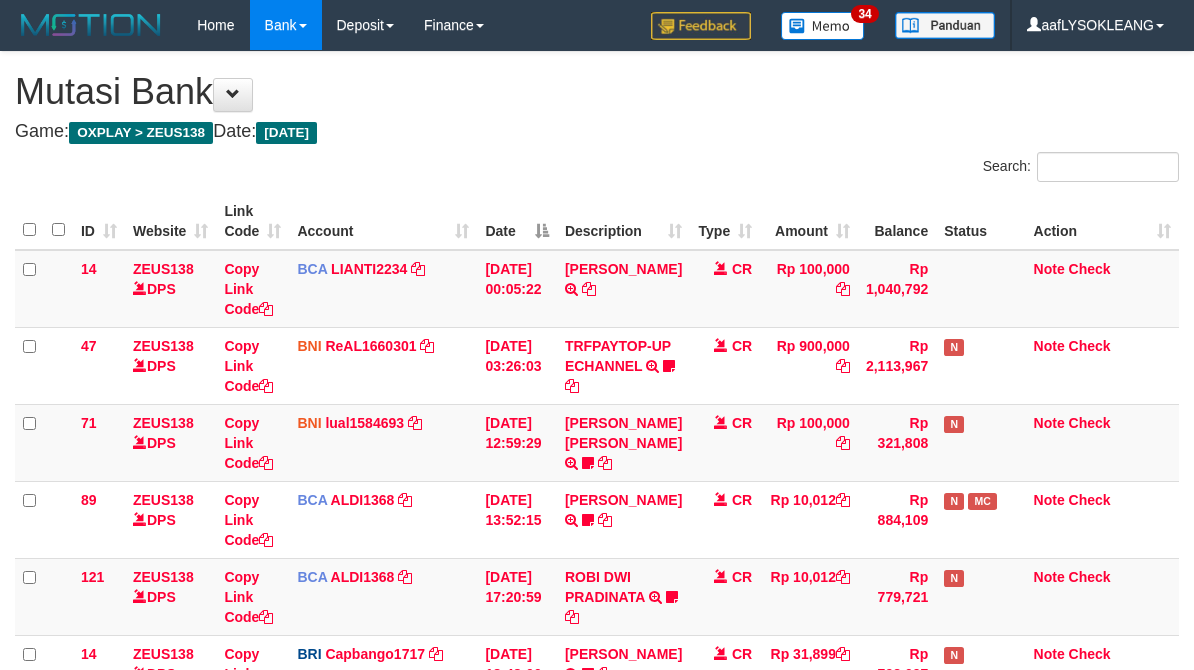 scroll, scrollTop: 471, scrollLeft: 0, axis: vertical 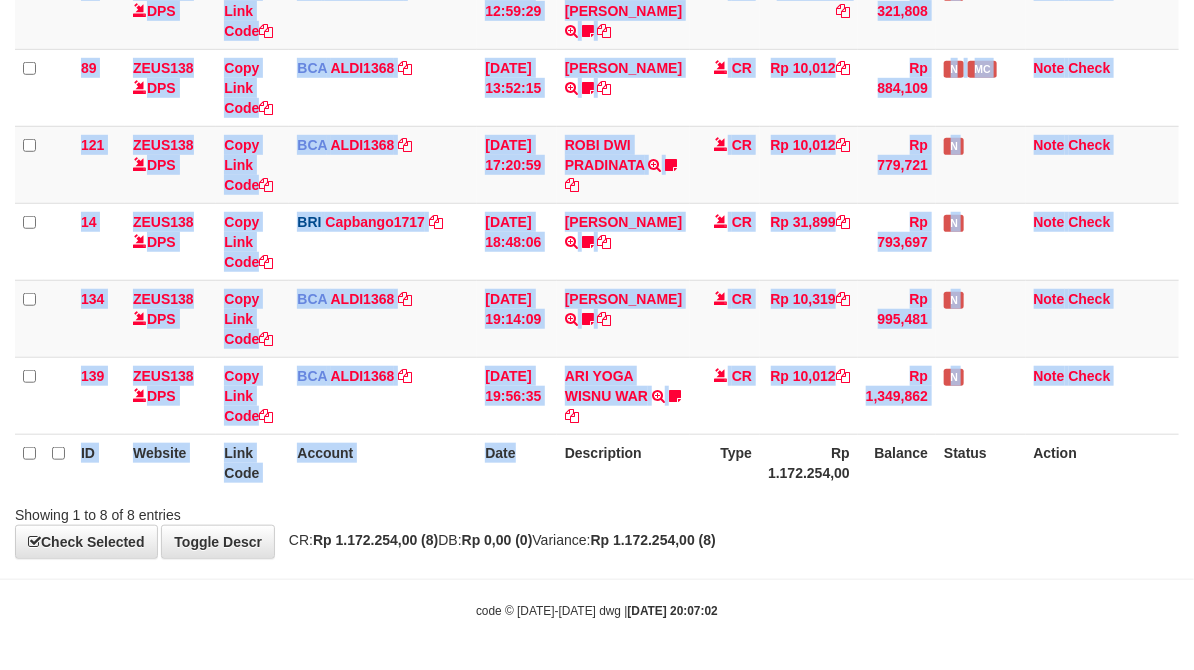 drag, startPoint x: 0, startPoint y: 0, endPoint x: 484, endPoint y: 475, distance: 678.14526 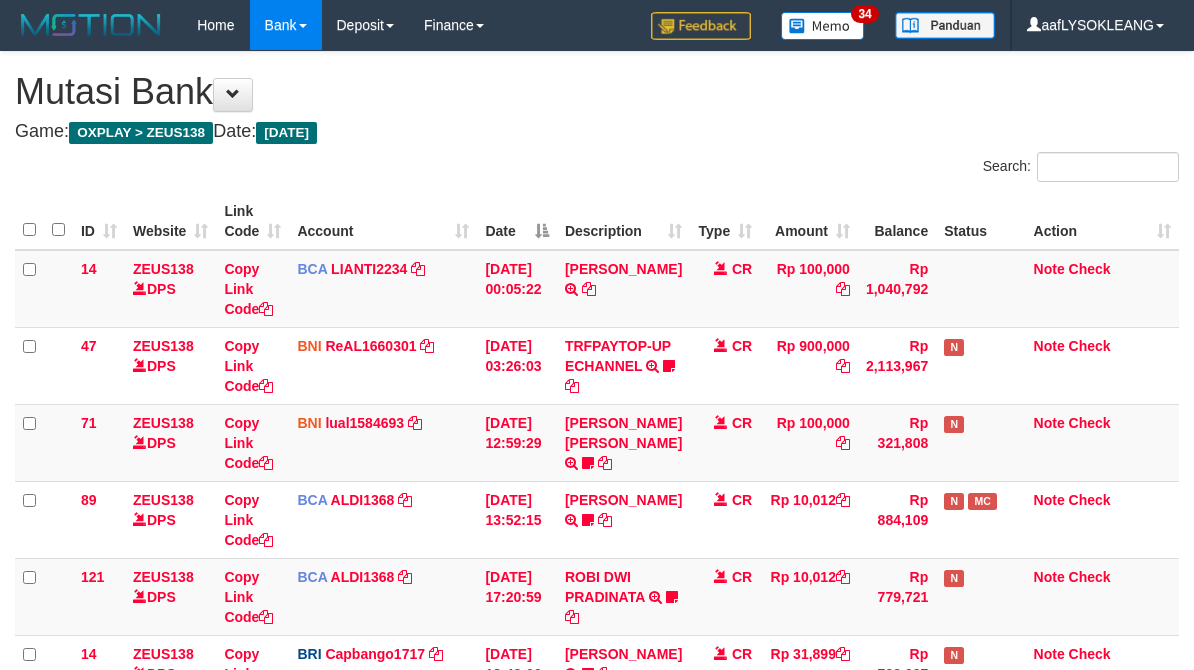 scroll, scrollTop: 471, scrollLeft: 0, axis: vertical 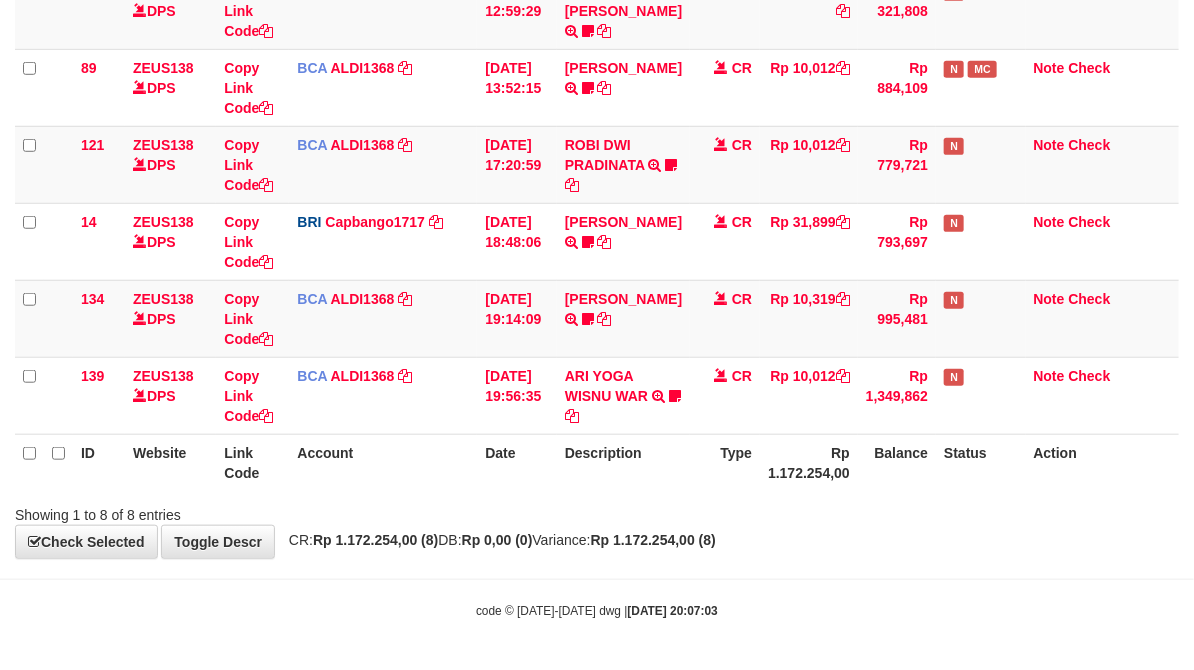 drag, startPoint x: 0, startPoint y: 0, endPoint x: 460, endPoint y: 474, distance: 660.5119 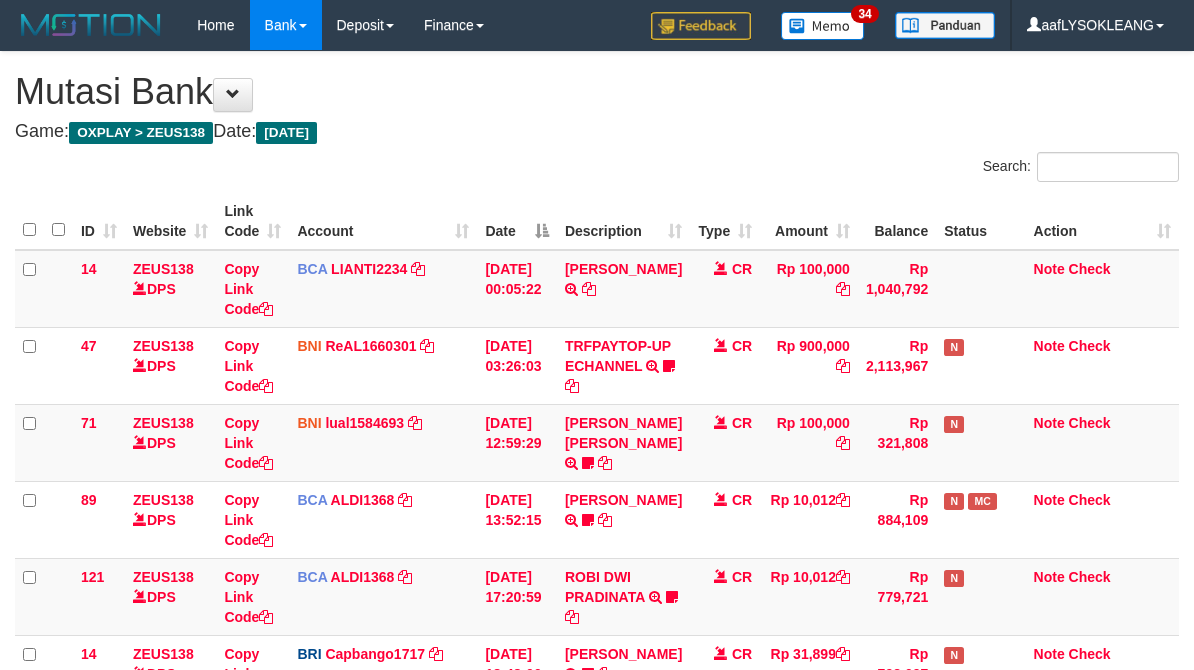 scroll, scrollTop: 471, scrollLeft: 0, axis: vertical 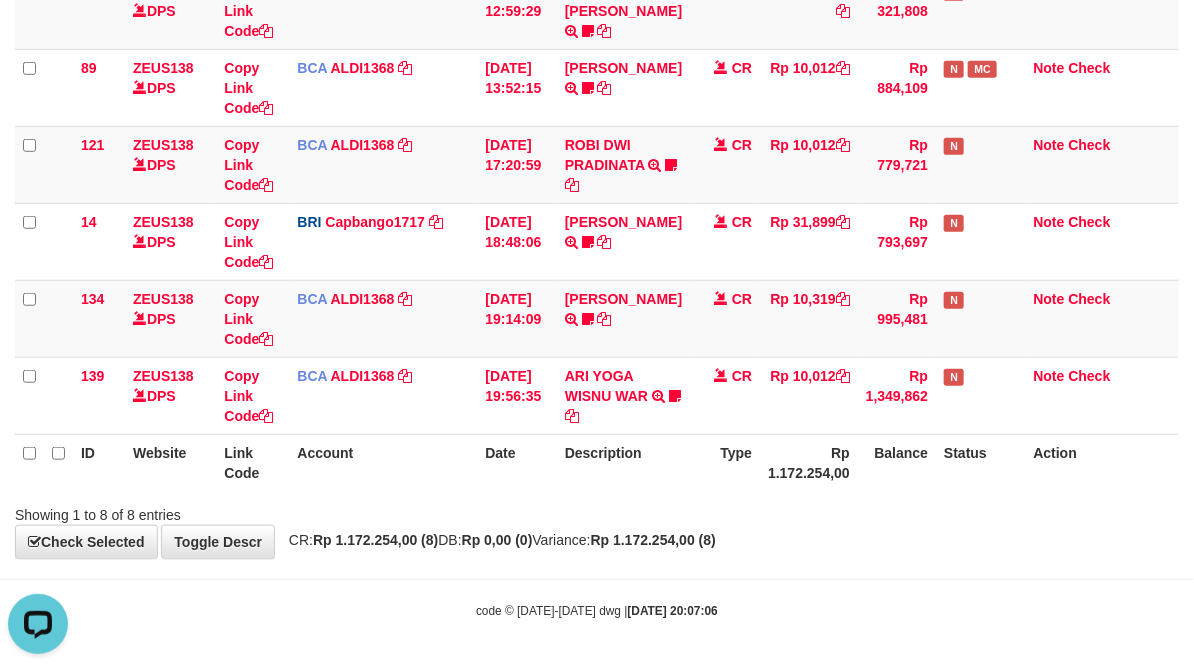 click on "**********" at bounding box center [597, 89] 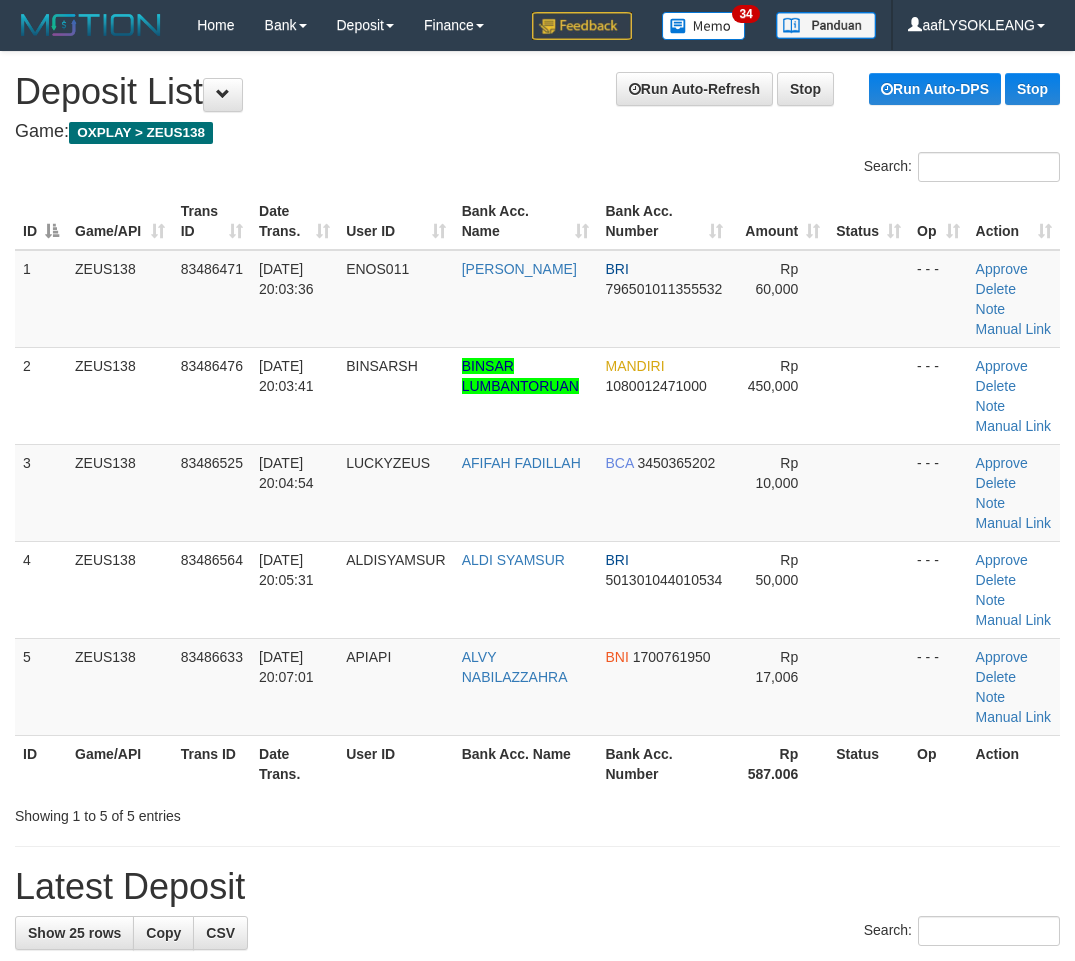scroll, scrollTop: 0, scrollLeft: 41, axis: horizontal 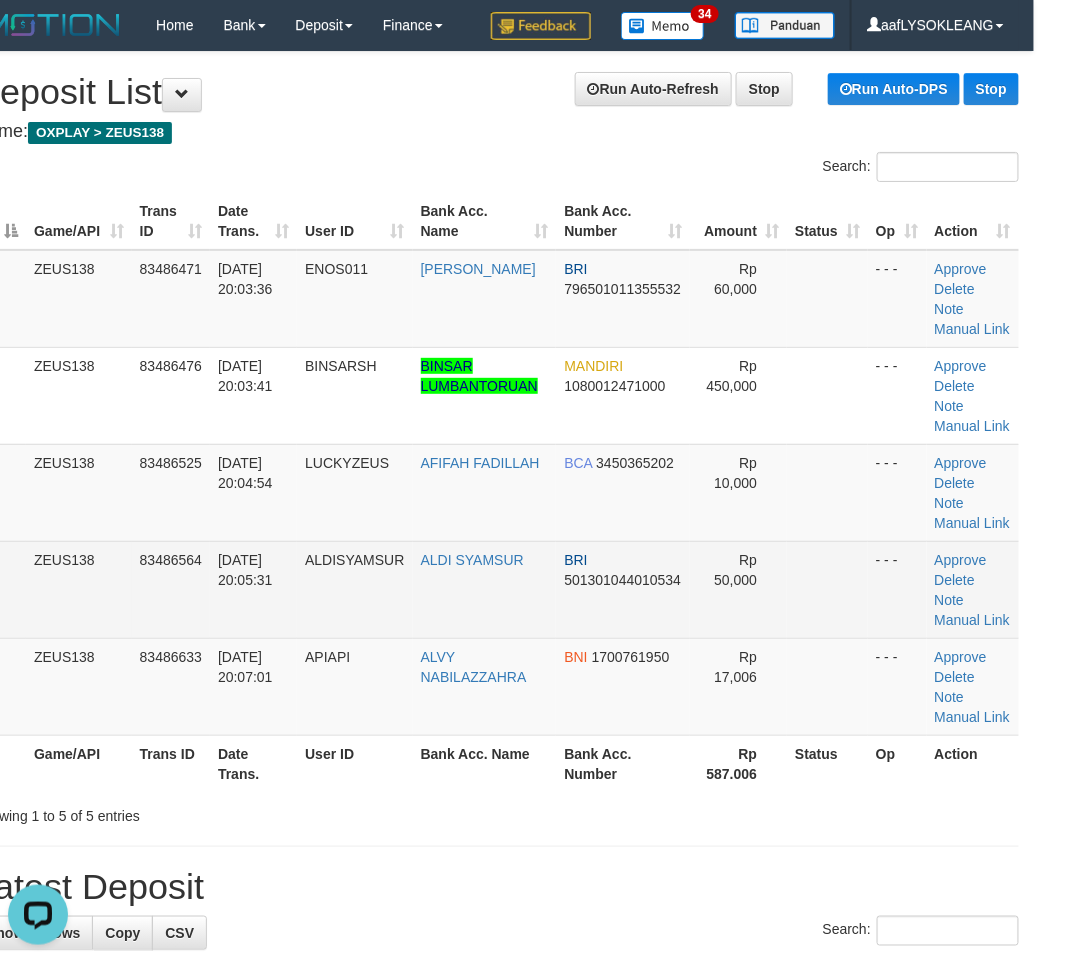 drag, startPoint x: 812, startPoint y: 685, endPoint x: 824, endPoint y: 681, distance: 12.649111 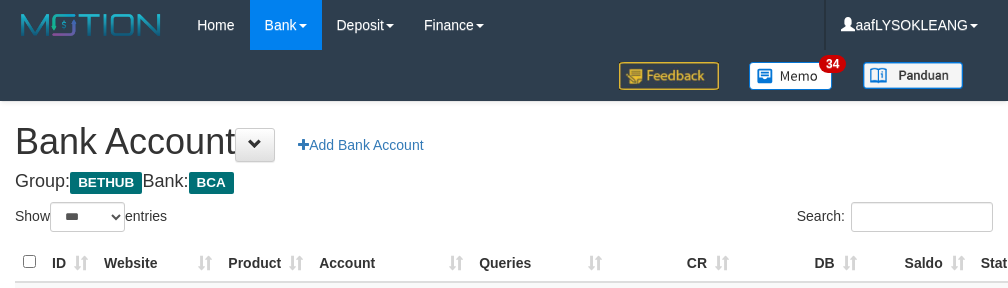 select on "***" 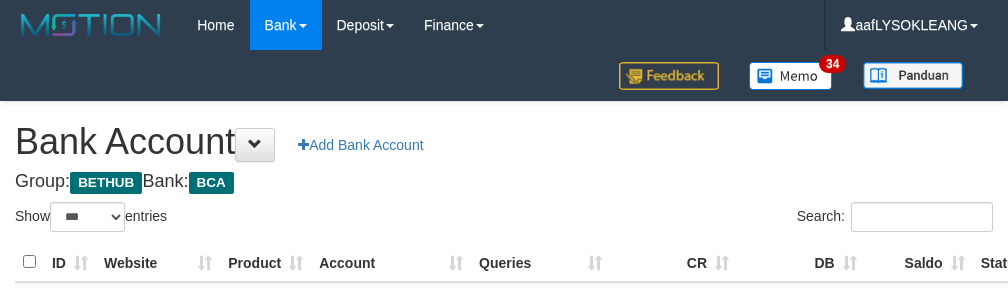 scroll, scrollTop: 73, scrollLeft: 0, axis: vertical 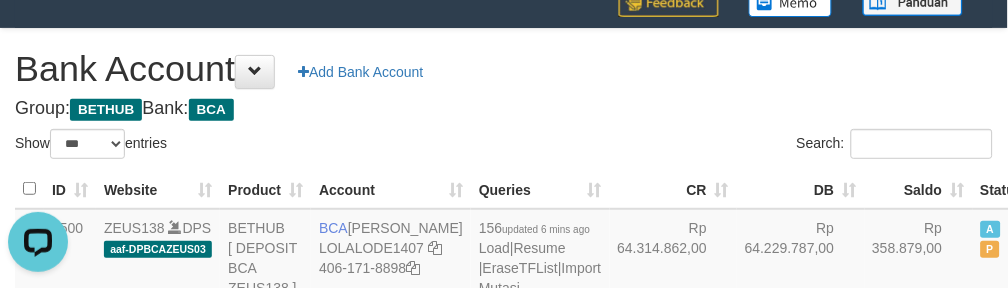 click on "Bank Account
Add Bank Account" at bounding box center [504, 69] 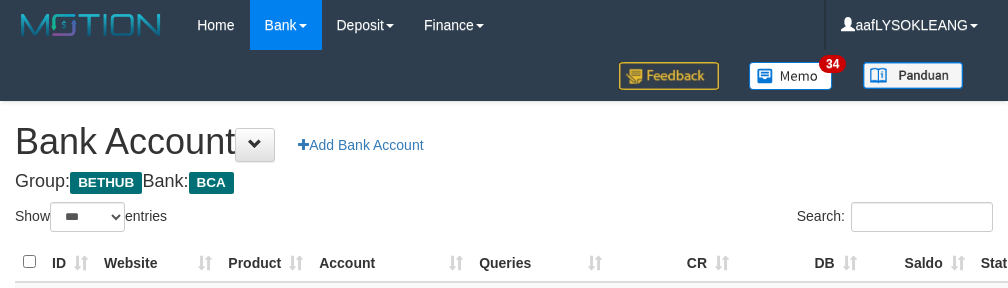 select on "***" 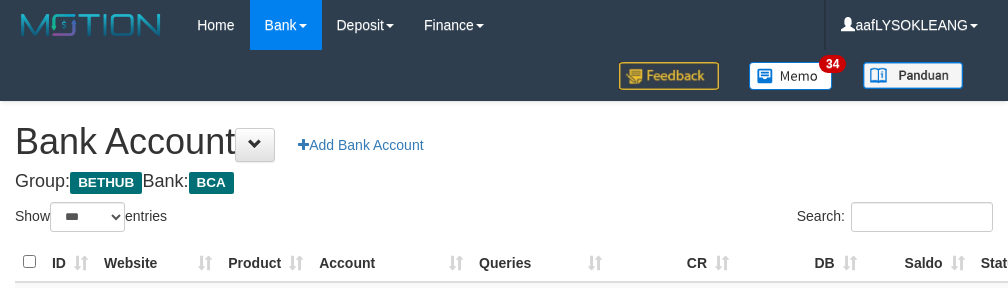 scroll, scrollTop: 73, scrollLeft: 0, axis: vertical 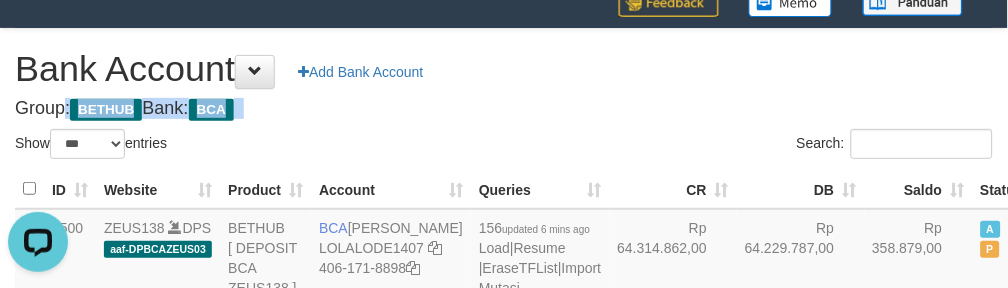 drag, startPoint x: 548, startPoint y: 87, endPoint x: 538, endPoint y: 103, distance: 18.867962 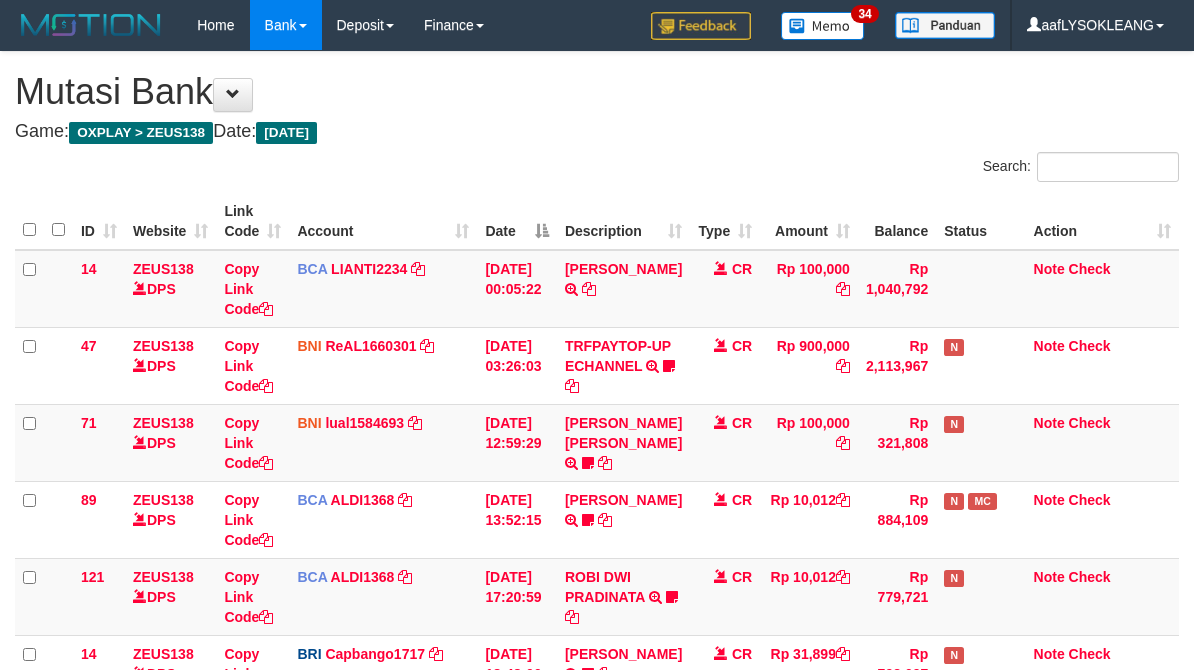scroll, scrollTop: 471, scrollLeft: 0, axis: vertical 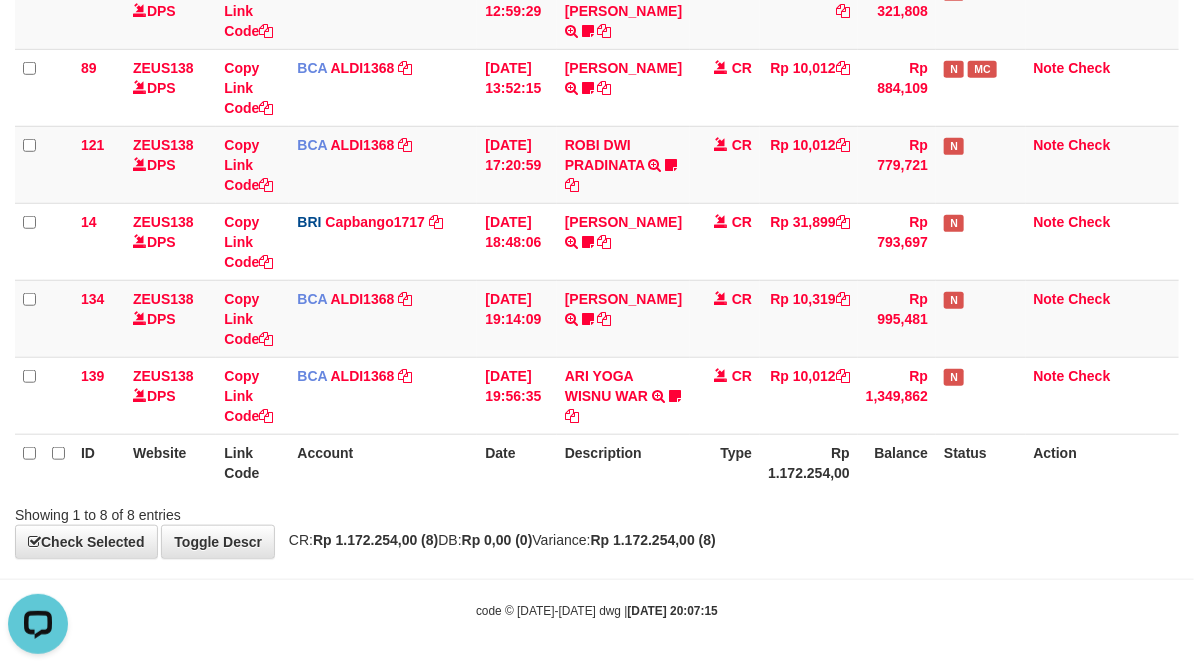 drag, startPoint x: 677, startPoint y: 466, endPoint x: 564, endPoint y: 466, distance: 113 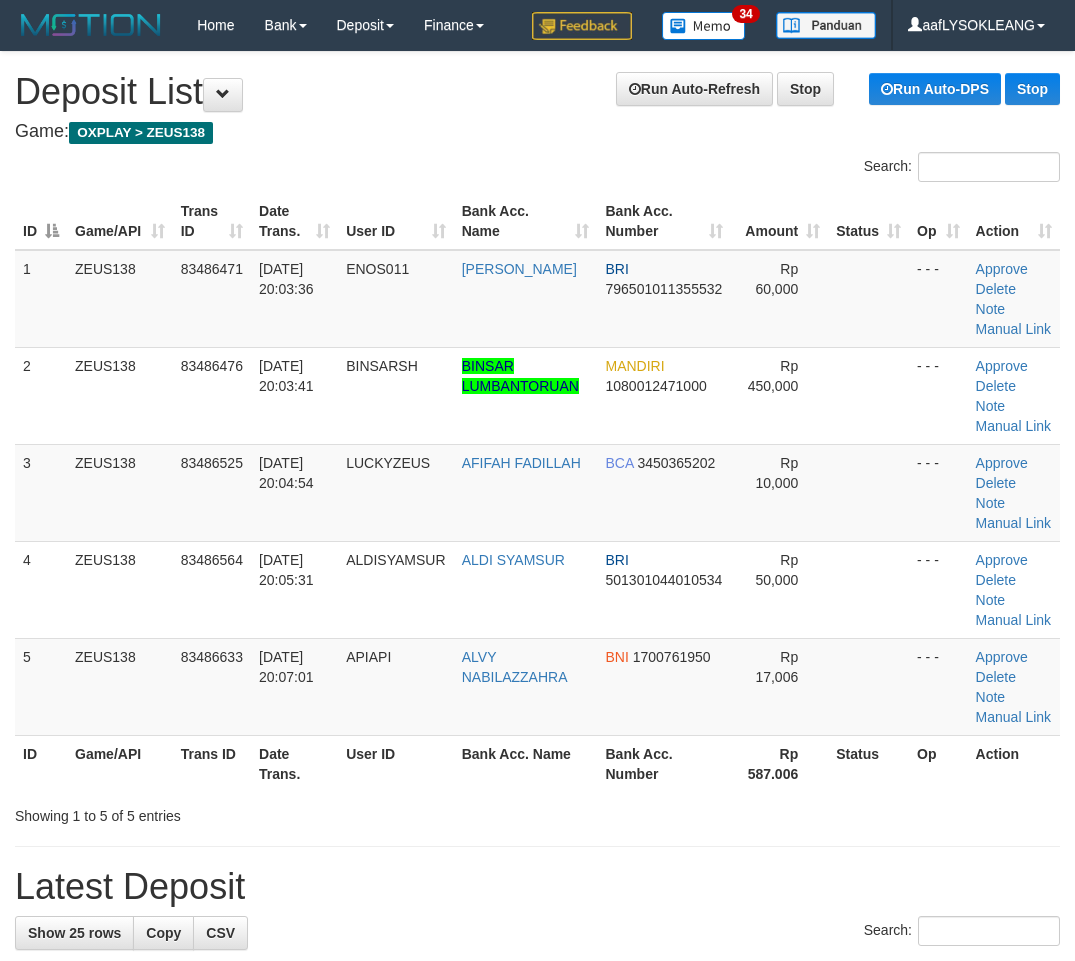 scroll, scrollTop: 0, scrollLeft: 41, axis: horizontal 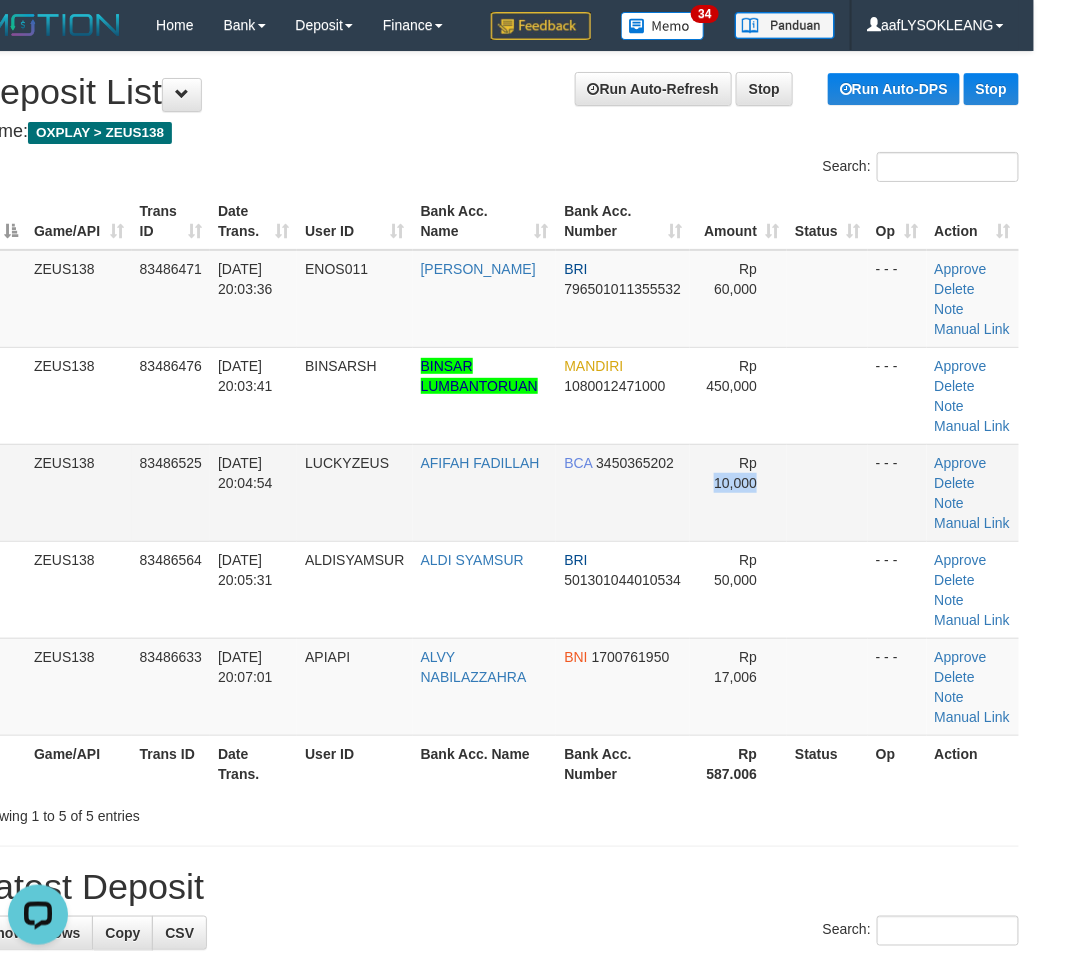 click on "3
ZEUS138
83486525
12/07/2025 20:04:54
LUCKYZEUS
AFIFAH FADILLAH
BCA
3450365202
Rp 10,000
- - -
Approve
Delete
Note
Manual Link" at bounding box center (496, 492) 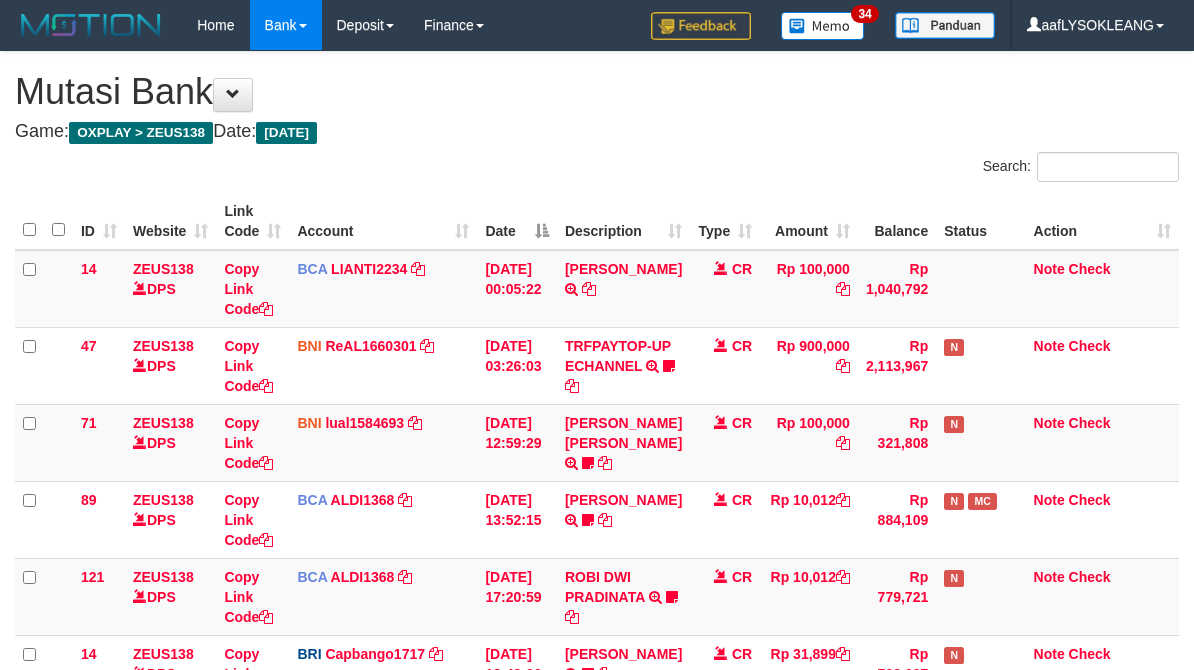 scroll, scrollTop: 471, scrollLeft: 0, axis: vertical 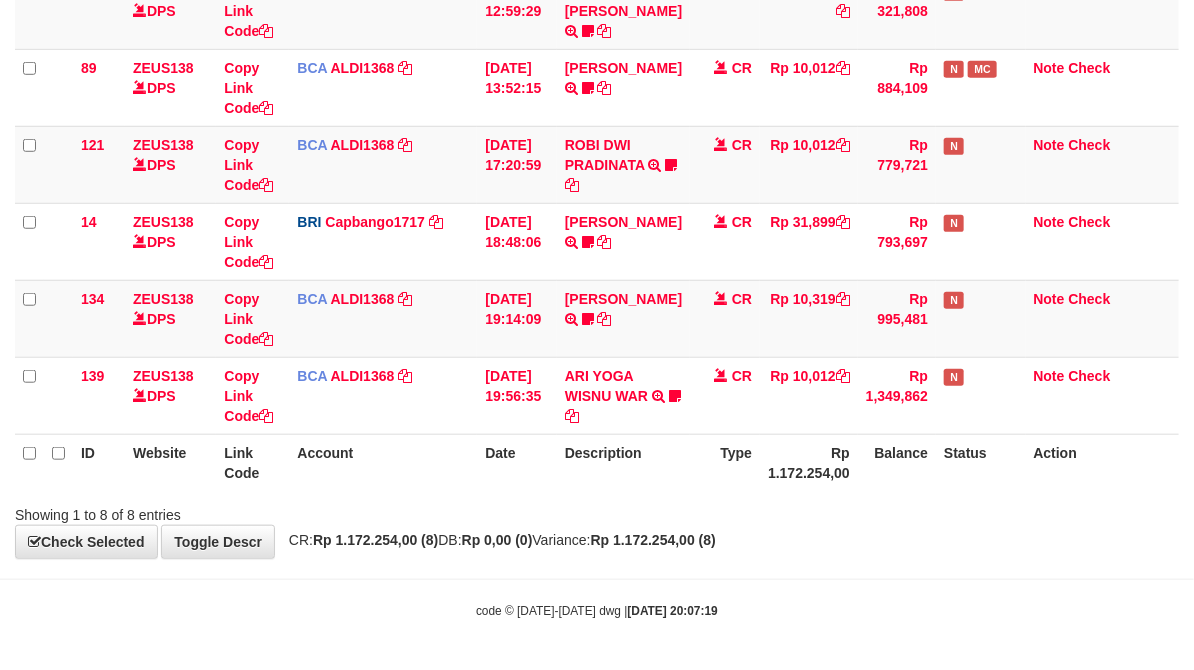 drag, startPoint x: 388, startPoint y: 483, endPoint x: 302, endPoint y: 478, distance: 86.145226 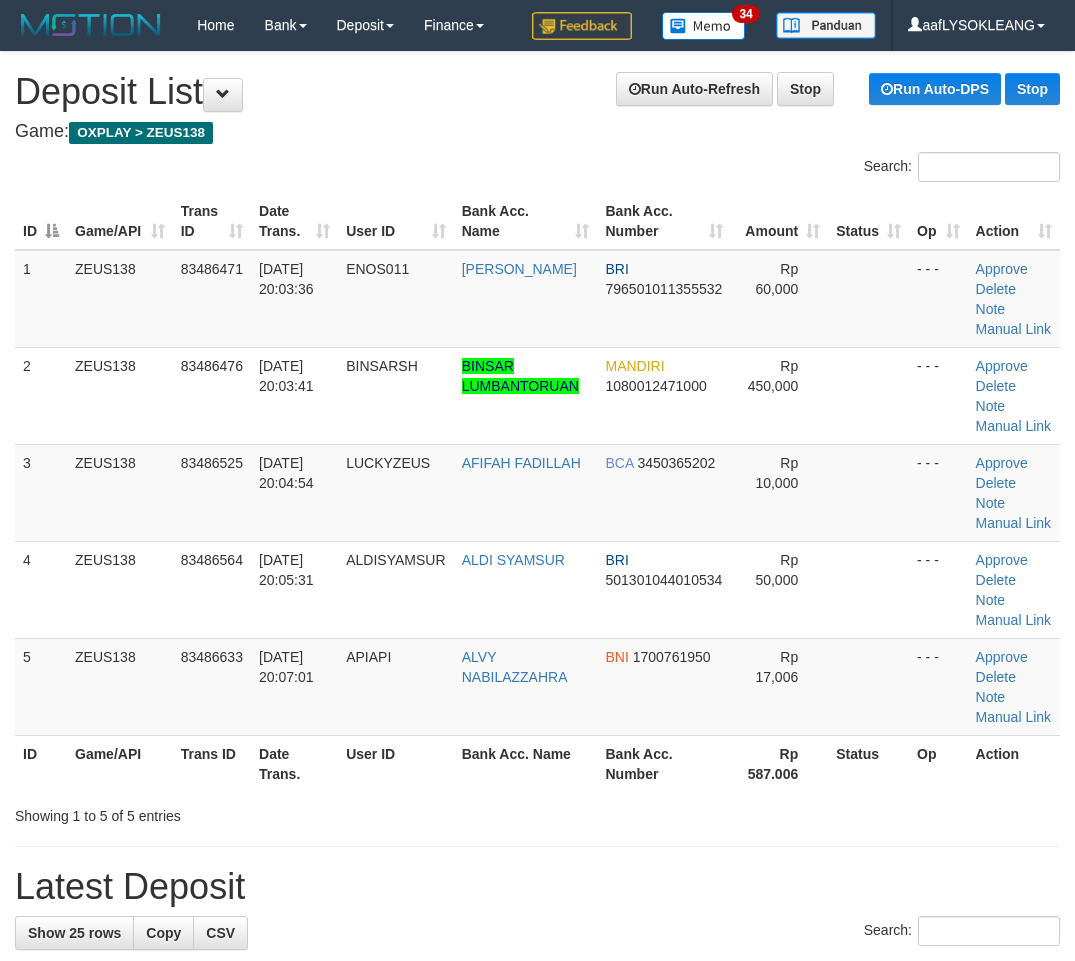 scroll, scrollTop: 0, scrollLeft: 41, axis: horizontal 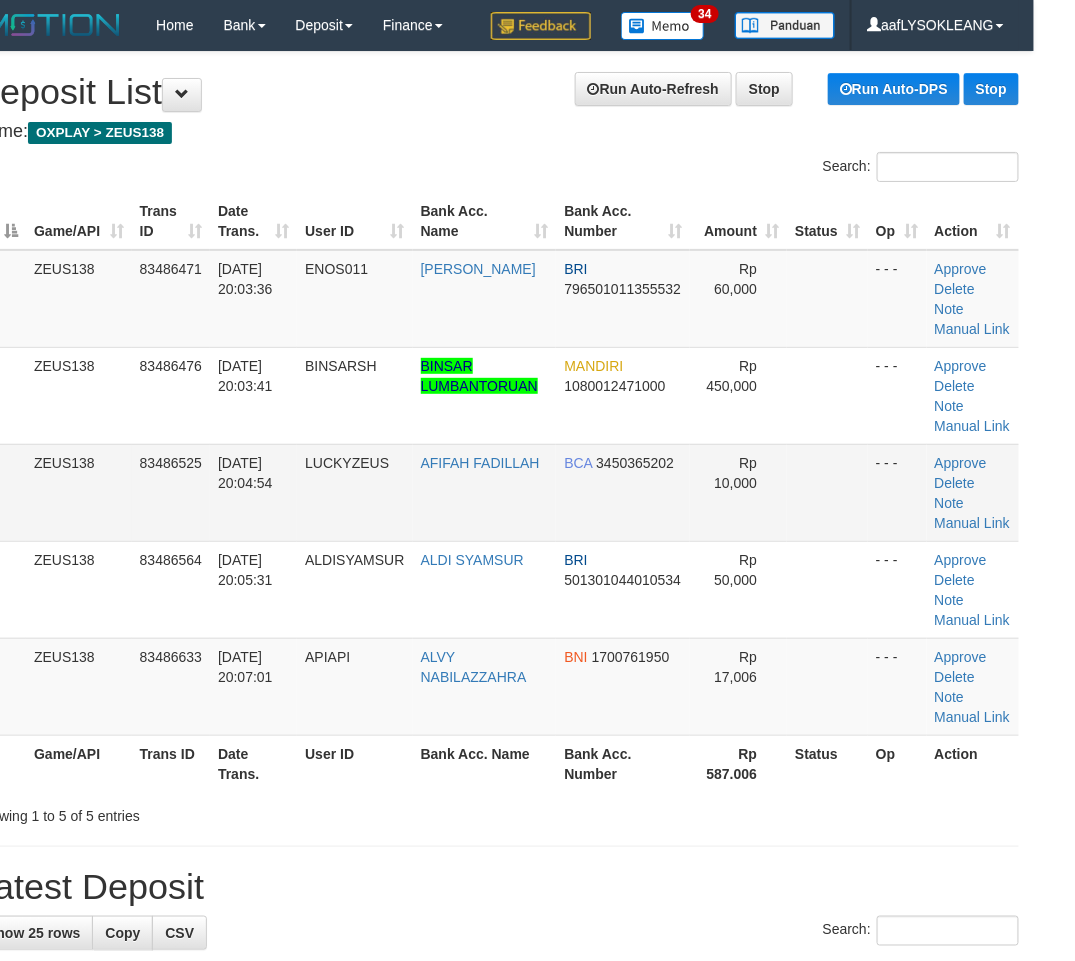 drag, startPoint x: 863, startPoint y: 555, endPoint x: 846, endPoint y: 547, distance: 18.788294 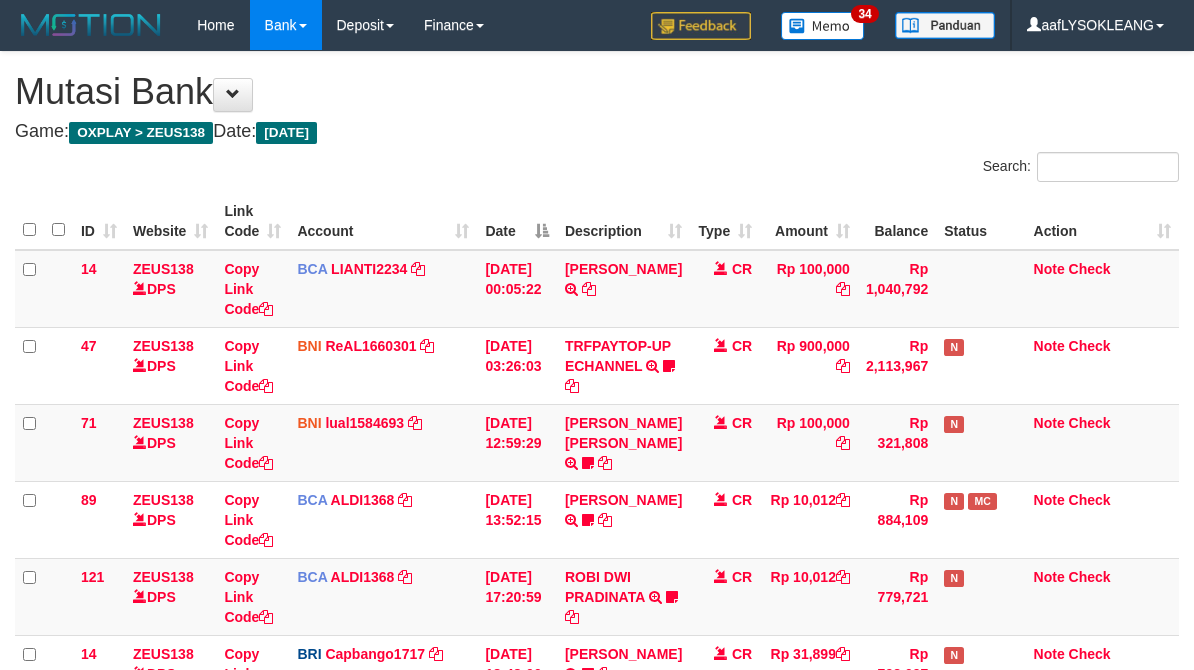 scroll, scrollTop: 471, scrollLeft: 0, axis: vertical 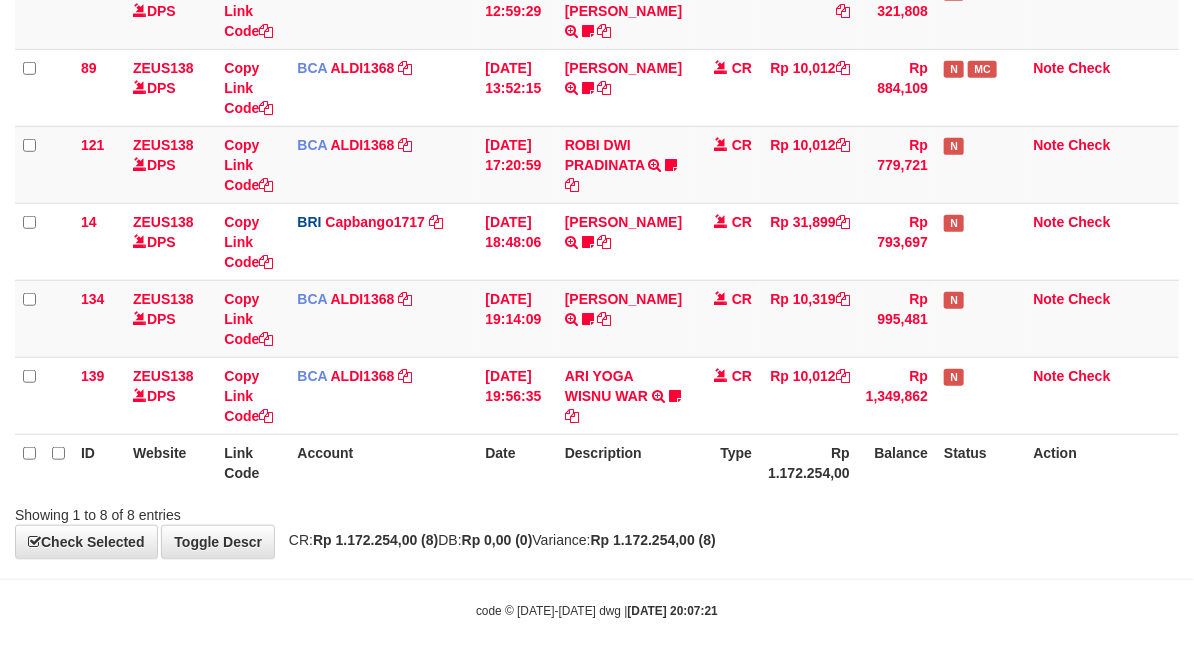 click on "Account" at bounding box center [383, 462] 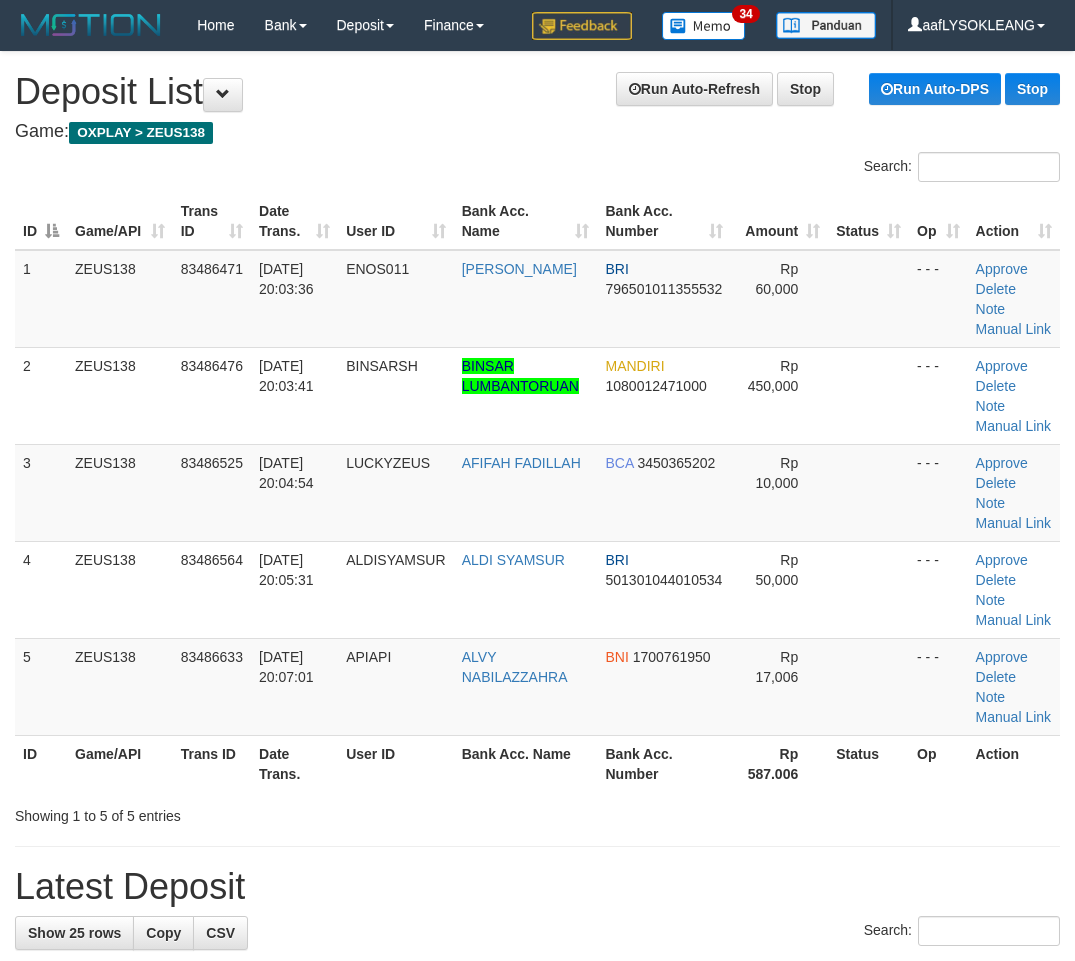scroll, scrollTop: 0, scrollLeft: 41, axis: horizontal 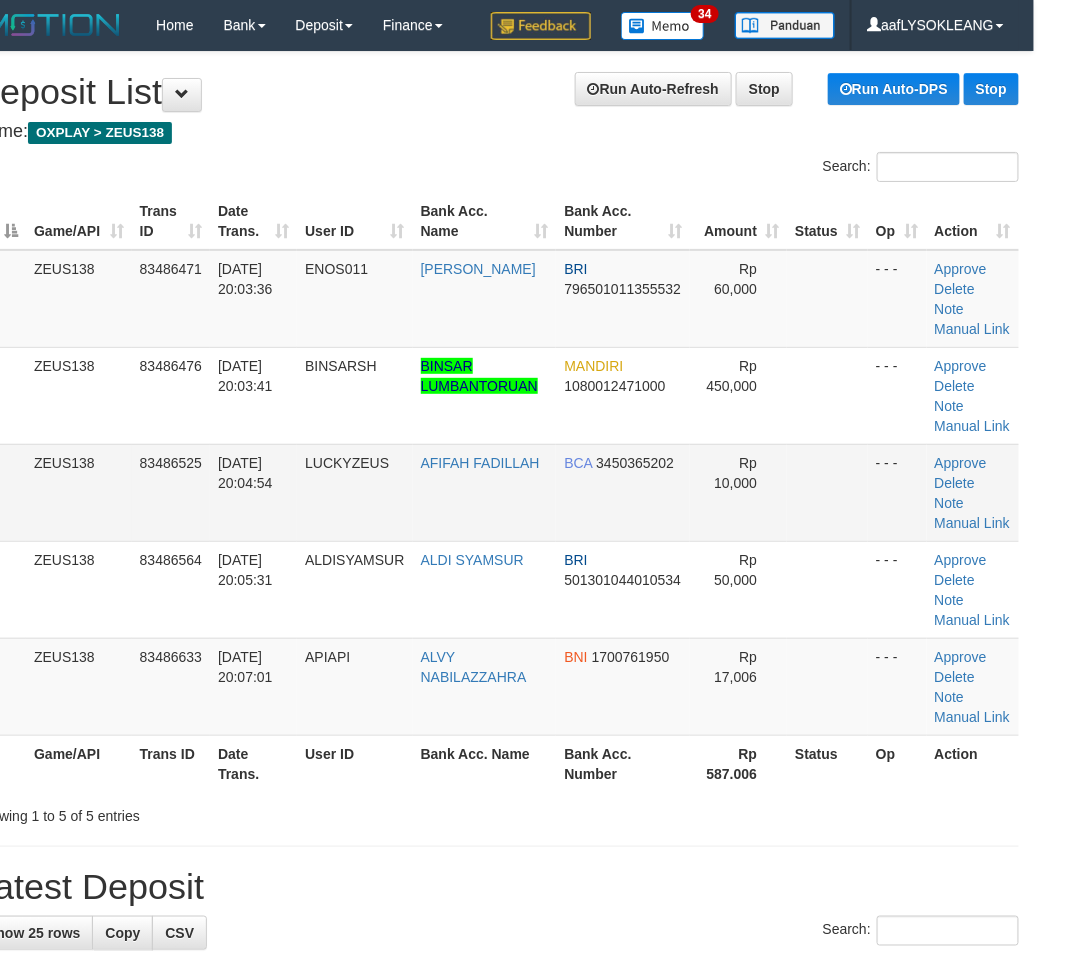 click at bounding box center (827, 492) 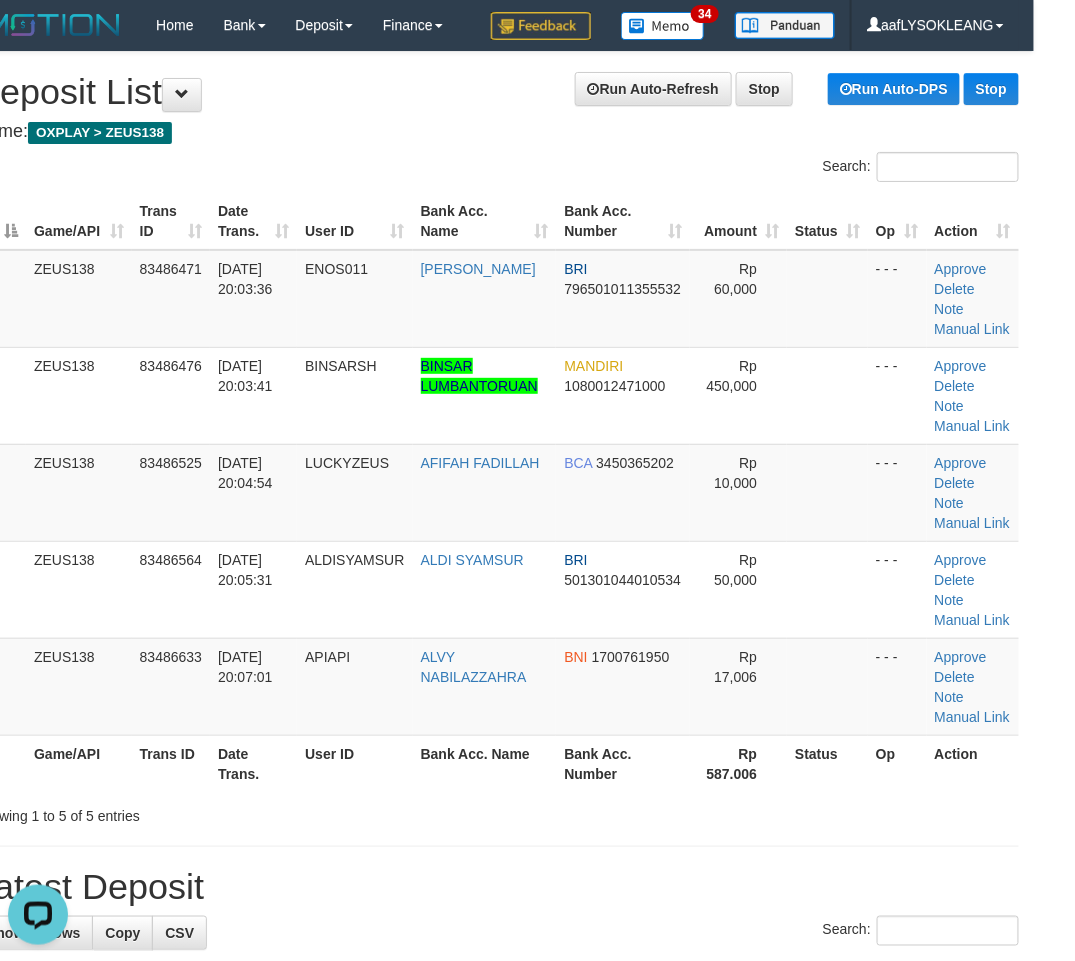 scroll, scrollTop: 0, scrollLeft: 0, axis: both 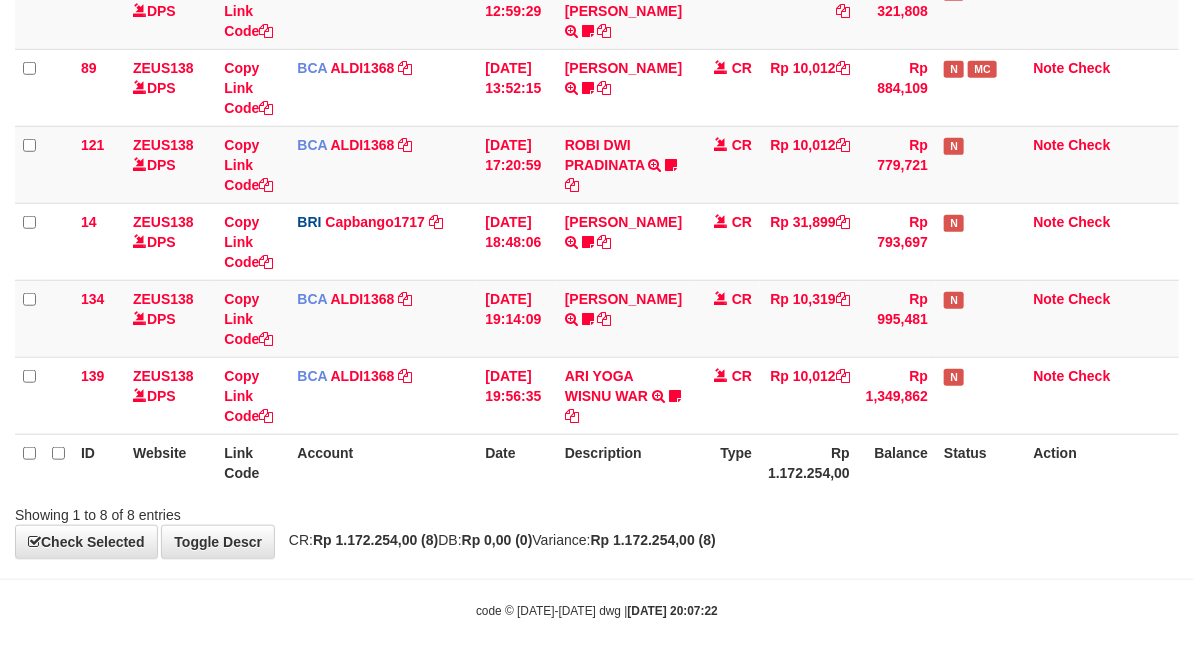 drag, startPoint x: 463, startPoint y: 485, endPoint x: 5, endPoint y: 353, distance: 476.64243 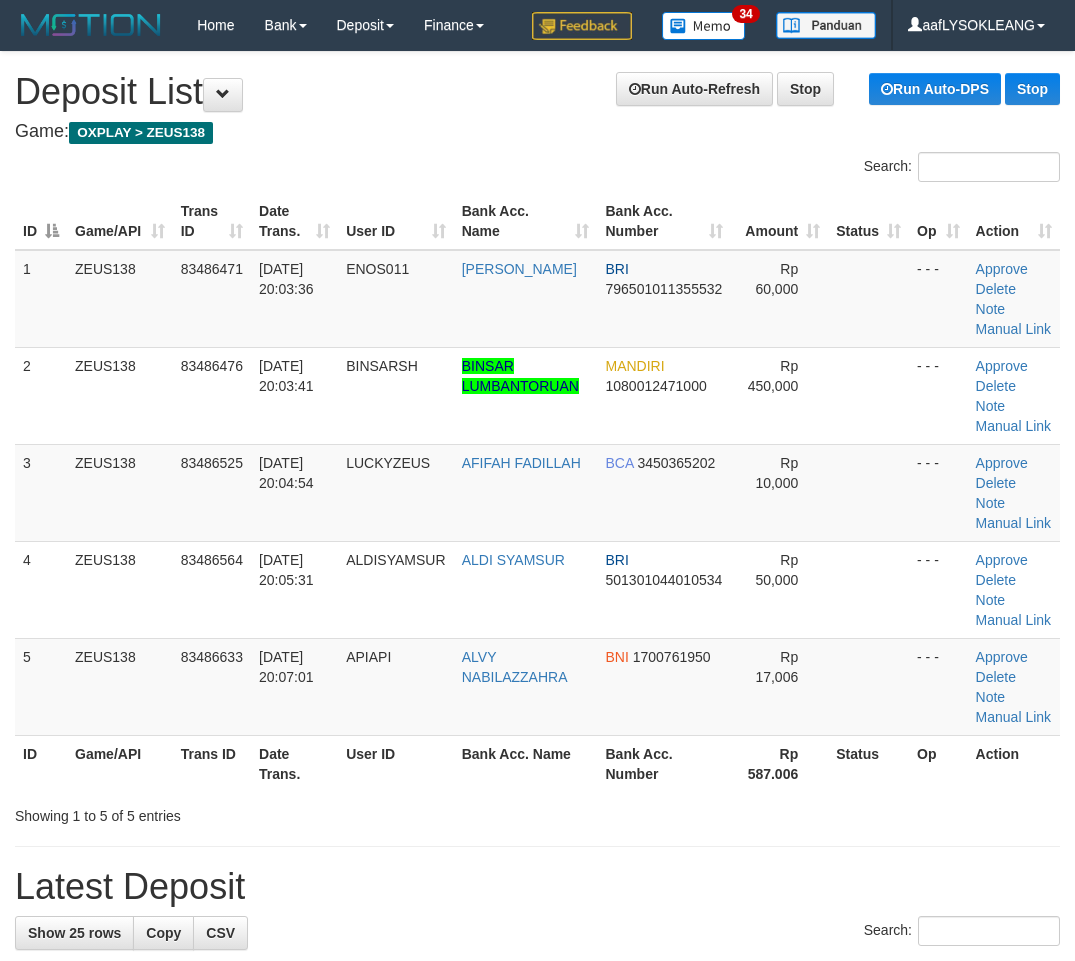 scroll, scrollTop: 0, scrollLeft: 41, axis: horizontal 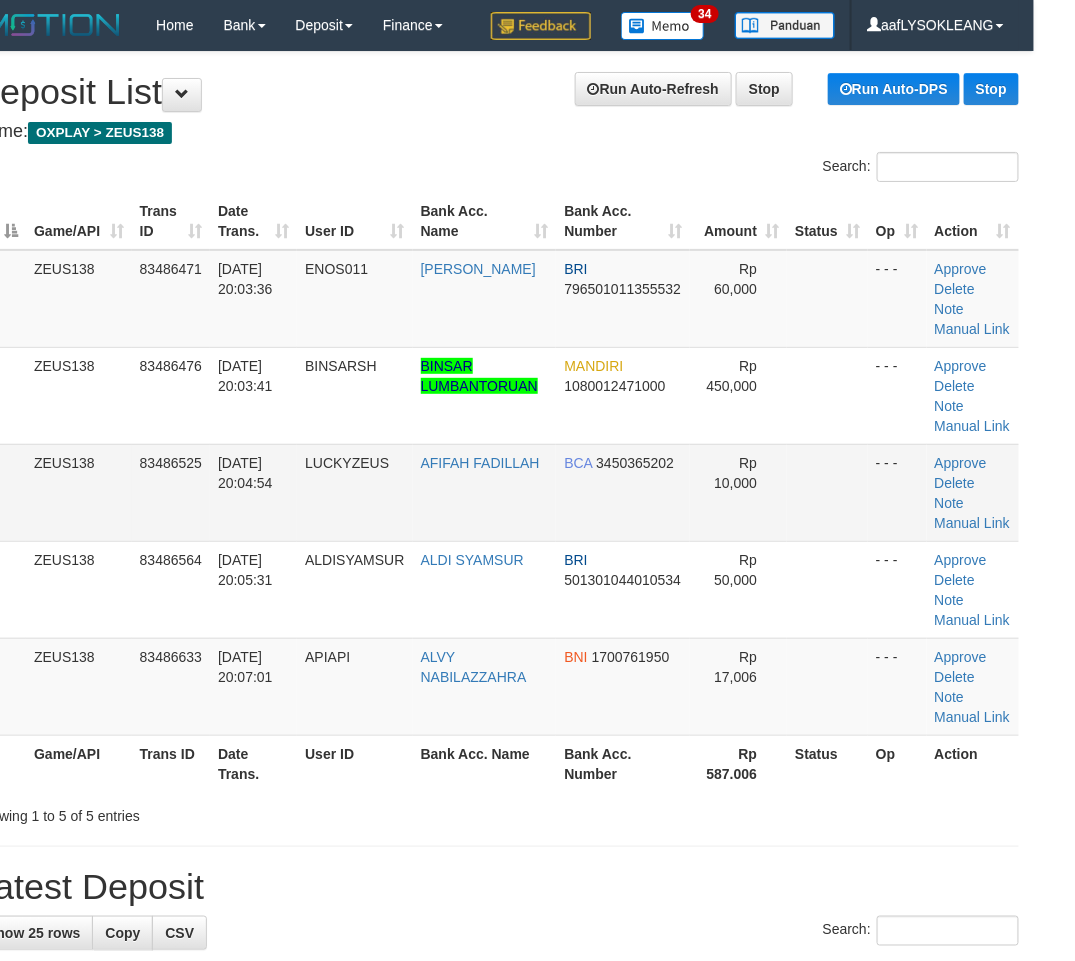drag, startPoint x: 827, startPoint y: 550, endPoint x: 835, endPoint y: 571, distance: 22.472204 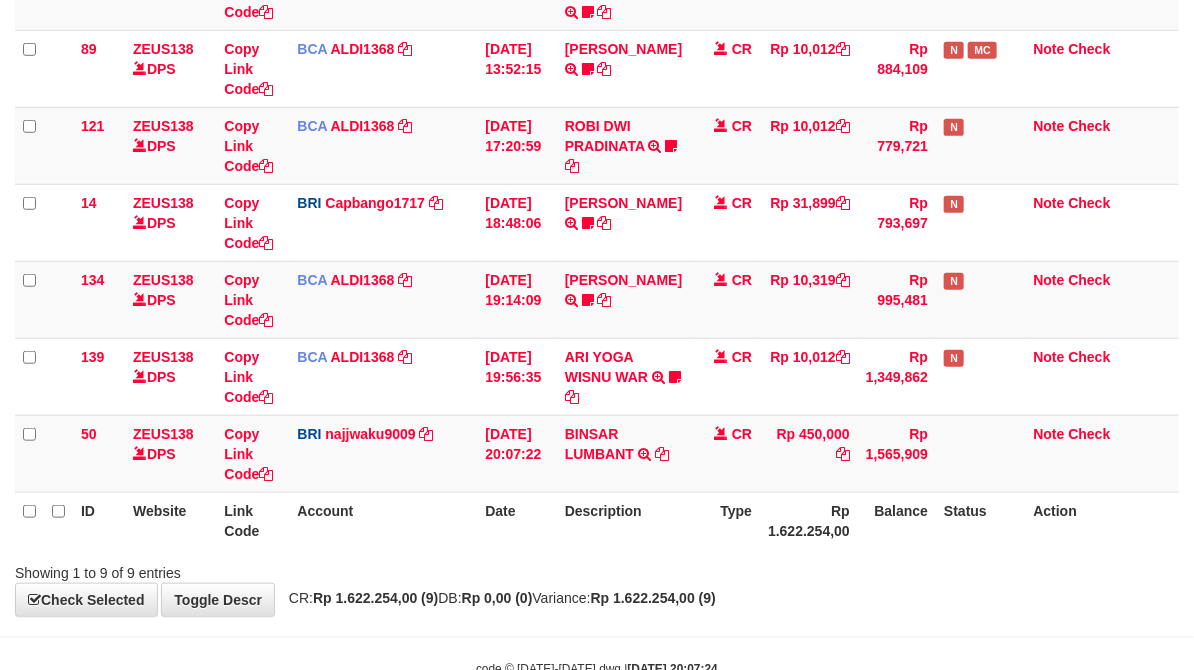 scroll, scrollTop: 471, scrollLeft: 0, axis: vertical 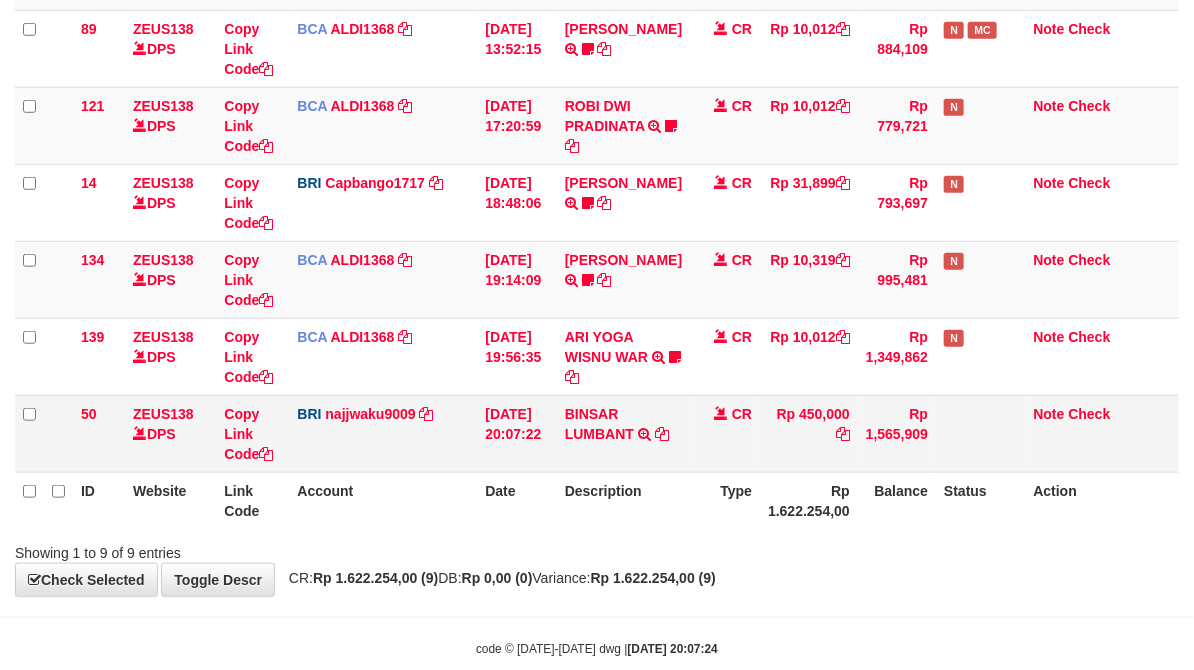 click on "BINSAR LUMBANT         TRANSFER NBMB BINSAR LUMBANT TO [PERSON_NAME] NINGSIH" at bounding box center [623, 433] 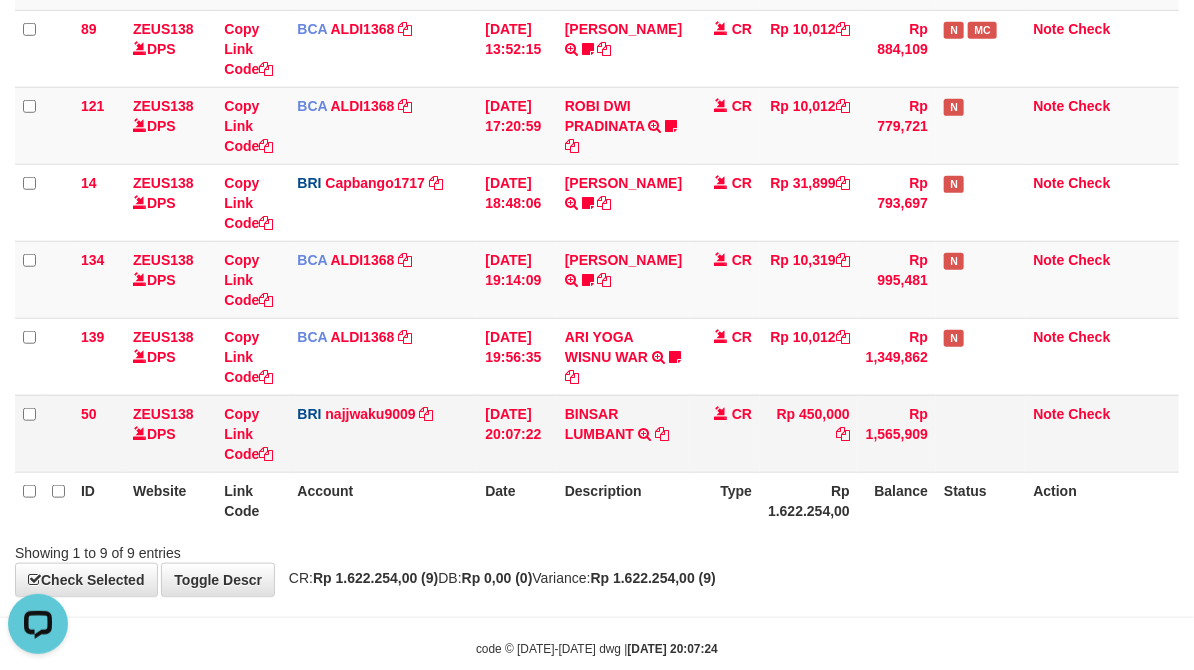 scroll, scrollTop: 0, scrollLeft: 0, axis: both 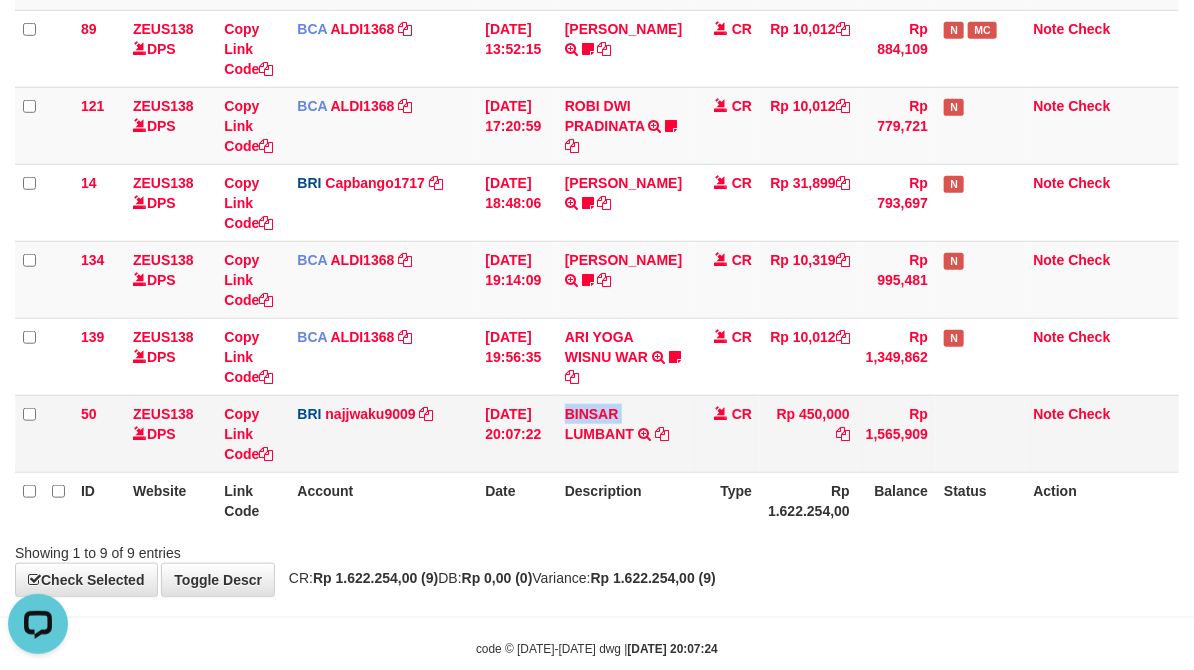click on "BINSAR LUMBANT         TRANSFER NBMB BINSAR LUMBANT TO SITI KURNIA NINGSIH" at bounding box center (623, 433) 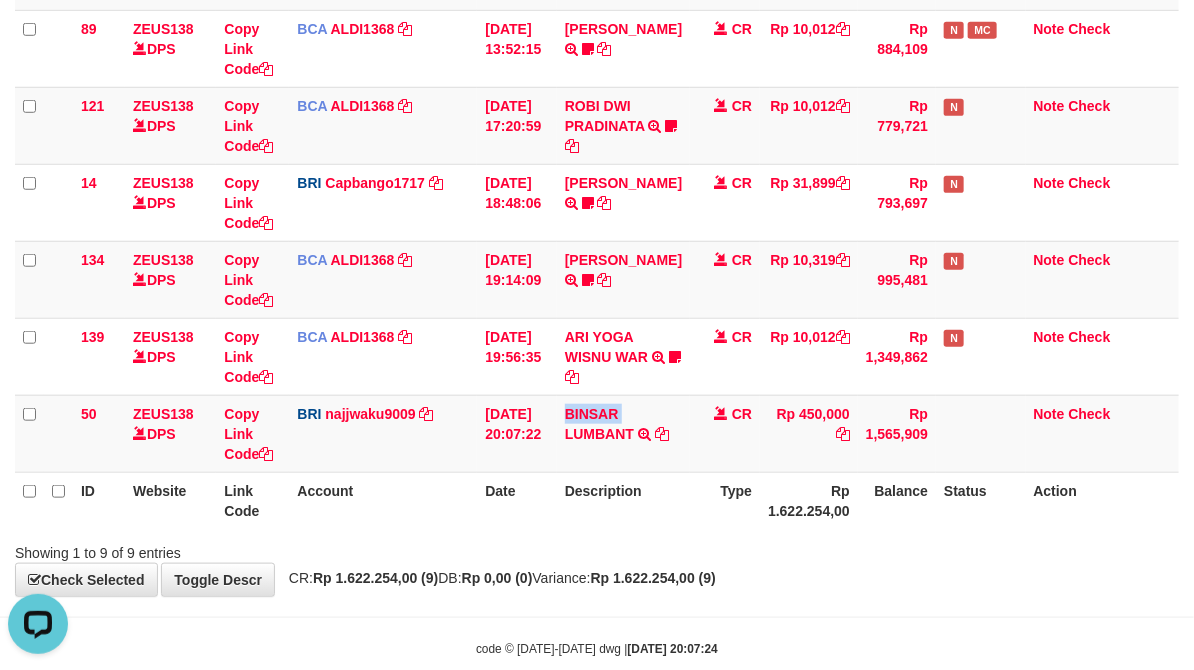 copy on "BINSAR" 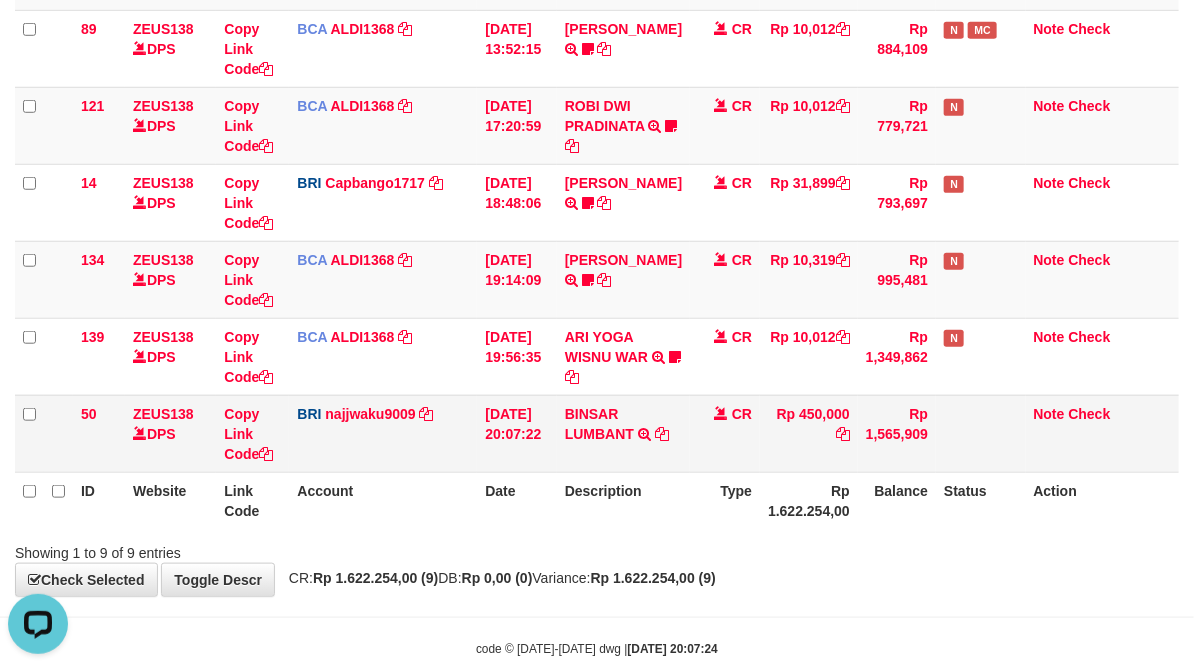 click on "Copy Link Code" at bounding box center [252, 433] 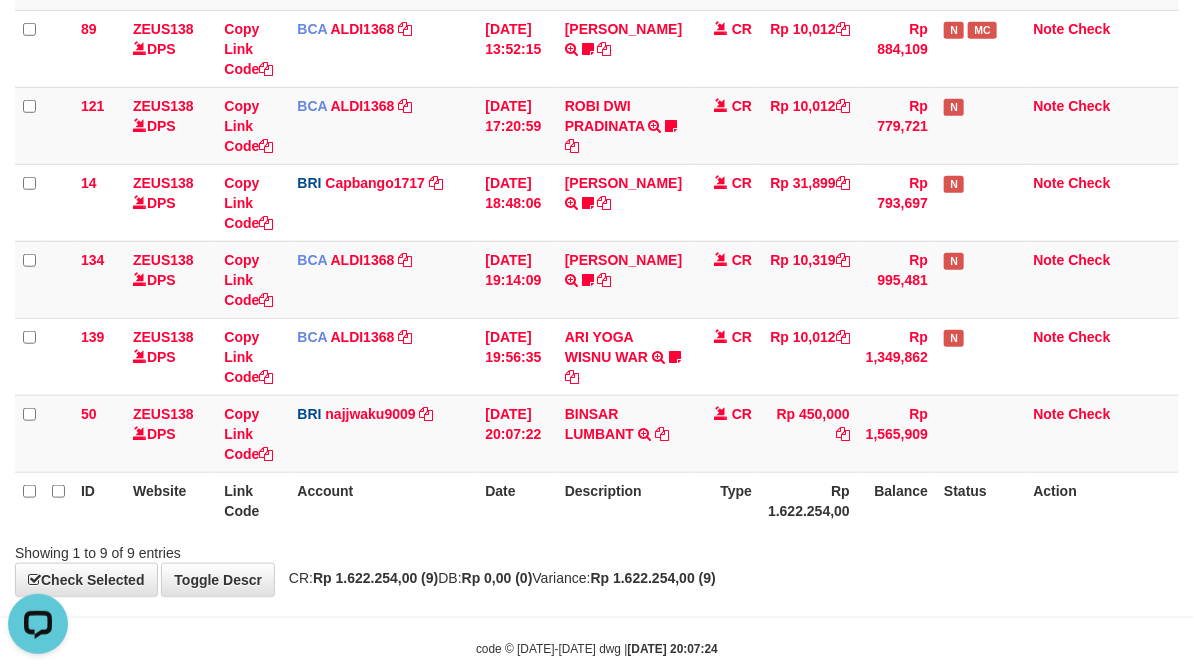 scroll, scrollTop: 547, scrollLeft: 0, axis: vertical 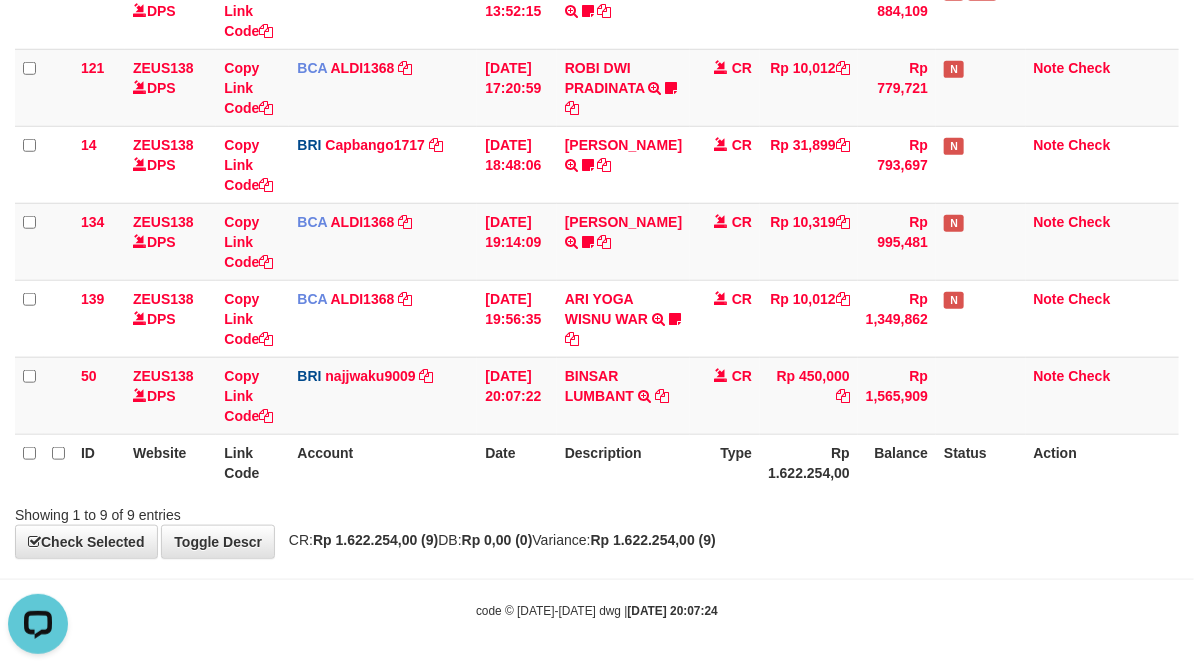drag, startPoint x: 582, startPoint y: 570, endPoint x: 567, endPoint y: 560, distance: 18.027756 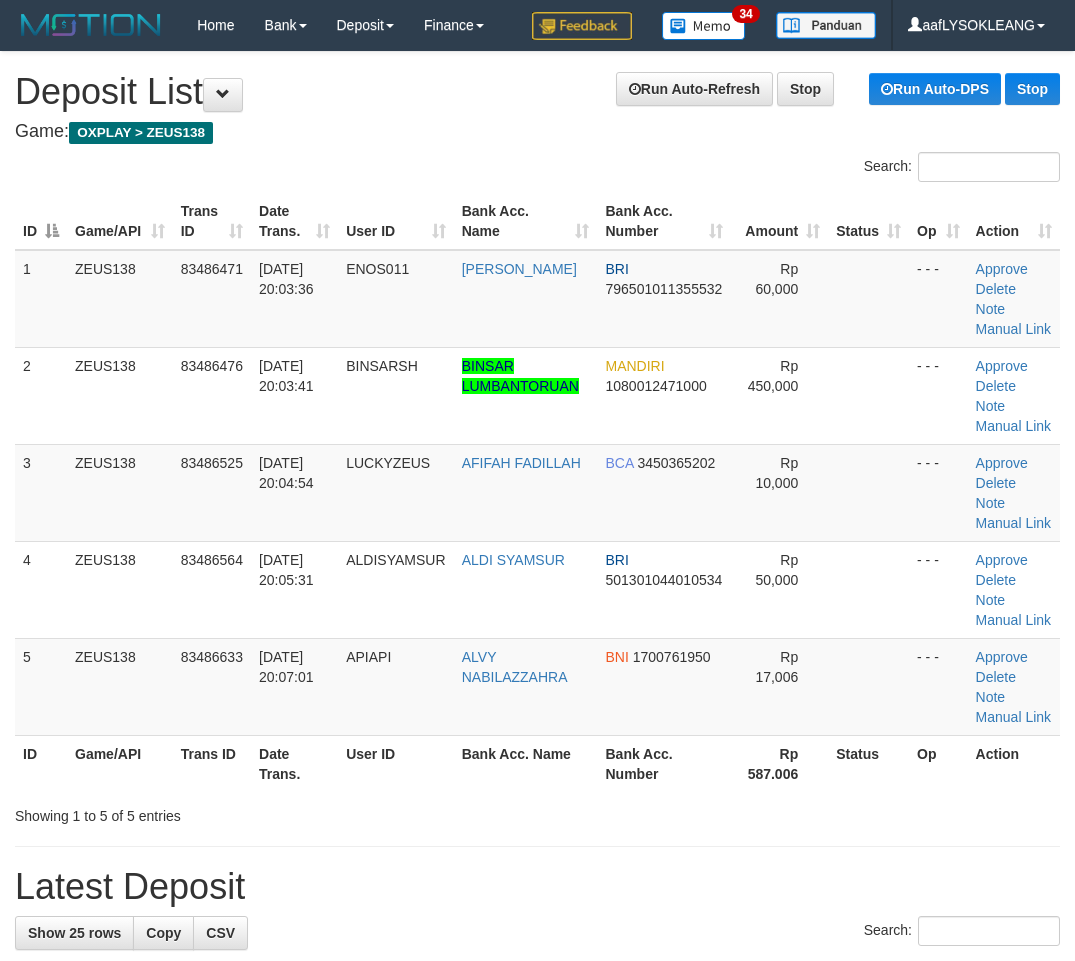 scroll, scrollTop: 0, scrollLeft: 41, axis: horizontal 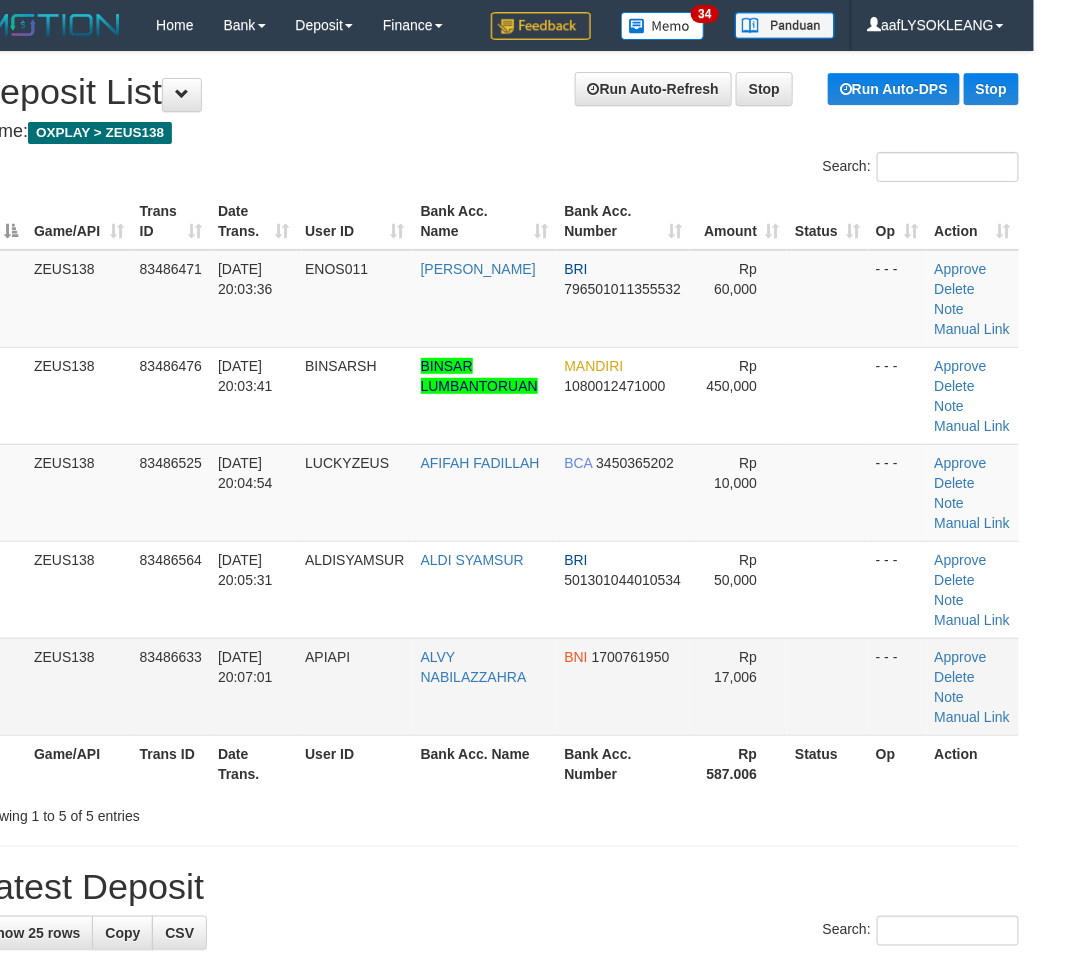 click on "Rp 17,006" at bounding box center (738, 686) 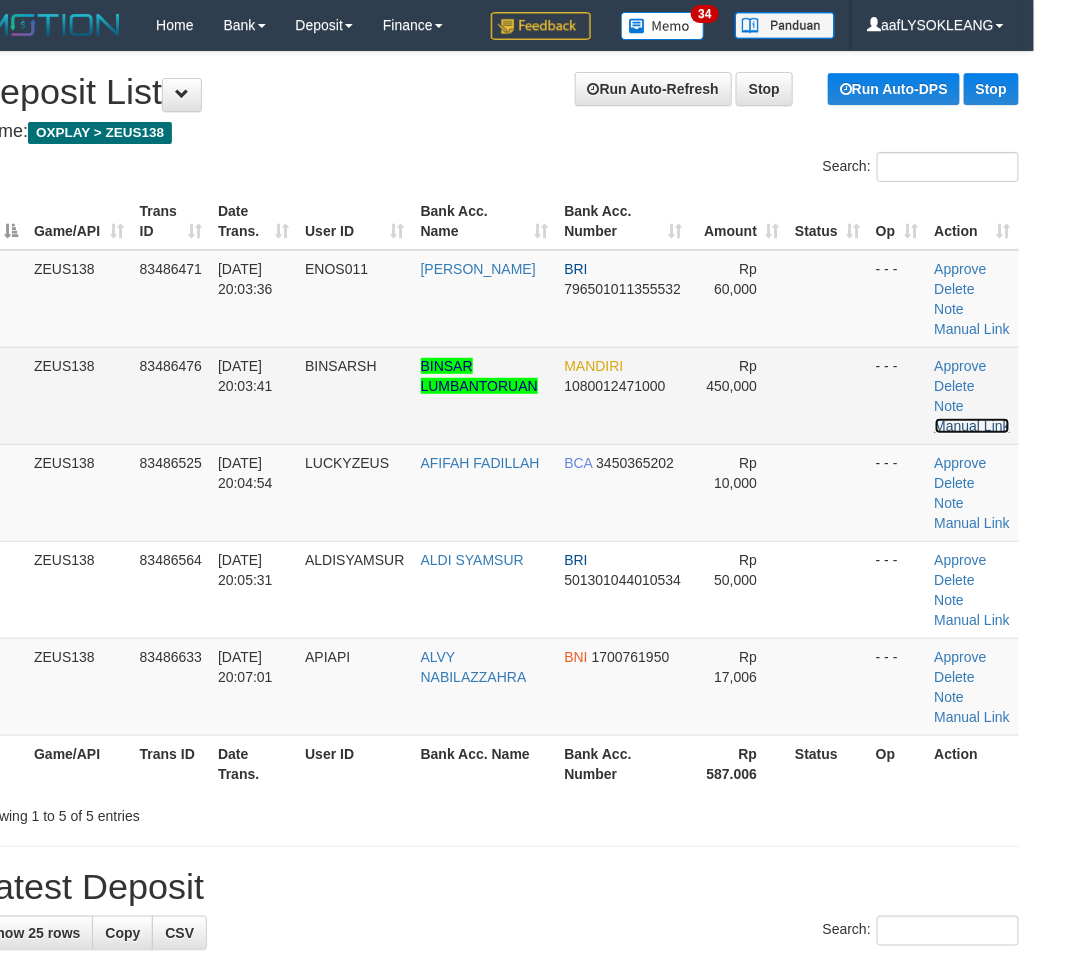 click on "Manual Link" at bounding box center [973, 426] 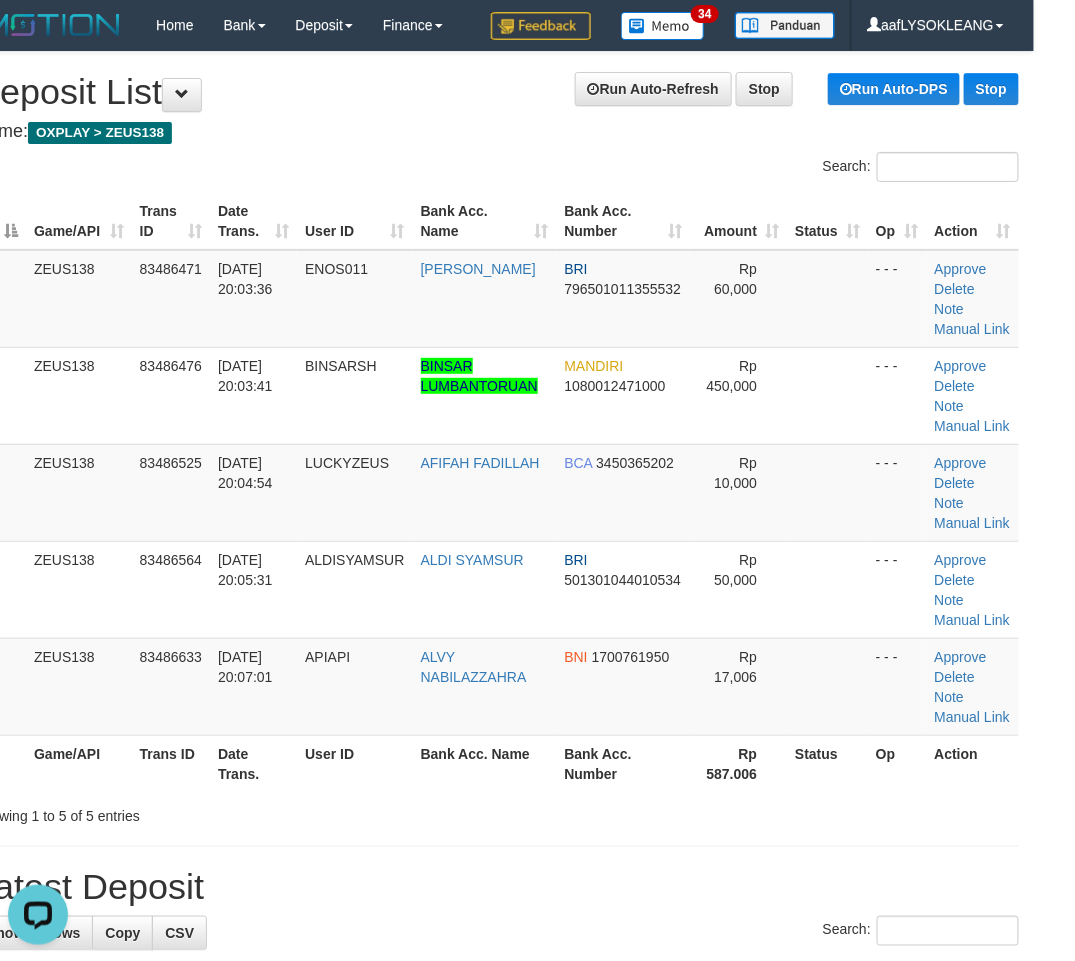 scroll, scrollTop: 0, scrollLeft: 0, axis: both 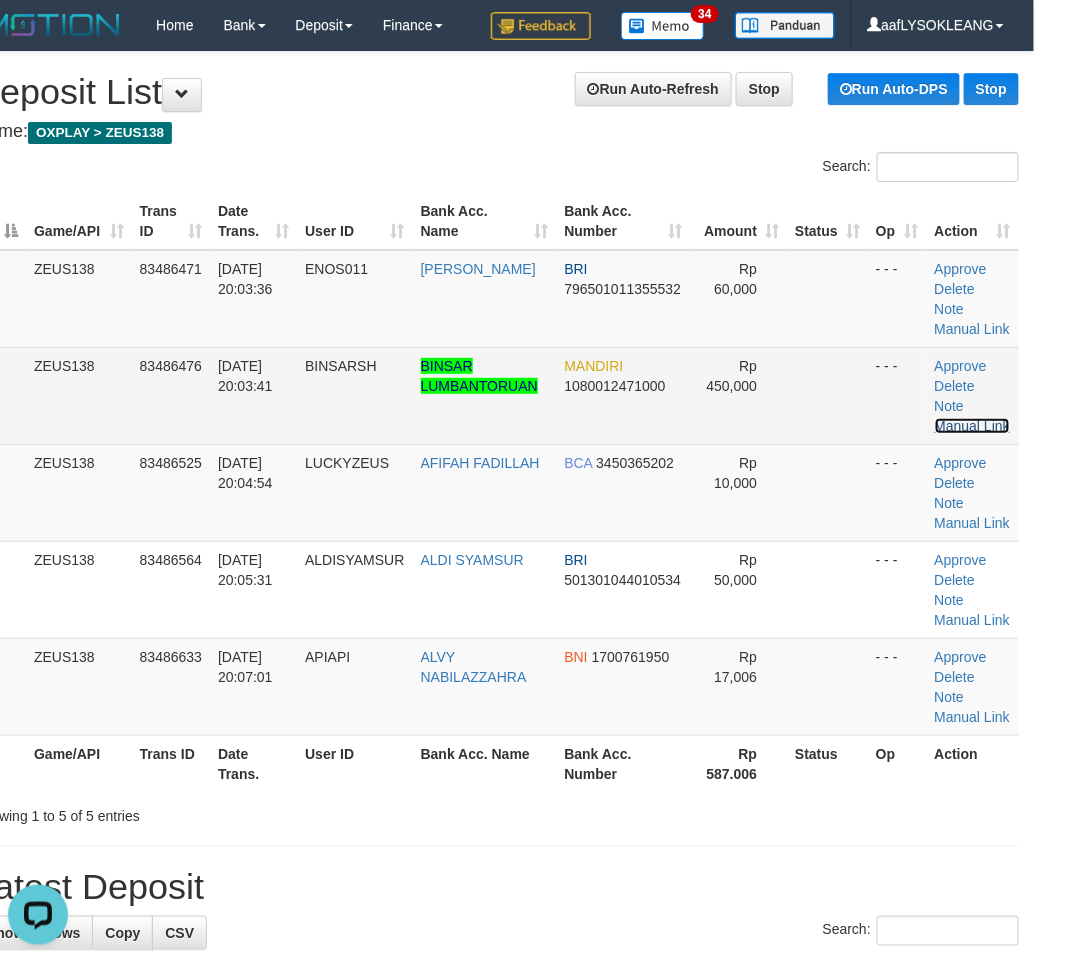 drag, startPoint x: 966, startPoint y: 444, endPoint x: 925, endPoint y: 443, distance: 41.01219 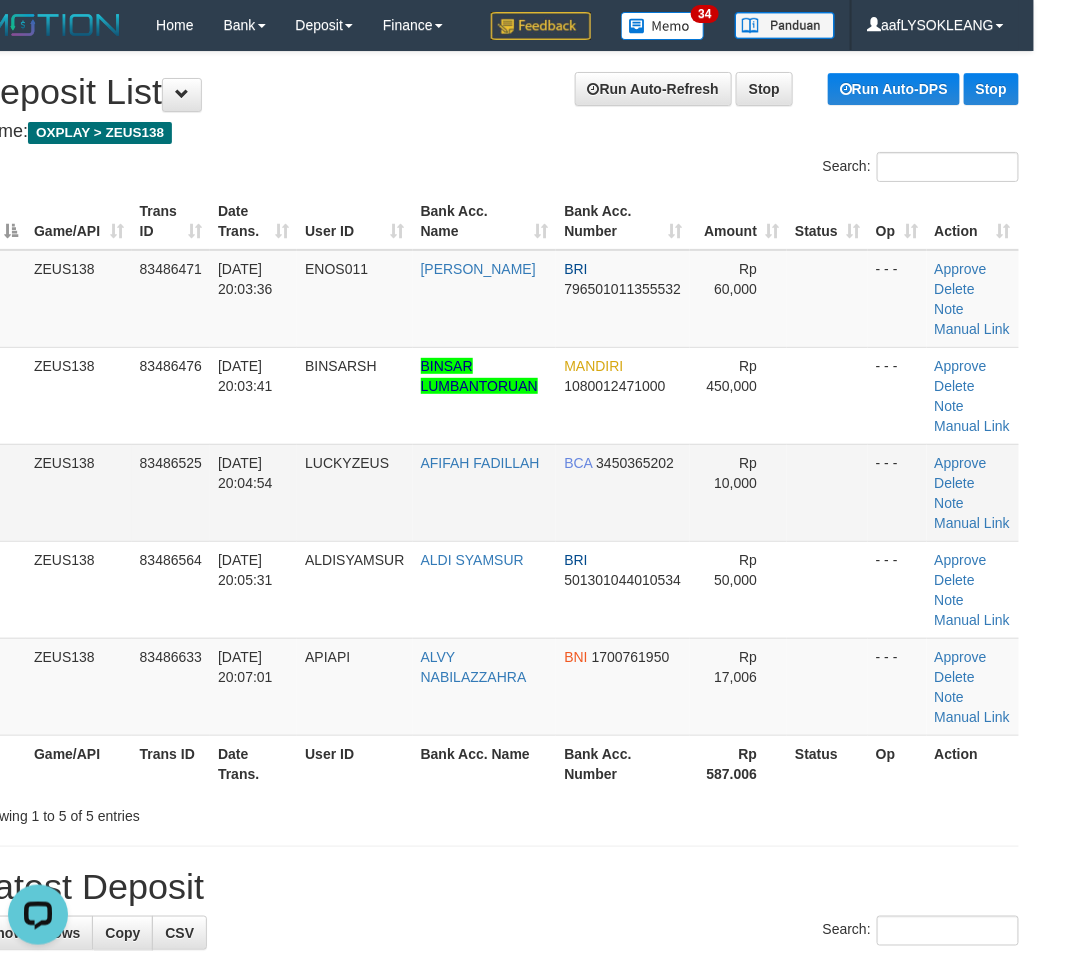 click on "Rp 10,000" at bounding box center (738, 492) 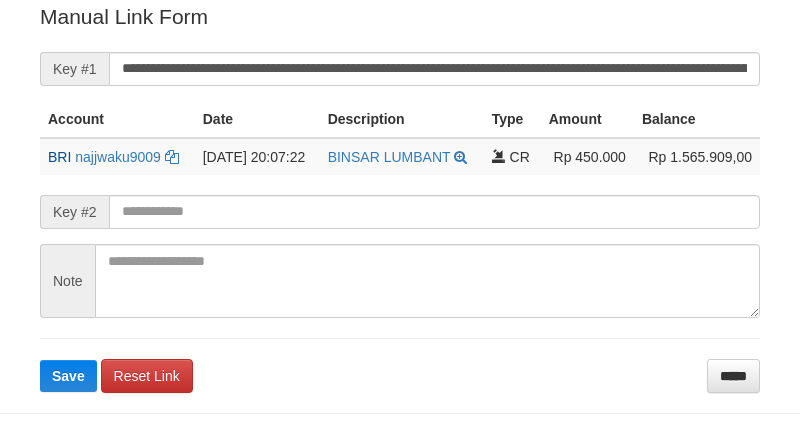 scroll, scrollTop: 404, scrollLeft: 0, axis: vertical 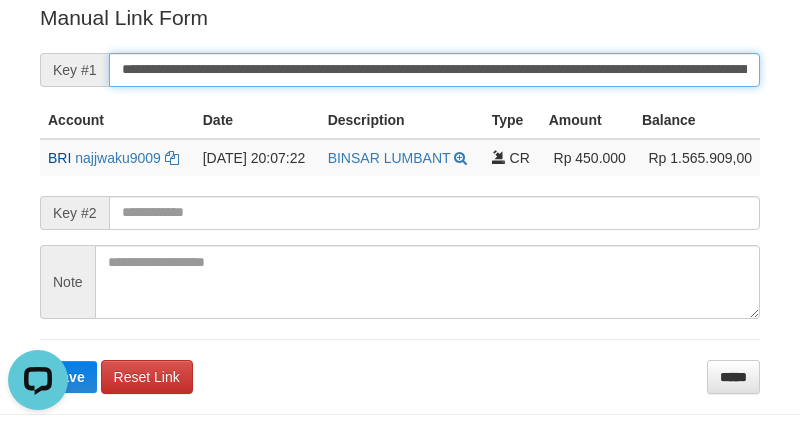 click on "**********" at bounding box center (434, 70) 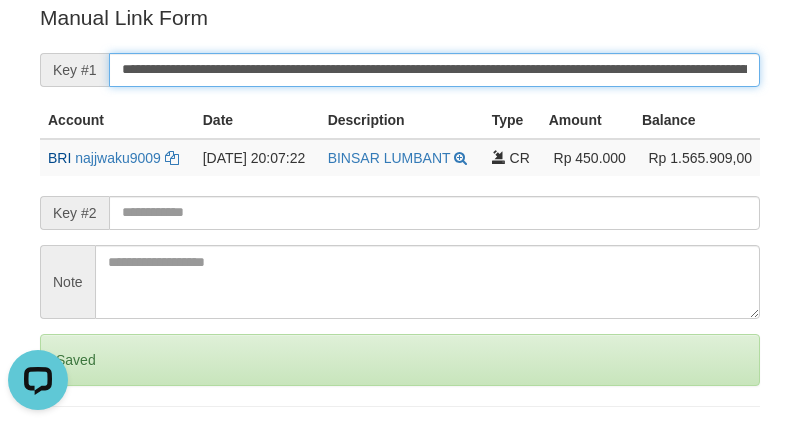 click on "Save" at bounding box center [68, 444] 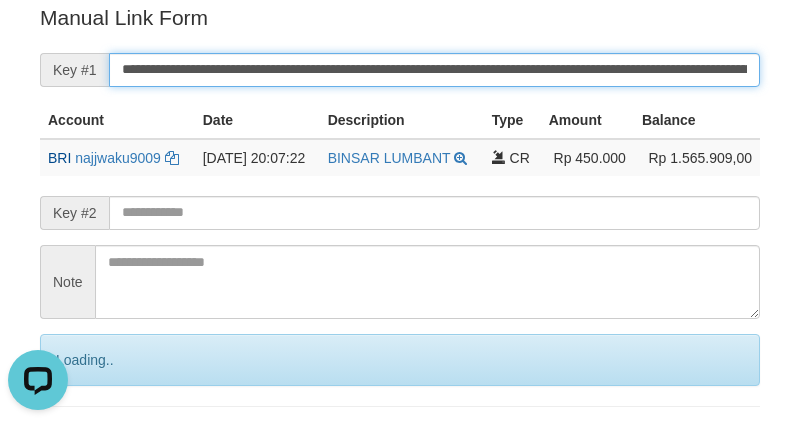 click on "Save" at bounding box center [90, 444] 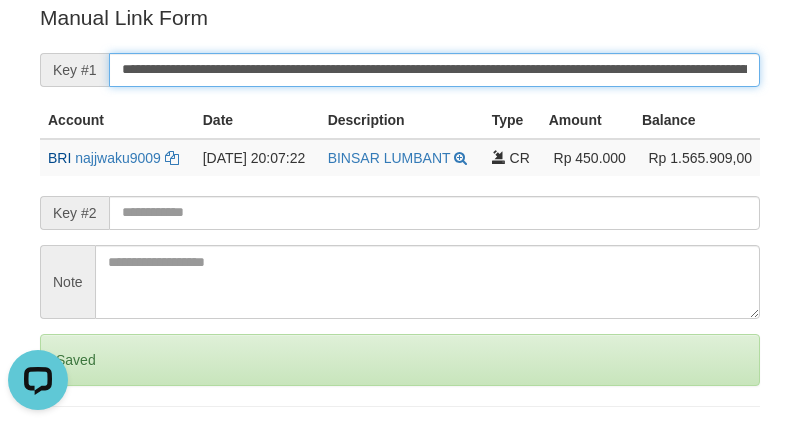 click on "Save" at bounding box center (68, 444) 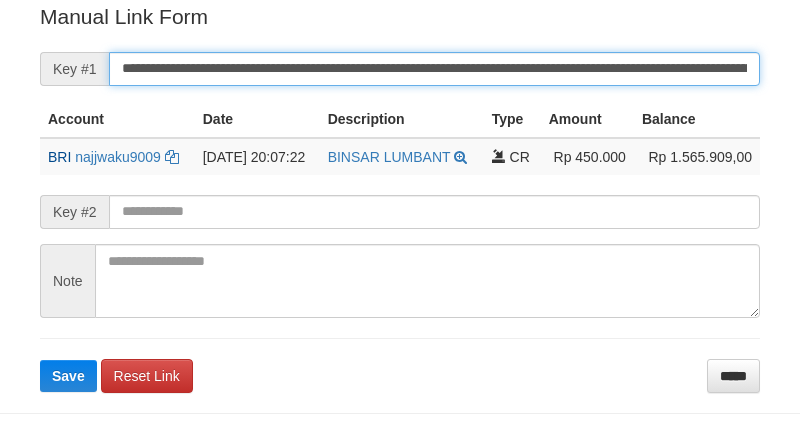 click on "Save" at bounding box center [68, 376] 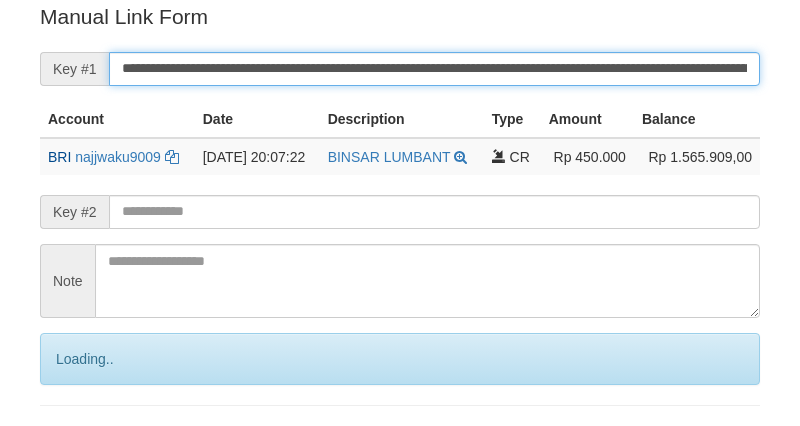scroll, scrollTop: 404, scrollLeft: 0, axis: vertical 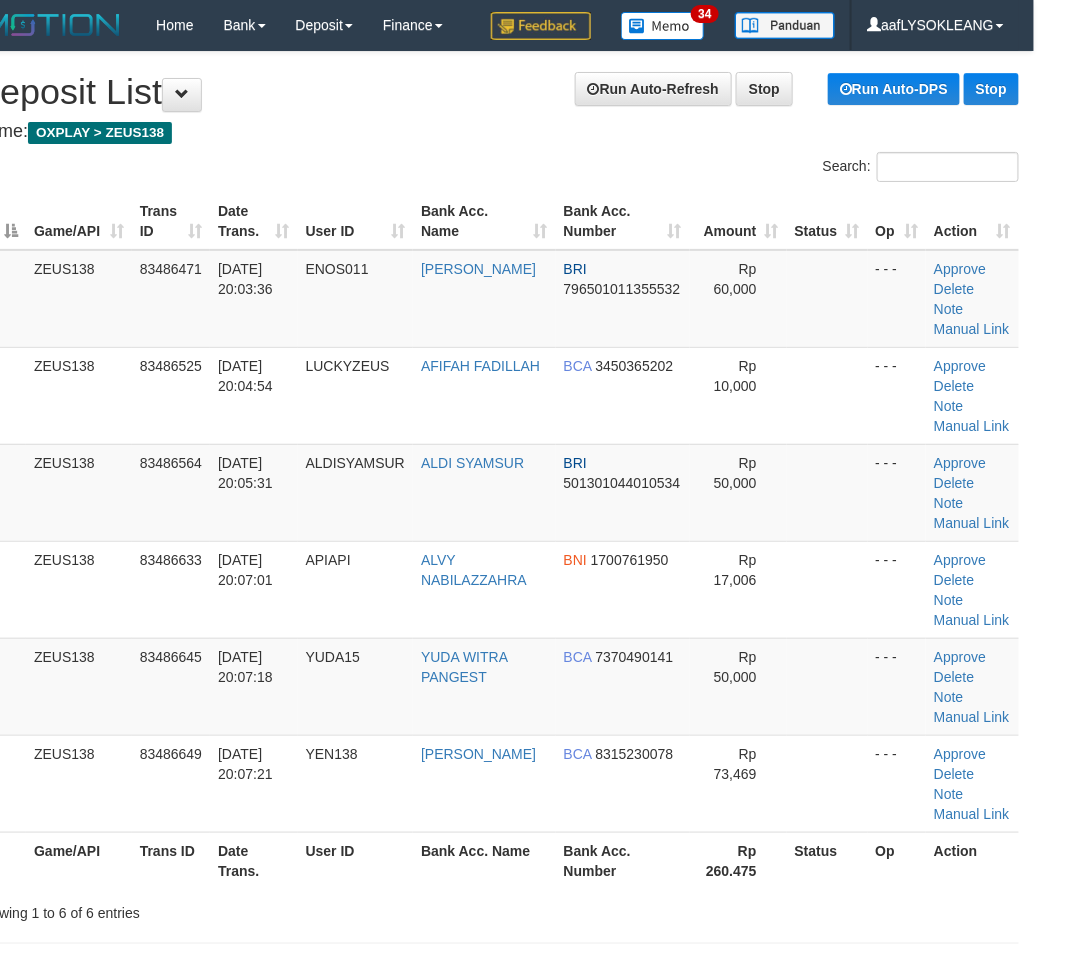 drag, startPoint x: 753, startPoint y: 608, endPoint x: 1086, endPoint y: 680, distance: 340.6949 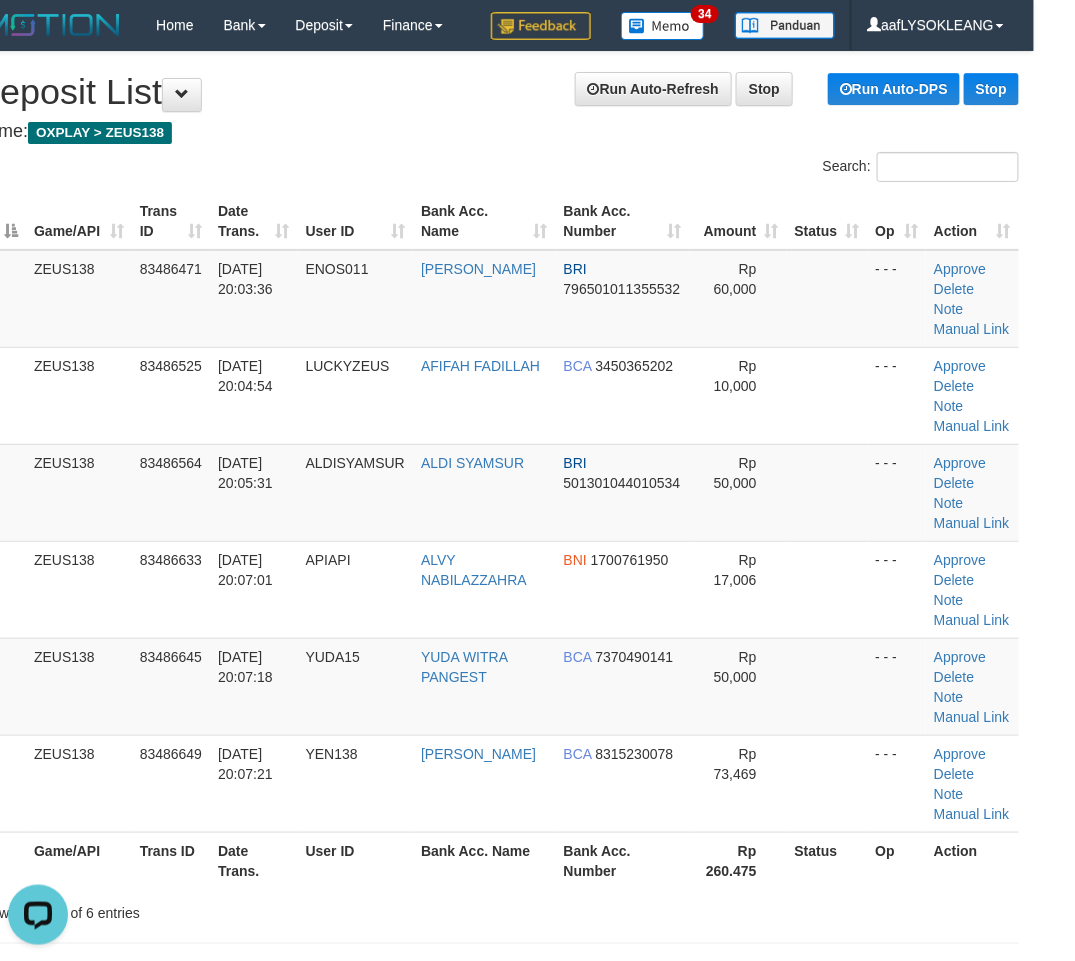 scroll, scrollTop: 0, scrollLeft: 0, axis: both 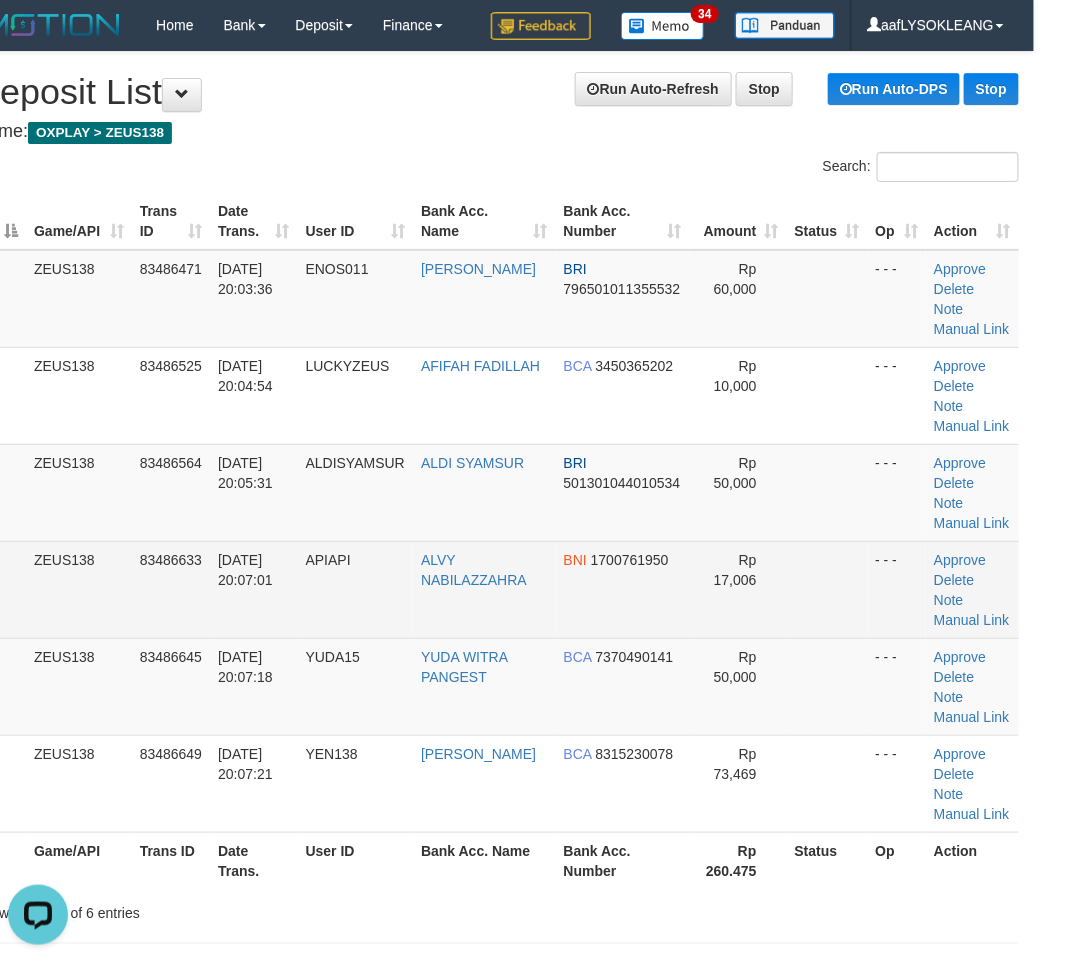 click at bounding box center (827, 589) 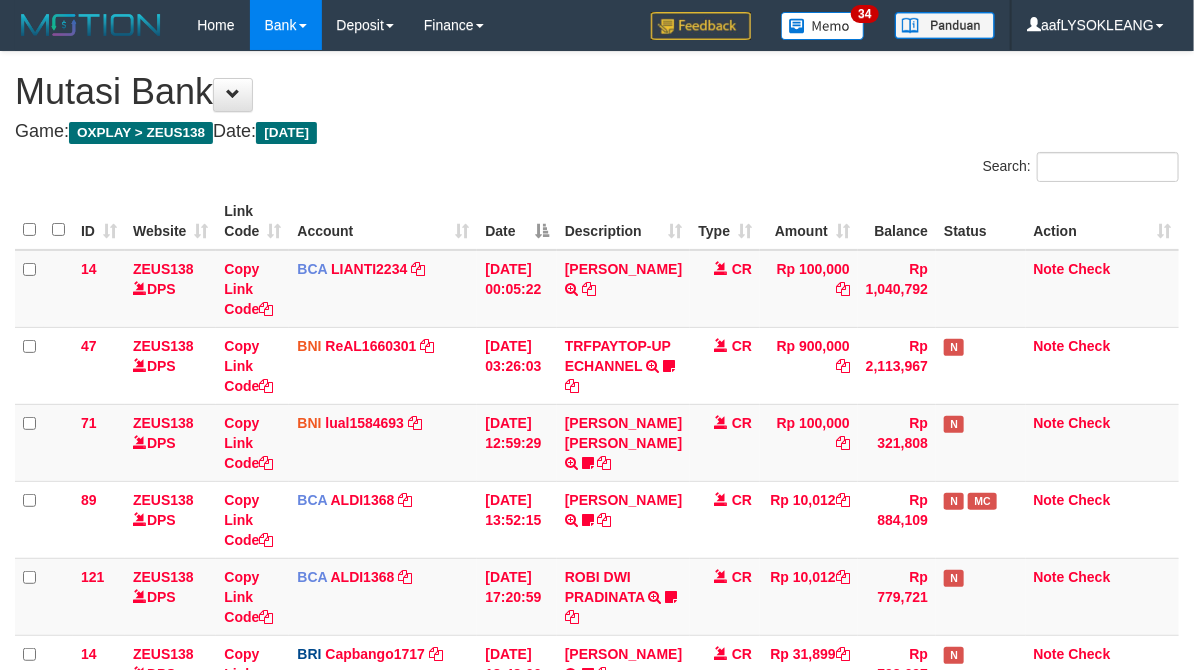 scroll, scrollTop: 471, scrollLeft: 0, axis: vertical 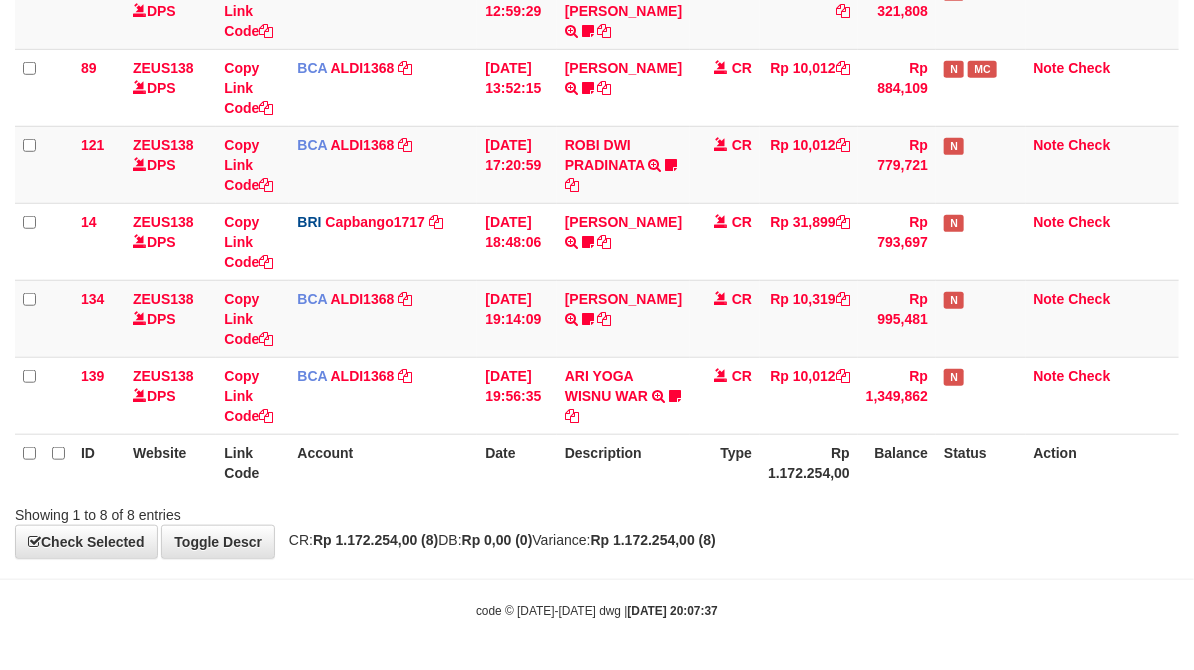 drag, startPoint x: 496, startPoint y: 490, endPoint x: 421, endPoint y: 476, distance: 76.29548 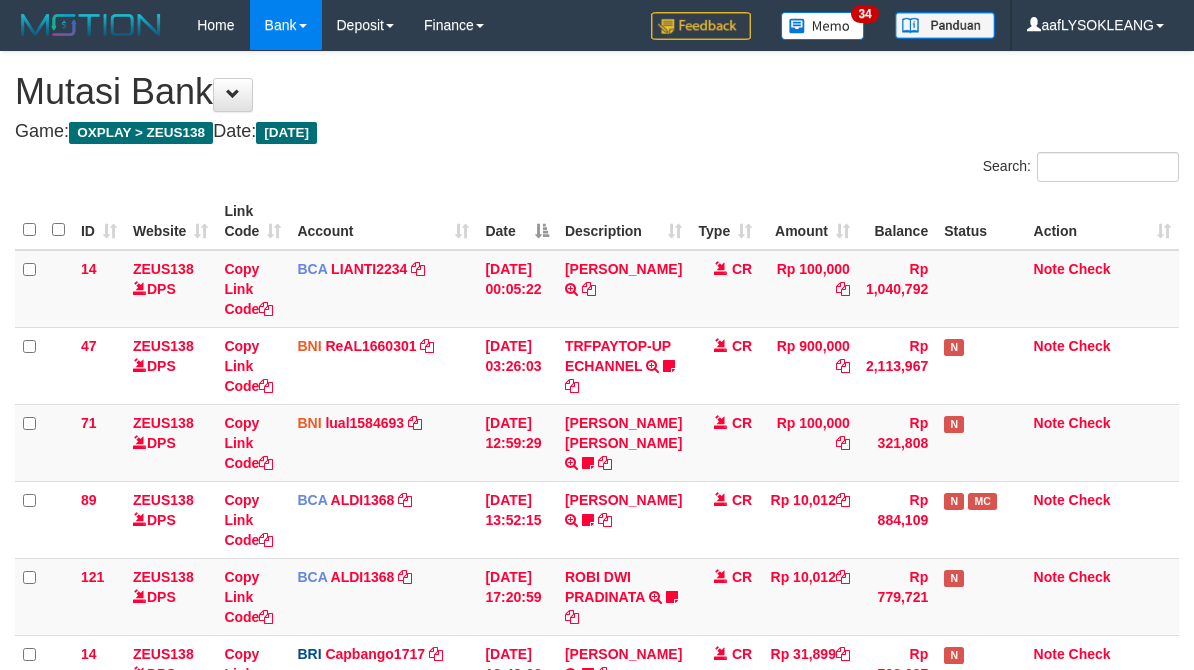 scroll, scrollTop: 471, scrollLeft: 0, axis: vertical 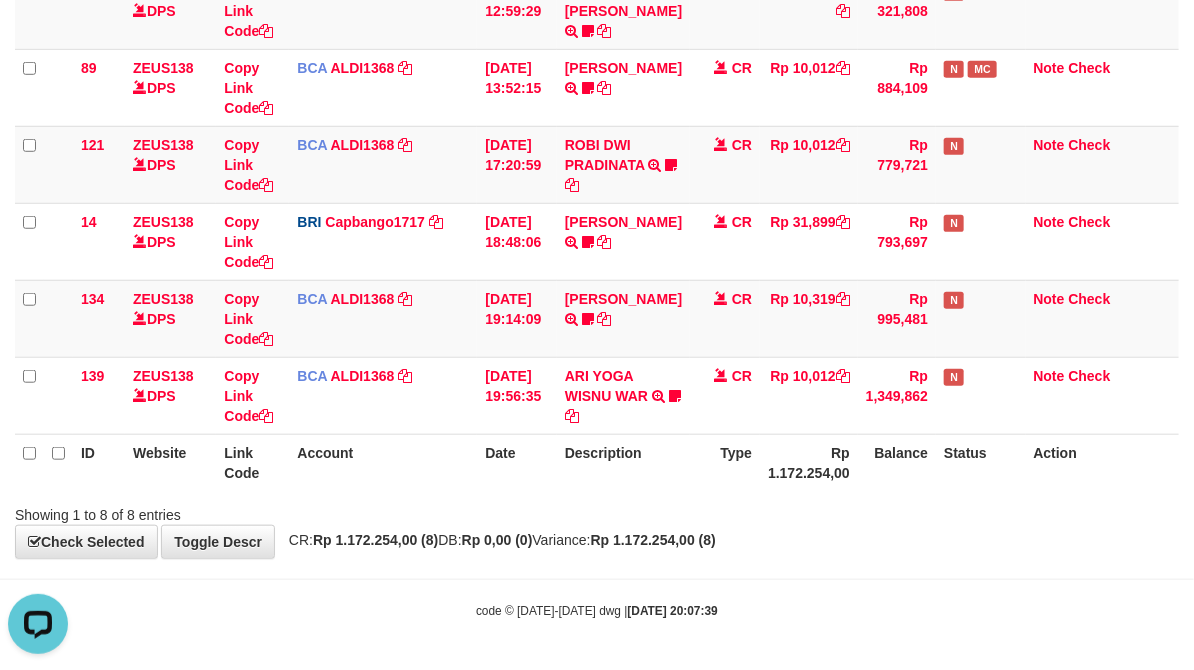 drag, startPoint x: 425, startPoint y: 465, endPoint x: 405, endPoint y: 462, distance: 20.22375 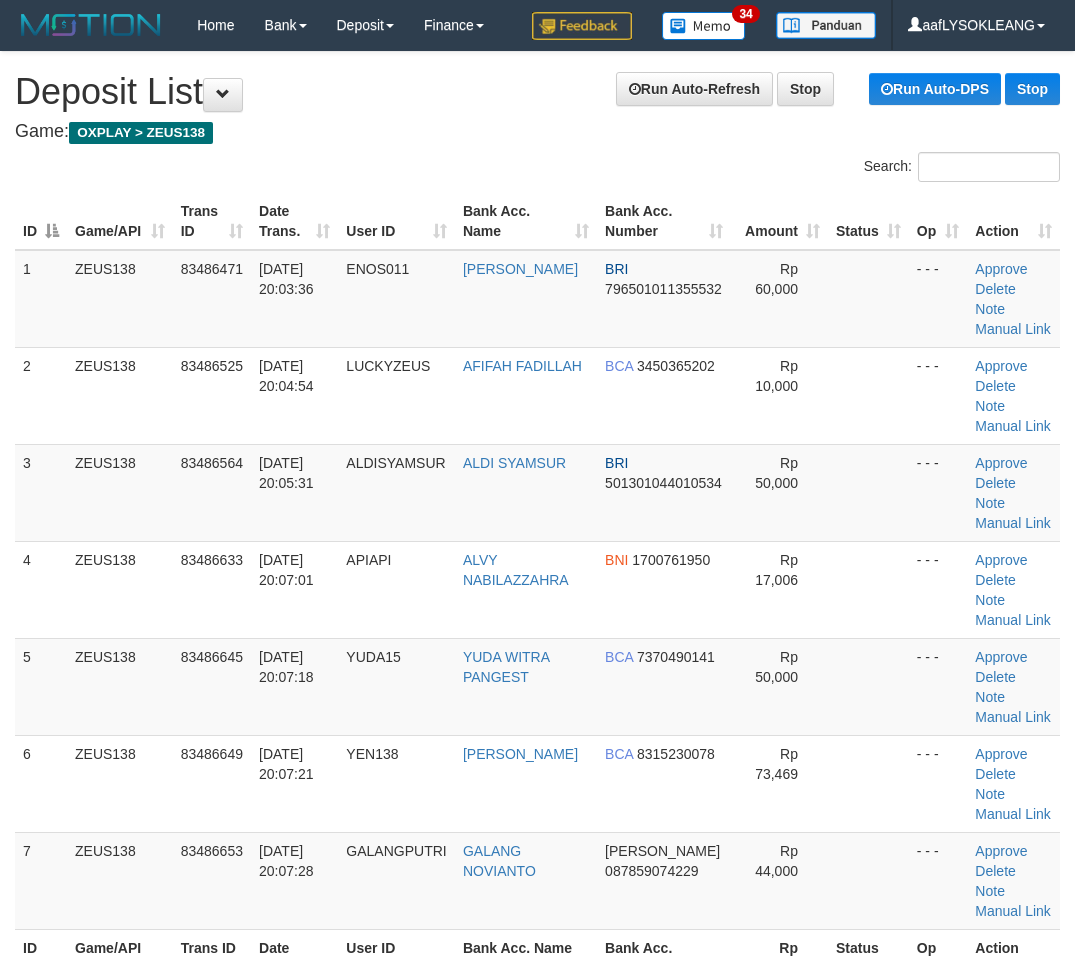 scroll, scrollTop: 0, scrollLeft: 41, axis: horizontal 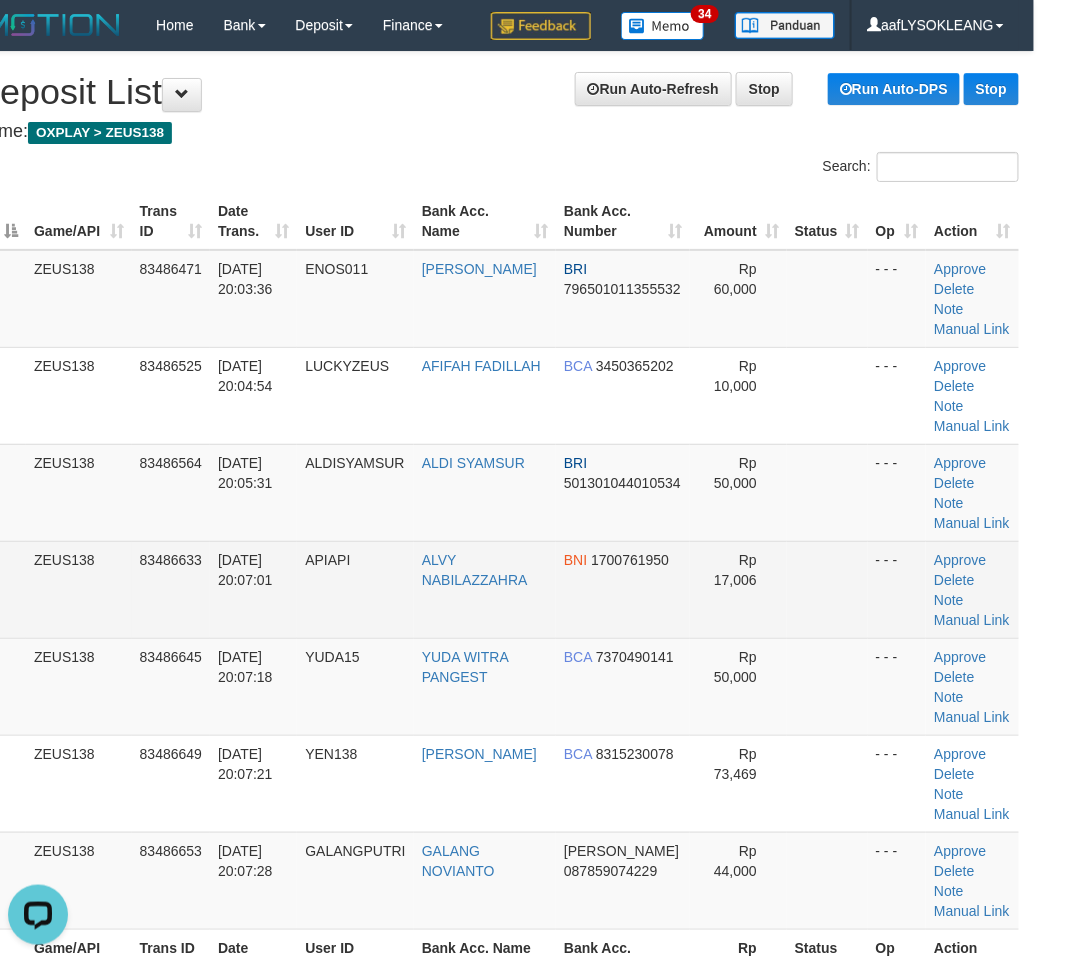 click at bounding box center [827, 589] 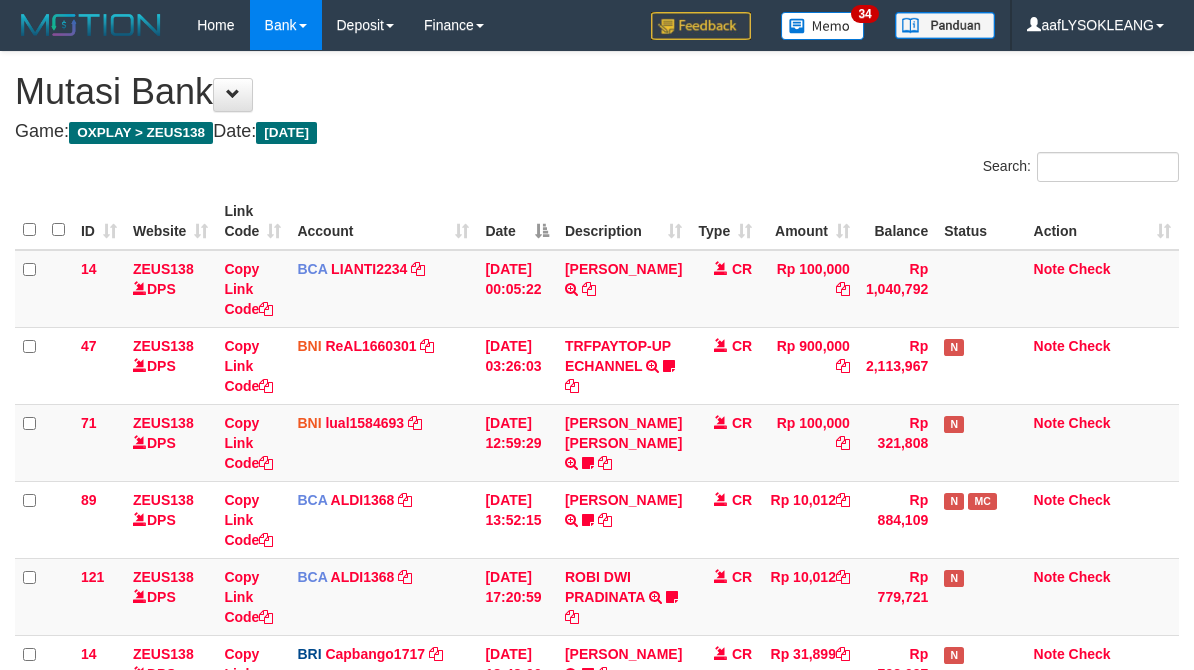 scroll, scrollTop: 471, scrollLeft: 0, axis: vertical 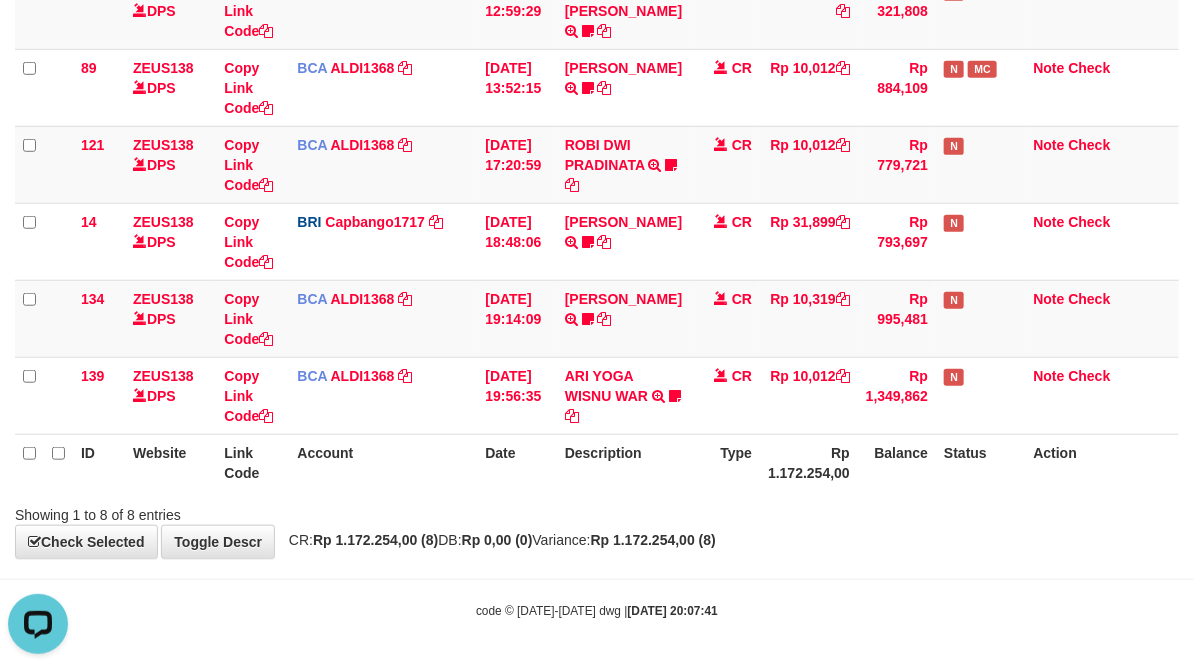 drag, startPoint x: 873, startPoint y: 537, endPoint x: 690, endPoint y: 480, distance: 191.6716 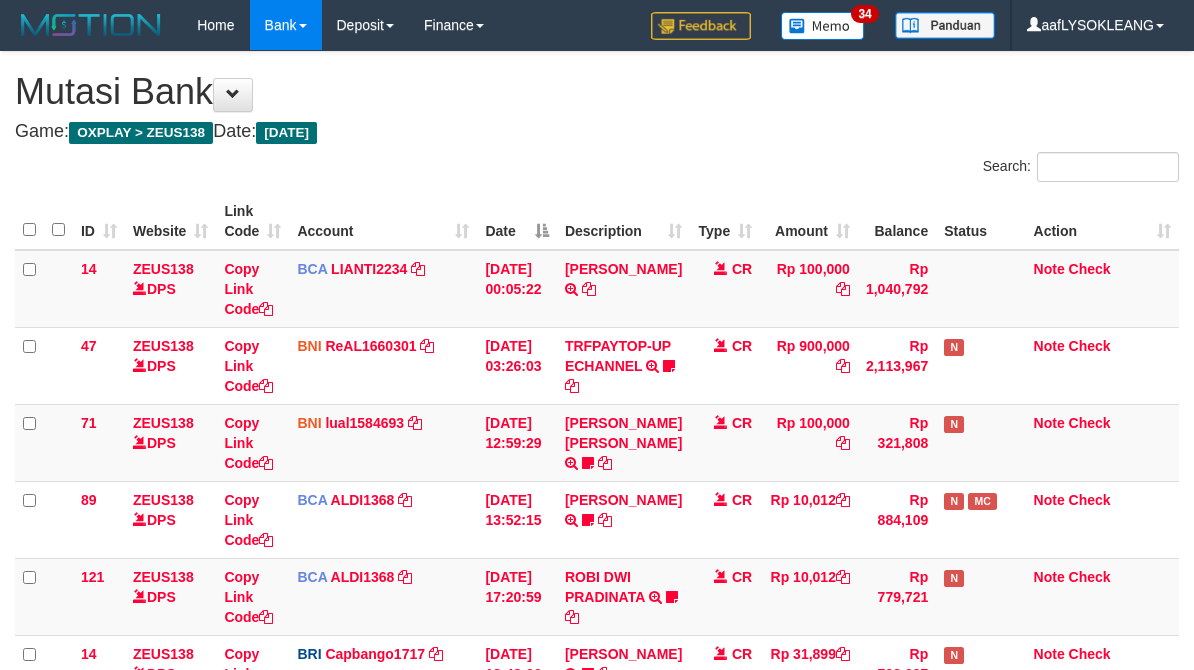 scroll, scrollTop: 471, scrollLeft: 0, axis: vertical 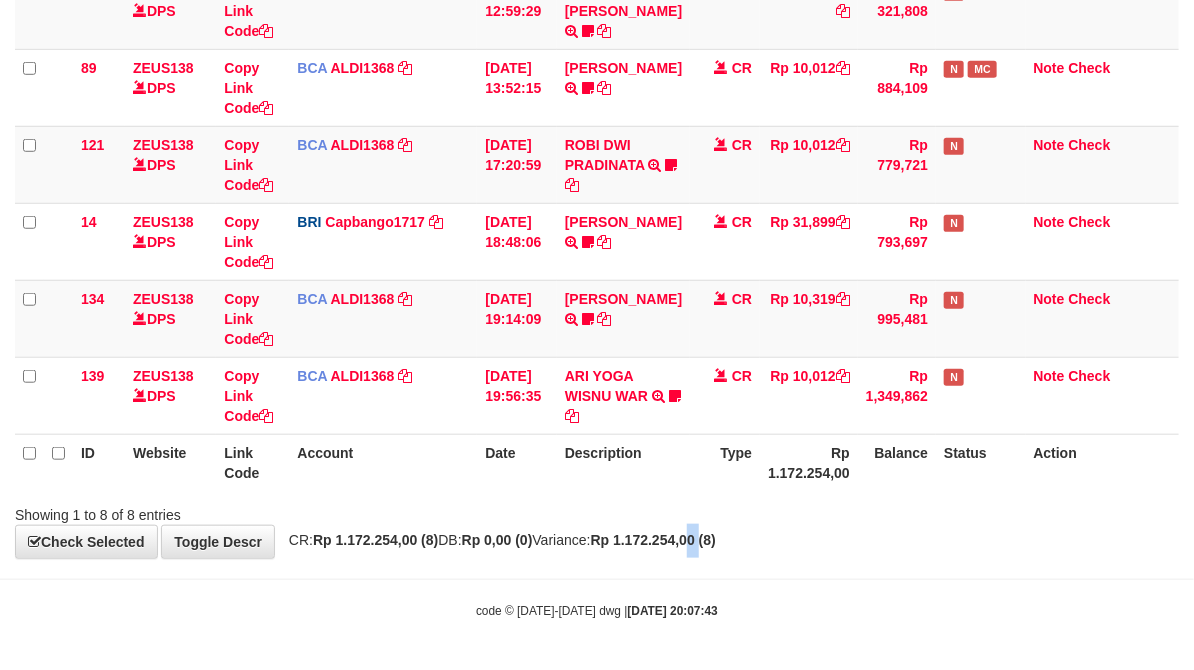 drag, startPoint x: 753, startPoint y: 557, endPoint x: 742, endPoint y: 551, distance: 12.529964 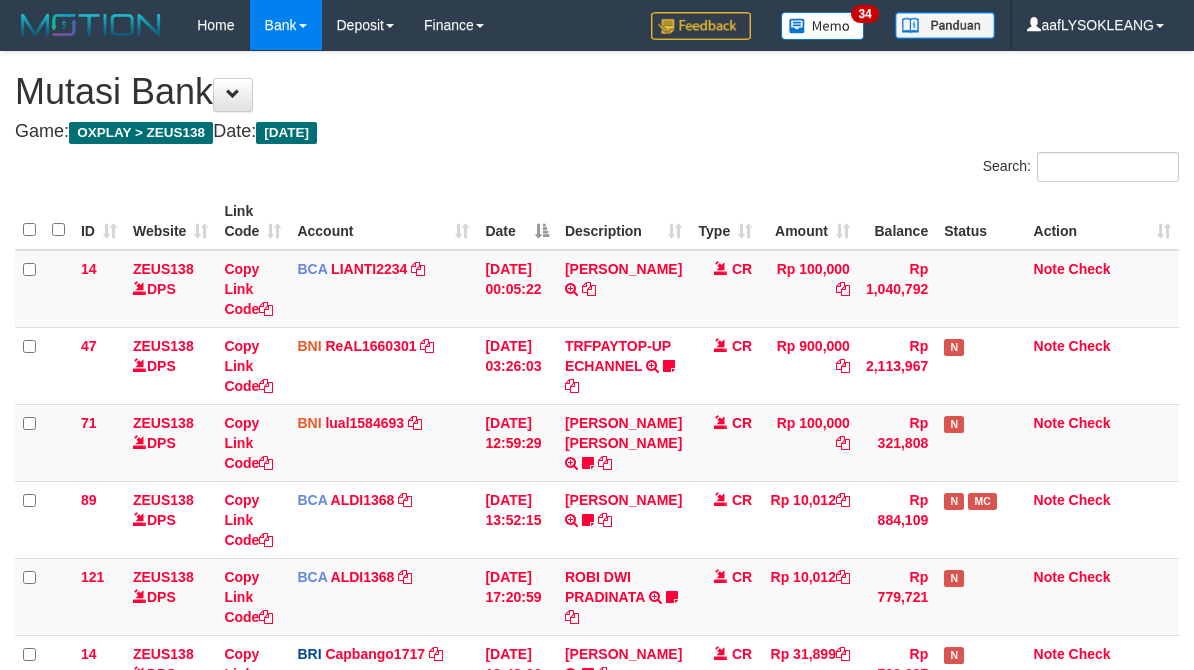 scroll, scrollTop: 471, scrollLeft: 0, axis: vertical 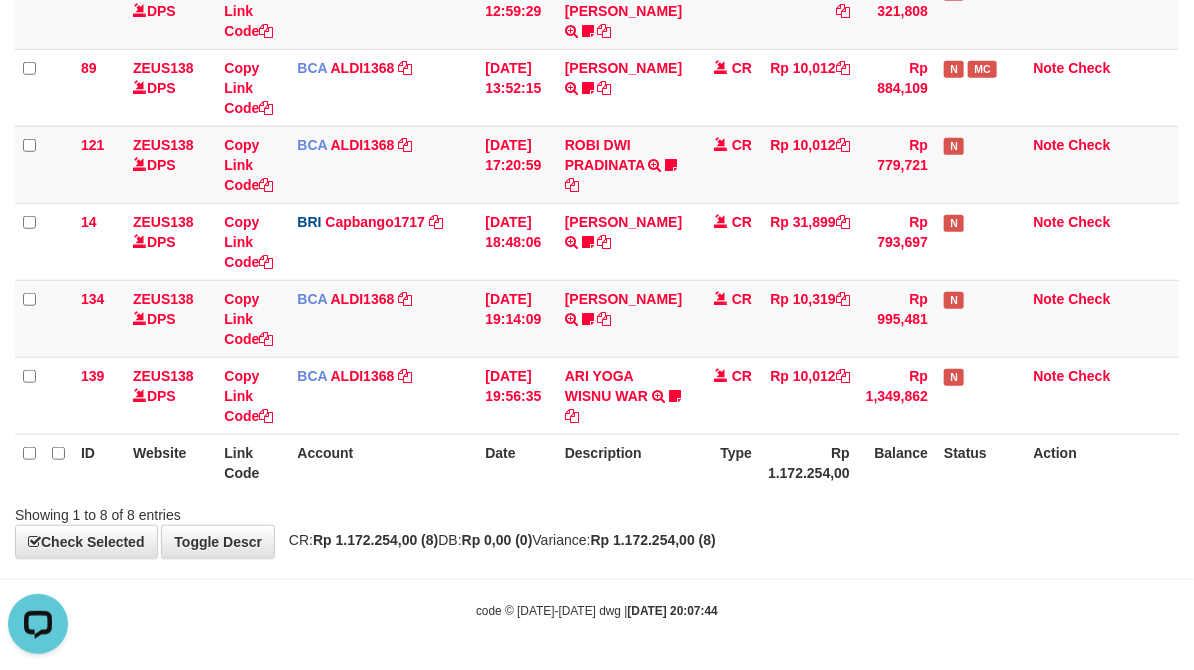 click on "**********" at bounding box center (597, 89) 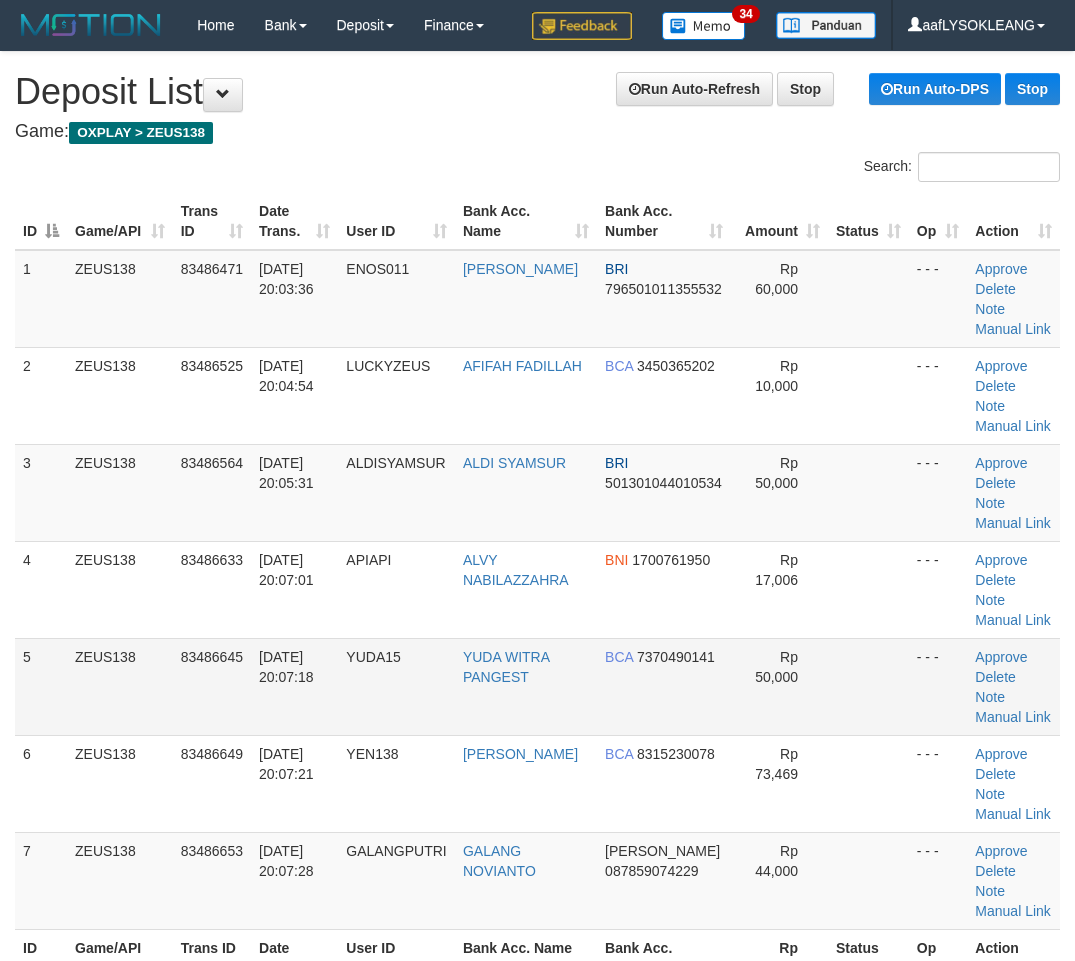 scroll, scrollTop: 0, scrollLeft: 41, axis: horizontal 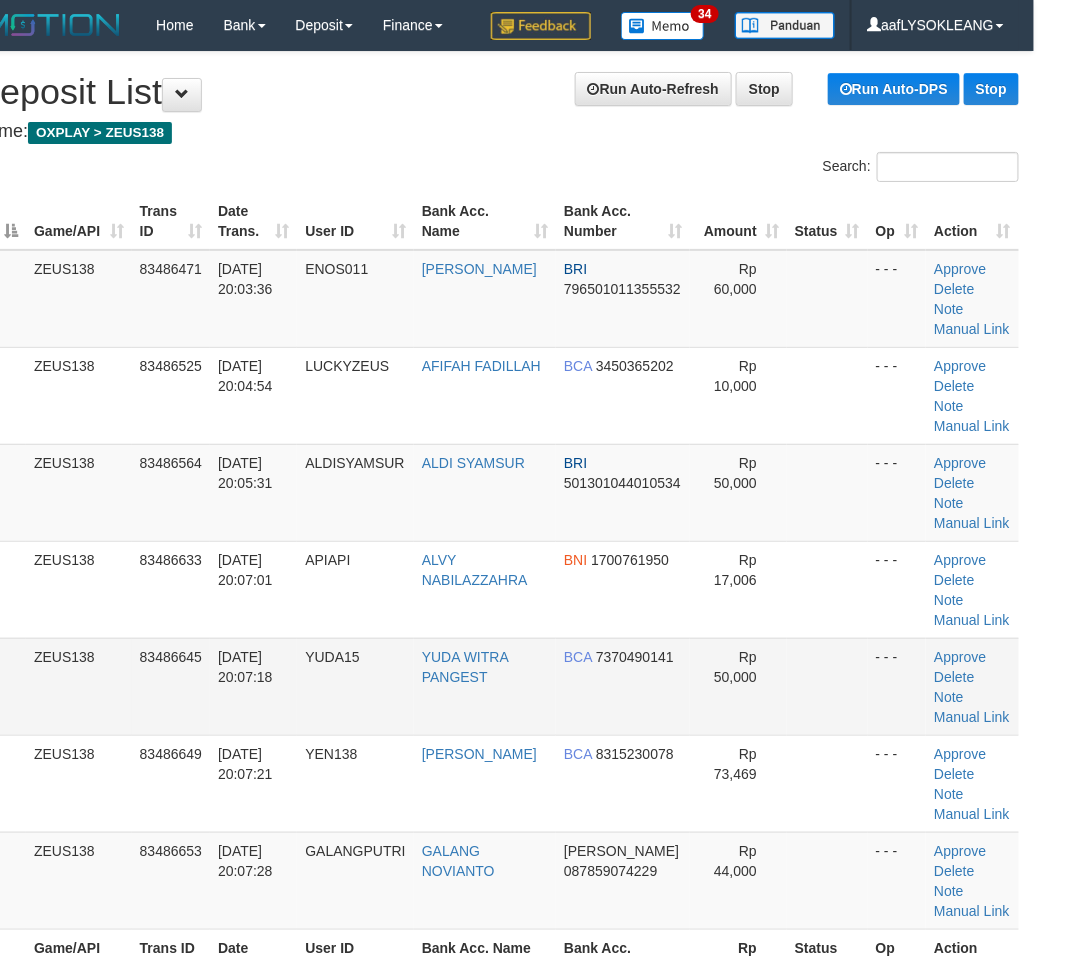 drag, startPoint x: 847, startPoint y: 677, endPoint x: 835, endPoint y: 677, distance: 12 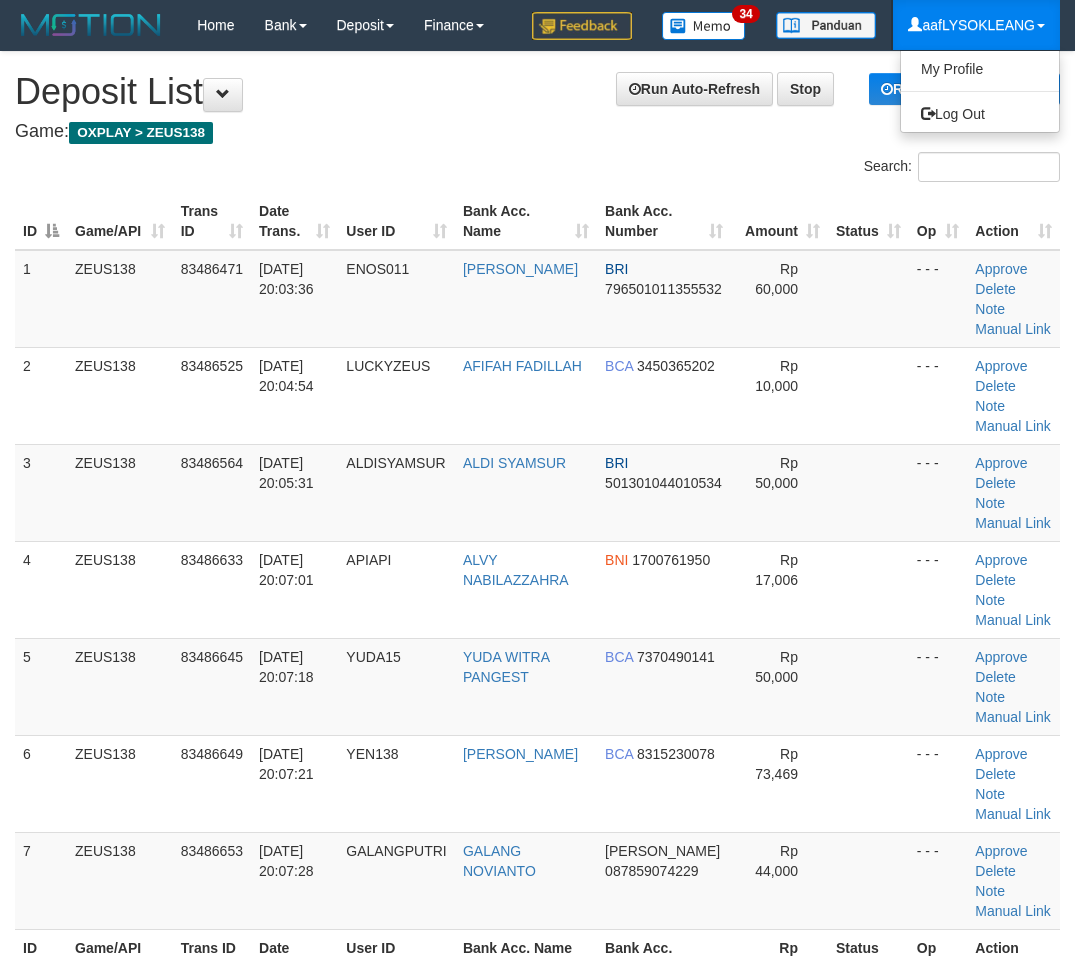 scroll, scrollTop: 0, scrollLeft: 41, axis: horizontal 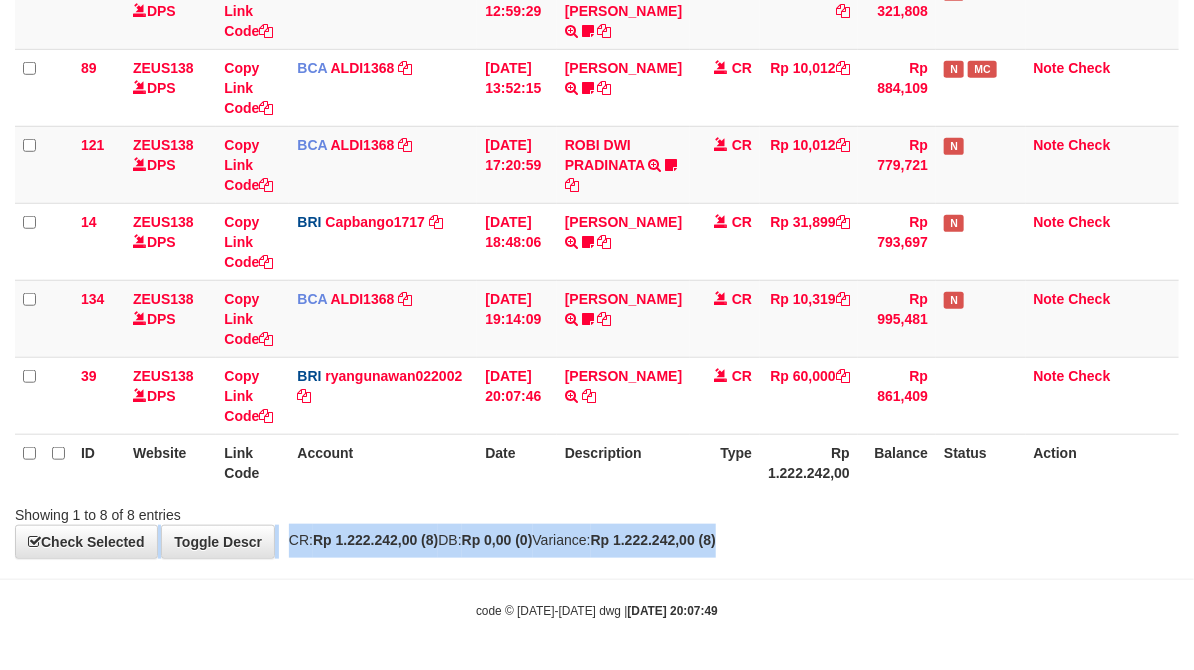 click on "**********" at bounding box center (597, 89) 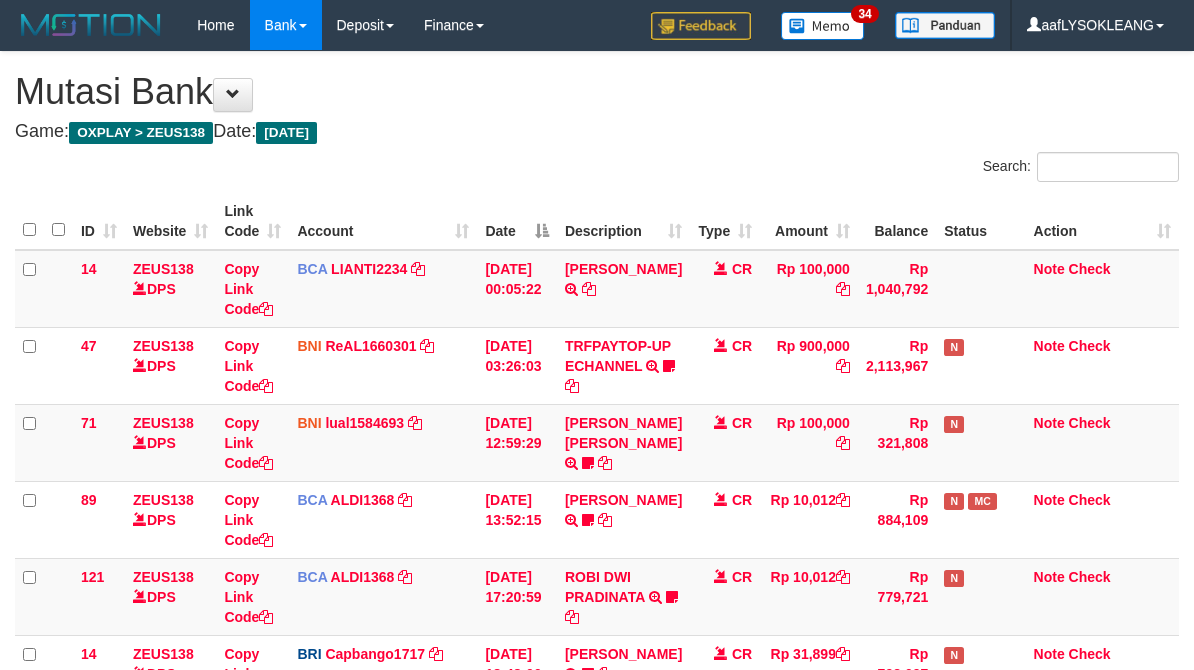 scroll, scrollTop: 471, scrollLeft: 0, axis: vertical 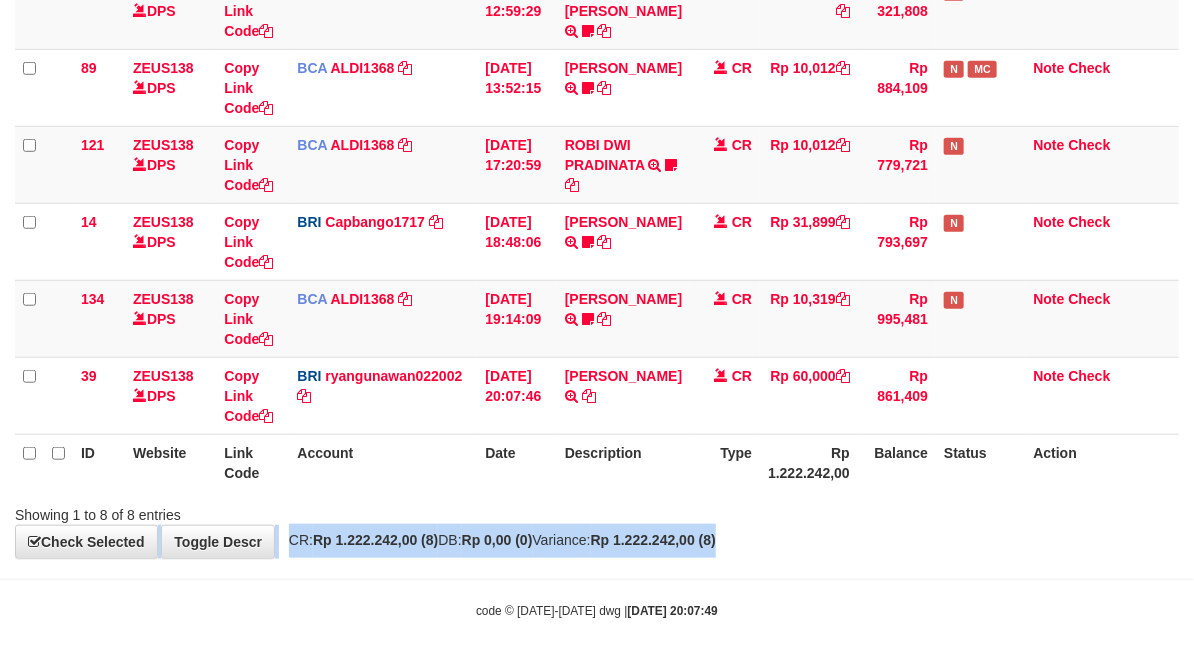 drag, startPoint x: 908, startPoint y: 526, endPoint x: 893, endPoint y: 524, distance: 15.132746 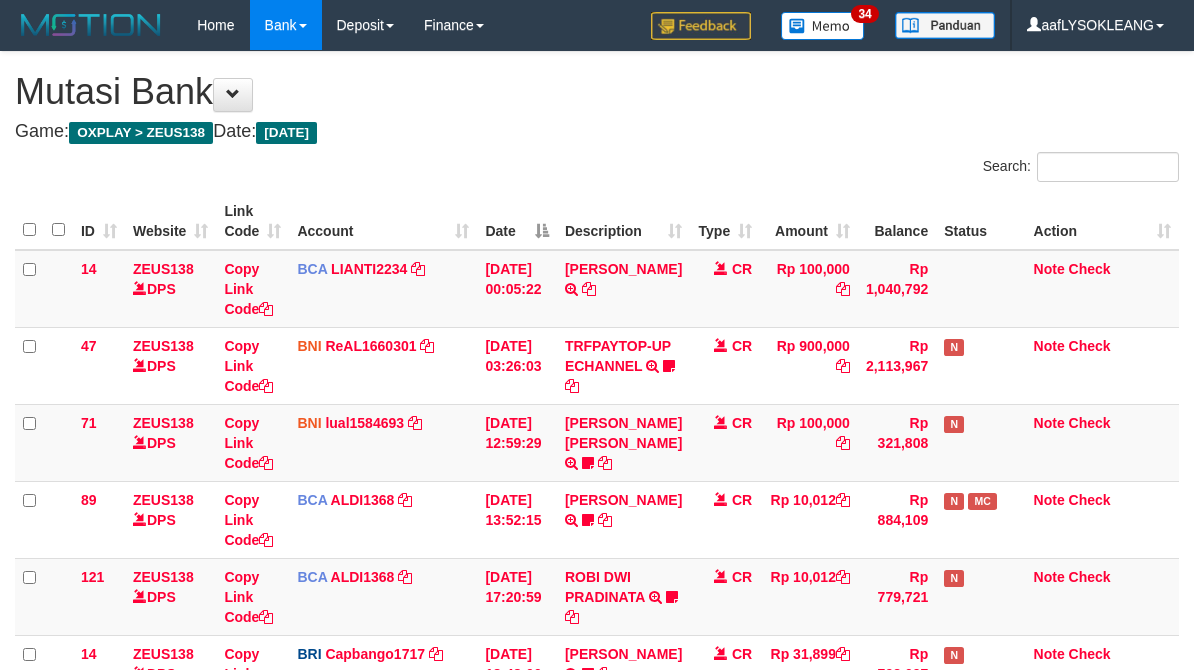 scroll, scrollTop: 471, scrollLeft: 0, axis: vertical 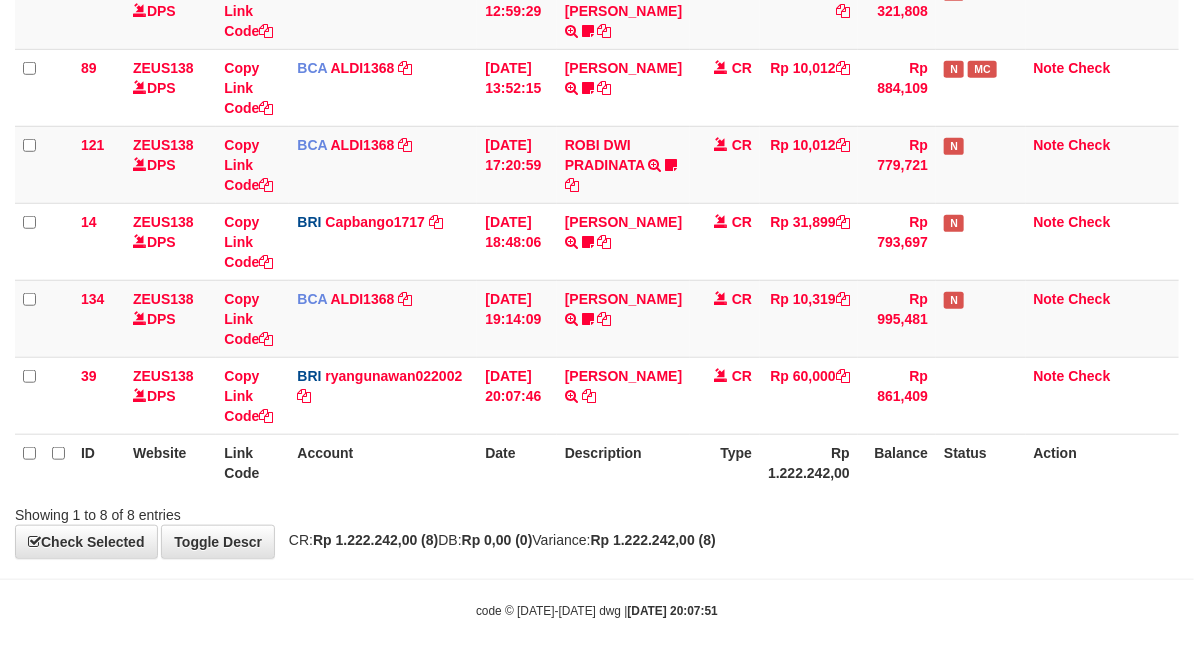 click on "Toggle navigation
Home
Bank
Account List
Load
By Website
Group
[OXPLAY]													ZEUS138
By Load Group (DPS)" at bounding box center (597, 119) 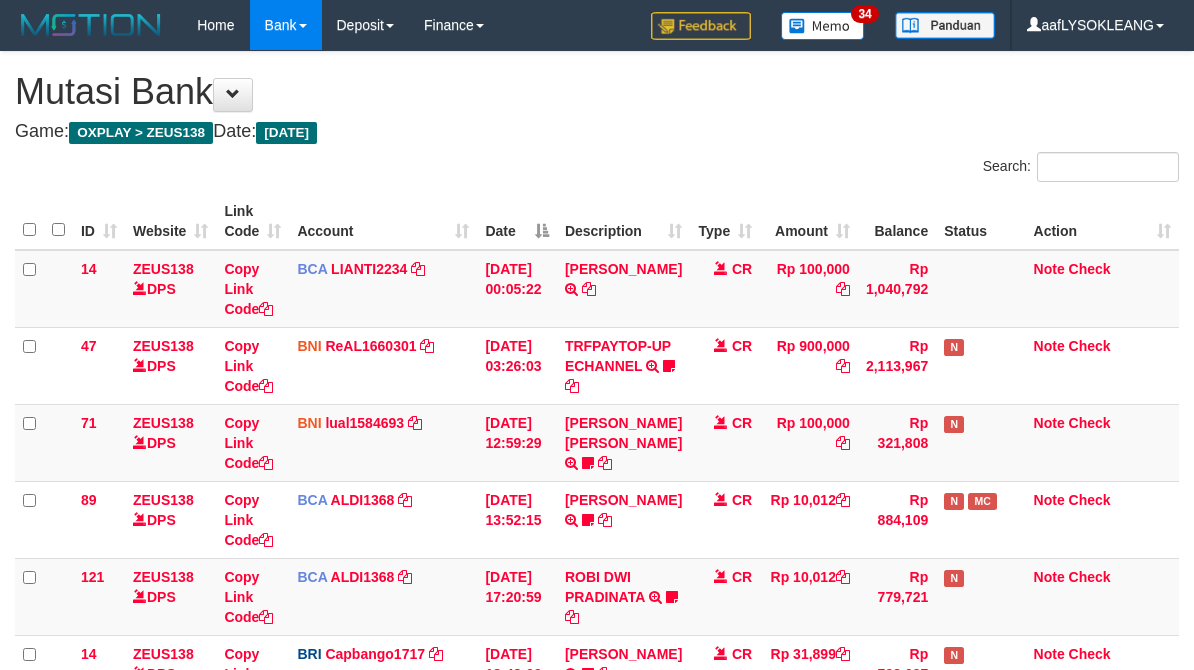 scroll, scrollTop: 471, scrollLeft: 0, axis: vertical 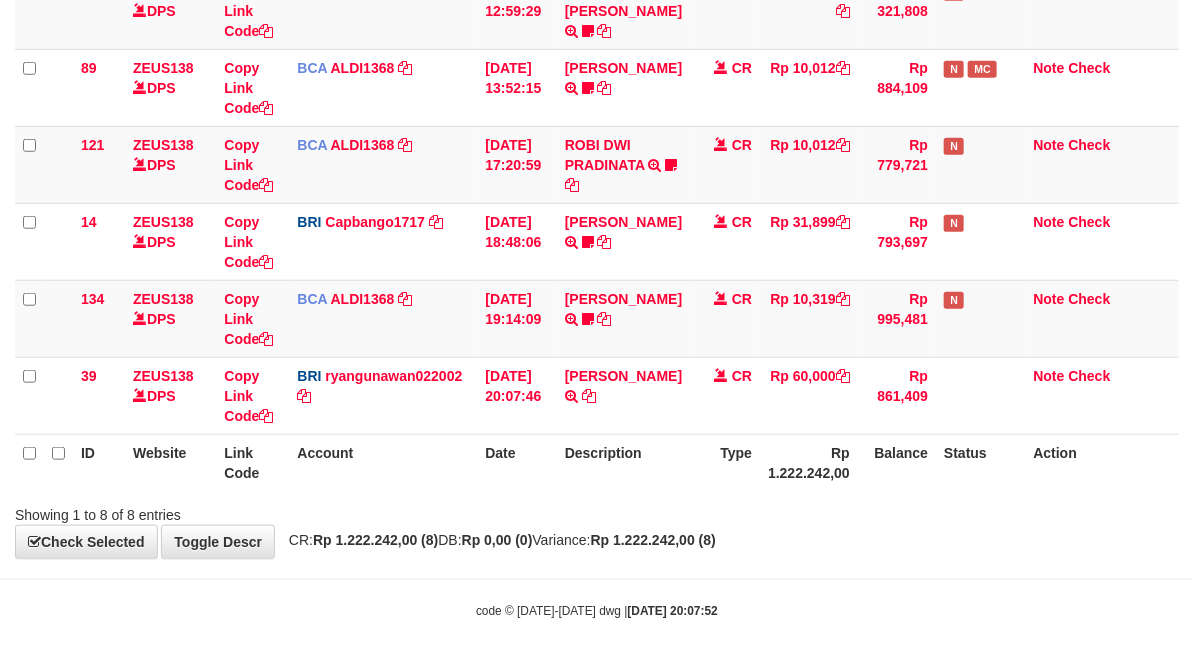 drag, startPoint x: 0, startPoint y: 0, endPoint x: 1036, endPoint y: 547, distance: 1171.5396 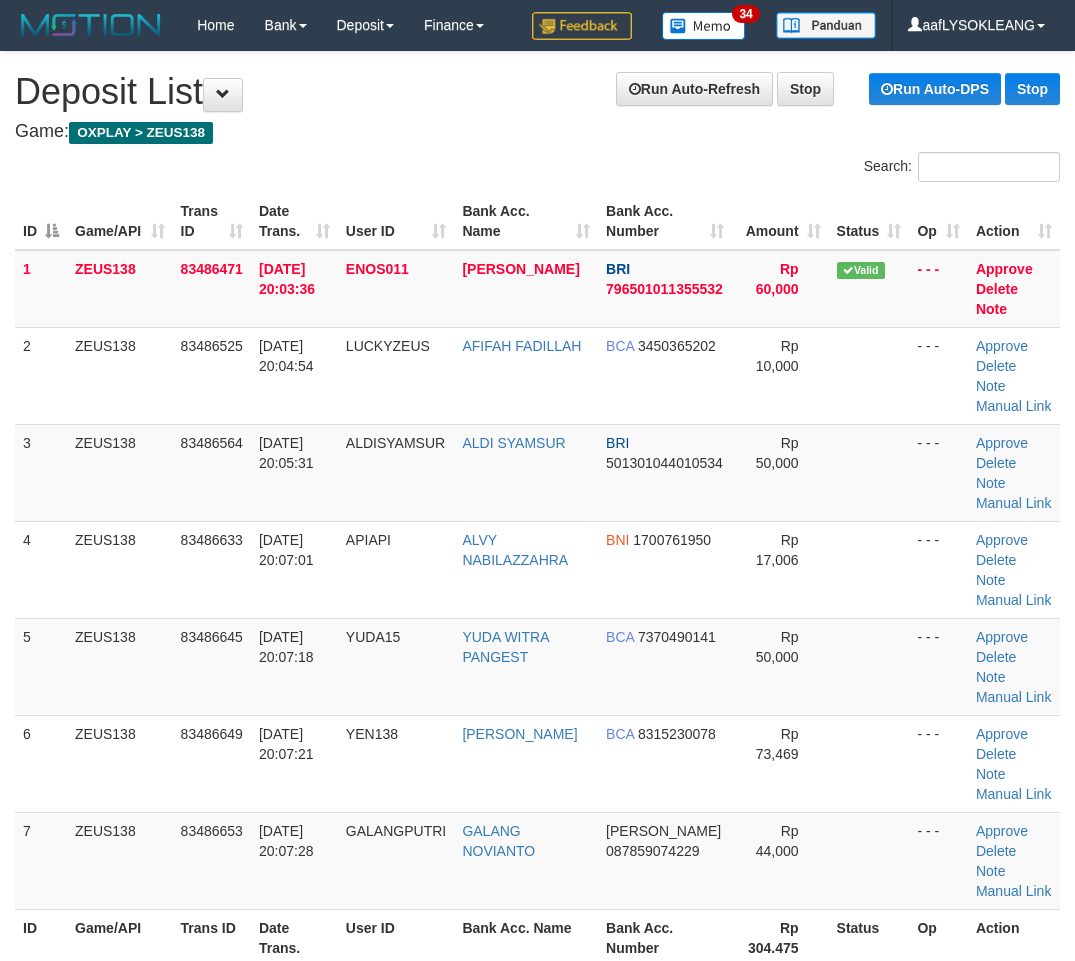 scroll, scrollTop: 0, scrollLeft: 41, axis: horizontal 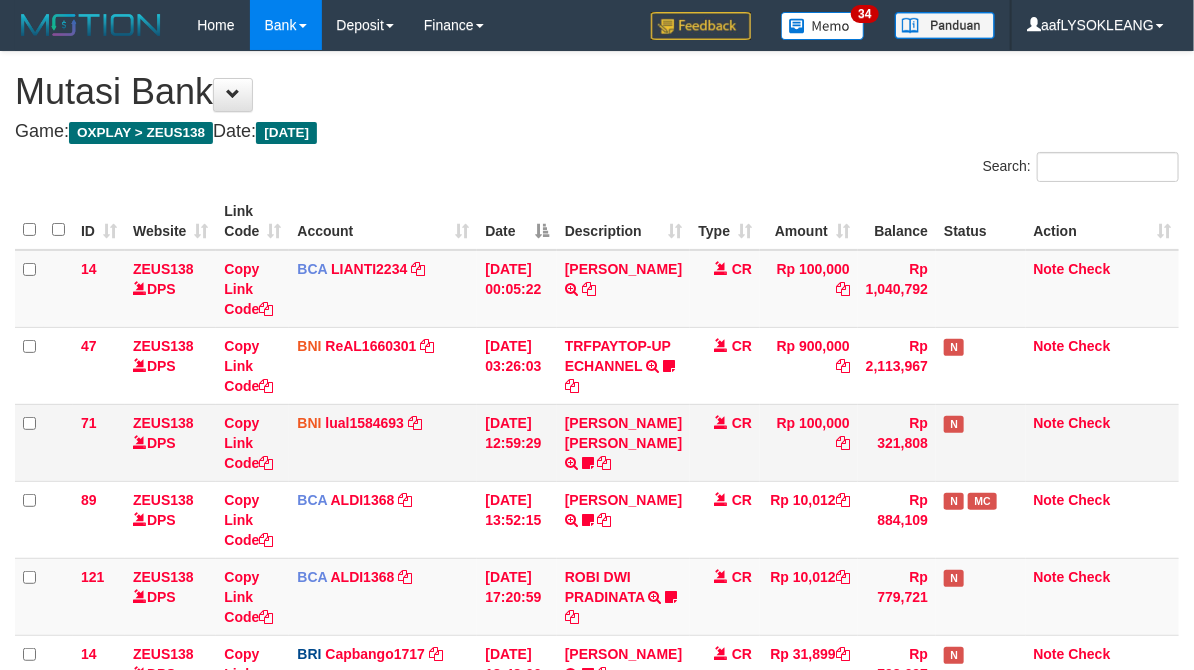 drag, startPoint x: 0, startPoint y: 0, endPoint x: 465, endPoint y: 476, distance: 665.4329 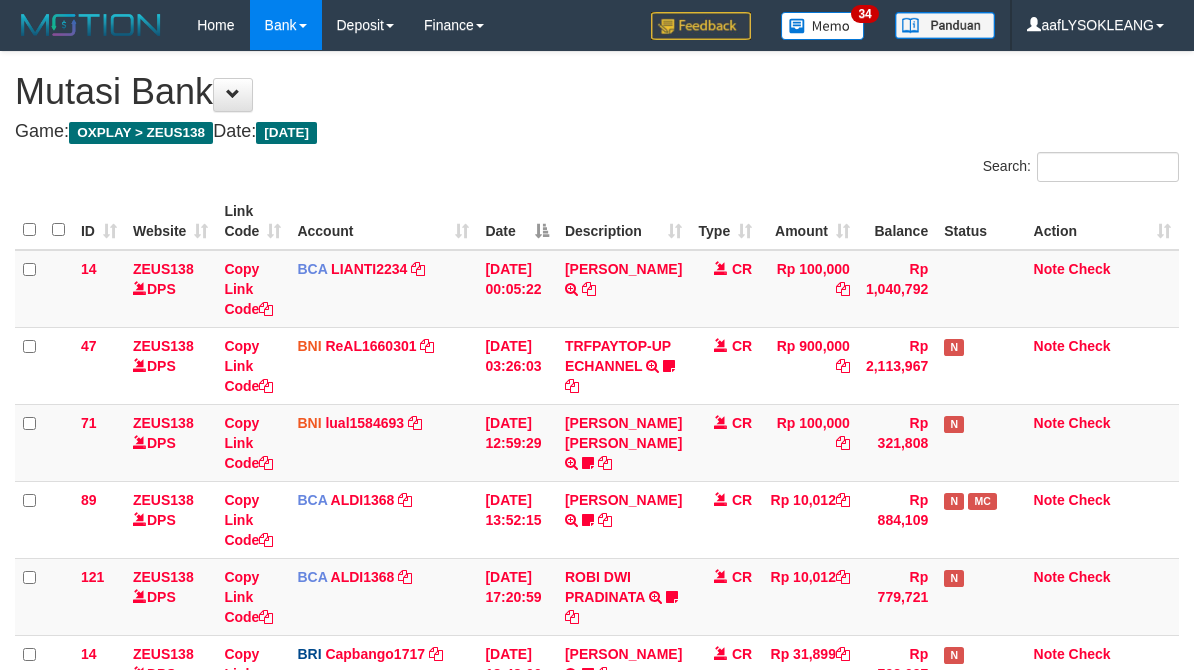 scroll, scrollTop: 394, scrollLeft: 0, axis: vertical 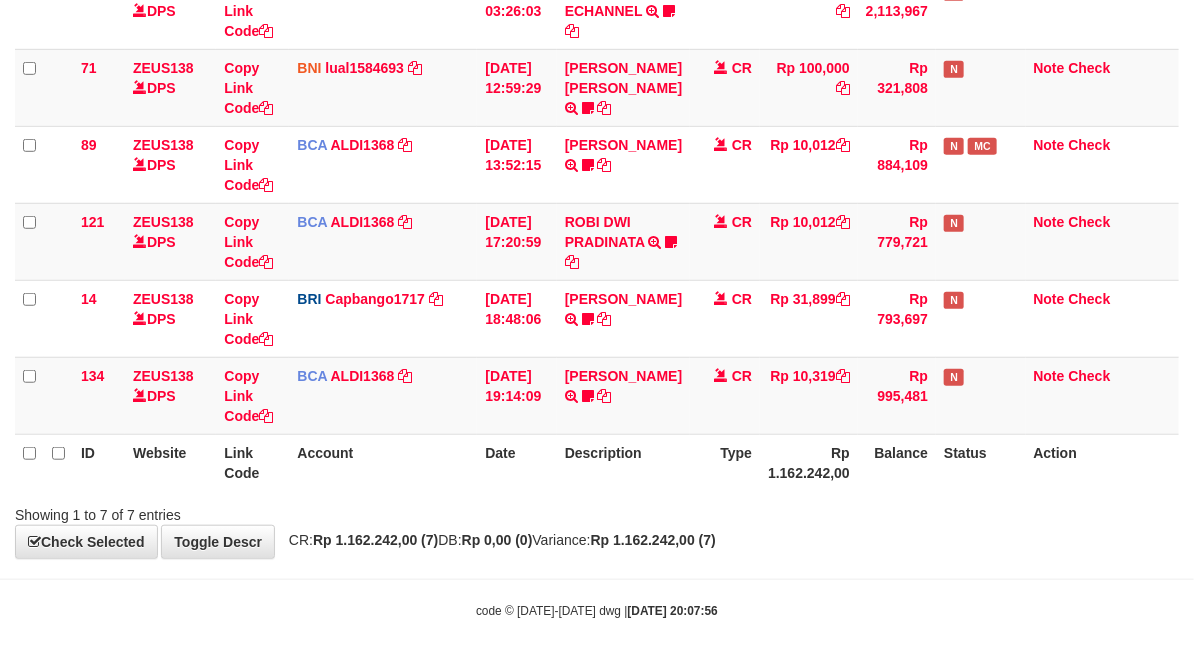 drag, startPoint x: 590, startPoint y: 477, endPoint x: 587, endPoint y: 487, distance: 10.440307 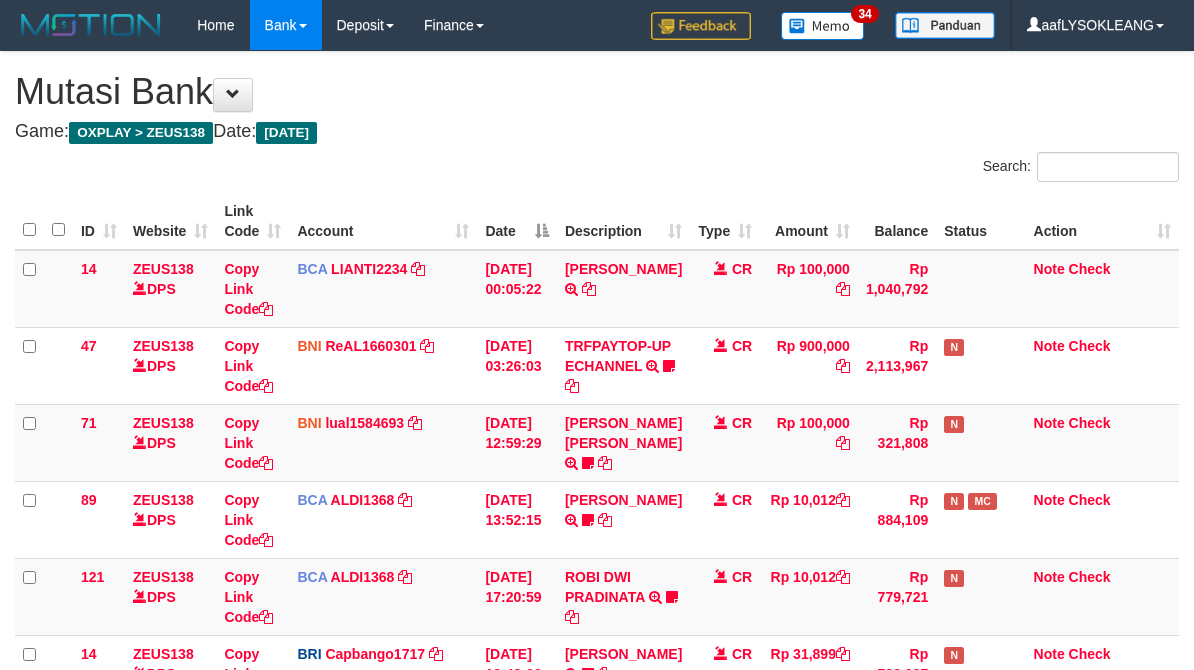 scroll, scrollTop: 394, scrollLeft: 0, axis: vertical 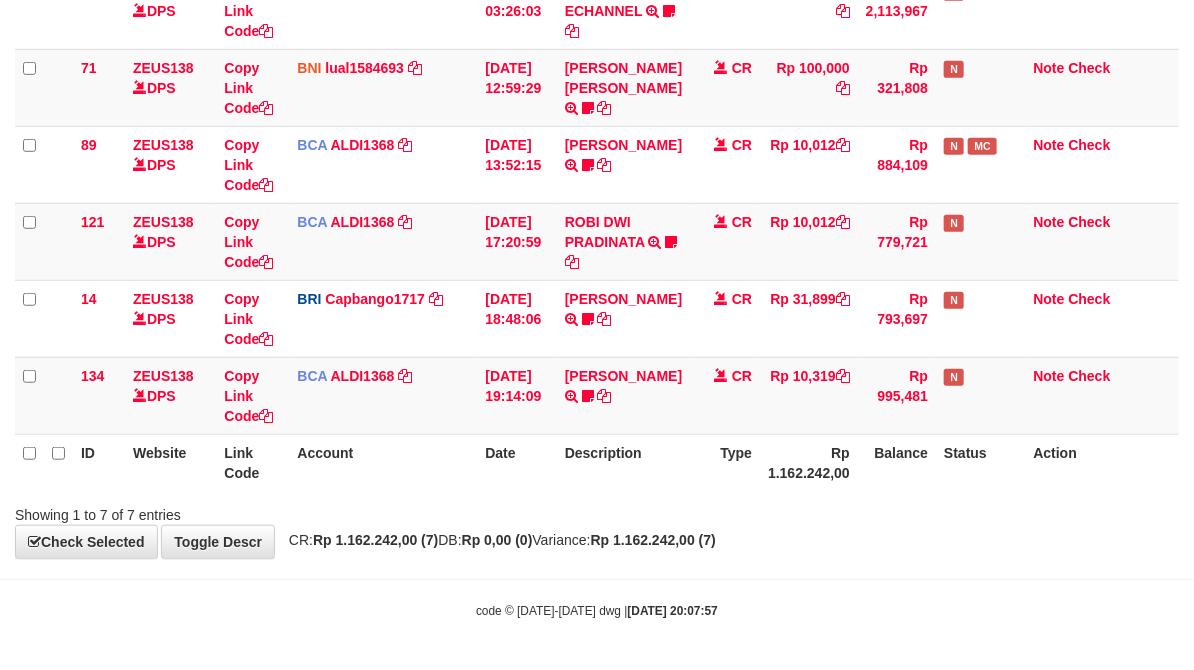 drag, startPoint x: 1041, startPoint y: 561, endPoint x: 791, endPoint y: 538, distance: 251.05577 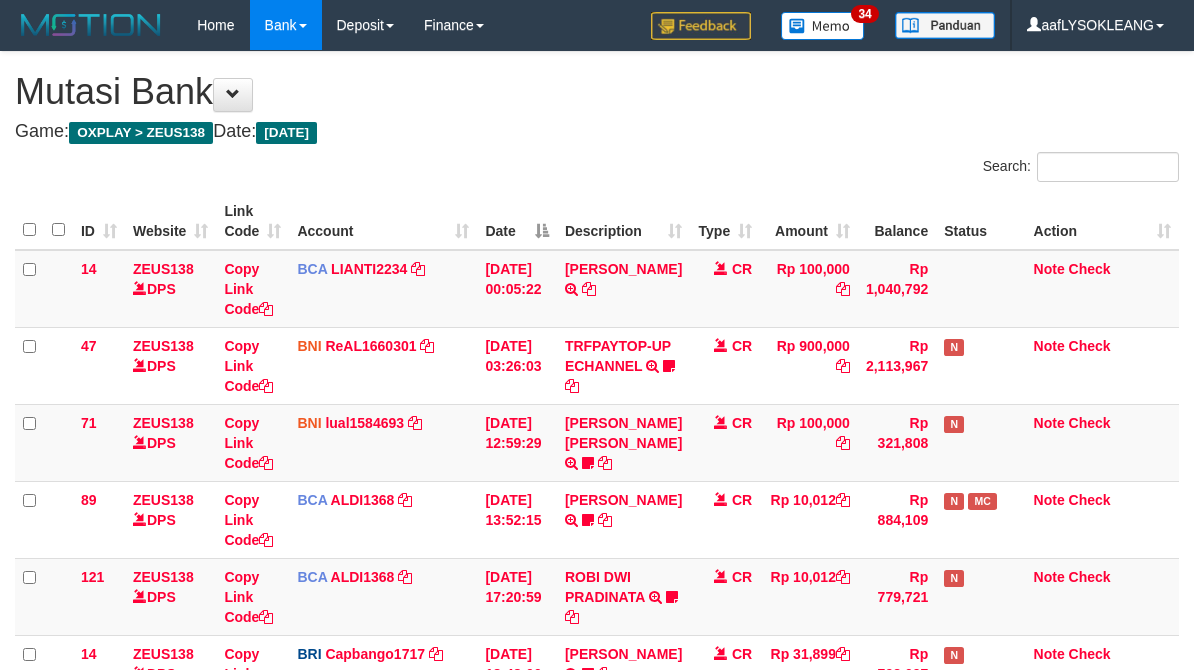 scroll, scrollTop: 394, scrollLeft: 0, axis: vertical 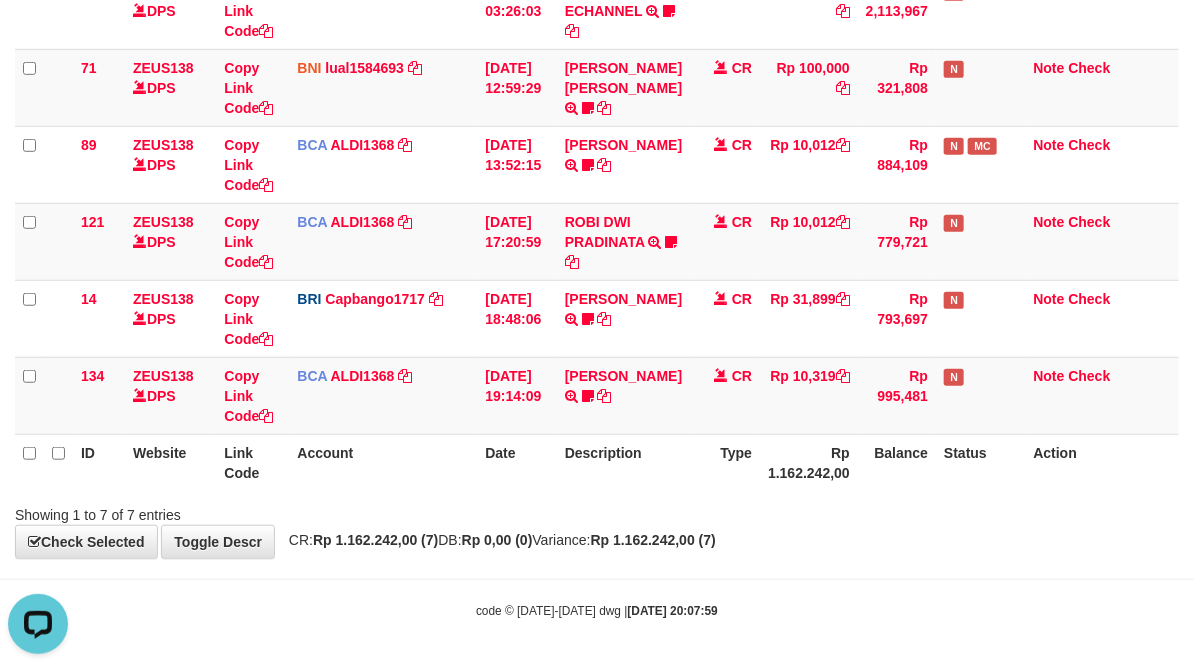 drag, startPoint x: 964, startPoint y: 540, endPoint x: 941, endPoint y: 568, distance: 36.23534 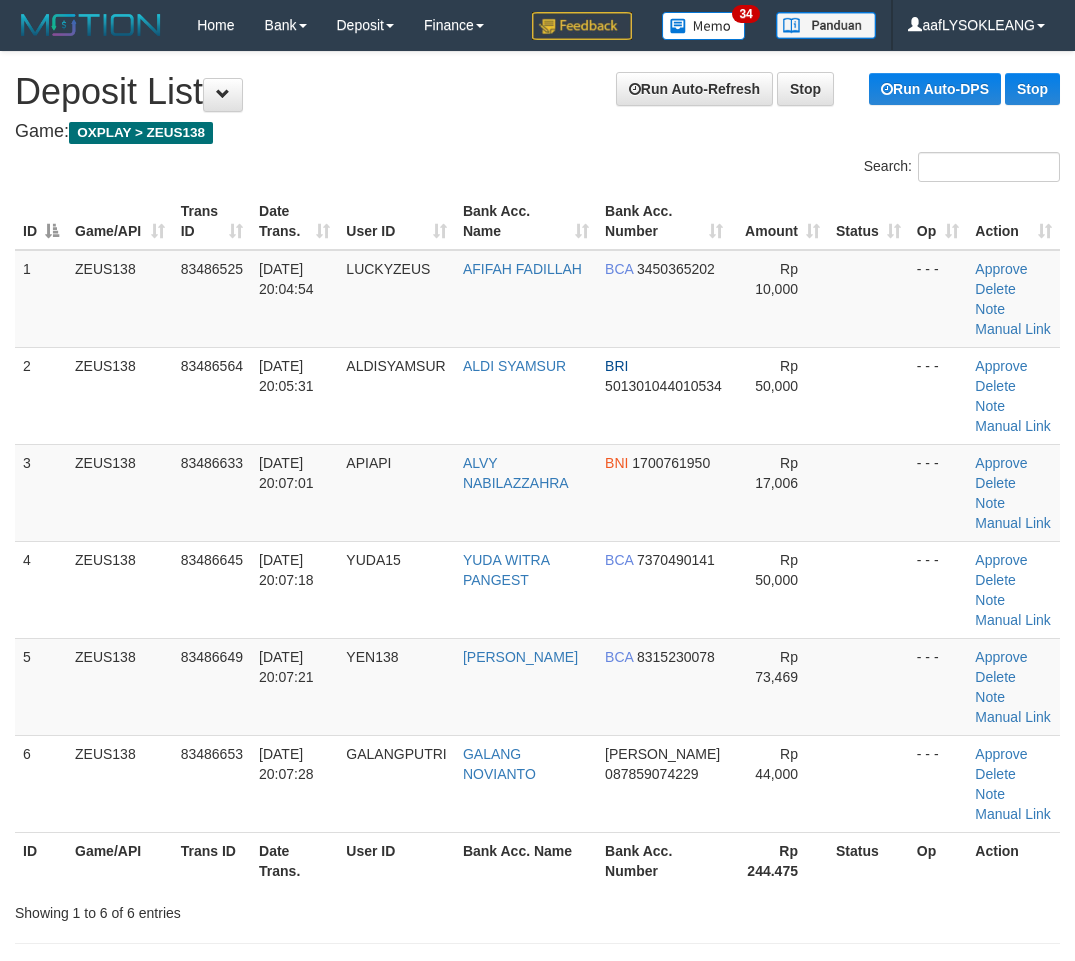 scroll, scrollTop: 0, scrollLeft: 41, axis: horizontal 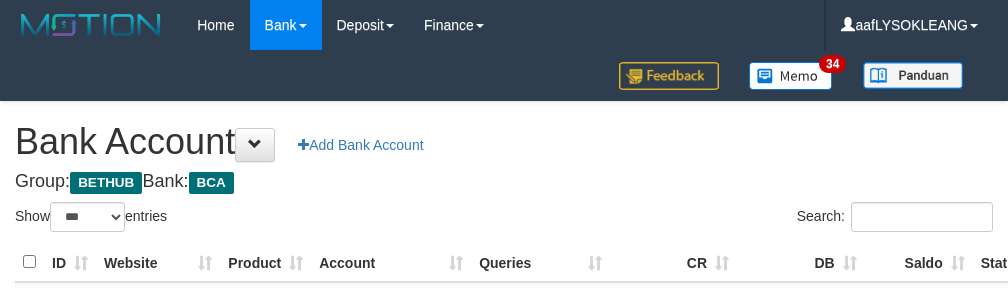 select on "***" 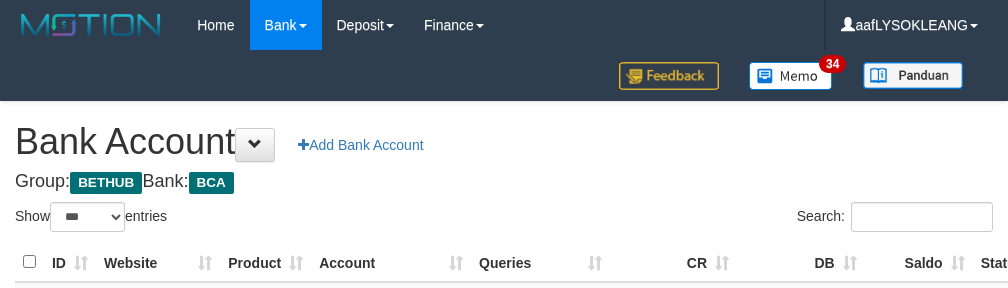 scroll, scrollTop: 73, scrollLeft: 0, axis: vertical 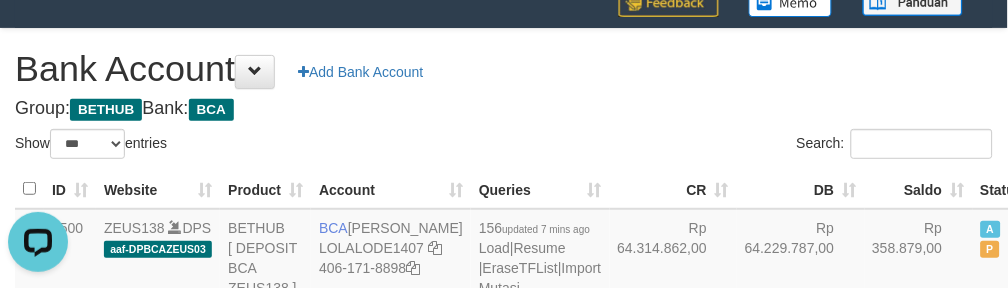 click on "Bank Account
Add Bank Account" at bounding box center (504, 69) 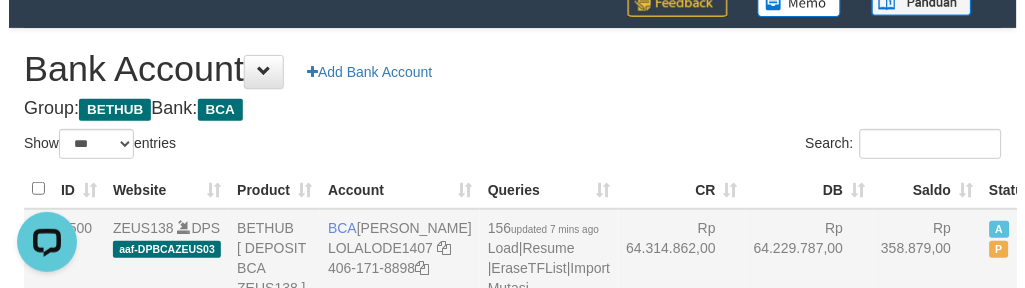 scroll, scrollTop: 221, scrollLeft: 0, axis: vertical 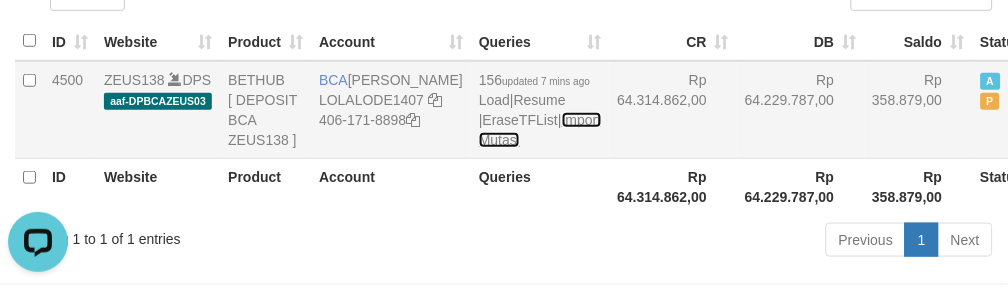 click on "Import Mutasi" at bounding box center (540, 130) 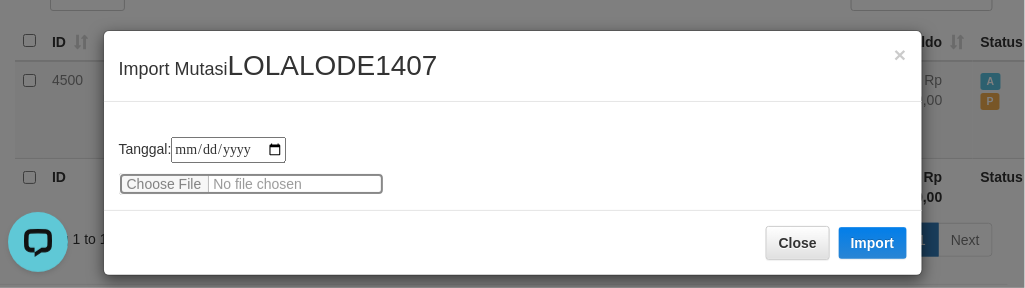 click at bounding box center [251, 184] 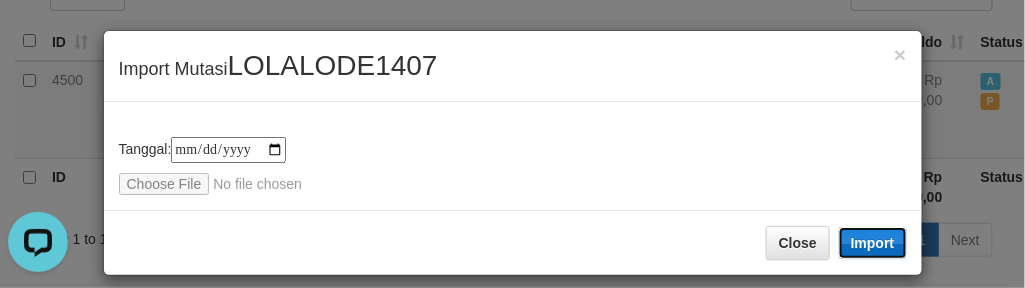 click on "Import" at bounding box center [873, 243] 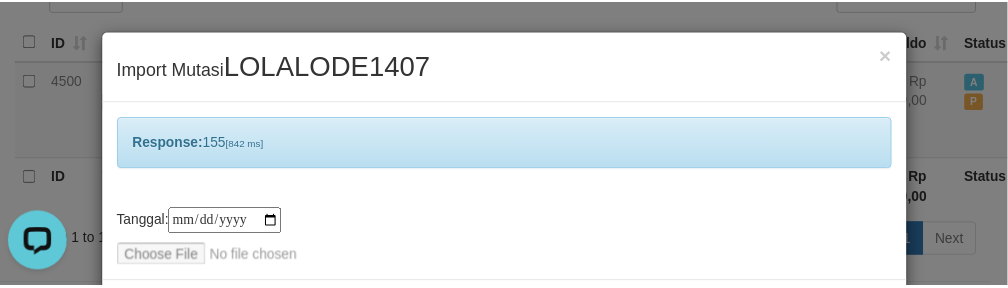 scroll, scrollTop: 86, scrollLeft: 0, axis: vertical 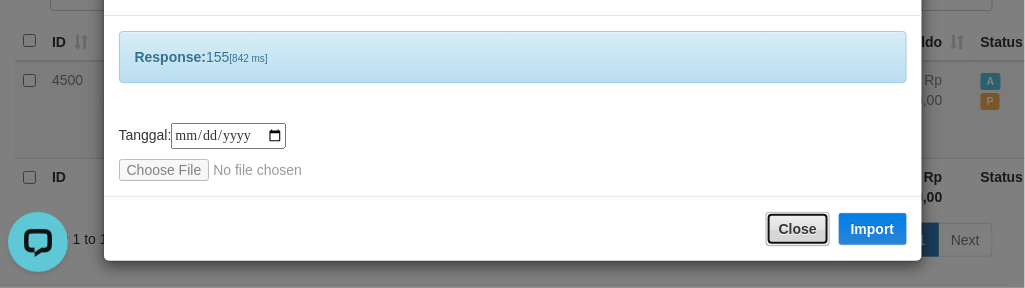click on "Close" at bounding box center [798, 229] 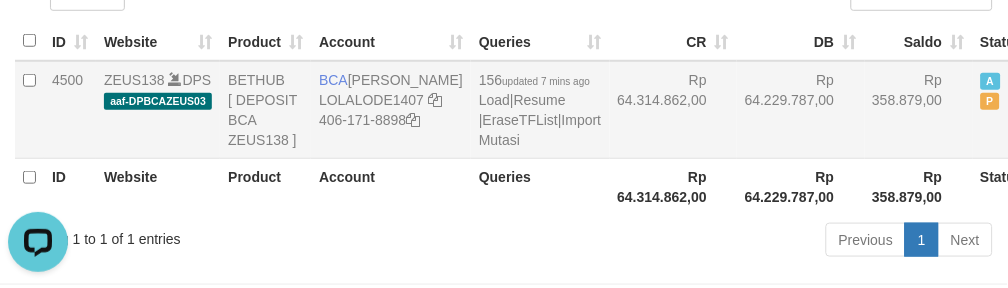 click on "Rp 358.879,00" at bounding box center (919, 110) 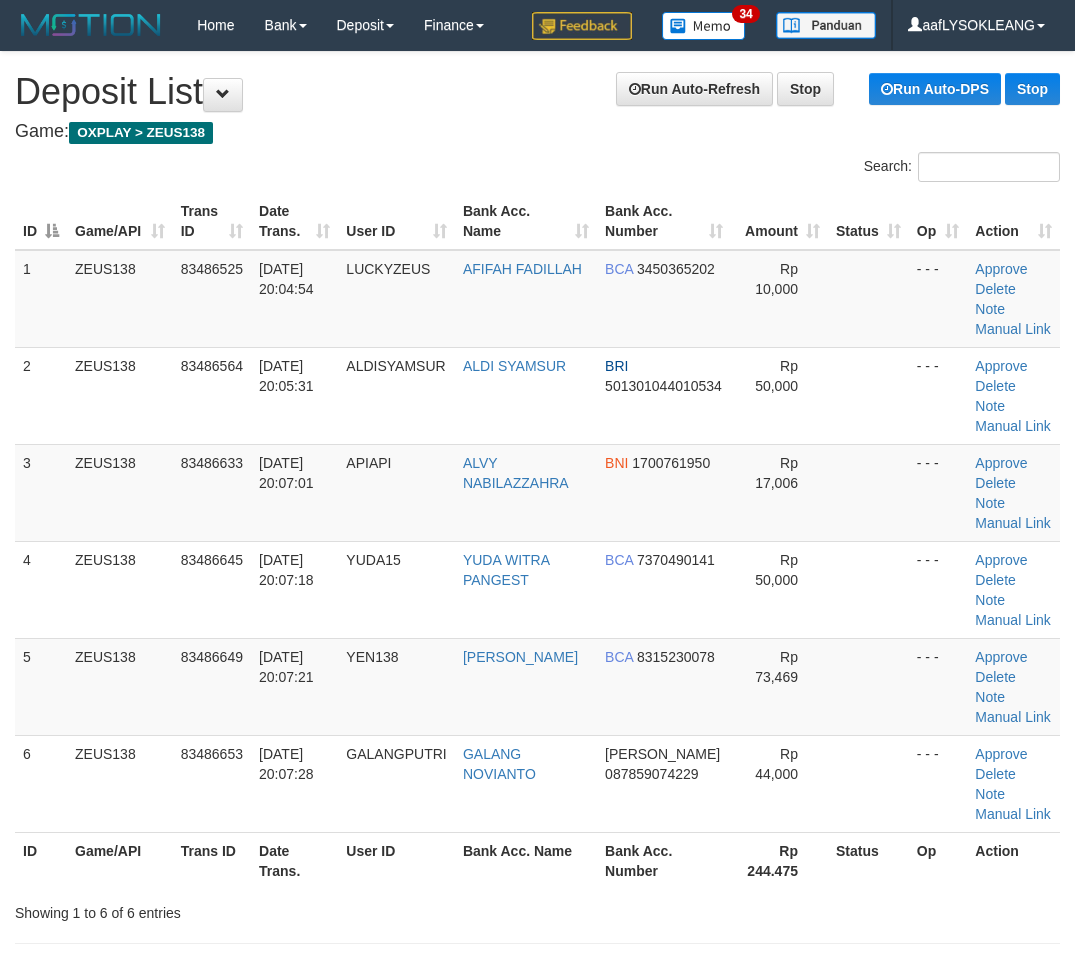 scroll, scrollTop: 0, scrollLeft: 41, axis: horizontal 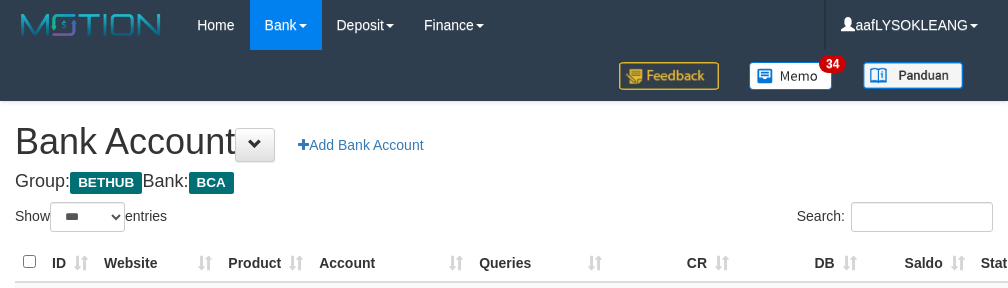 select on "***" 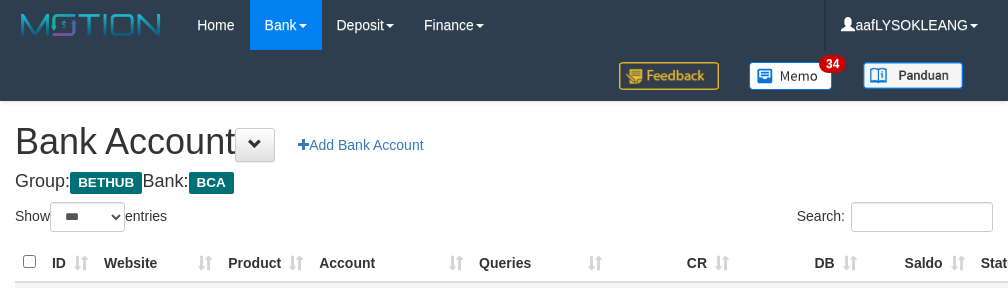 scroll, scrollTop: 221, scrollLeft: 0, axis: vertical 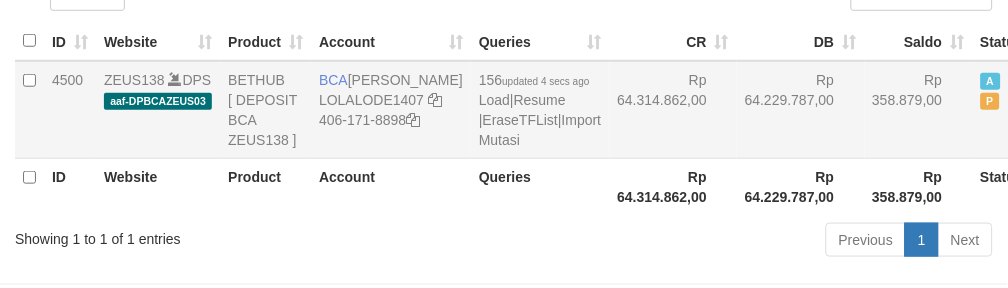 click on "Rp 358.879,00" at bounding box center (919, 110) 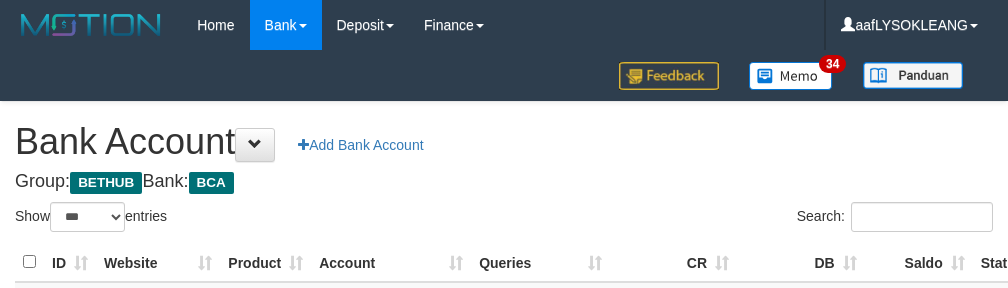 select on "***" 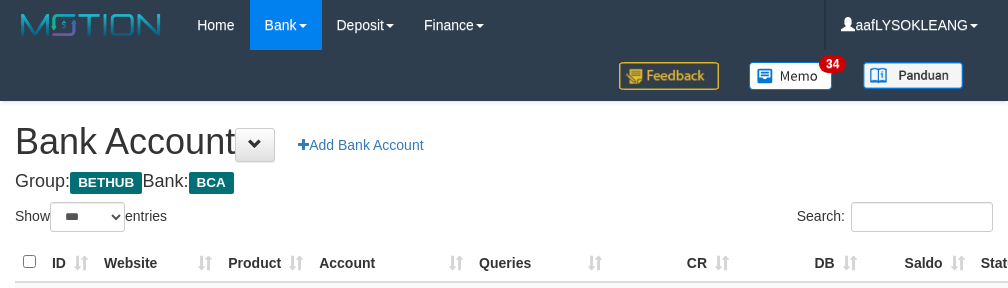 scroll, scrollTop: 221, scrollLeft: 0, axis: vertical 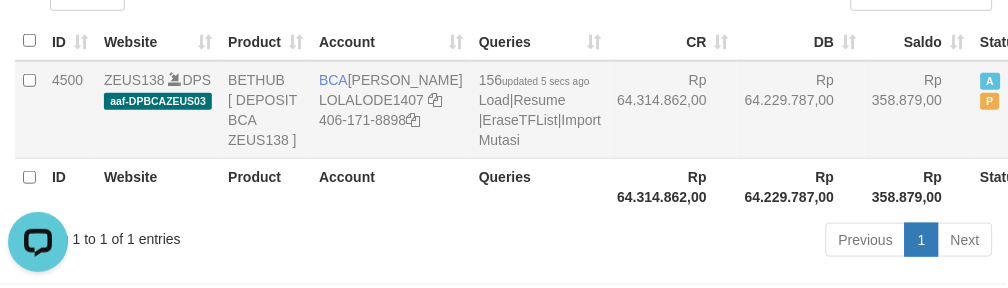 drag, startPoint x: 800, startPoint y: 84, endPoint x: 762, endPoint y: 106, distance: 43.908997 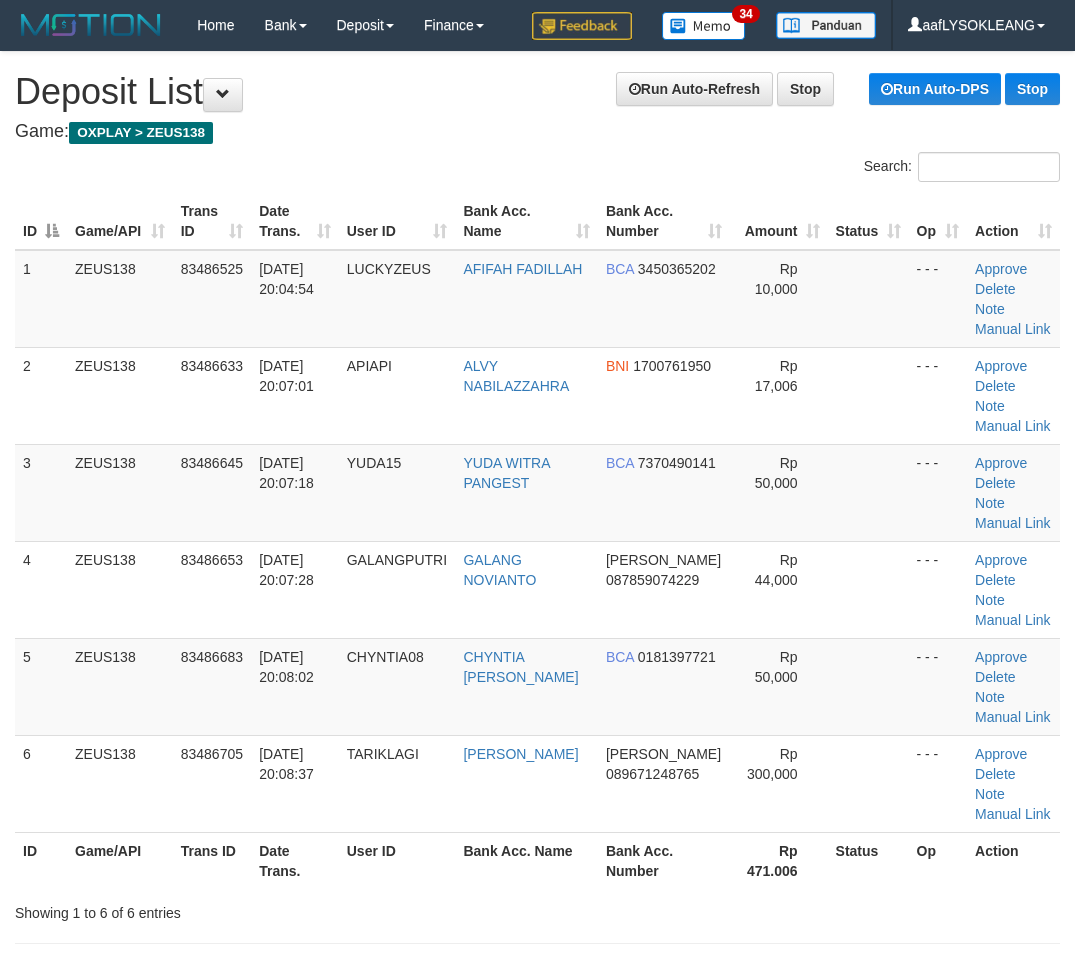 scroll, scrollTop: 0, scrollLeft: 41, axis: horizontal 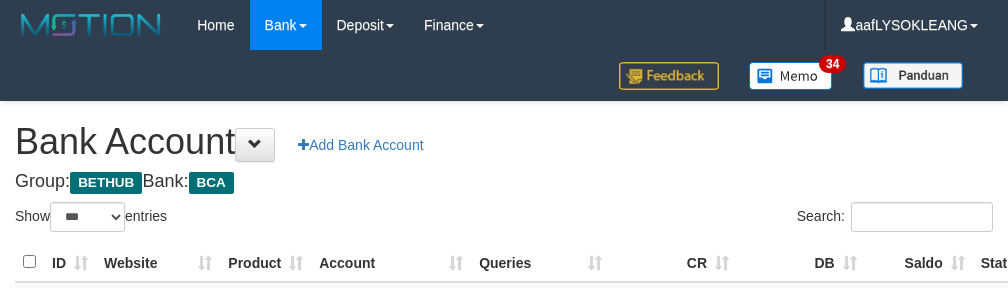 select on "***" 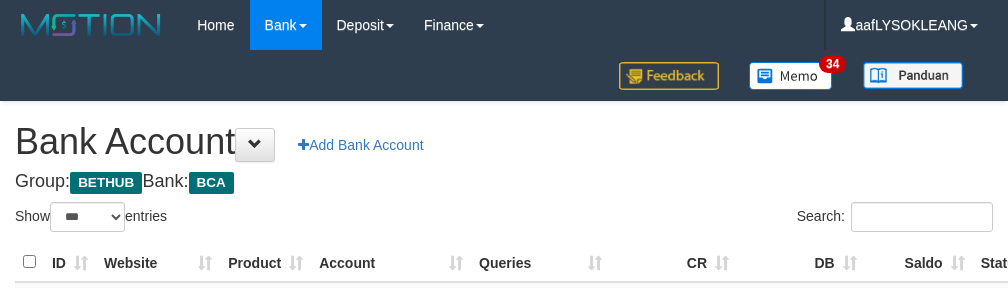 scroll, scrollTop: 221, scrollLeft: 0, axis: vertical 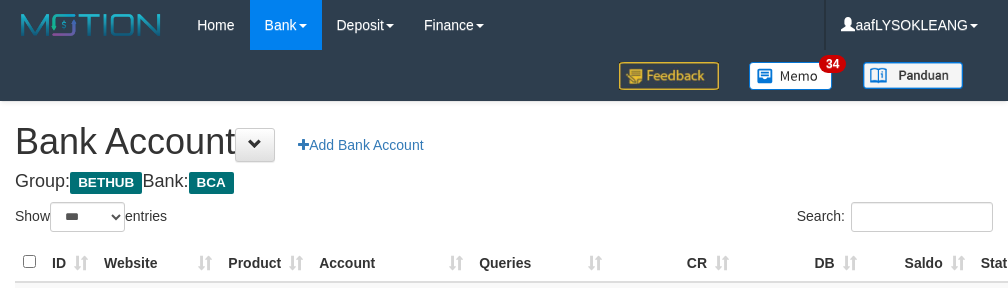 select on "***" 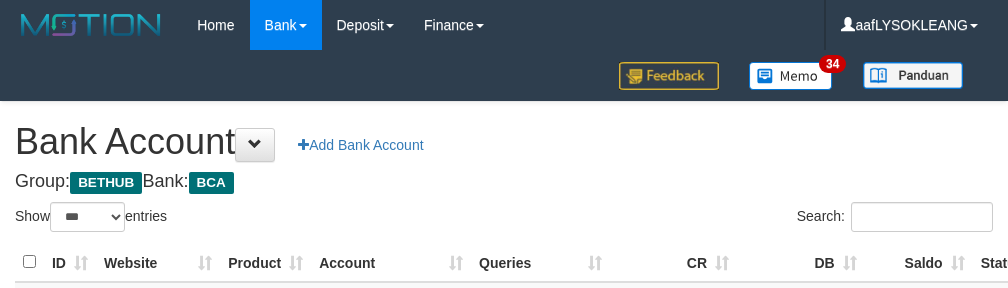scroll, scrollTop: 221, scrollLeft: 0, axis: vertical 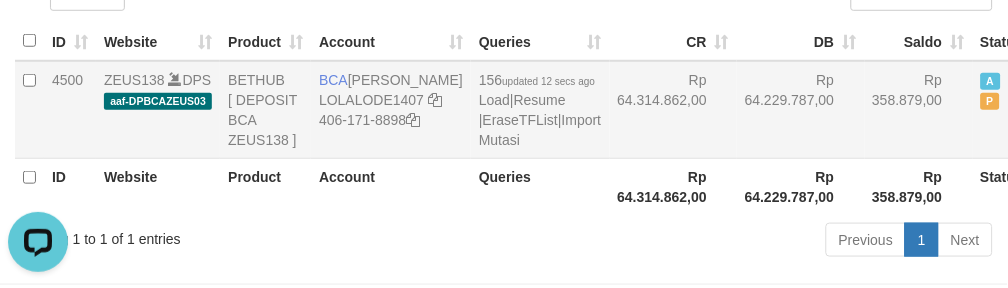 click on "Rp 64.229.787,00" at bounding box center (801, 110) 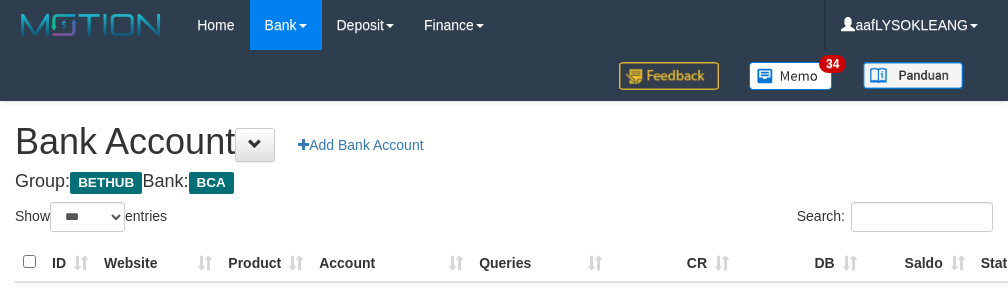 select on "***" 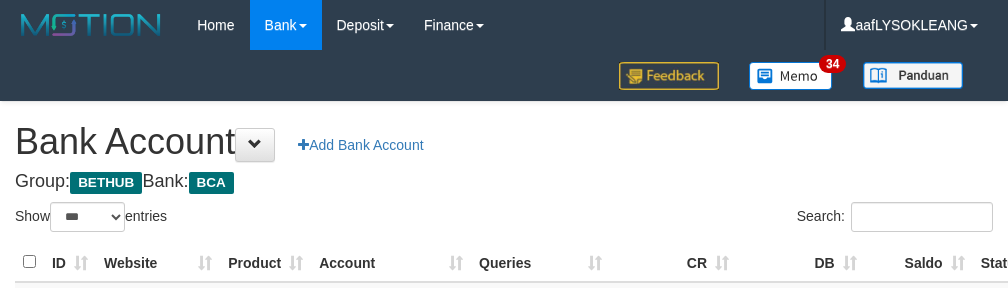 scroll, scrollTop: 221, scrollLeft: 0, axis: vertical 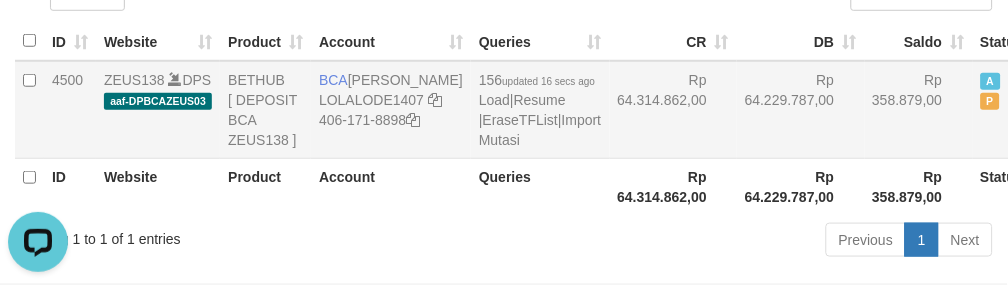 click on "Rp 64.314.862,00" at bounding box center [674, 110] 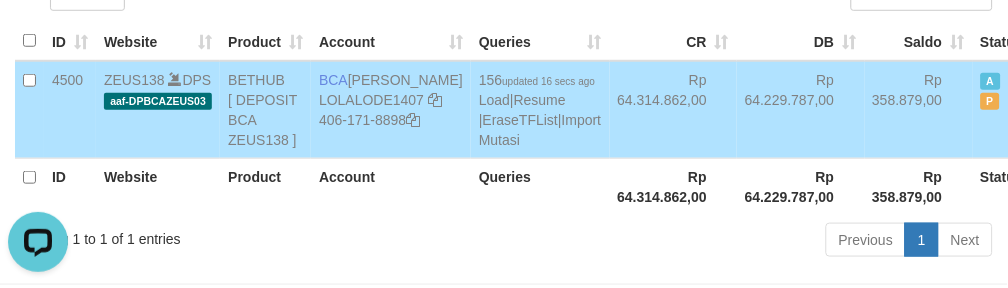 drag, startPoint x: 644, startPoint y: 105, endPoint x: 605, endPoint y: 184, distance: 88.10221 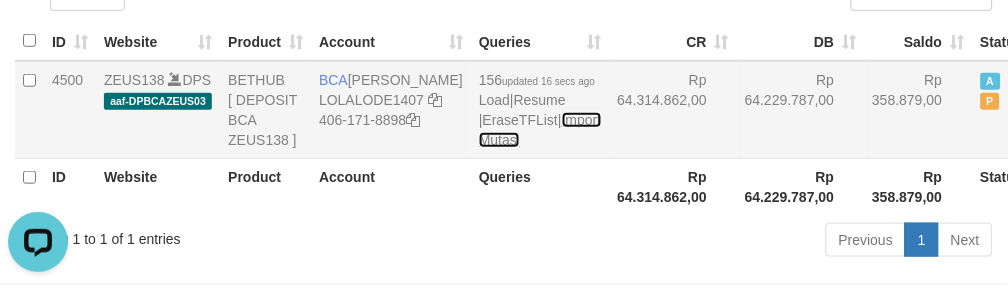 click on "Import Mutasi" at bounding box center (540, 130) 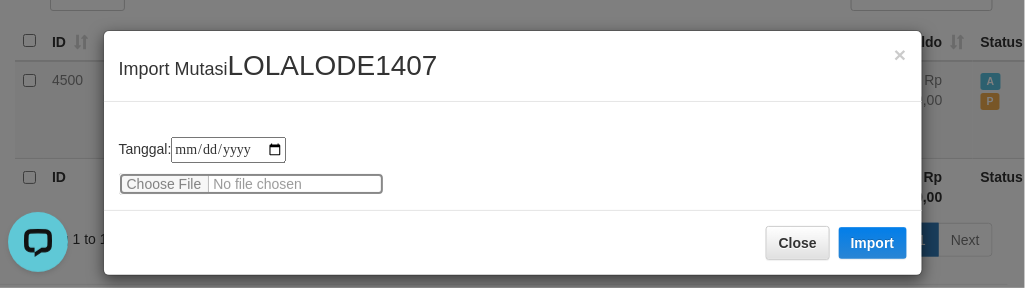 click at bounding box center (251, 184) 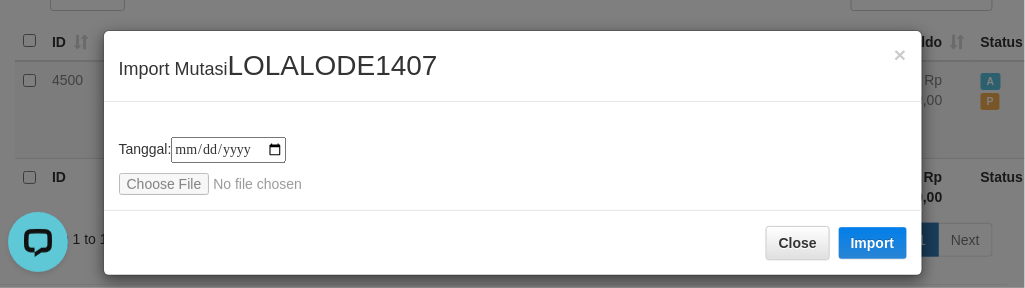drag, startPoint x: 600, startPoint y: 118, endPoint x: 666, endPoint y: 108, distance: 66.75328 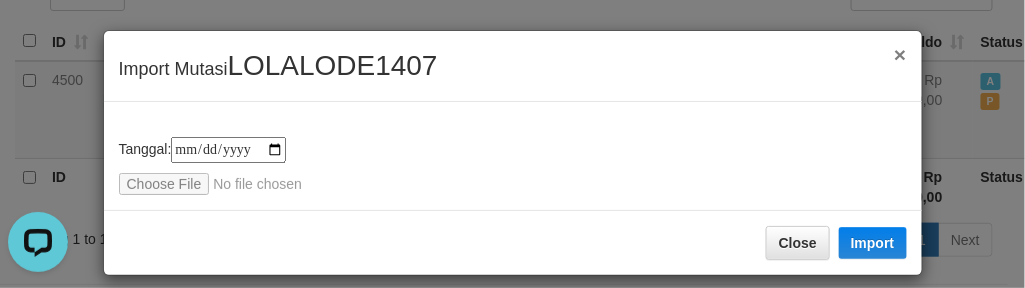 click on "×" at bounding box center (900, 54) 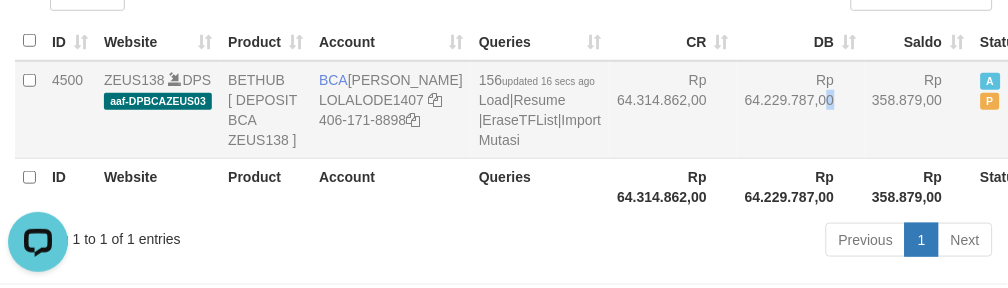click on "Rp 64.229.787,00" at bounding box center [801, 110] 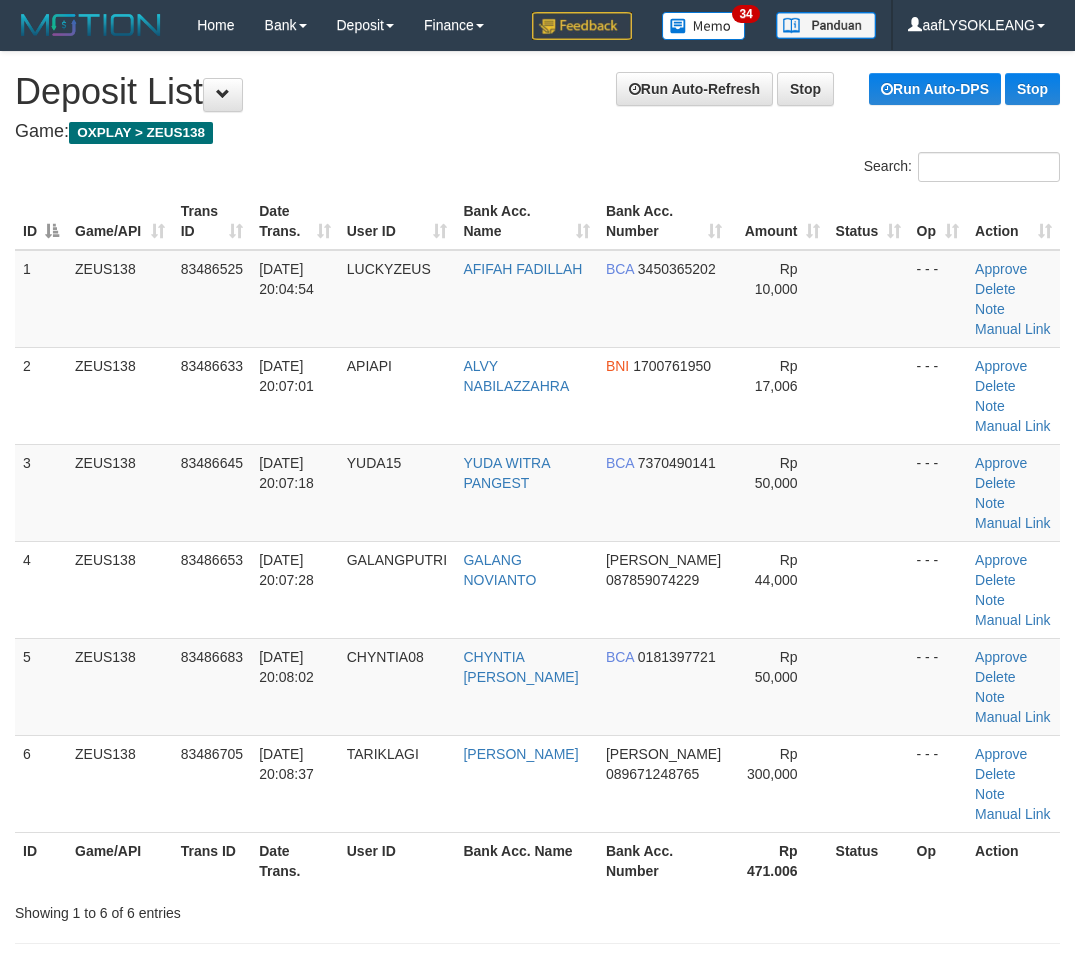scroll, scrollTop: 0, scrollLeft: 41, axis: horizontal 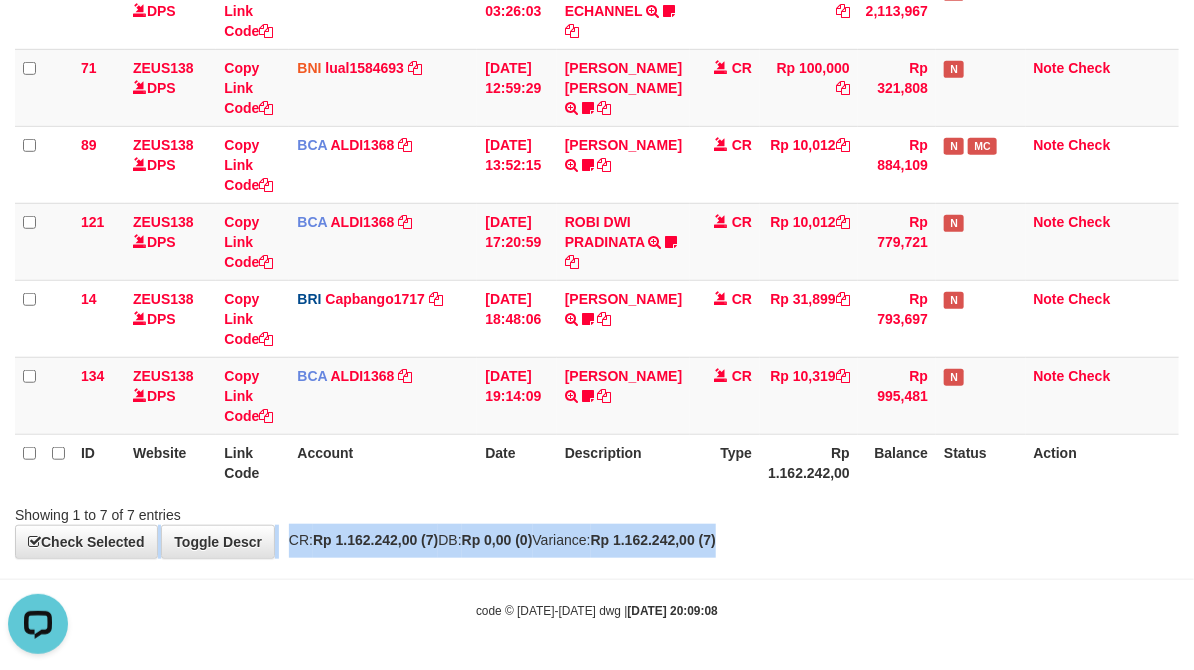 drag, startPoint x: 1077, startPoint y: 521, endPoint x: 4, endPoint y: 412, distance: 1078.5221 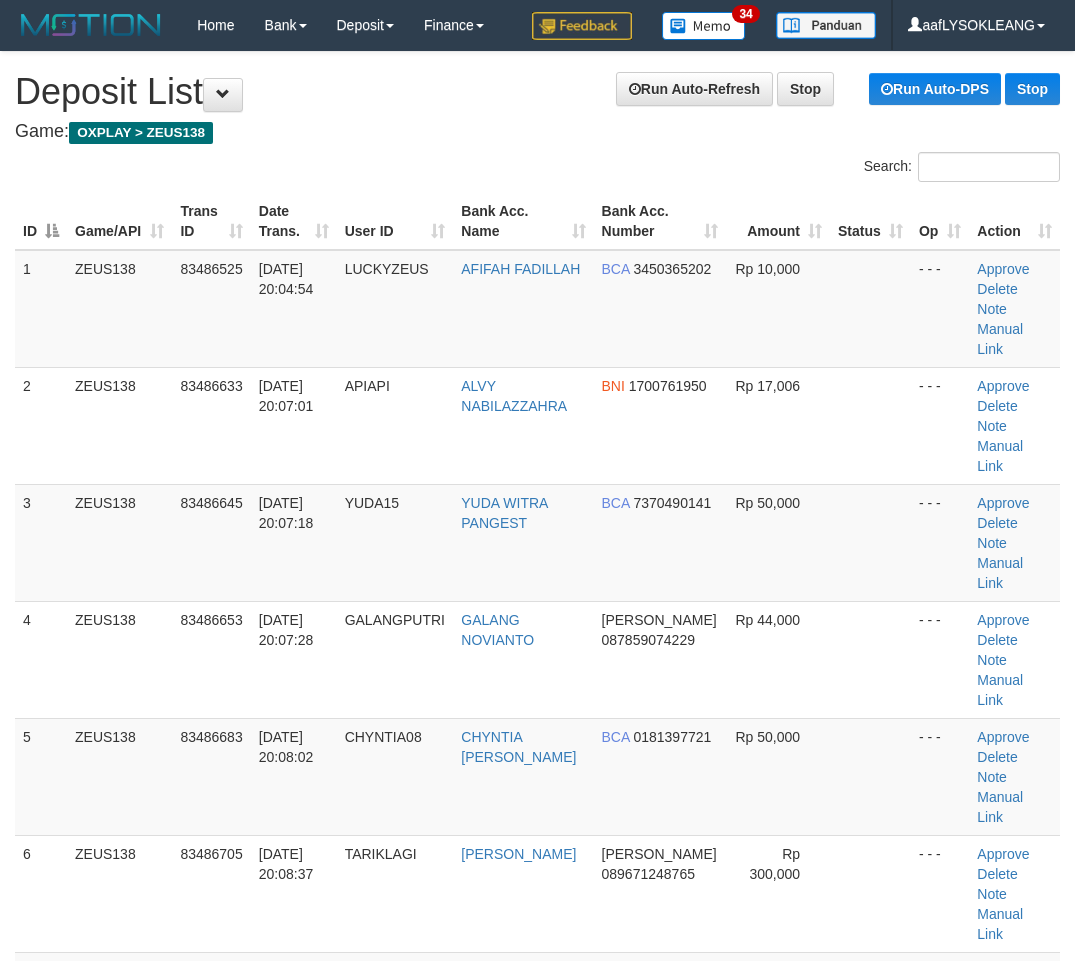 scroll, scrollTop: 444, scrollLeft: 41, axis: both 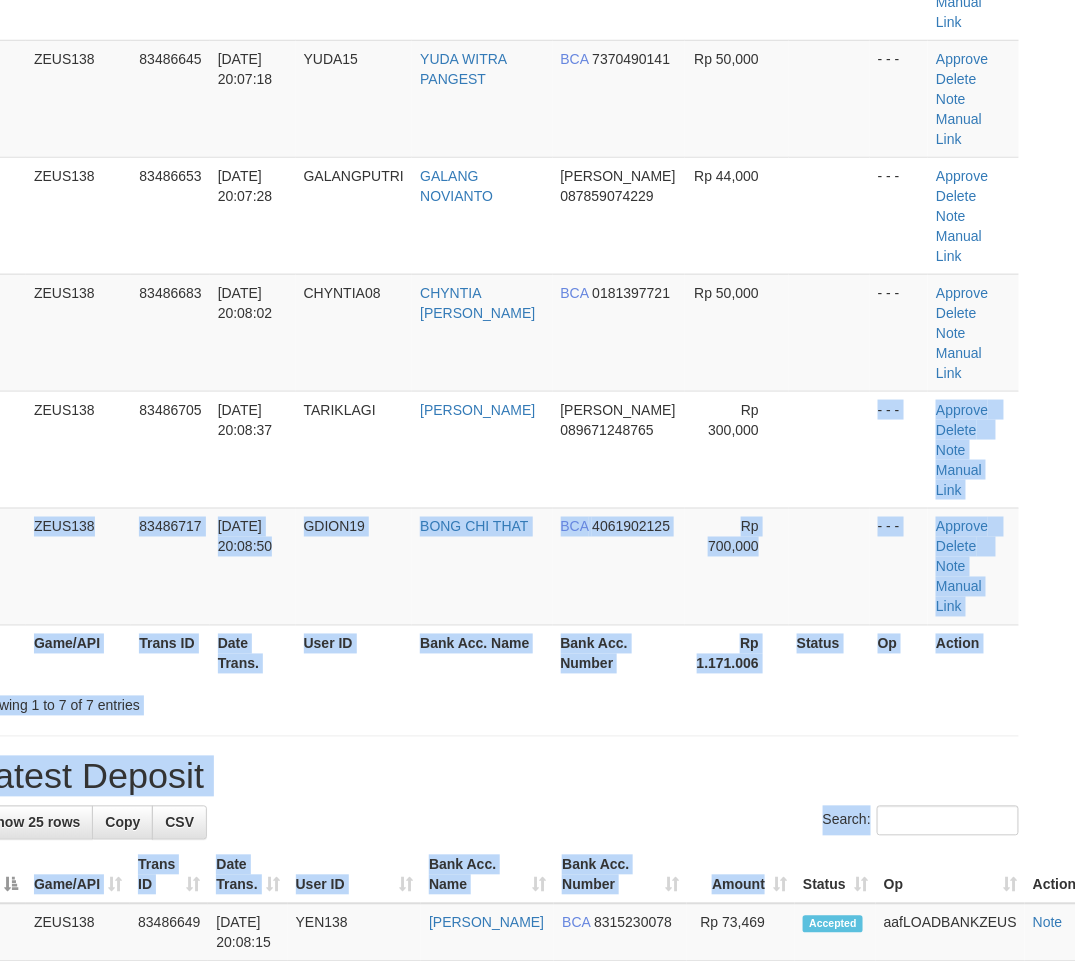 click on "**********" at bounding box center [496, 1045] 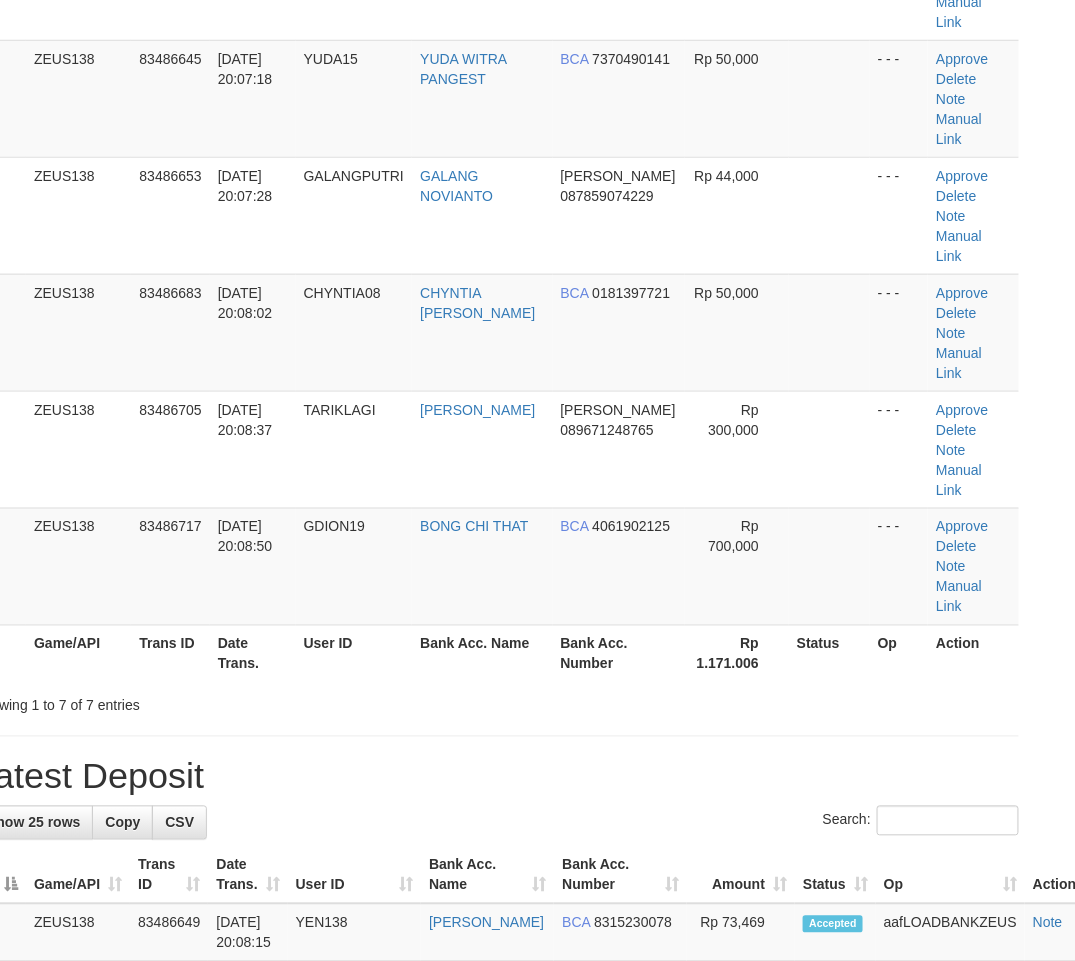 drag, startPoint x: 651, startPoint y: 485, endPoint x: 661, endPoint y: 501, distance: 18.867962 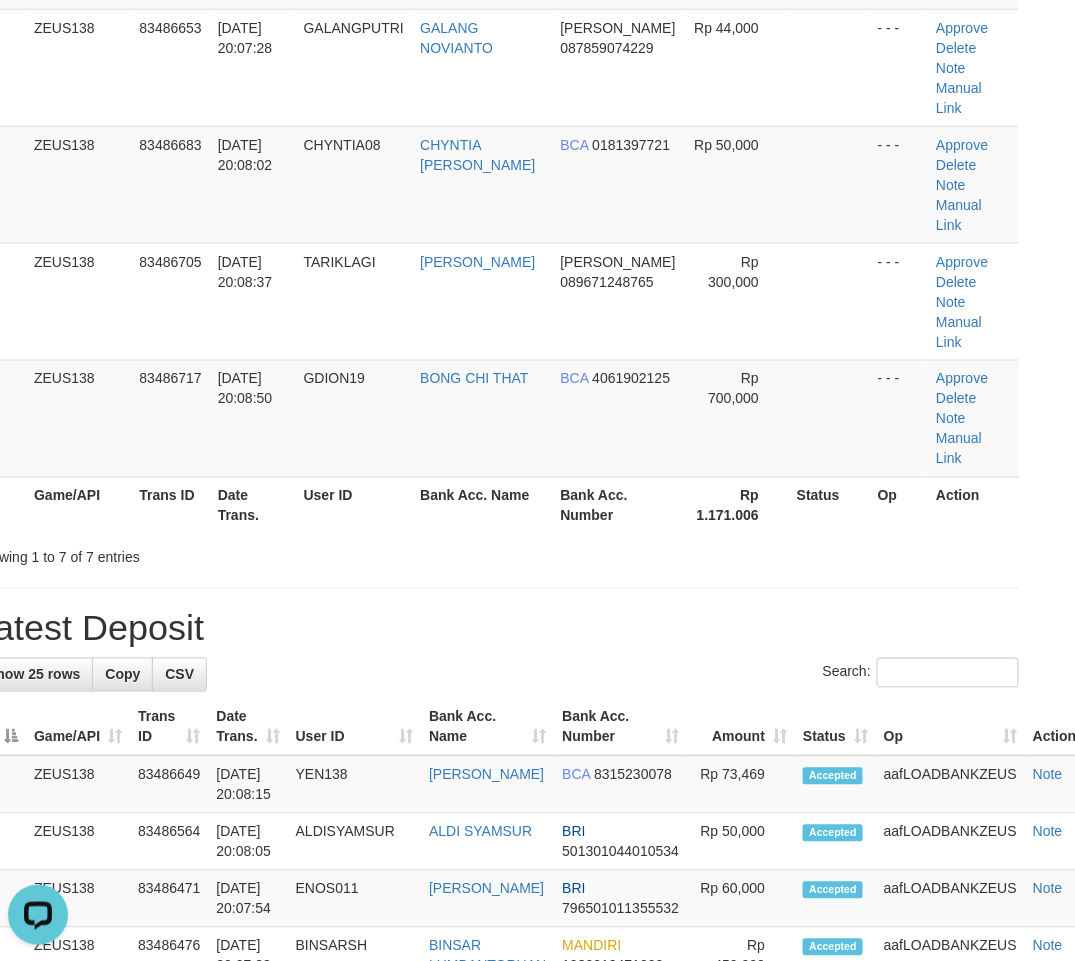 scroll, scrollTop: 0, scrollLeft: 0, axis: both 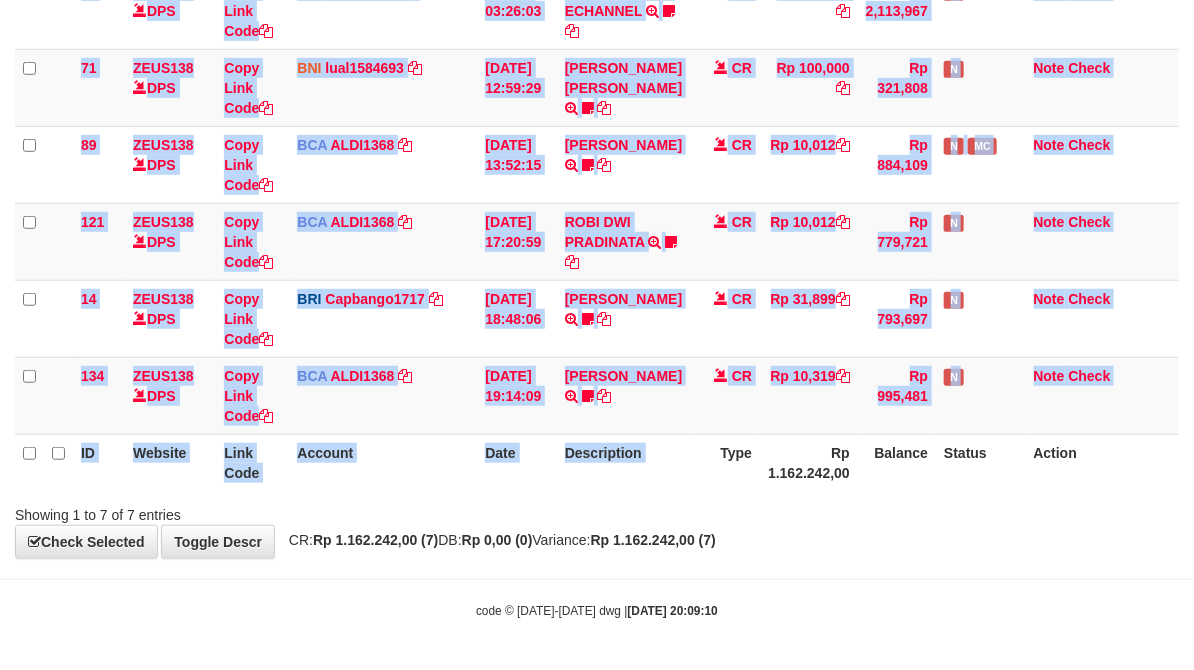drag, startPoint x: 711, startPoint y: 494, endPoint x: 692, endPoint y: 485, distance: 21.023796 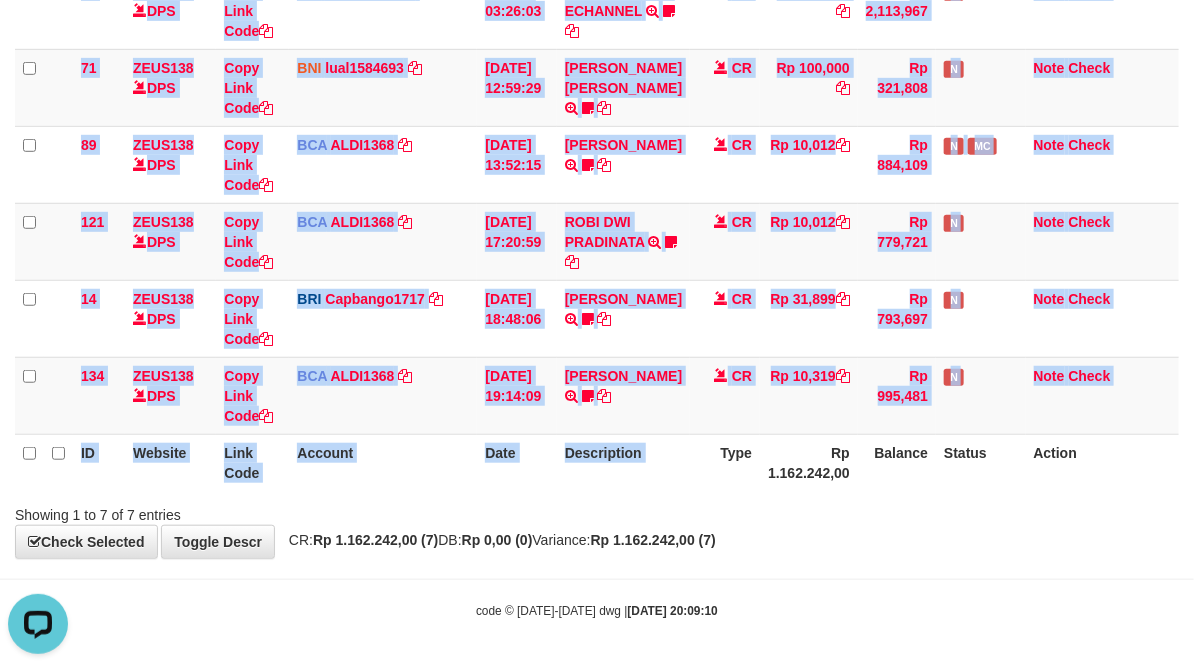 scroll, scrollTop: 0, scrollLeft: 0, axis: both 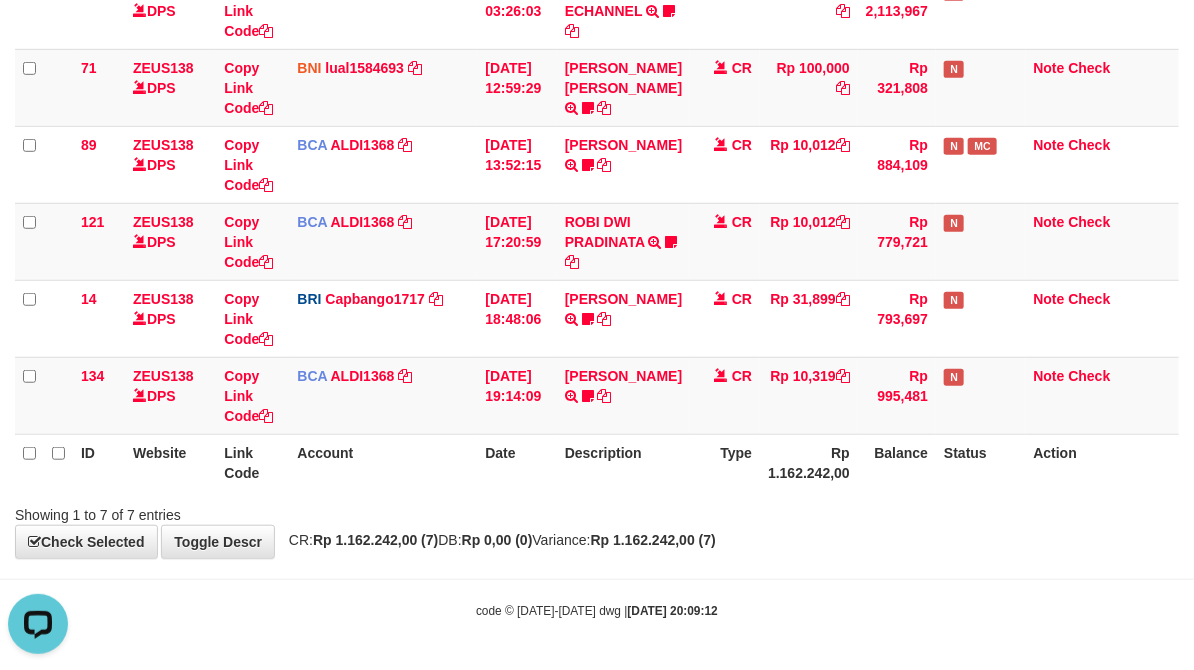 drag, startPoint x: 798, startPoint y: 510, endPoint x: 757, endPoint y: 484, distance: 48.548943 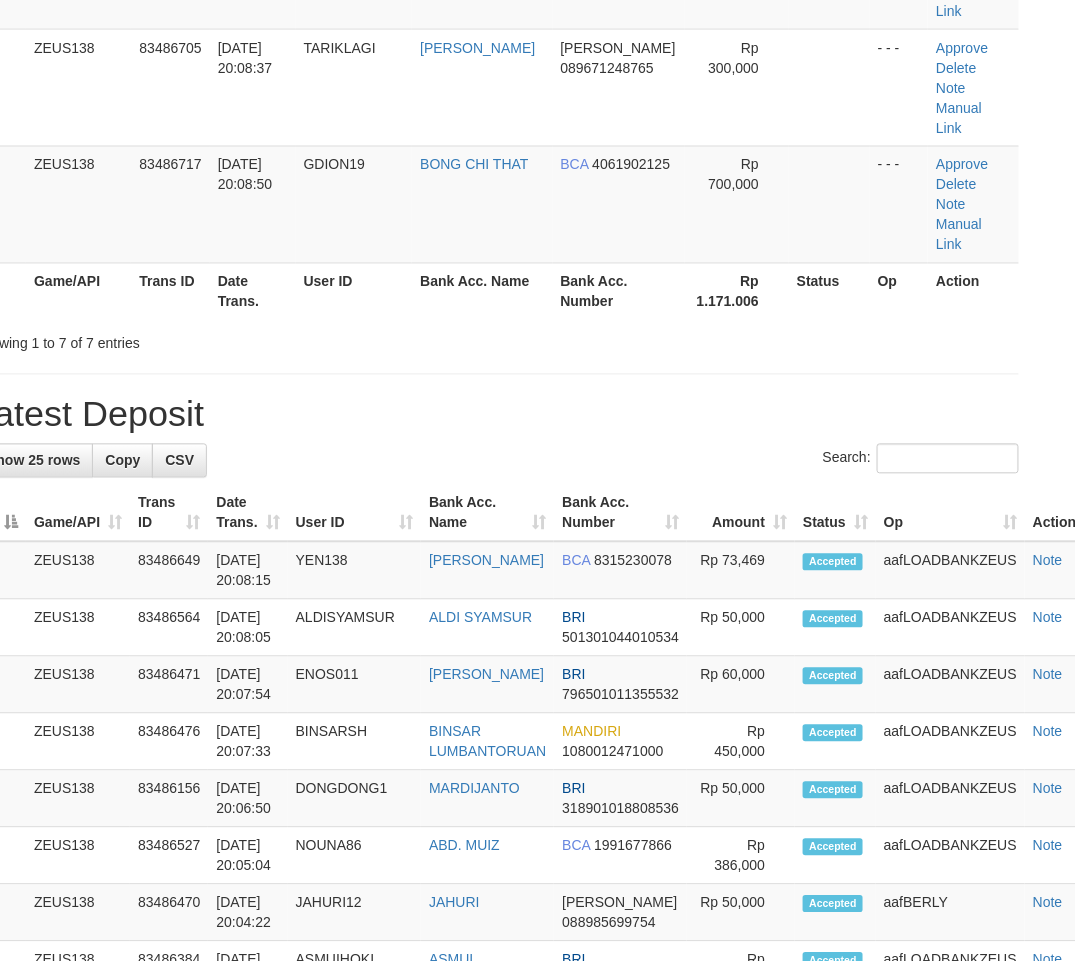 scroll, scrollTop: 592, scrollLeft: 41, axis: both 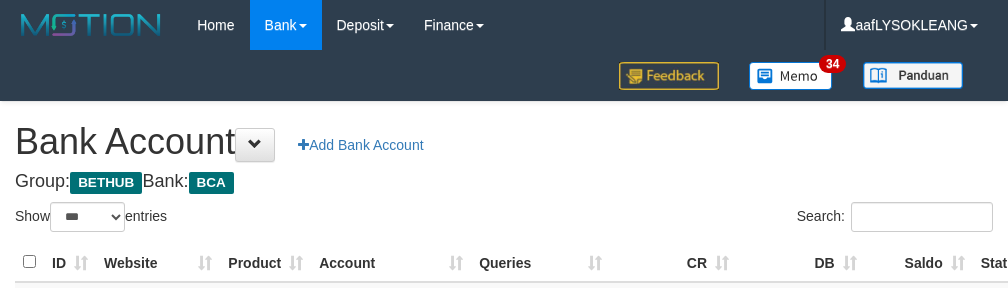 select on "***" 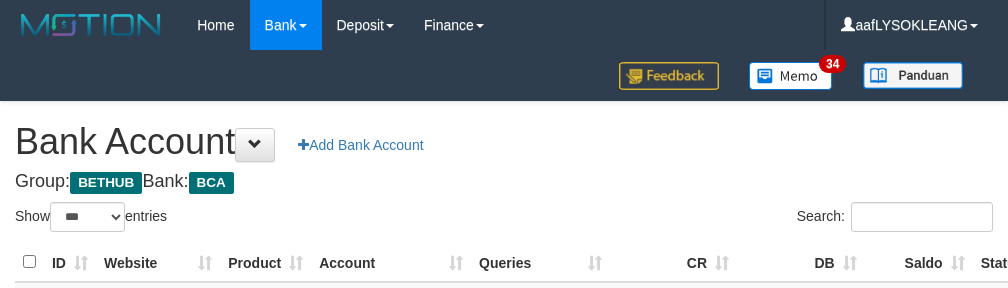 scroll, scrollTop: 221, scrollLeft: 0, axis: vertical 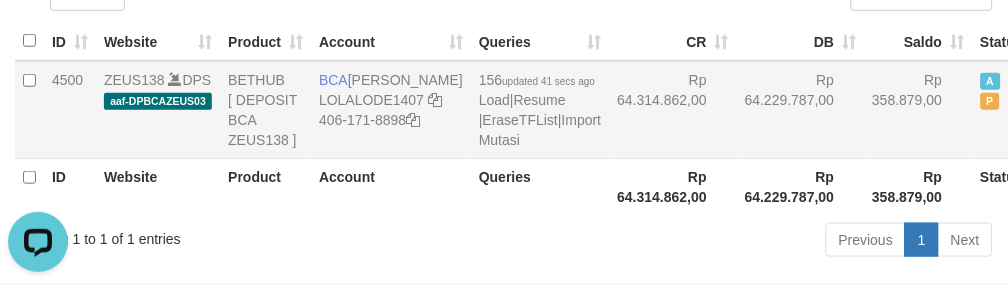 click on "Rp 64.314.862,00" at bounding box center [674, 110] 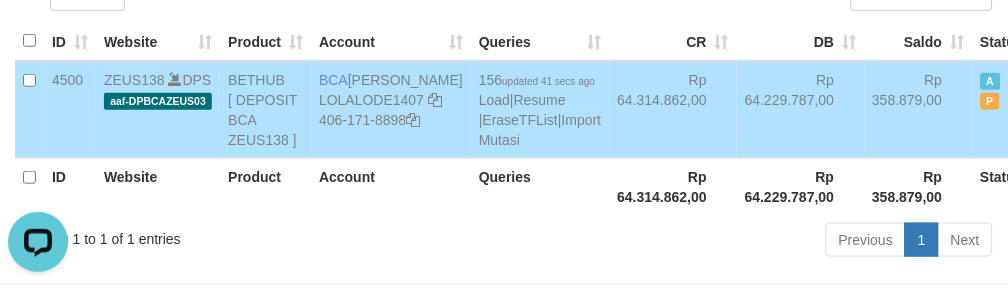 click on "ID Website Product Account Queries CR DB Saldo Status Action
4500
ZEUS138
DPS
aaf-DPBCAZEUS03
BETHUB
[ DEPOSIT BCA ZEUS138 ]
BCA
LOLA LODEWI
LOLALODE1407
406-171-8898
156  updated 41 secs ago
Load
|
Resume
|
EraseTFList
|
Import Mutasi
Rp 64.314.862,00
Rp 64.229.787,00
Rp 358.879,00
A
P
Edit
Delete
ID Website Product Account Queries Rp 64.314.862,00 Rp 64.229.787,00 Rp 358.879,00" at bounding box center [504, 118] 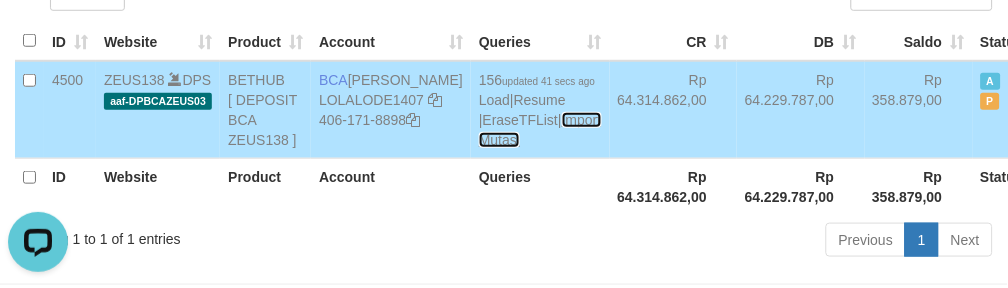 click on "Import Mutasi" at bounding box center [540, 130] 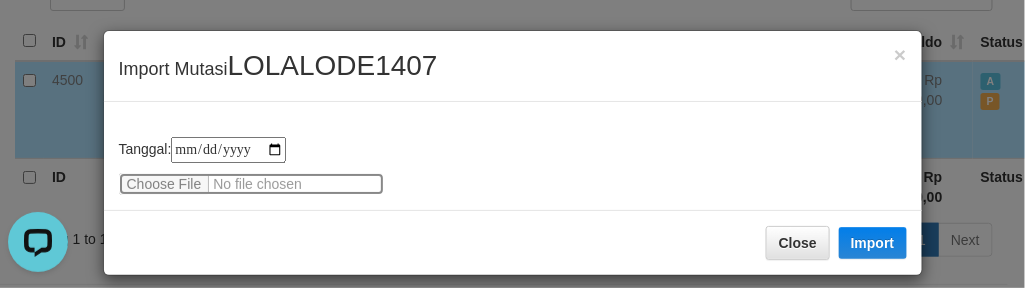 click at bounding box center (251, 184) 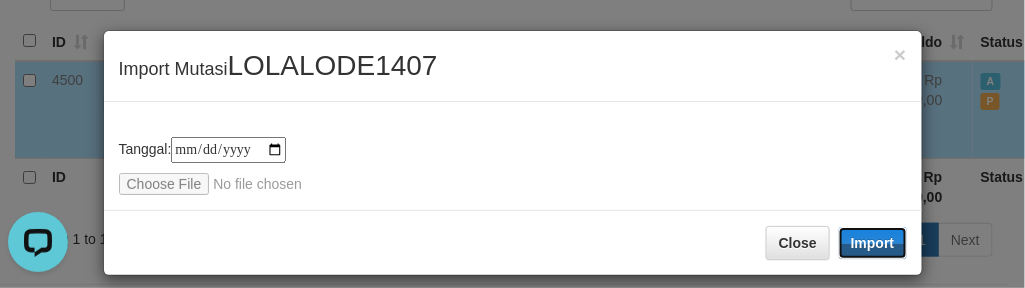 click on "Import" at bounding box center (873, 243) 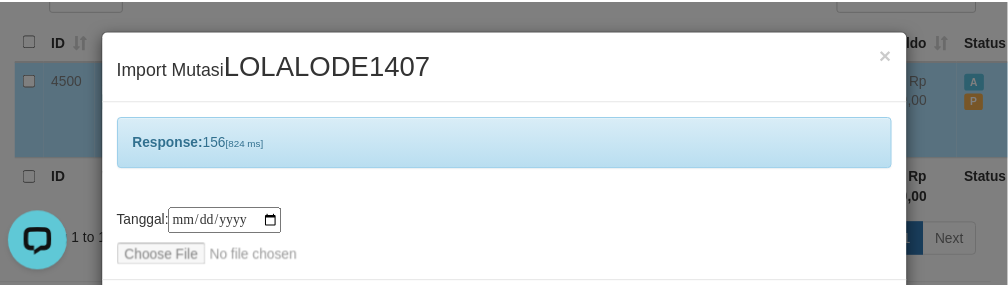 scroll, scrollTop: 86, scrollLeft: 0, axis: vertical 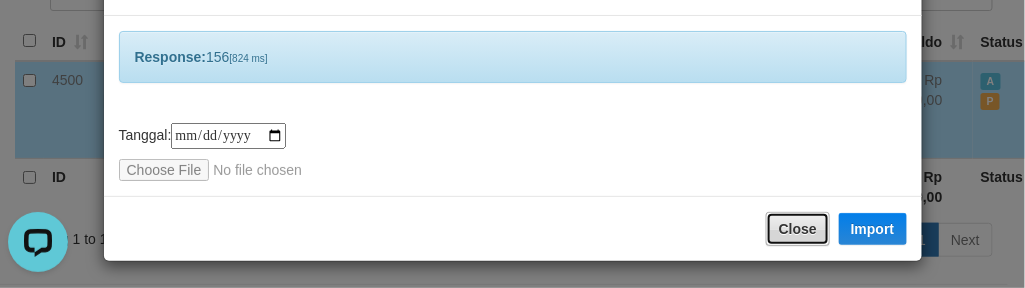 click on "Close" at bounding box center (798, 229) 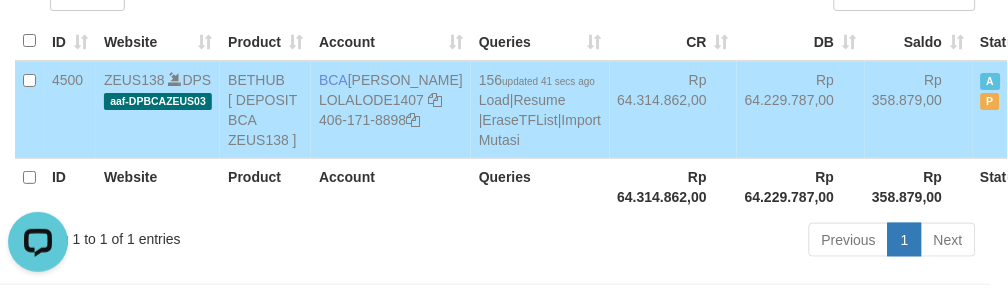 click on "Rp 64.229.787,00" at bounding box center [801, 110] 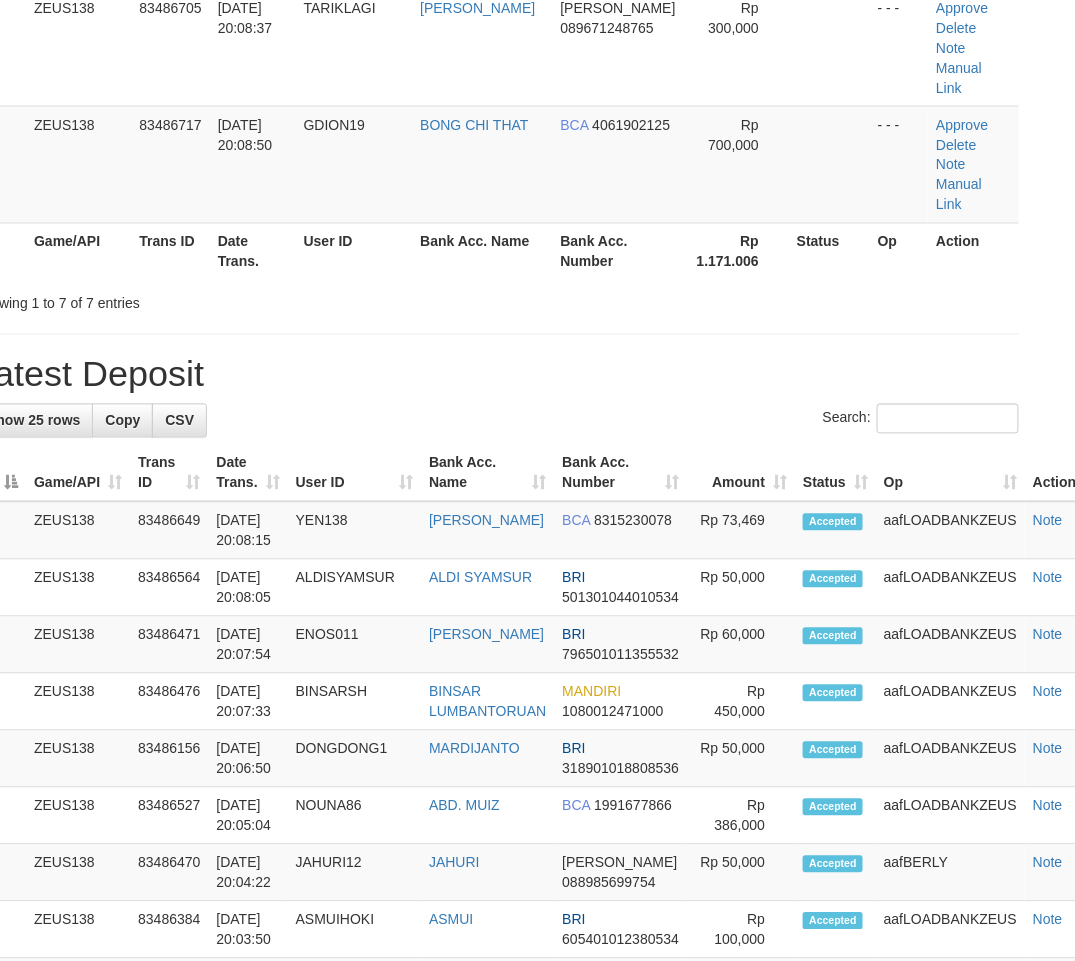 scroll, scrollTop: 592, scrollLeft: 41, axis: both 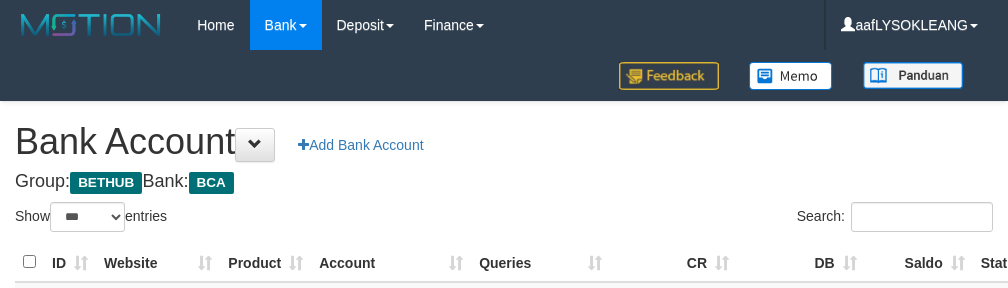 select on "***" 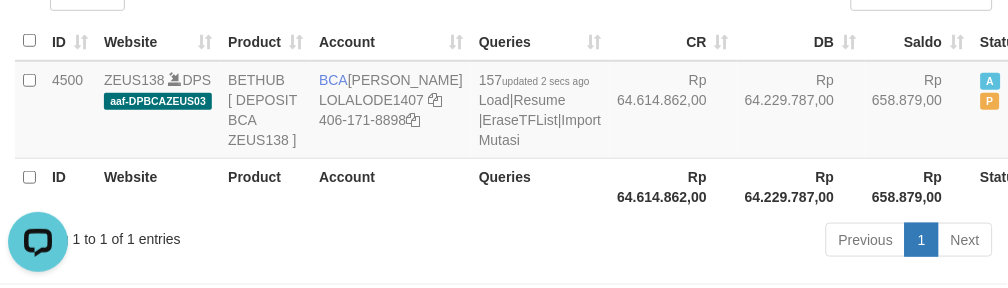 scroll, scrollTop: 0, scrollLeft: 0, axis: both 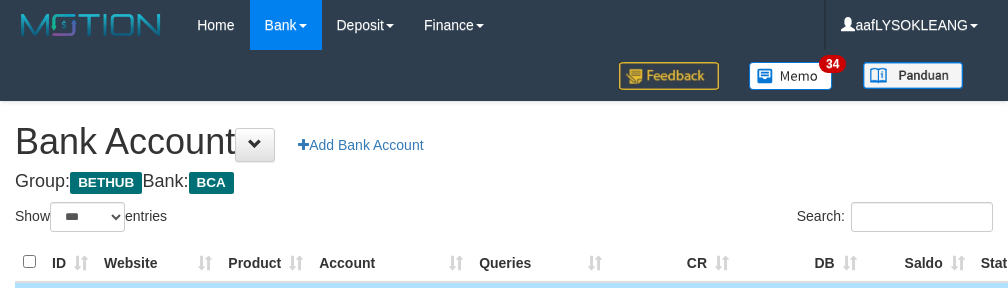 select on "***" 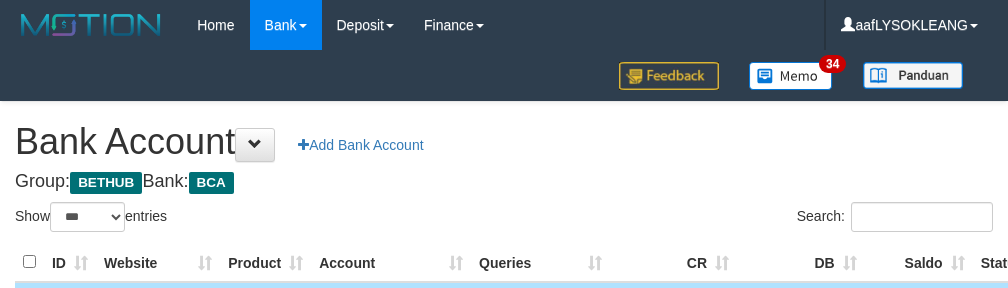 scroll, scrollTop: 221, scrollLeft: 0, axis: vertical 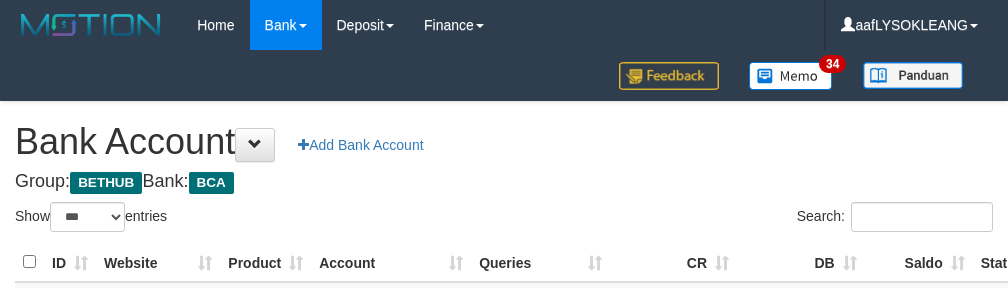 select on "***" 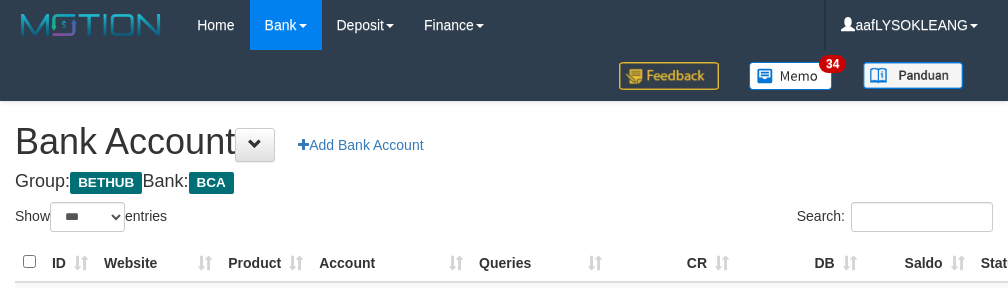 scroll, scrollTop: 221, scrollLeft: 0, axis: vertical 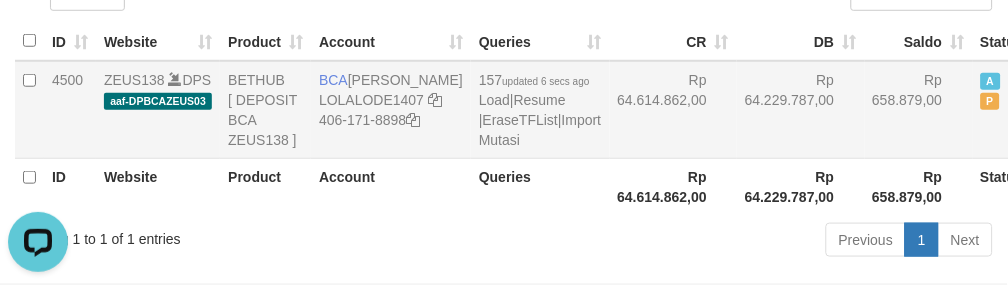 click on "Rp 64.614.862,00" at bounding box center (674, 110) 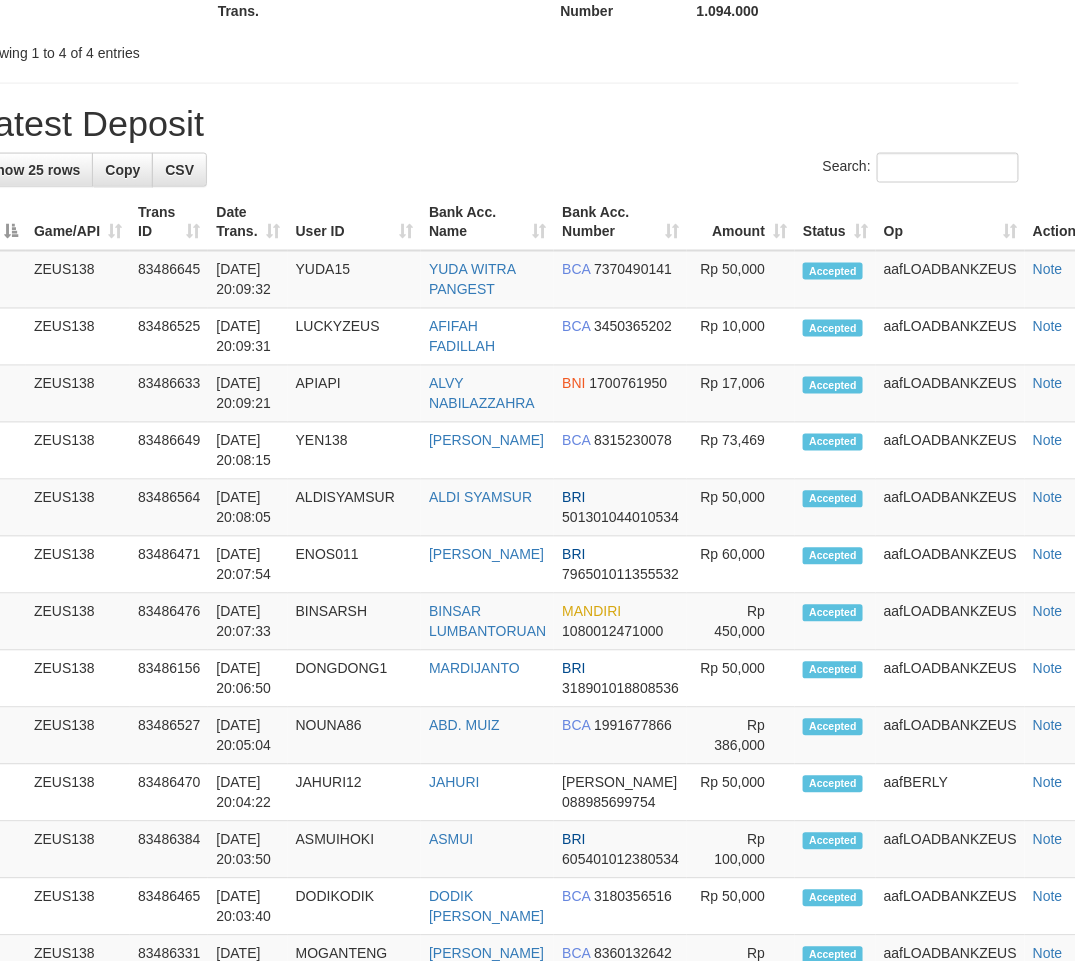 scroll, scrollTop: 592, scrollLeft: 41, axis: both 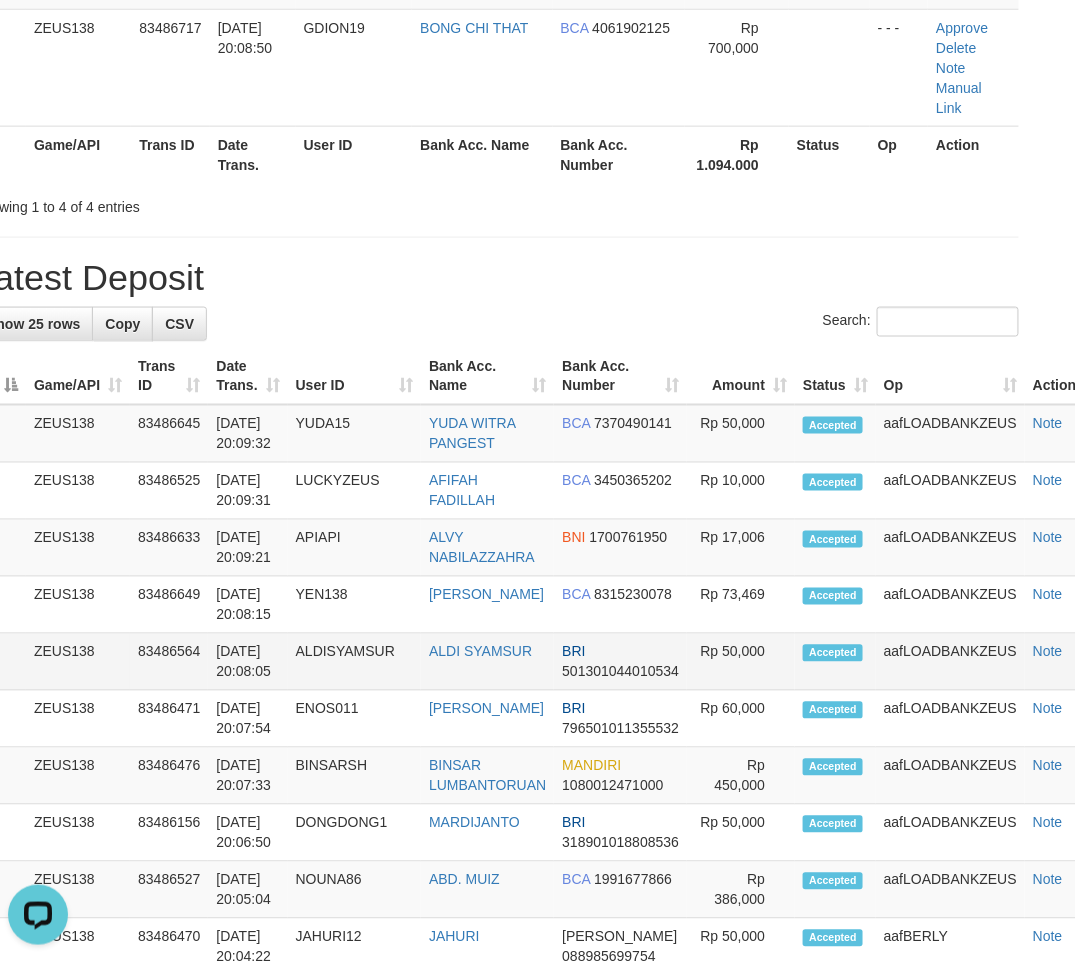 click on "BRI
501301044010534" at bounding box center (620, 662) 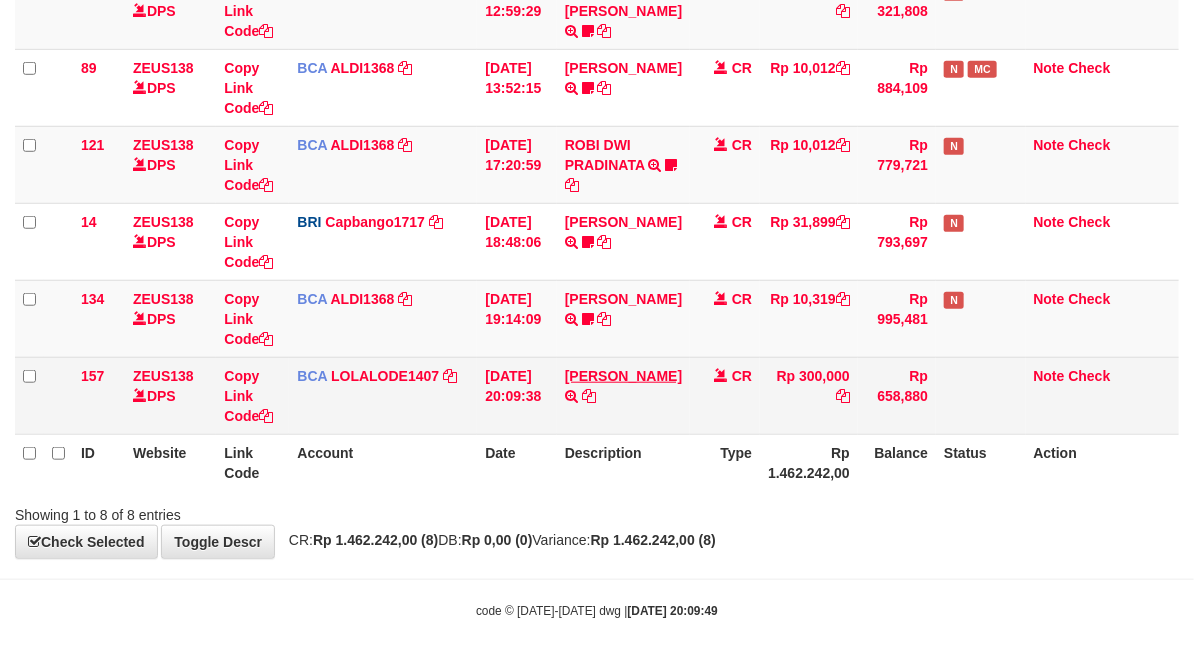 scroll, scrollTop: 394, scrollLeft: 0, axis: vertical 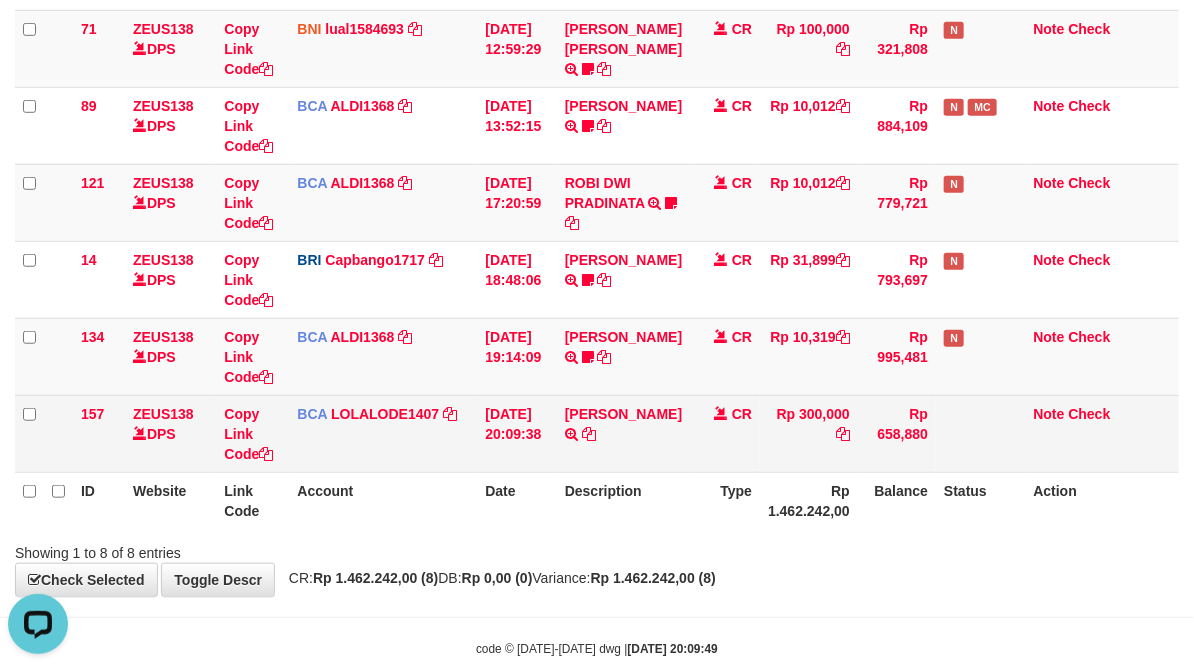 click on "ANDI PURWANT         TRSF E-BANKING CR 1207/FTSCY/WS95051
300000.002025071209820325 TRFDN-ANDI PURWANTESPAY DEBIT INDONE" at bounding box center [623, 433] 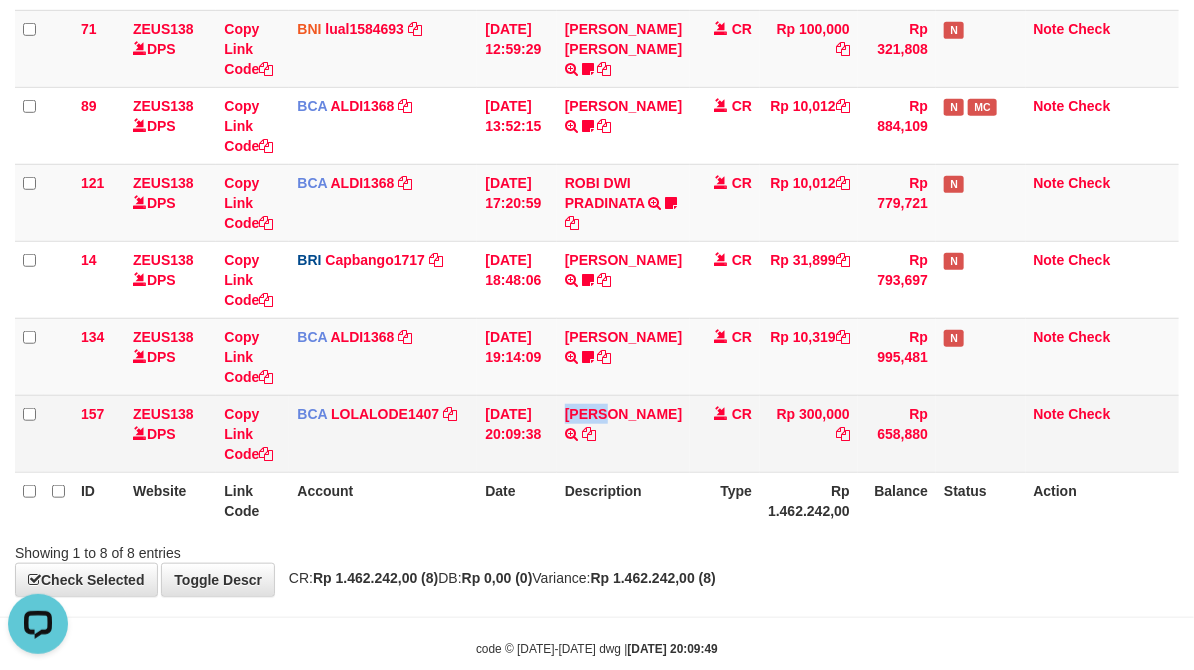 click on "ANDI PURWANT         TRSF E-BANKING CR 1207/FTSCY/WS95051
300000.002025071209820325 TRFDN-ANDI PURWANTESPAY DEBIT INDONE" at bounding box center [623, 433] 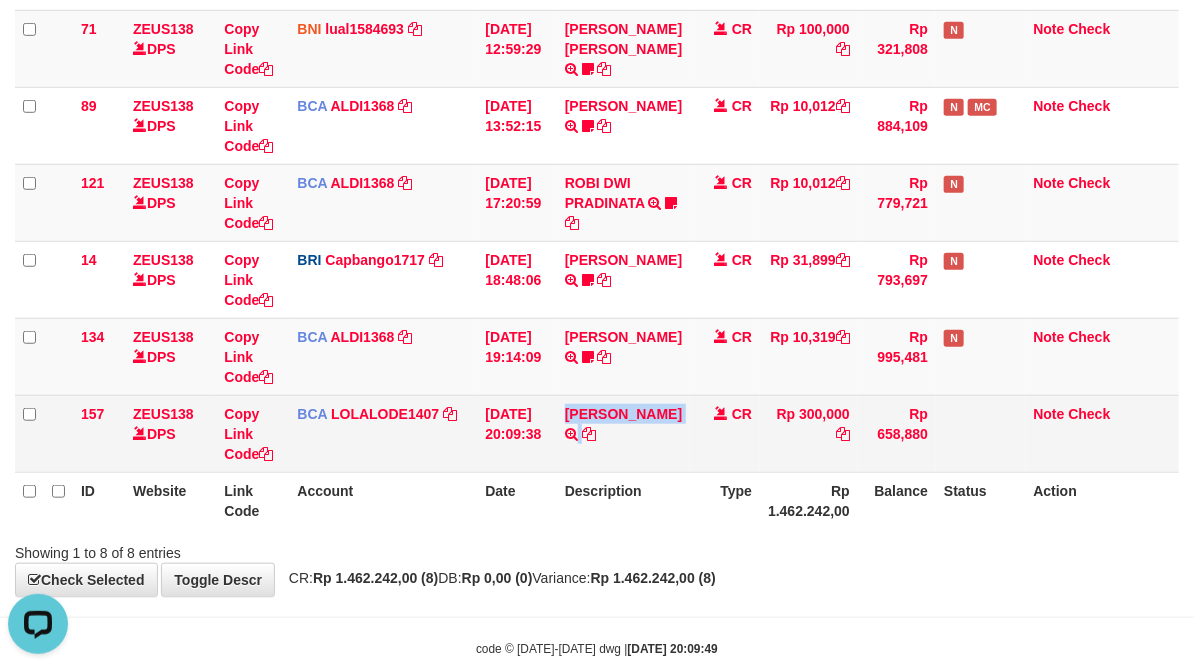click on "ANDI PURWANT         TRSF E-BANKING CR 1207/FTSCY/WS95051
300000.002025071209820325 TRFDN-ANDI PURWANTESPAY DEBIT INDONE" at bounding box center [623, 433] 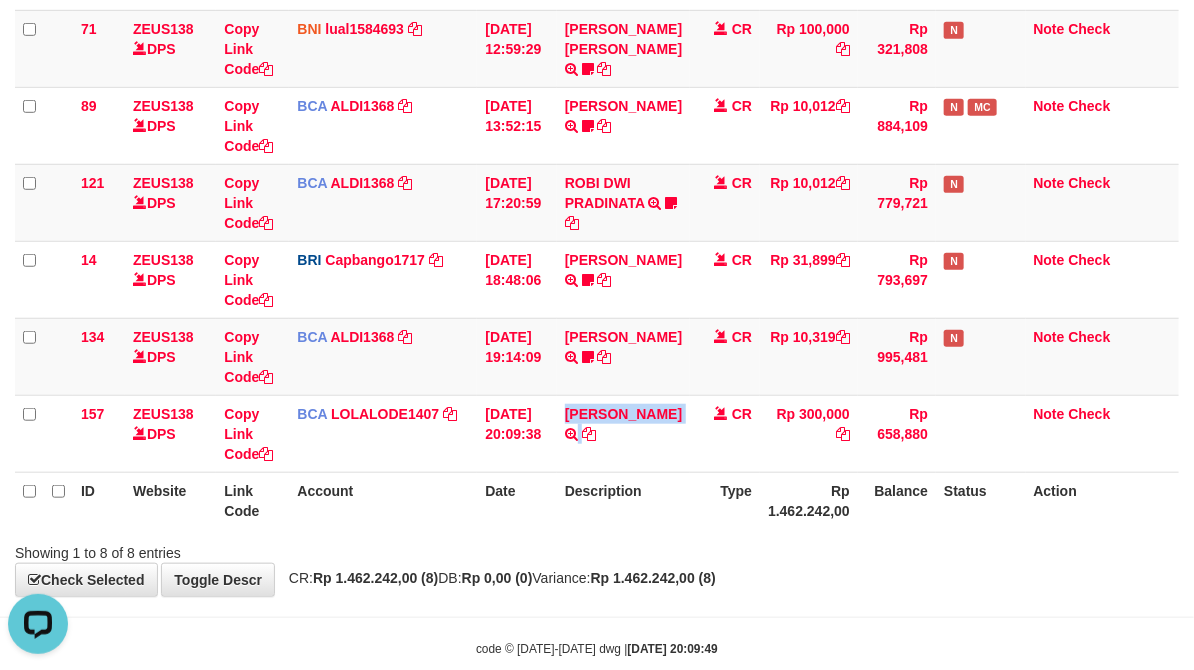 copy on "ANDI PURWANT" 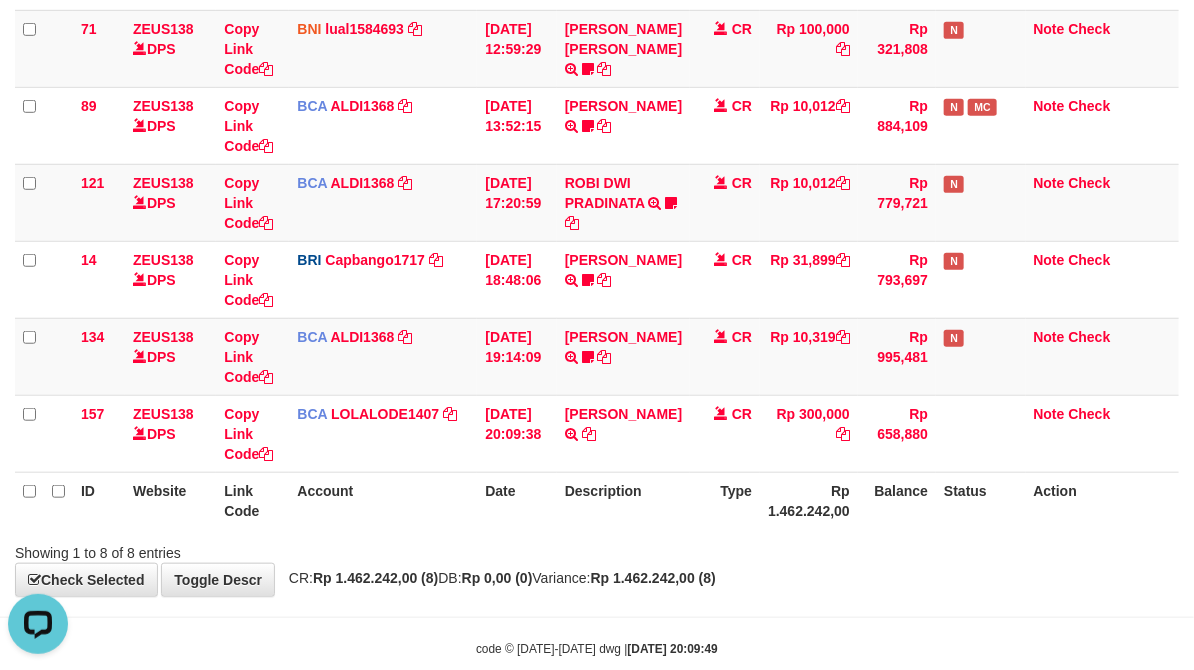 click on "Account" at bounding box center [383, 500] 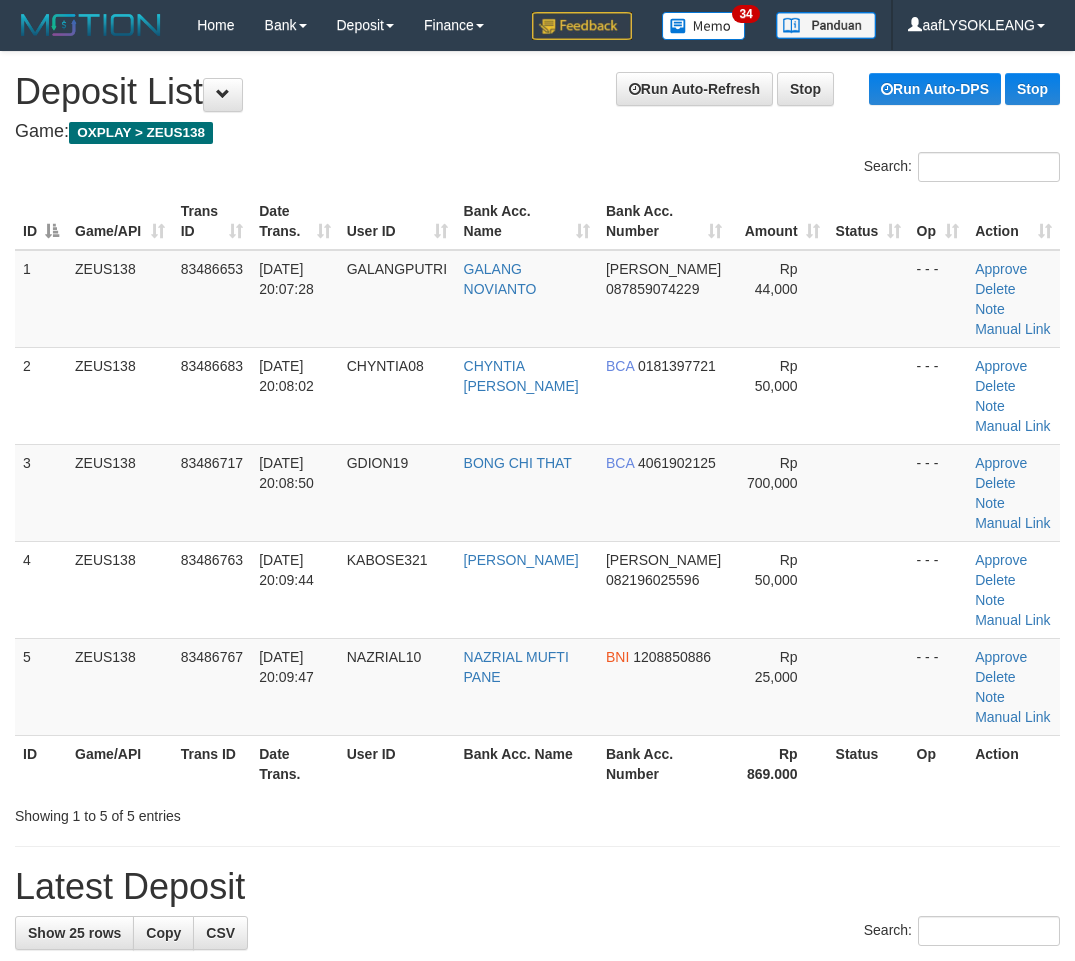 click on "Manual Link" at bounding box center [1013, 523] 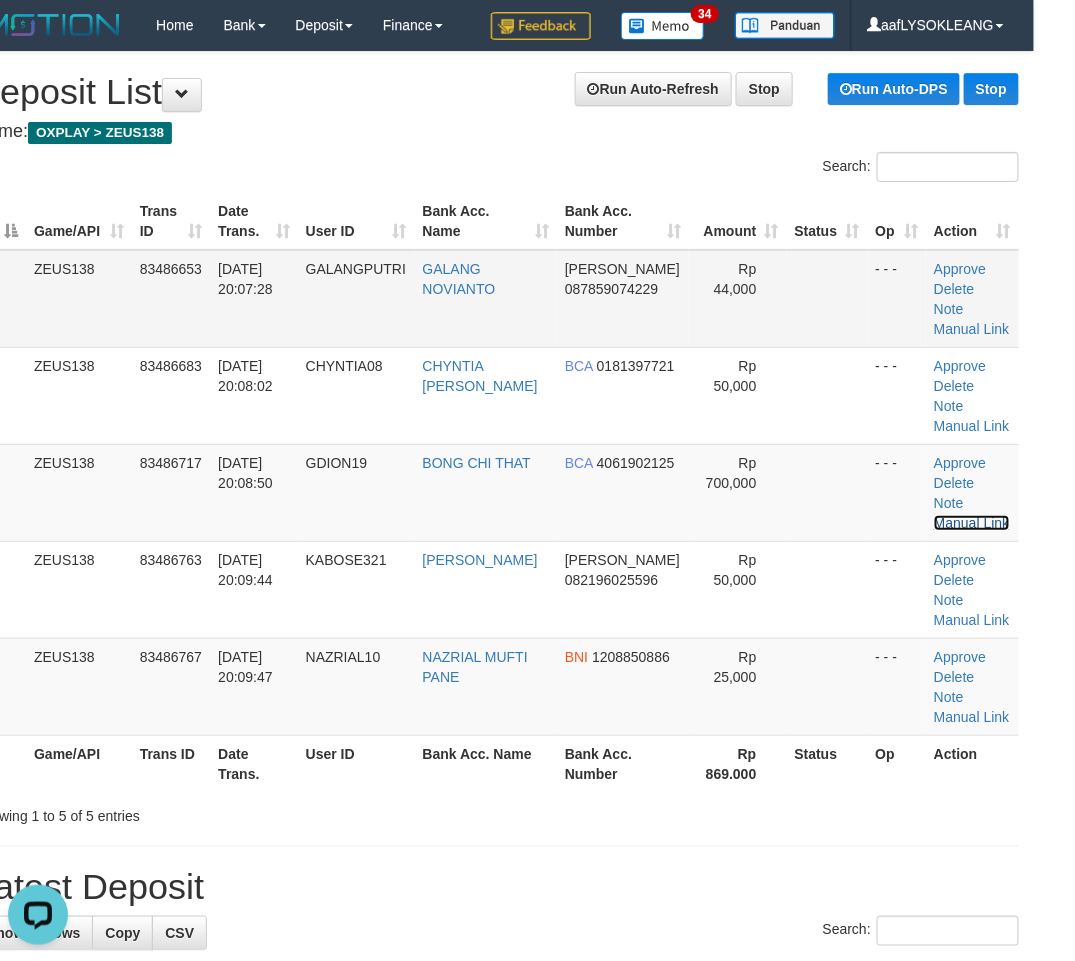 scroll, scrollTop: 0, scrollLeft: 0, axis: both 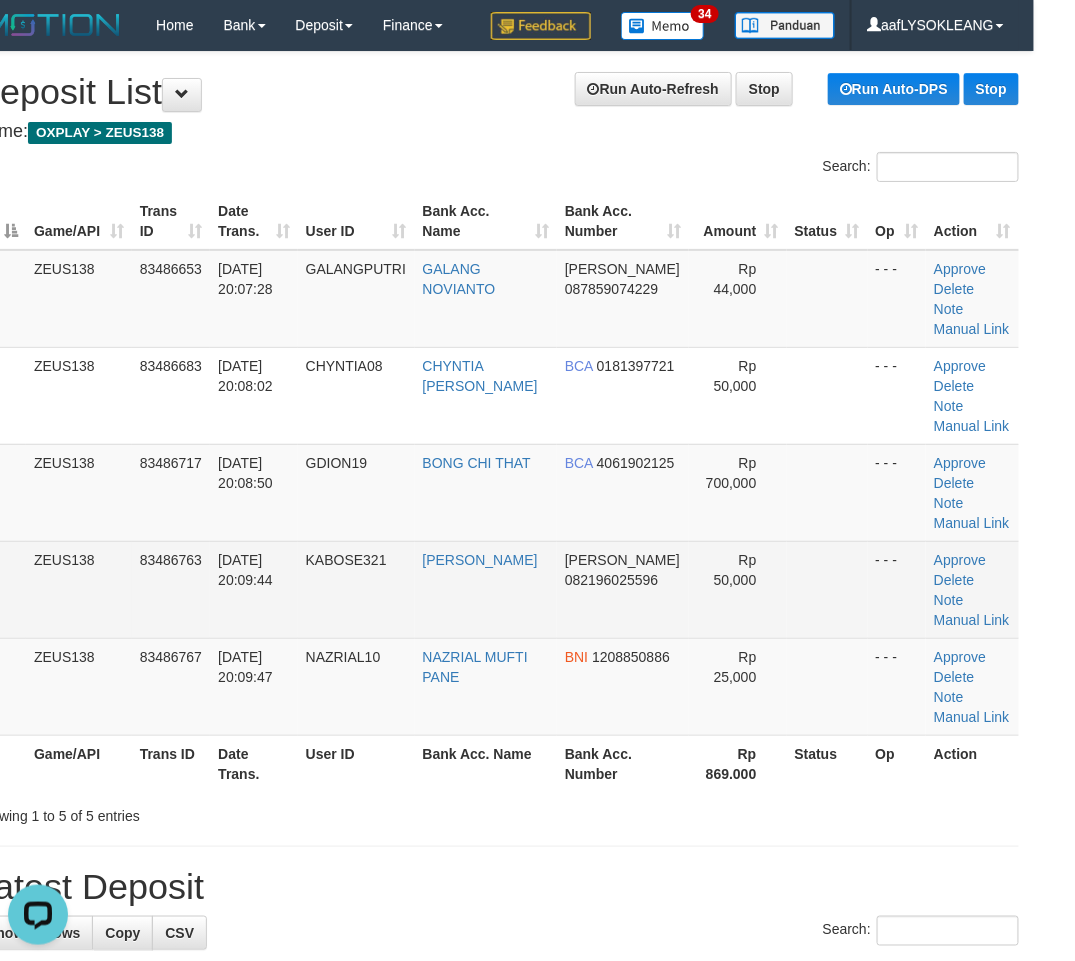 click on "DANA
082196025596" at bounding box center [623, 589] 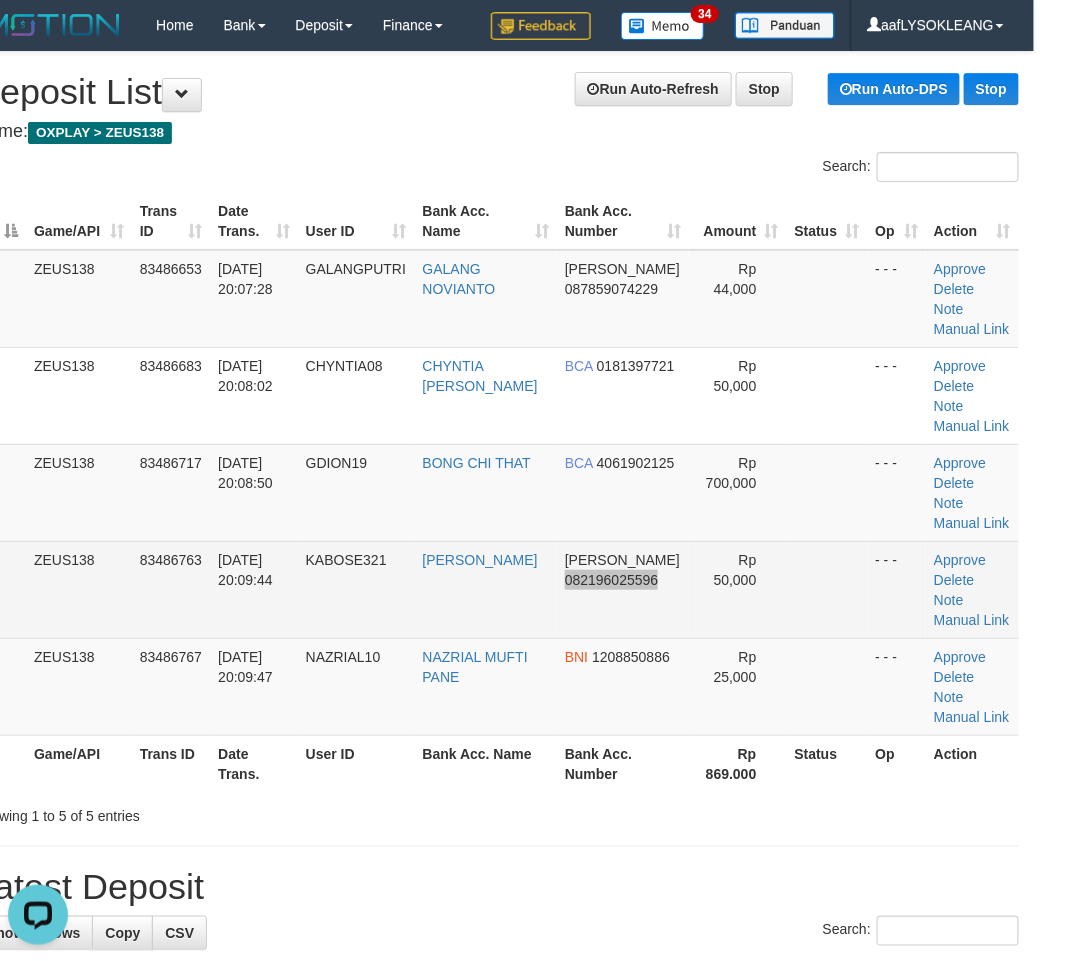 click on "DANA
082196025596" at bounding box center (623, 589) 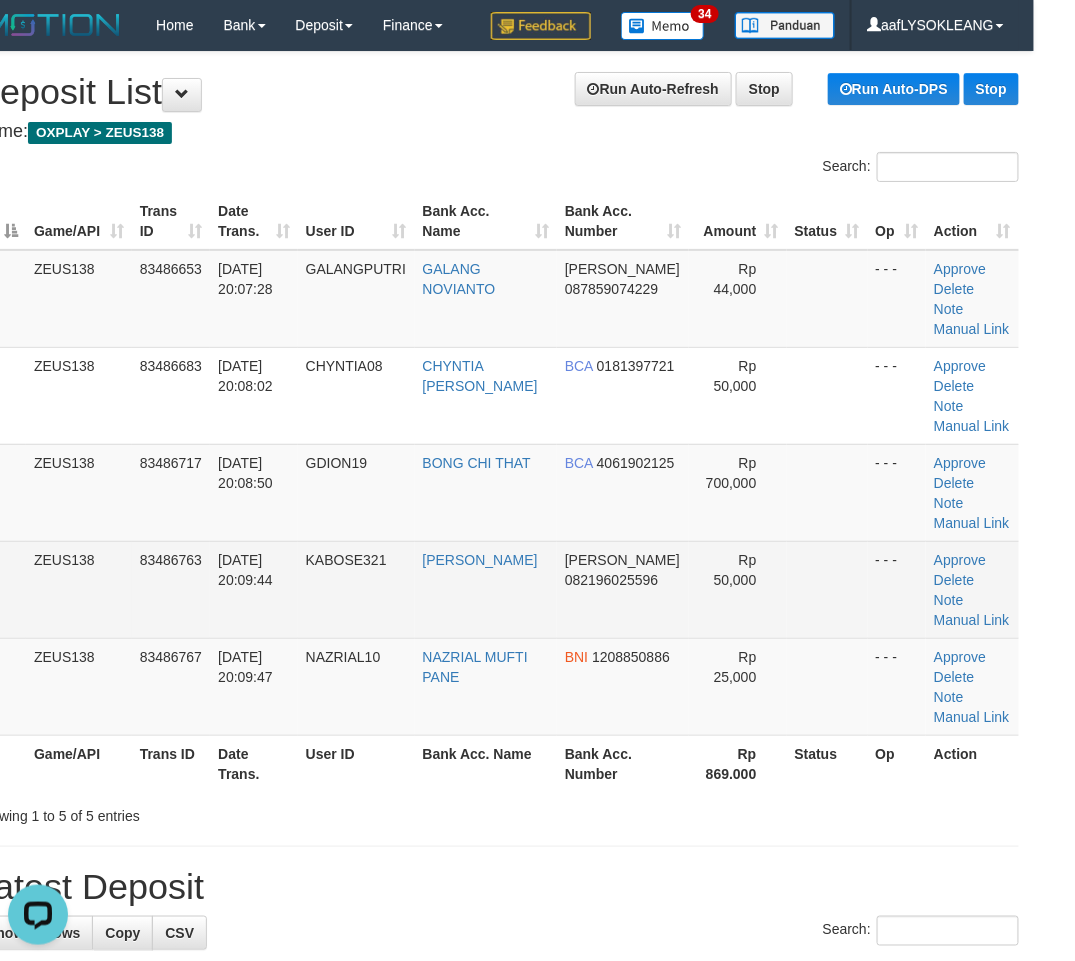 scroll, scrollTop: 560, scrollLeft: 41, axis: both 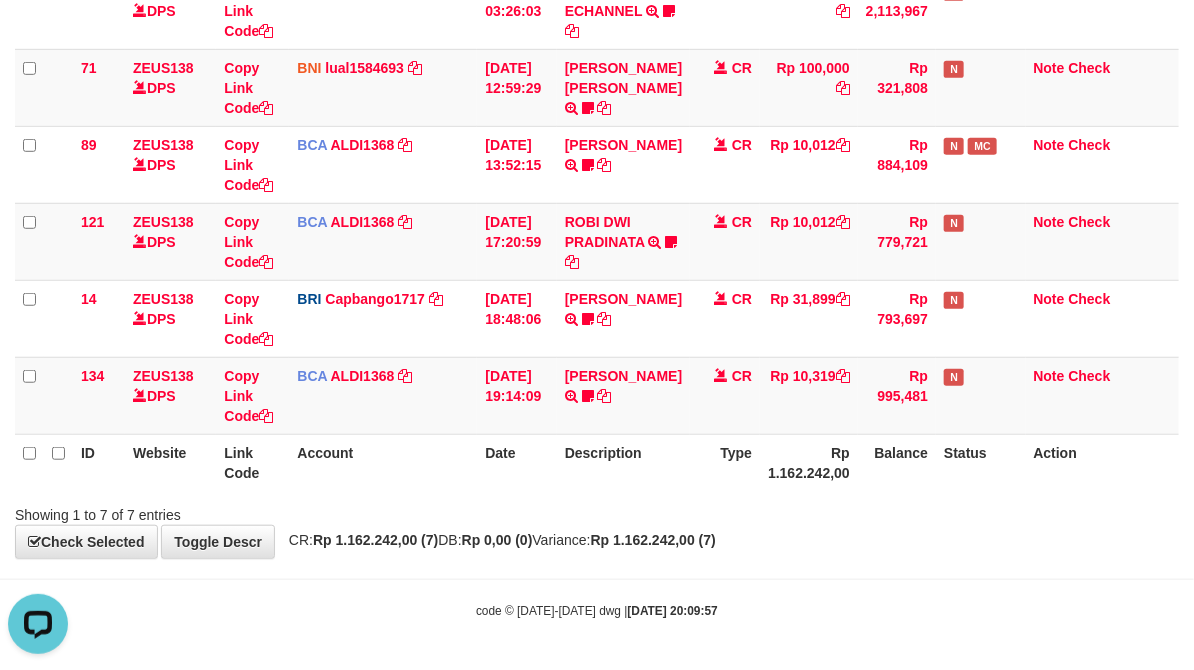 click on "Toggle navigation
Home
Bank
Account List
Load
By Website
Group
[OXPLAY]													ZEUS138
By Load Group (DPS)" at bounding box center [597, 157] 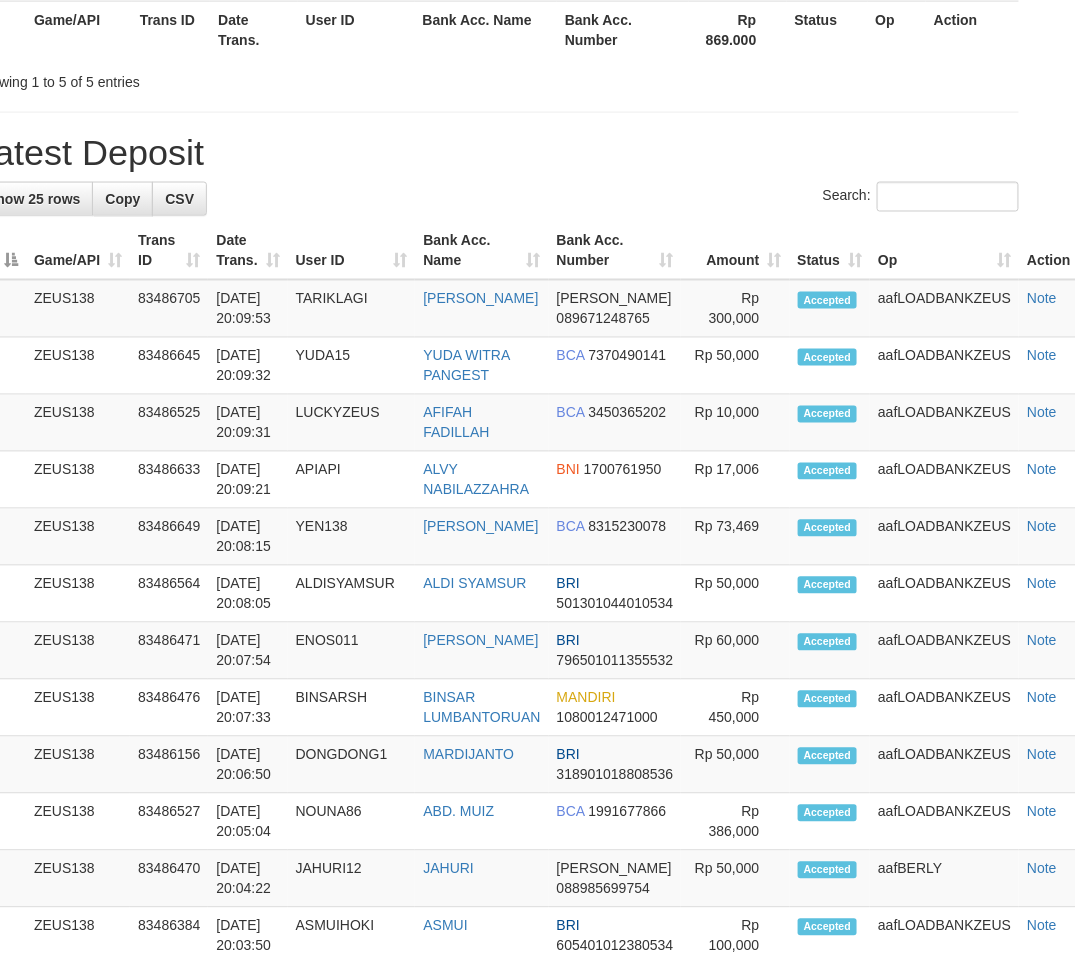 scroll, scrollTop: 560, scrollLeft: 41, axis: both 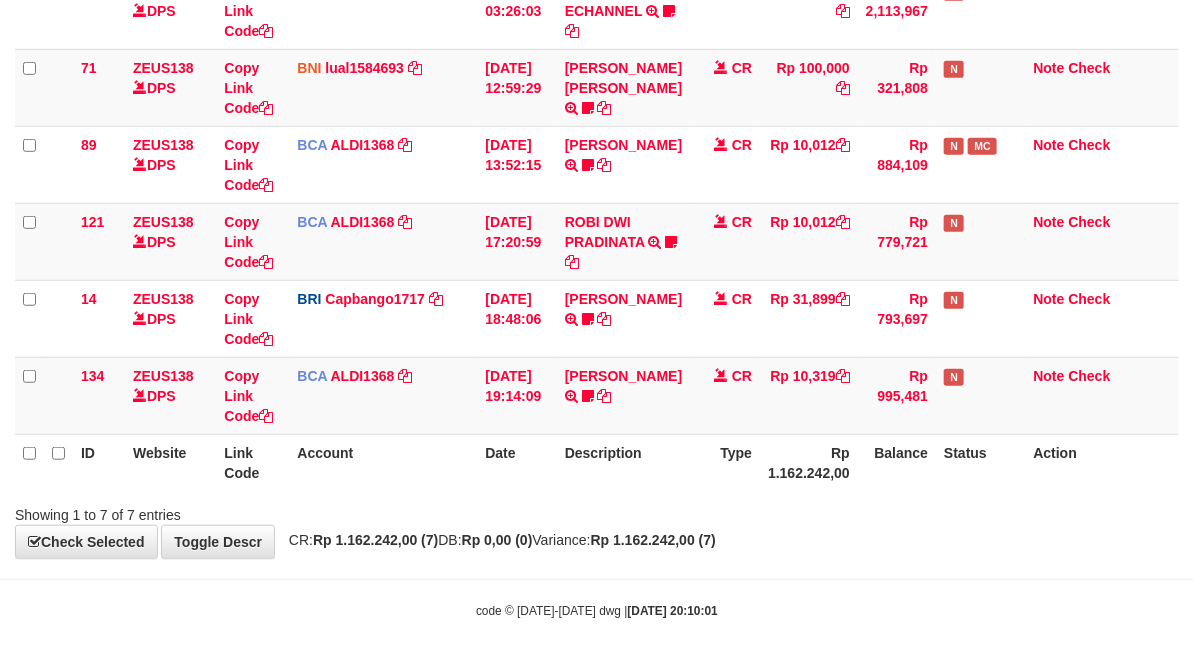 click on "ID Website Link Code Account Date Description Type Amount Balance Status Action
14
ZEUS138    DPS
Copy Link Code
BCA
LIANTI2234
DPS
YULIANTI
mutasi_20250712_4646 | 14
mutasi_20250712_4646 | 14
12/07/2025 00:05:22
YUSUP MAULAN         TRSF E-BANKING CR 1207/FTSCY/WS95051
100000.002025071262819090 TRFDN-YUSUP MAULANESPAY DEBIT INDONE
CR
Rp 100,000
Rp 1,040,792
Note
Check
47
ZEUS138    DPS
Copy Link Code
BNI
ReAL1660301" at bounding box center (597, 164) 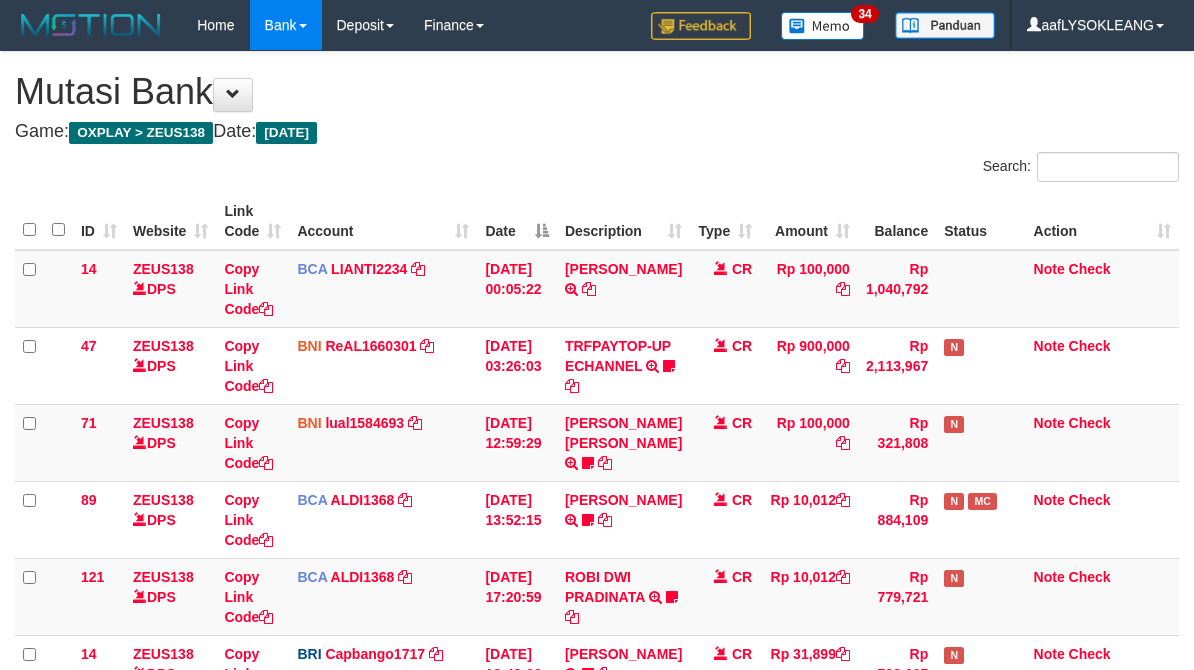 scroll, scrollTop: 394, scrollLeft: 0, axis: vertical 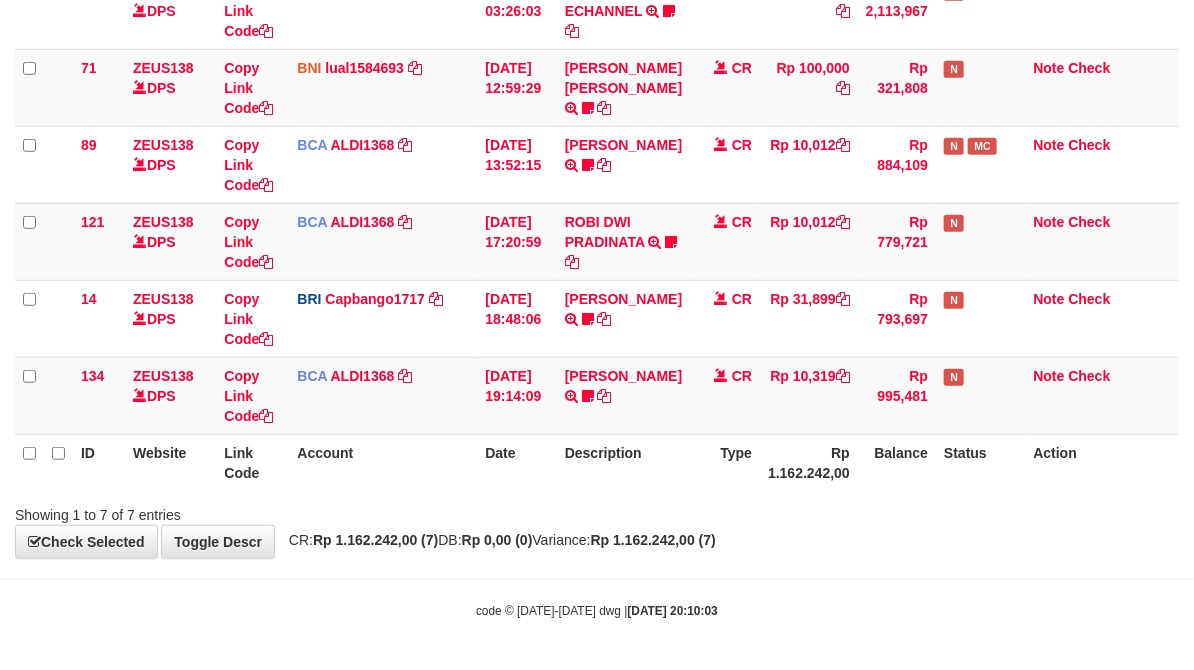 click on "ID Website Link Code Account Date Description Type Amount Balance Status Action
14
ZEUS138    DPS
Copy Link Code
BCA
LIANTI2234
DPS
YULIANTI
mutasi_20250712_4646 | 14
mutasi_20250712_4646 | 14
12/07/2025 00:05:22
YUSUP MAULAN         TRSF E-BANKING CR 1207/FTSCY/WS95051
100000.002025071262819090 TRFDN-YUSUP MAULANESPAY DEBIT INDONE
CR
Rp 100,000
Rp 1,040,792
Note
Check
47
ZEUS138    DPS
Copy Link Code
BNI
ReAL1660301" at bounding box center [597, 164] 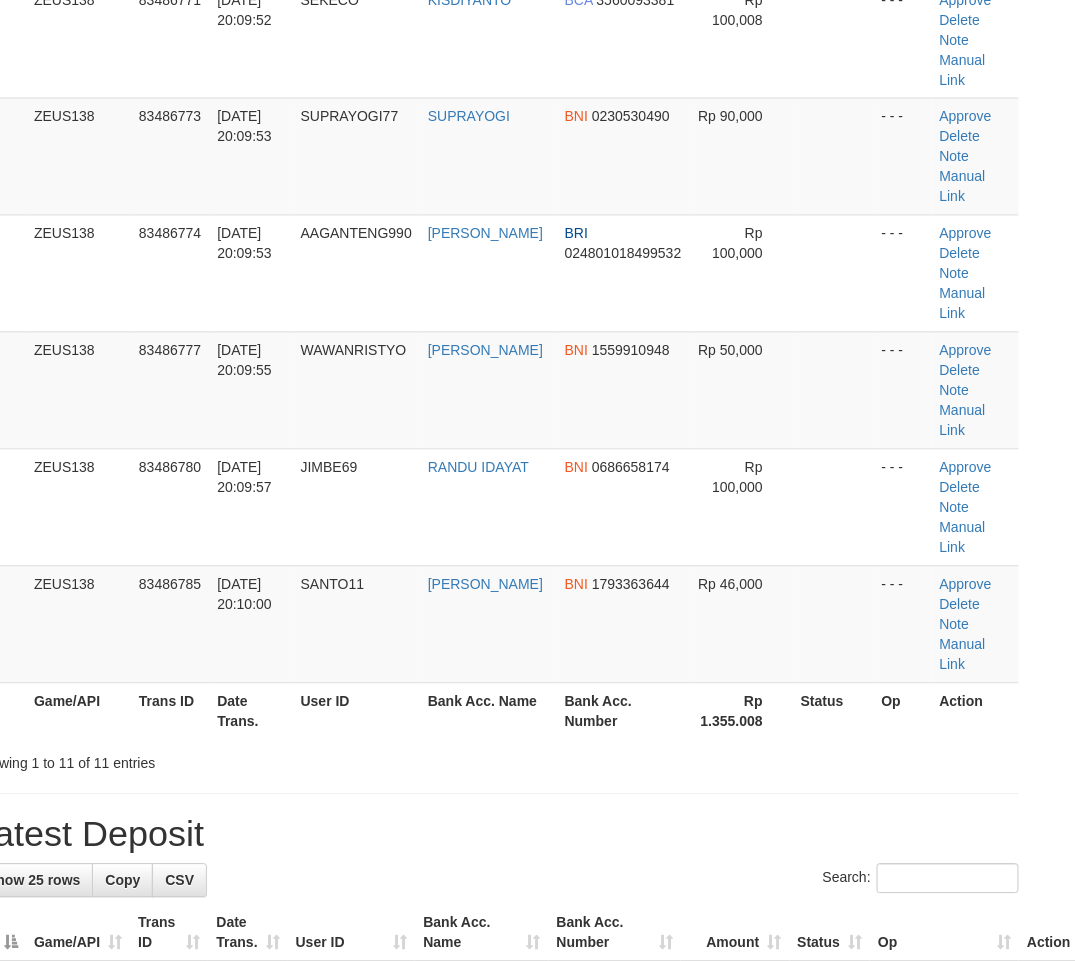 scroll, scrollTop: 560, scrollLeft: 41, axis: both 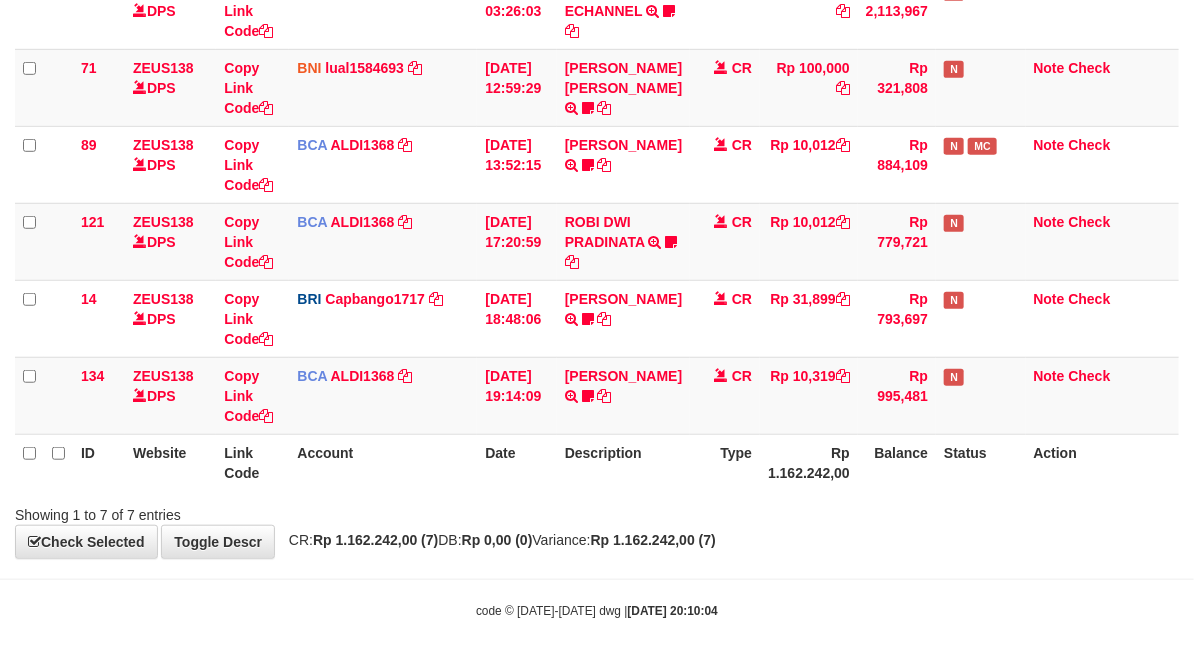 click on "Description" at bounding box center [623, 462] 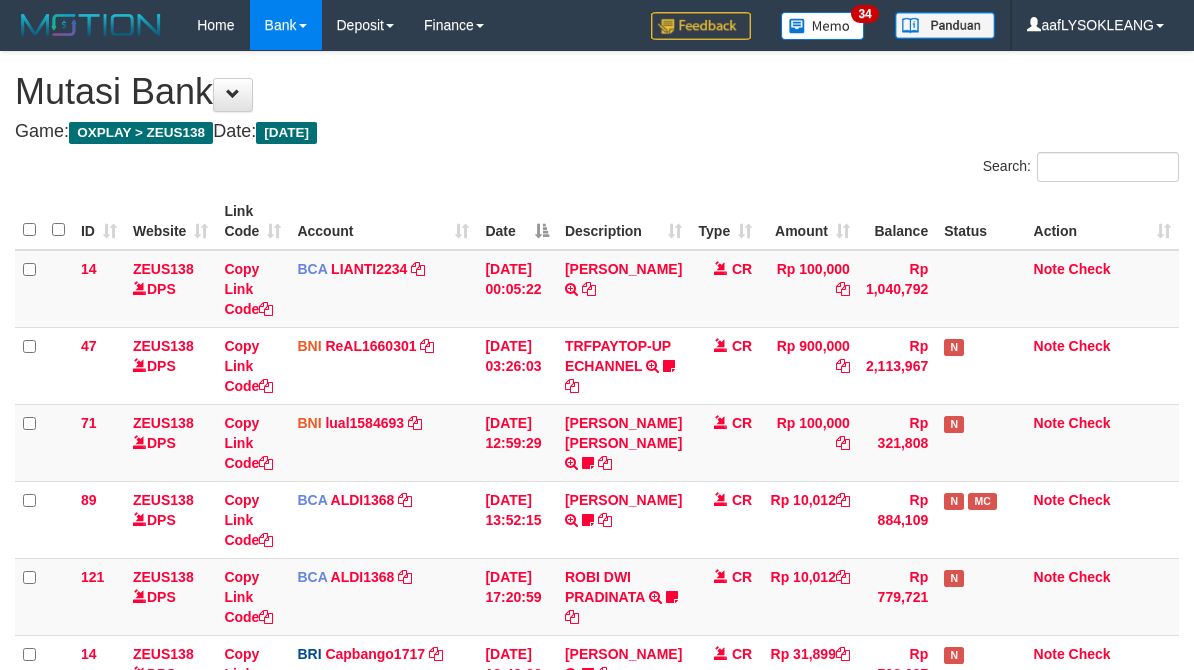 scroll, scrollTop: 394, scrollLeft: 0, axis: vertical 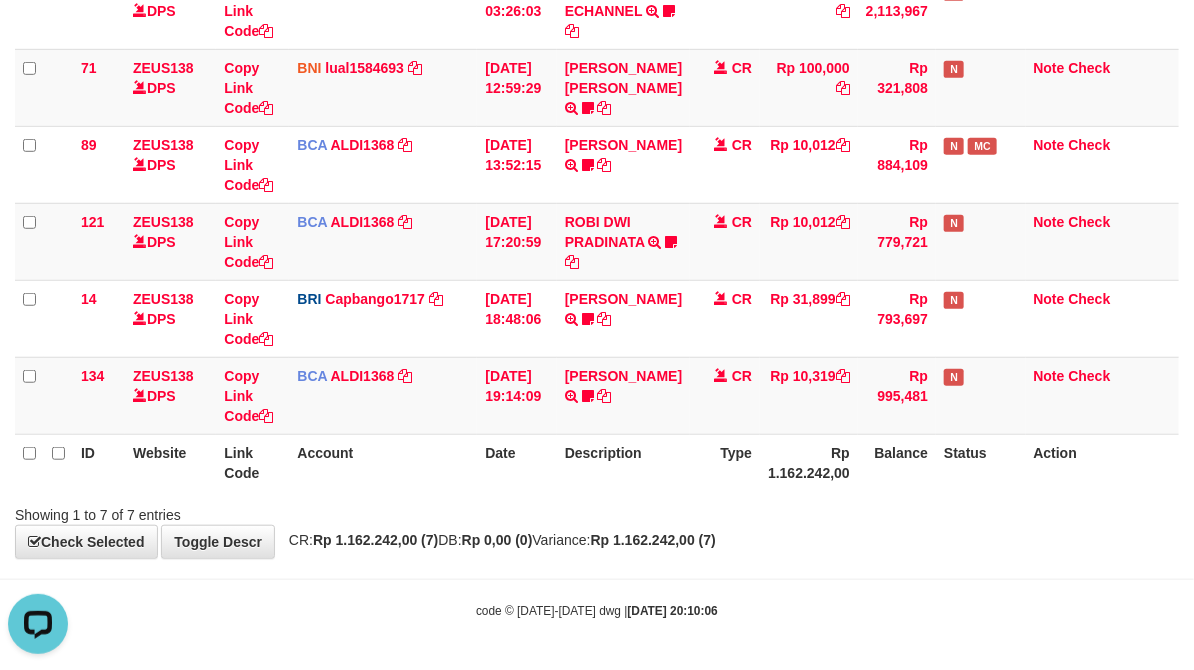 click on "Toggle navigation
Home
Bank
Account List
Load
By Website
Group
[OXPLAY]													ZEUS138
By Load Group (DPS)" at bounding box center [597, 157] 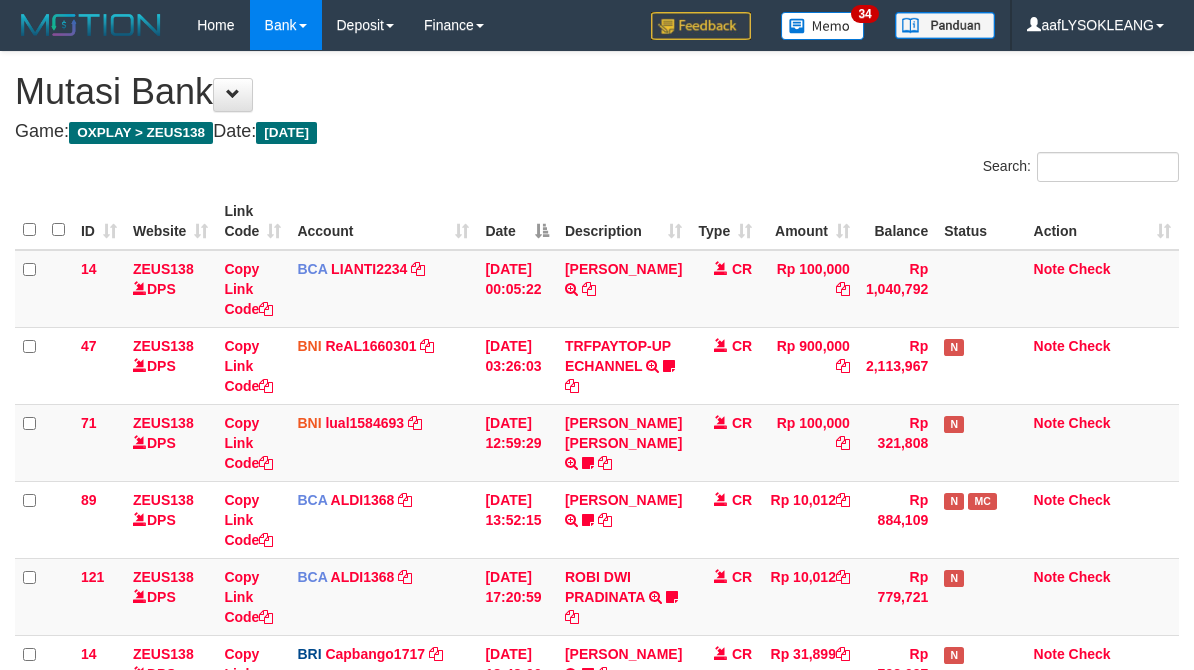 scroll, scrollTop: 394, scrollLeft: 0, axis: vertical 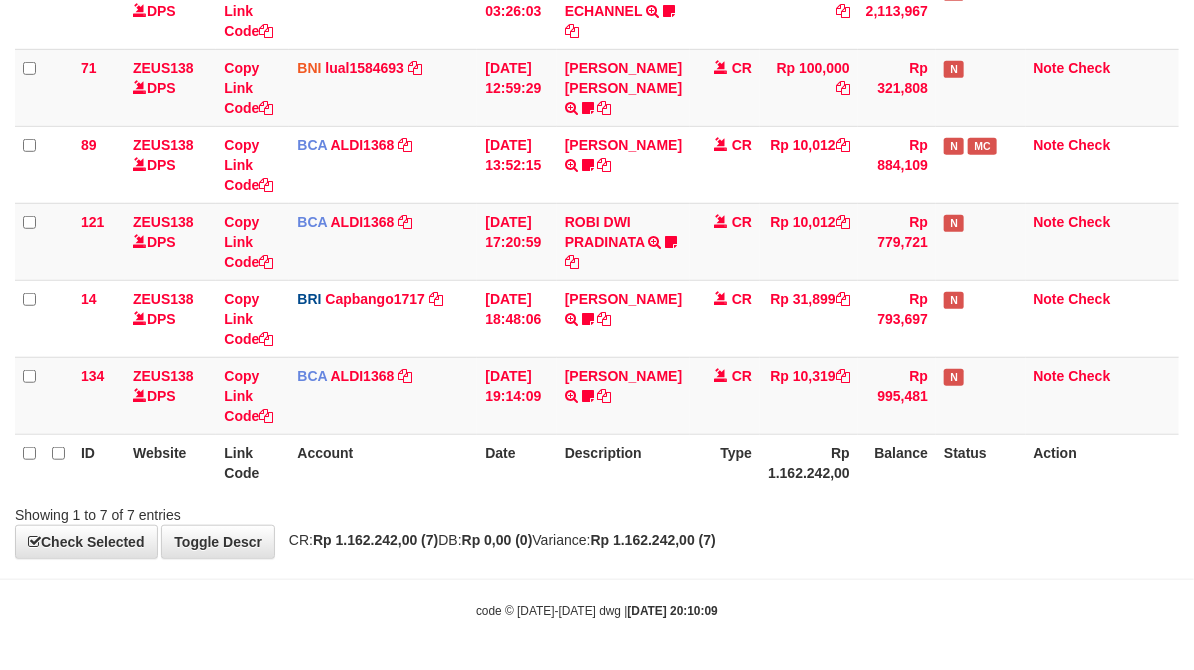 click on "**********" at bounding box center (597, 127) 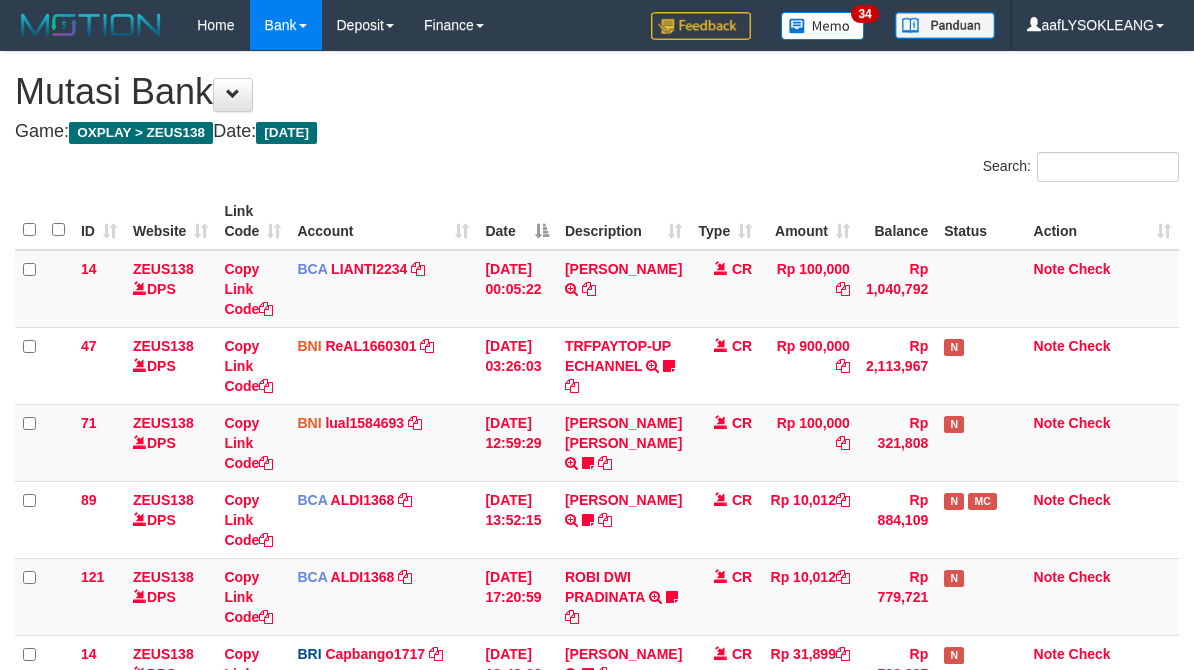 scroll, scrollTop: 394, scrollLeft: 0, axis: vertical 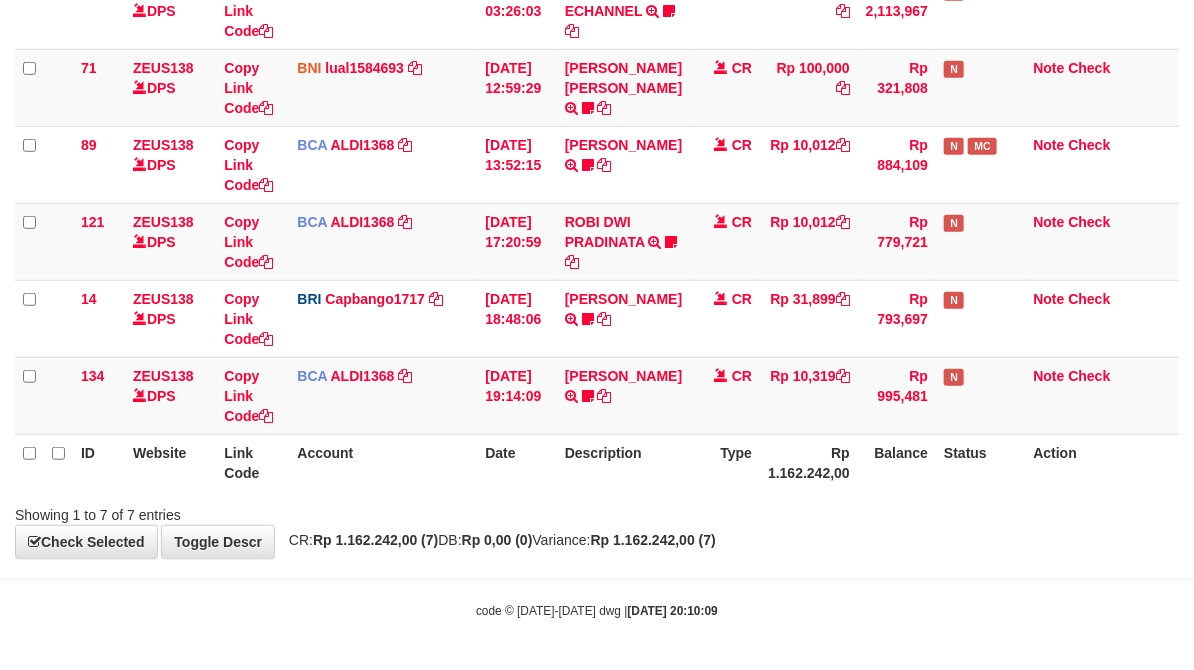 drag, startPoint x: 0, startPoint y: 0, endPoint x: 848, endPoint y: 527, distance: 998.4152 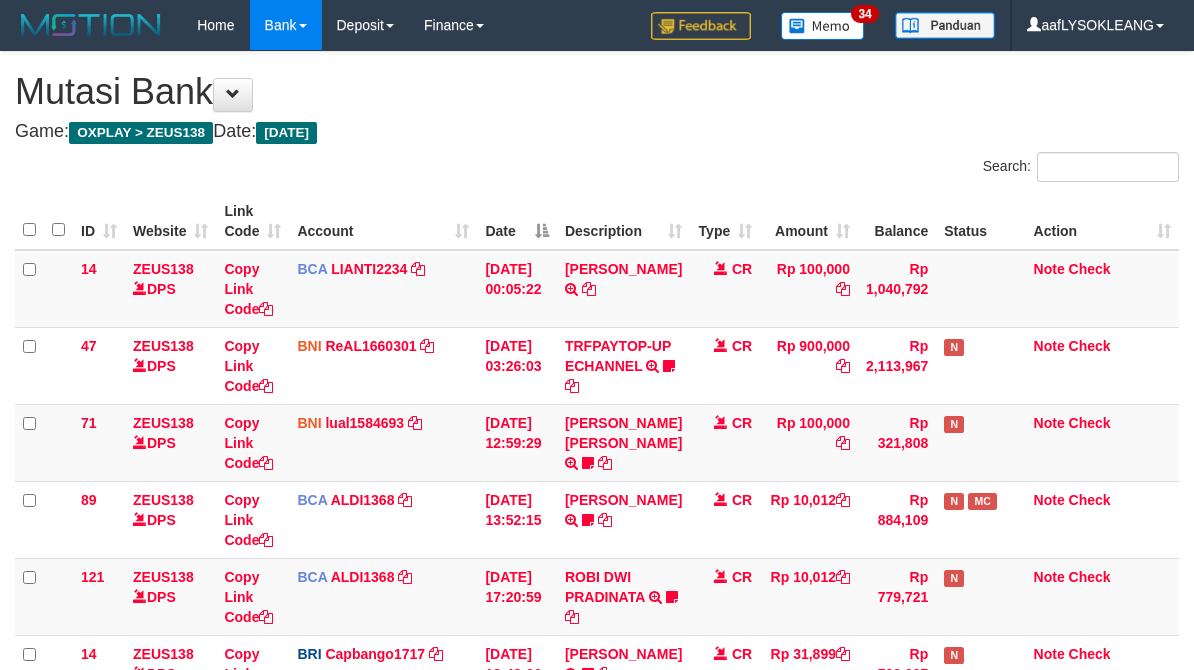 scroll, scrollTop: 394, scrollLeft: 0, axis: vertical 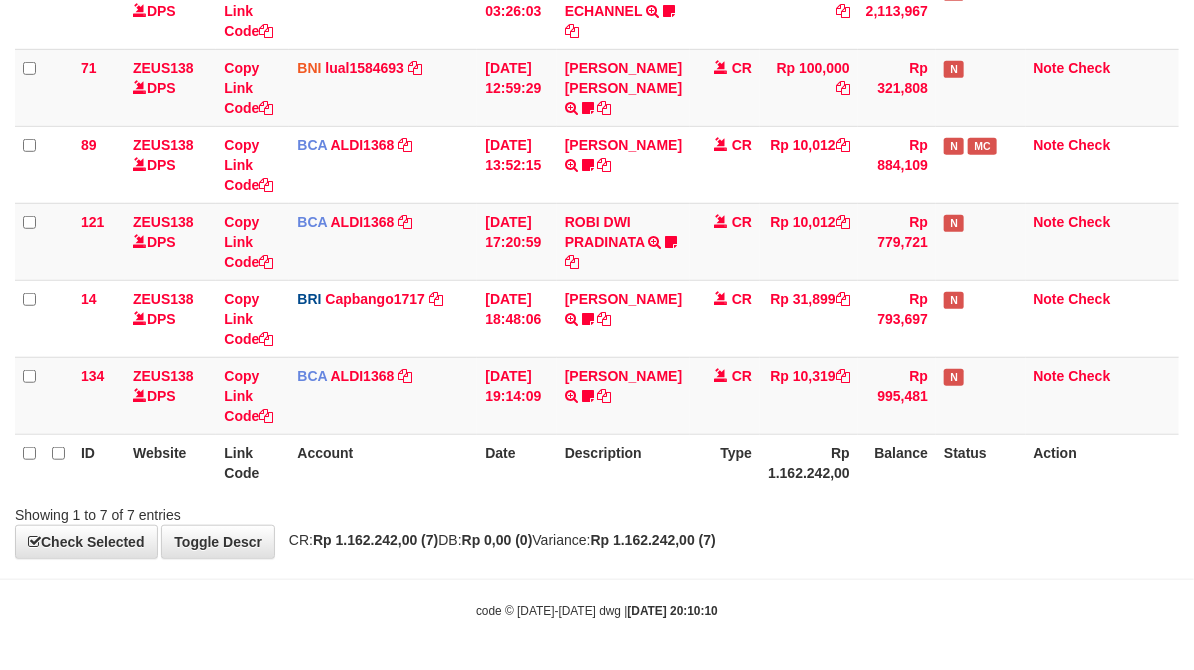 drag, startPoint x: 923, startPoint y: 525, endPoint x: 940, endPoint y: 525, distance: 17 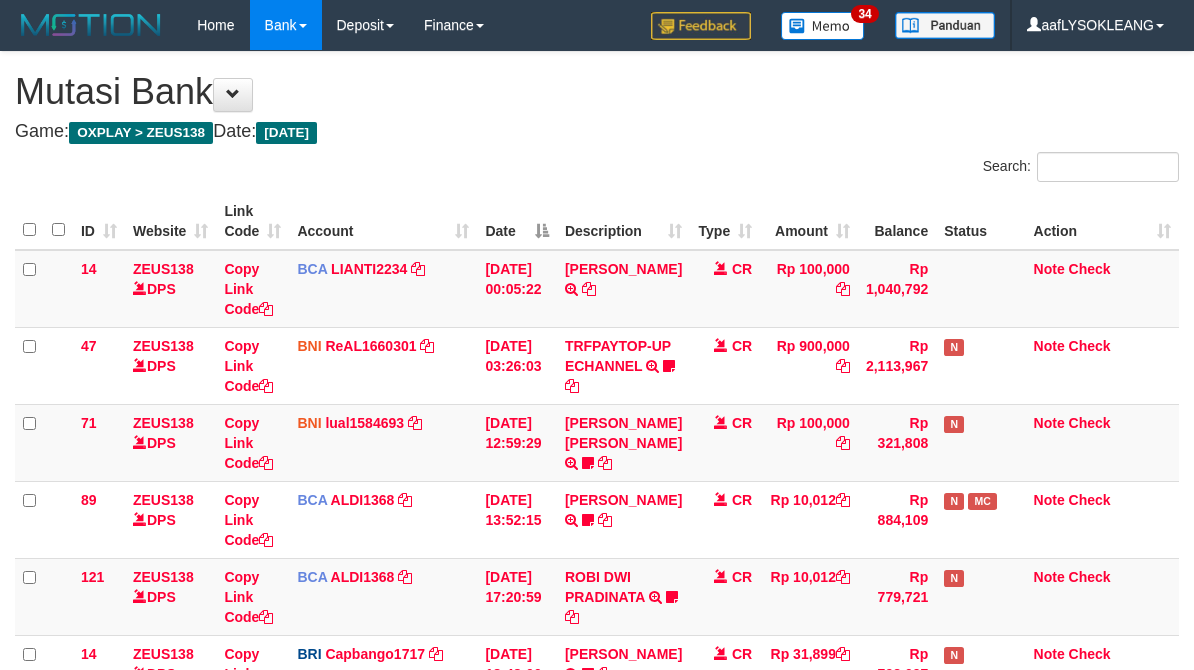 scroll, scrollTop: 394, scrollLeft: 0, axis: vertical 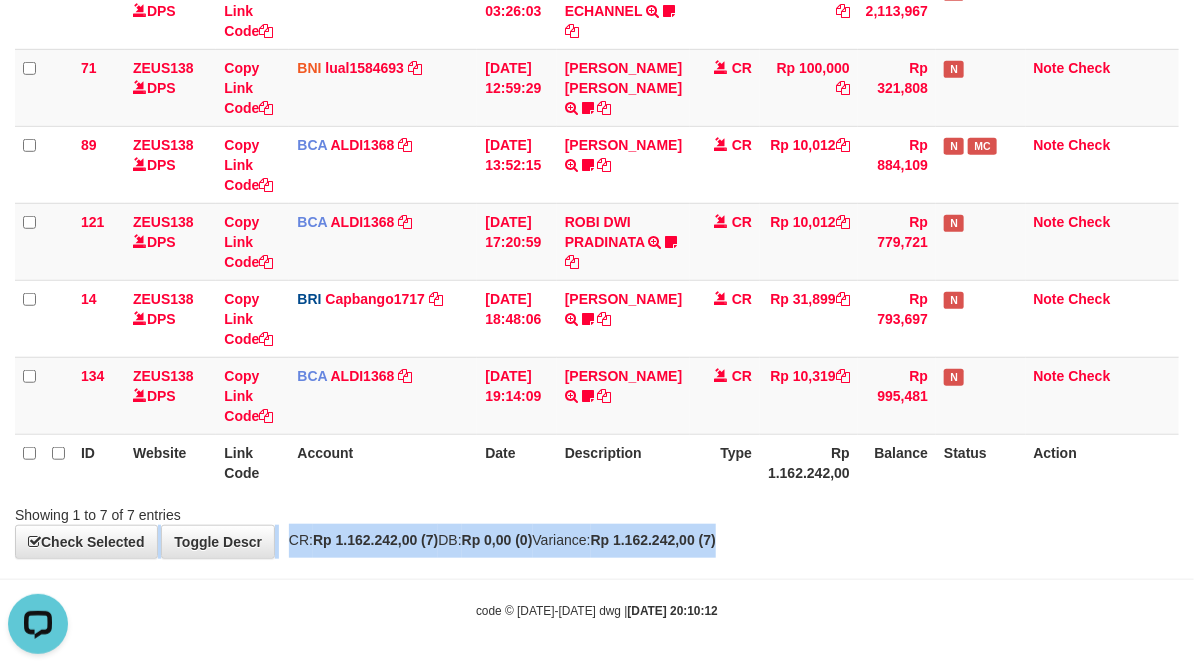 drag, startPoint x: 962, startPoint y: 524, endPoint x: 982, endPoint y: 530, distance: 20.880613 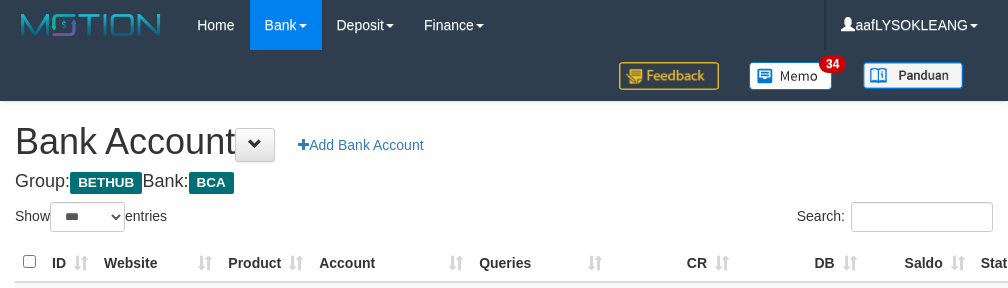select on "***" 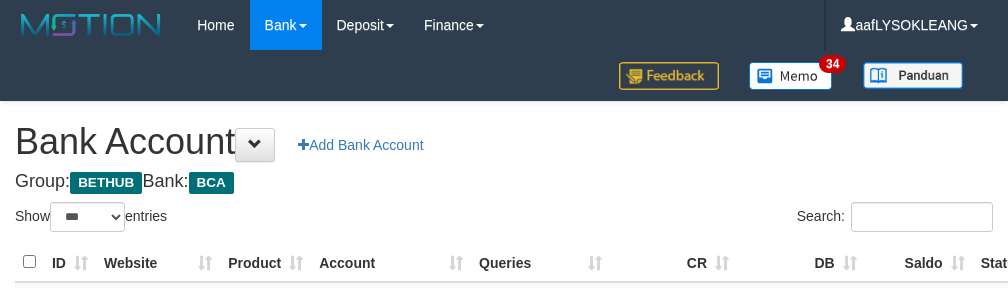 scroll, scrollTop: 221, scrollLeft: 0, axis: vertical 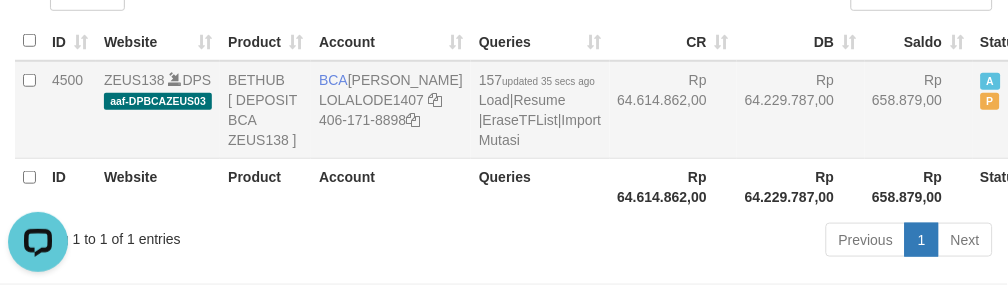 click on "Rp 64.614.862,00" at bounding box center [674, 110] 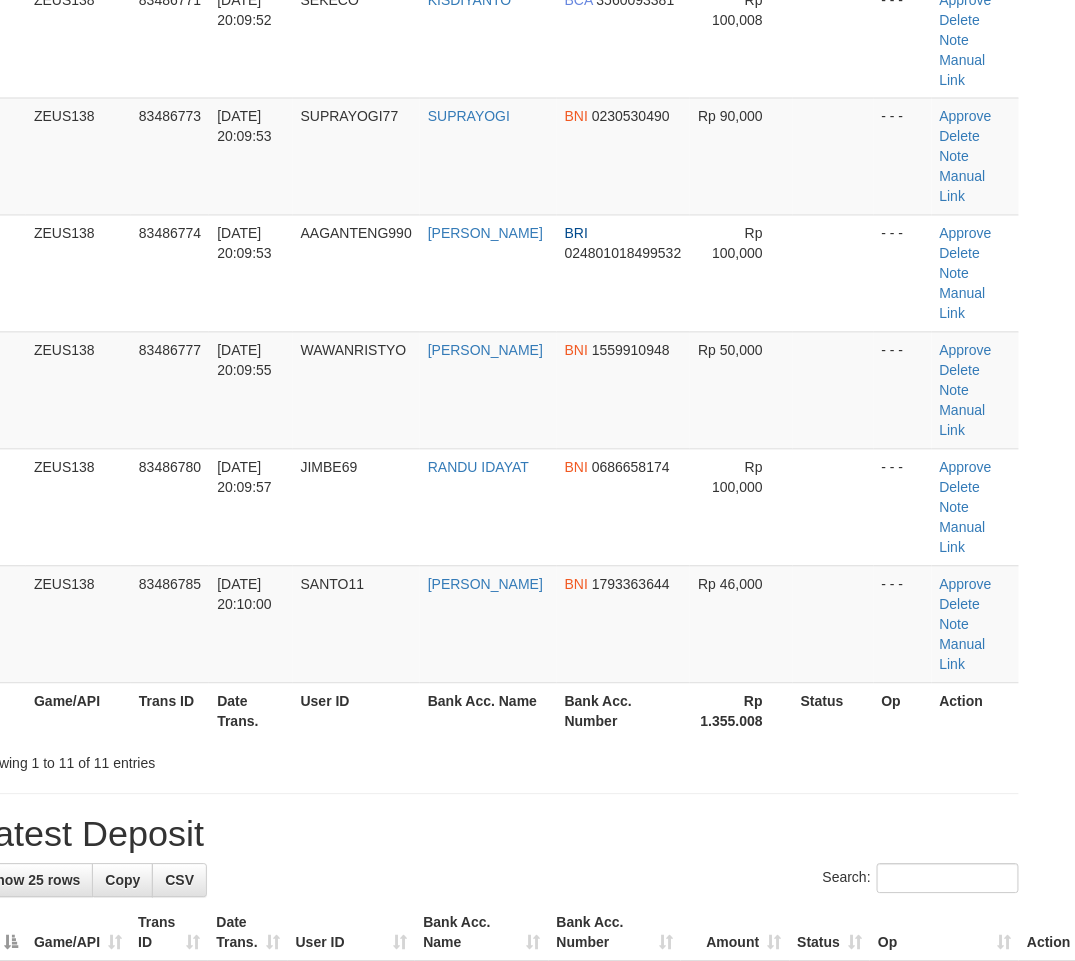 scroll, scrollTop: 560, scrollLeft: 41, axis: both 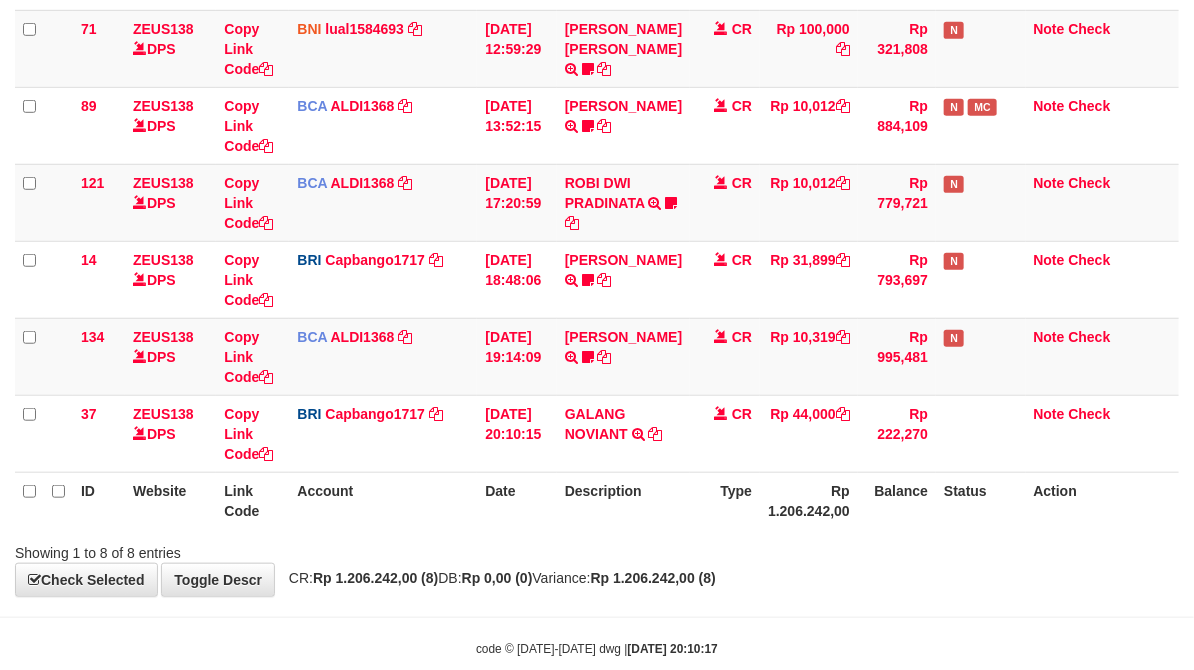 drag, startPoint x: 781, startPoint y: 614, endPoint x: 798, endPoint y: 611, distance: 17.262676 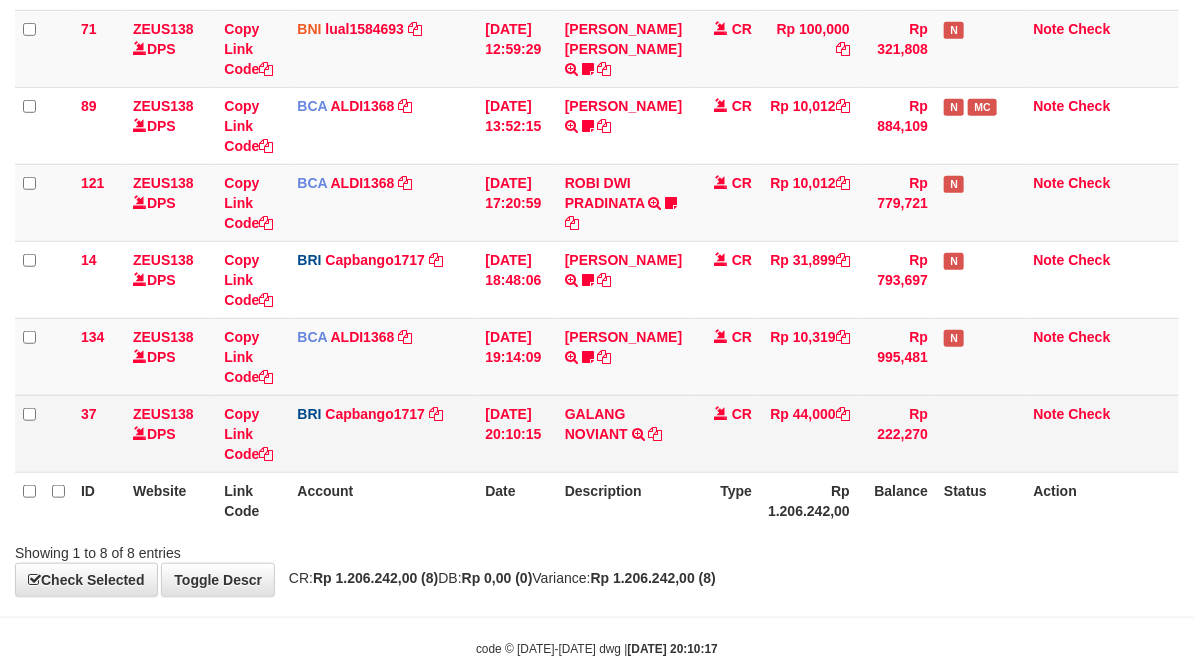 click on "GALANG NOVIANT         TRANSFER NBMB GALANG NOVIANT TO HELMI" at bounding box center [623, 433] 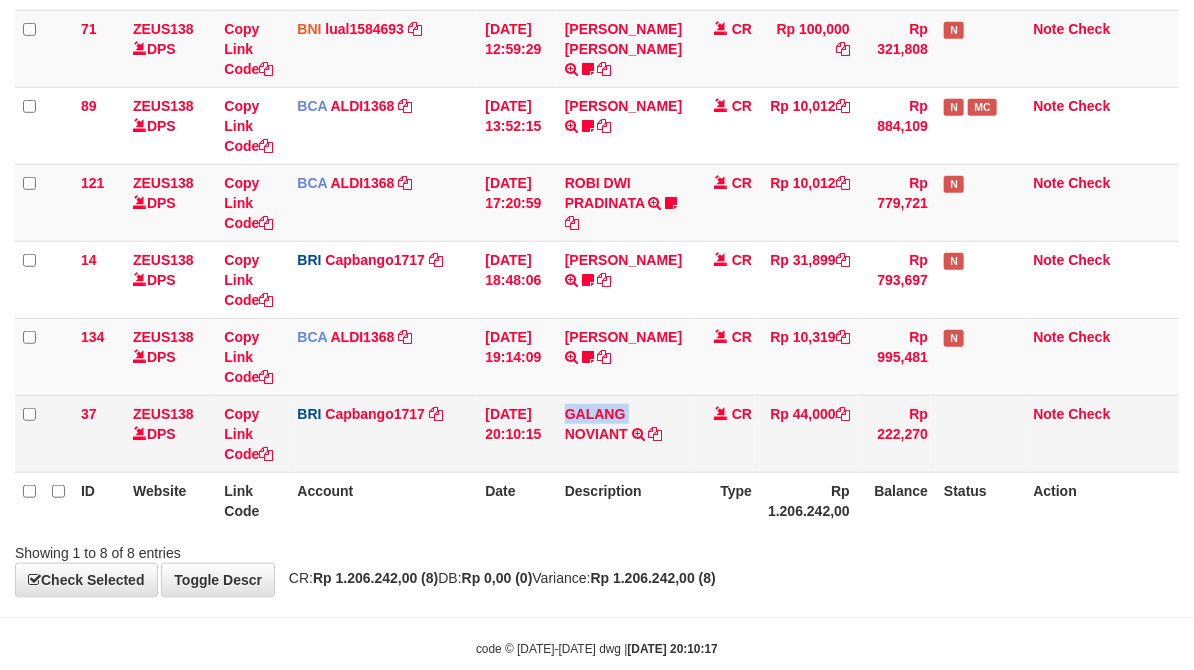 click on "GALANG NOVIANT         TRANSFER NBMB GALANG NOVIANT TO HELMI" at bounding box center [623, 433] 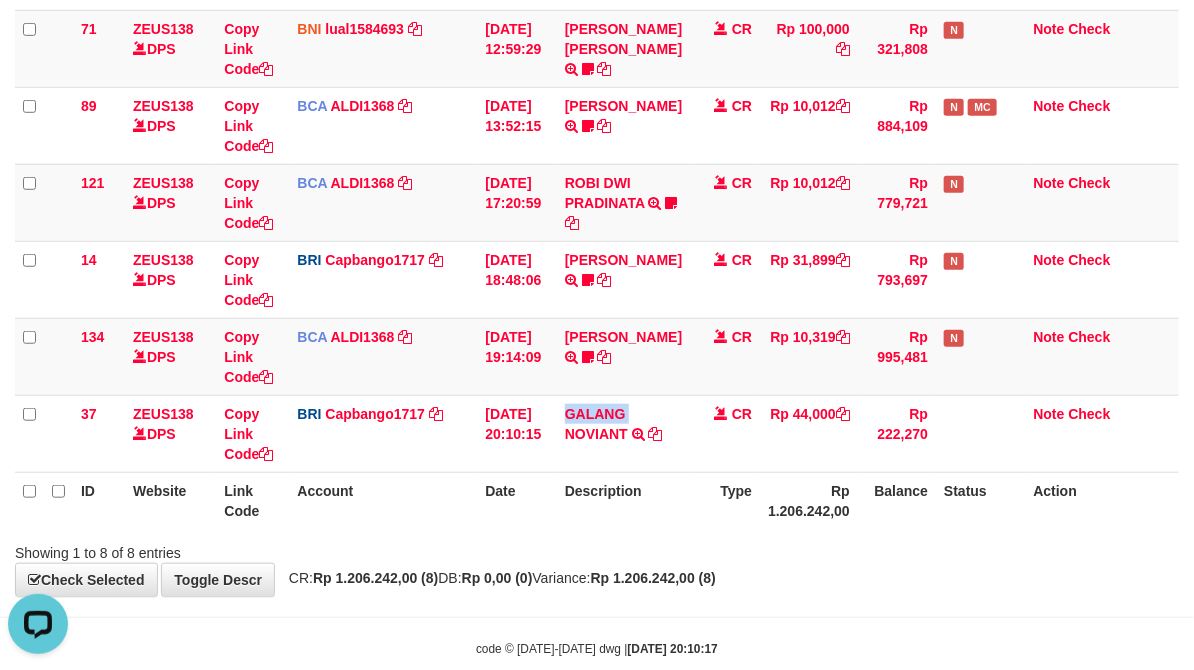 scroll, scrollTop: 0, scrollLeft: 0, axis: both 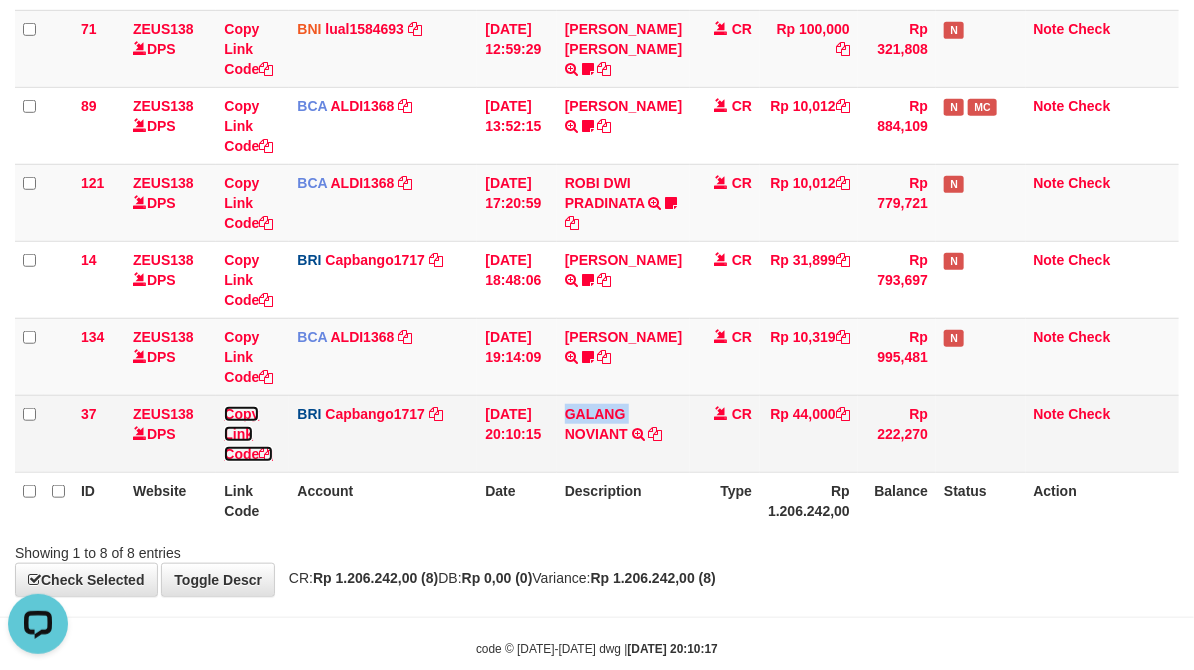 click on "Copy Link Code" at bounding box center [248, 434] 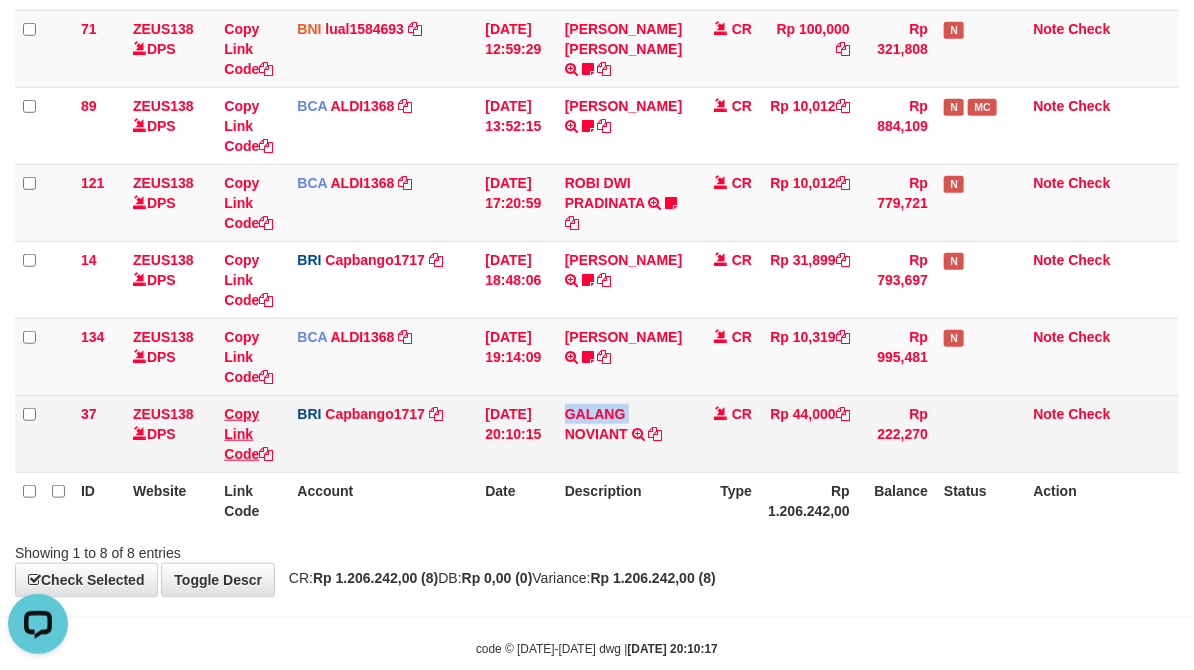 copy on "GALANG" 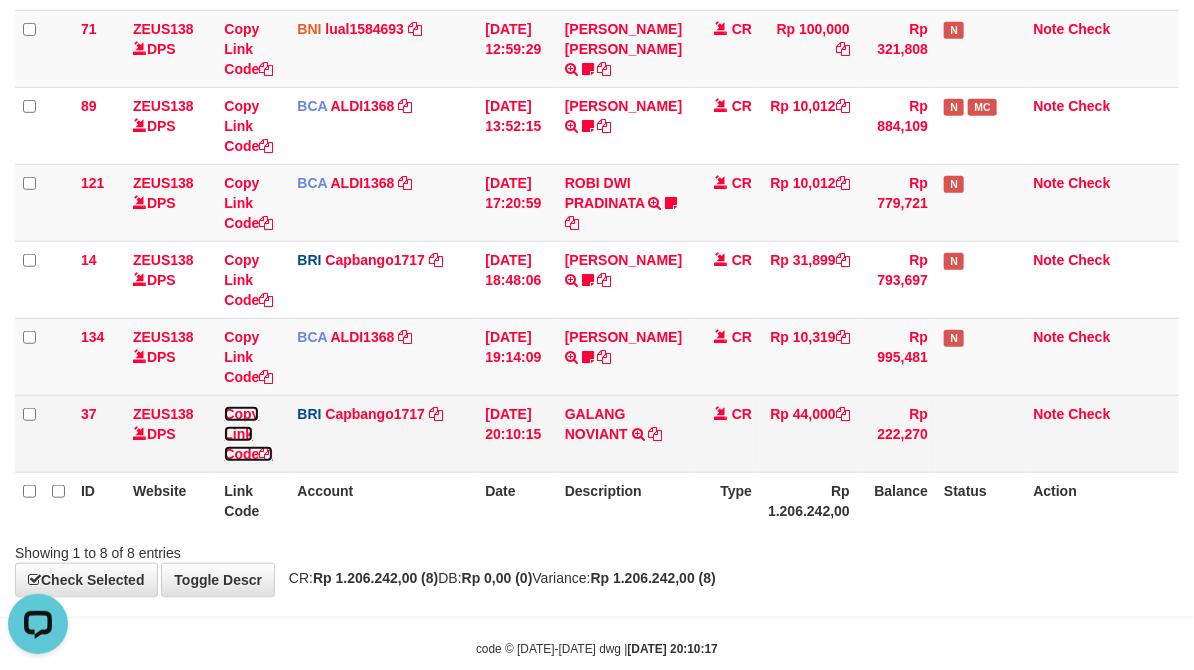 click on "Copy Link Code" at bounding box center [248, 434] 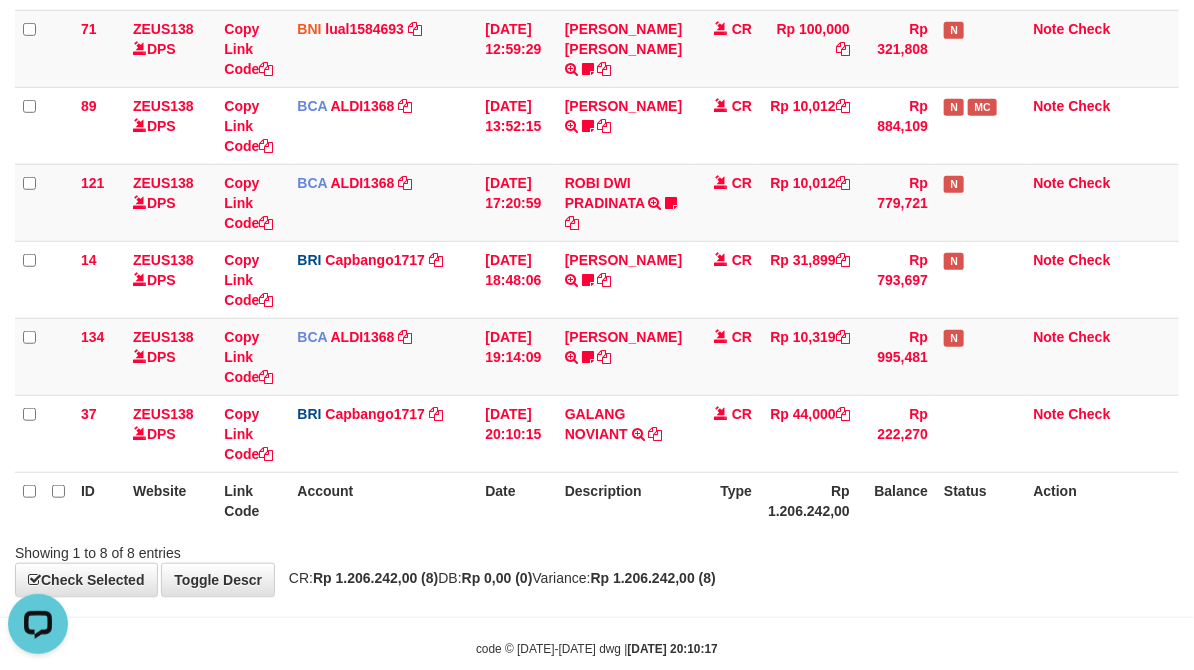 scroll, scrollTop: 274, scrollLeft: 0, axis: vertical 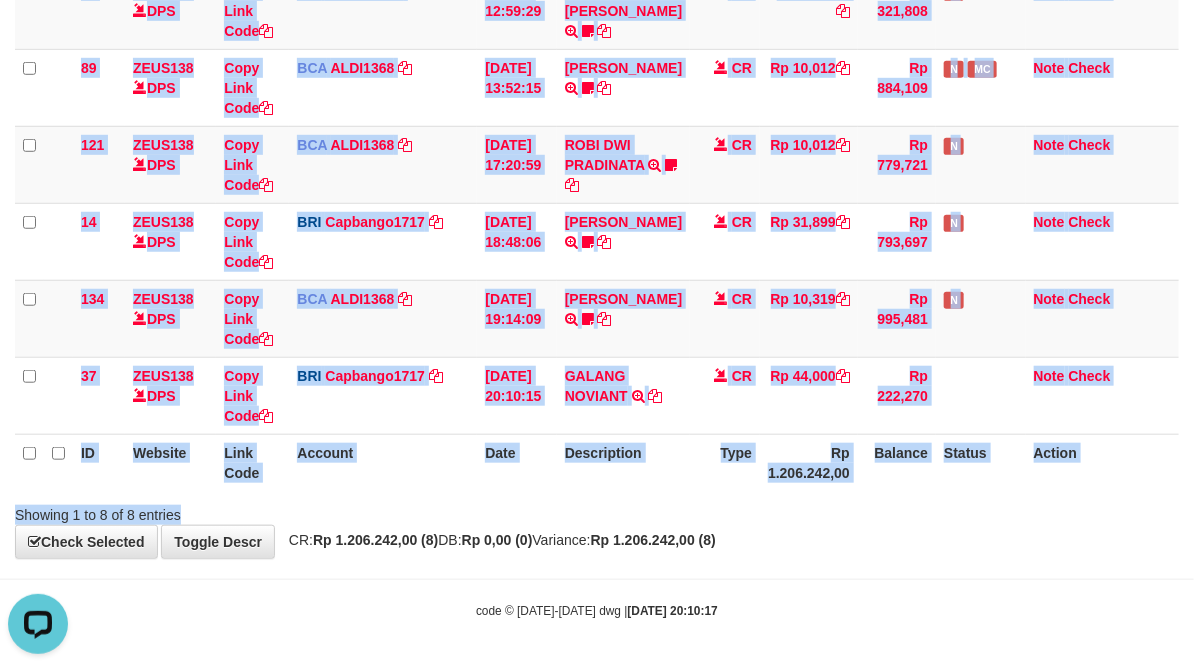 drag, startPoint x: 605, startPoint y: 502, endPoint x: 5, endPoint y: 418, distance: 605.85144 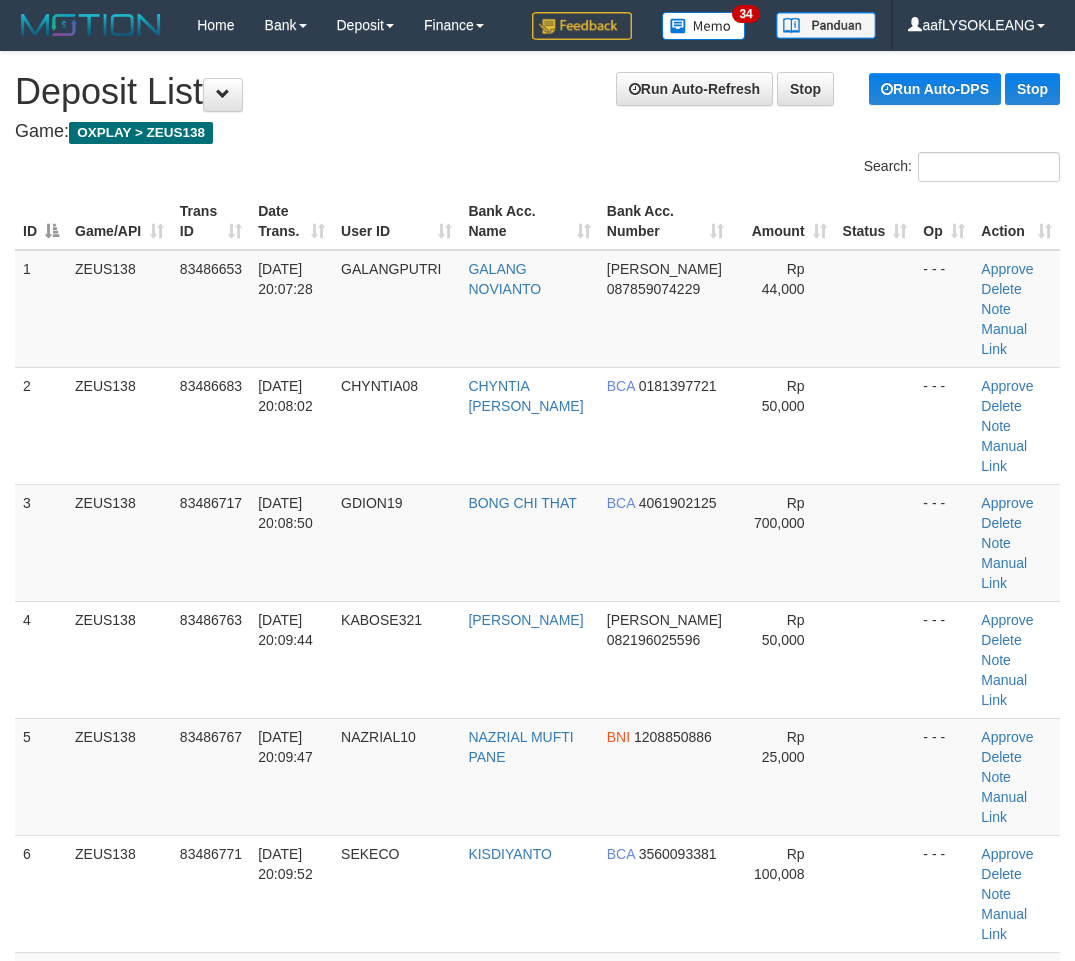 scroll, scrollTop: 854, scrollLeft: 41, axis: both 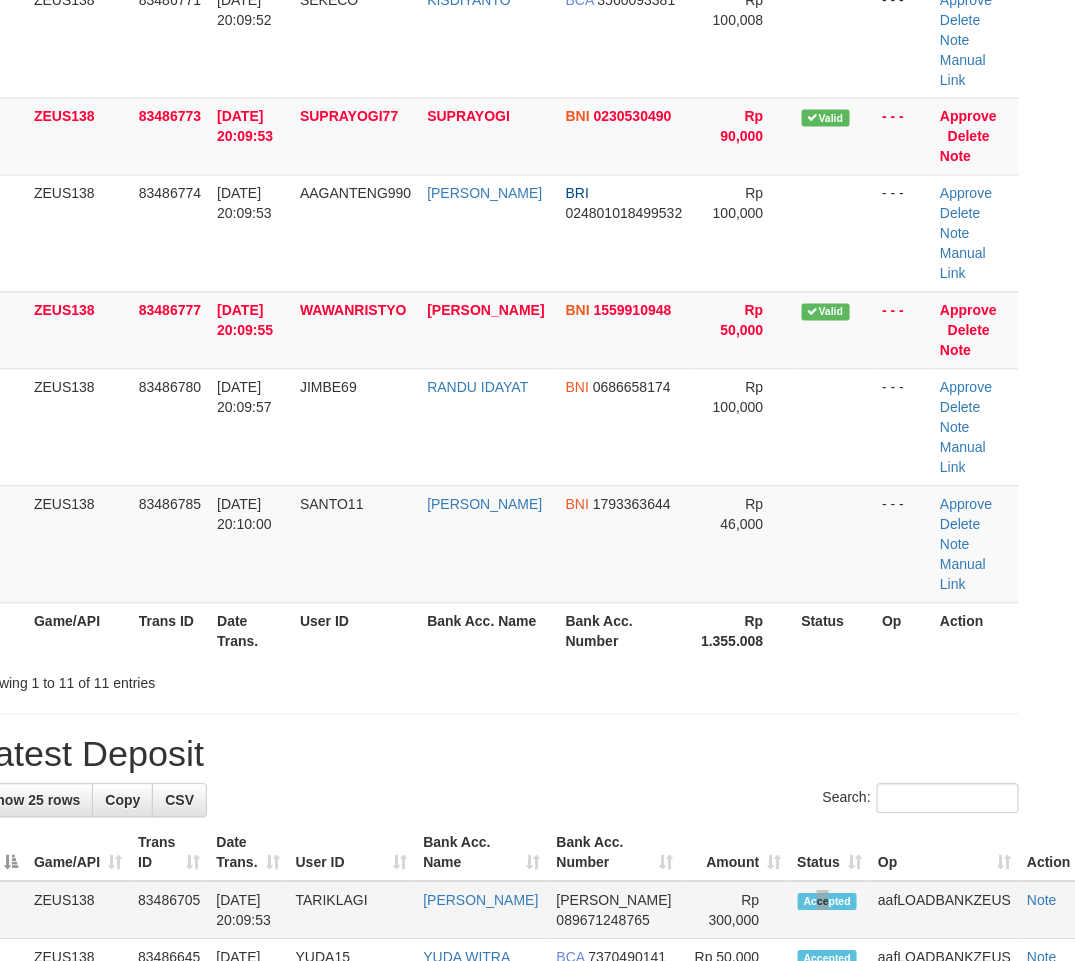 click on "Accepted" at bounding box center [830, 911] 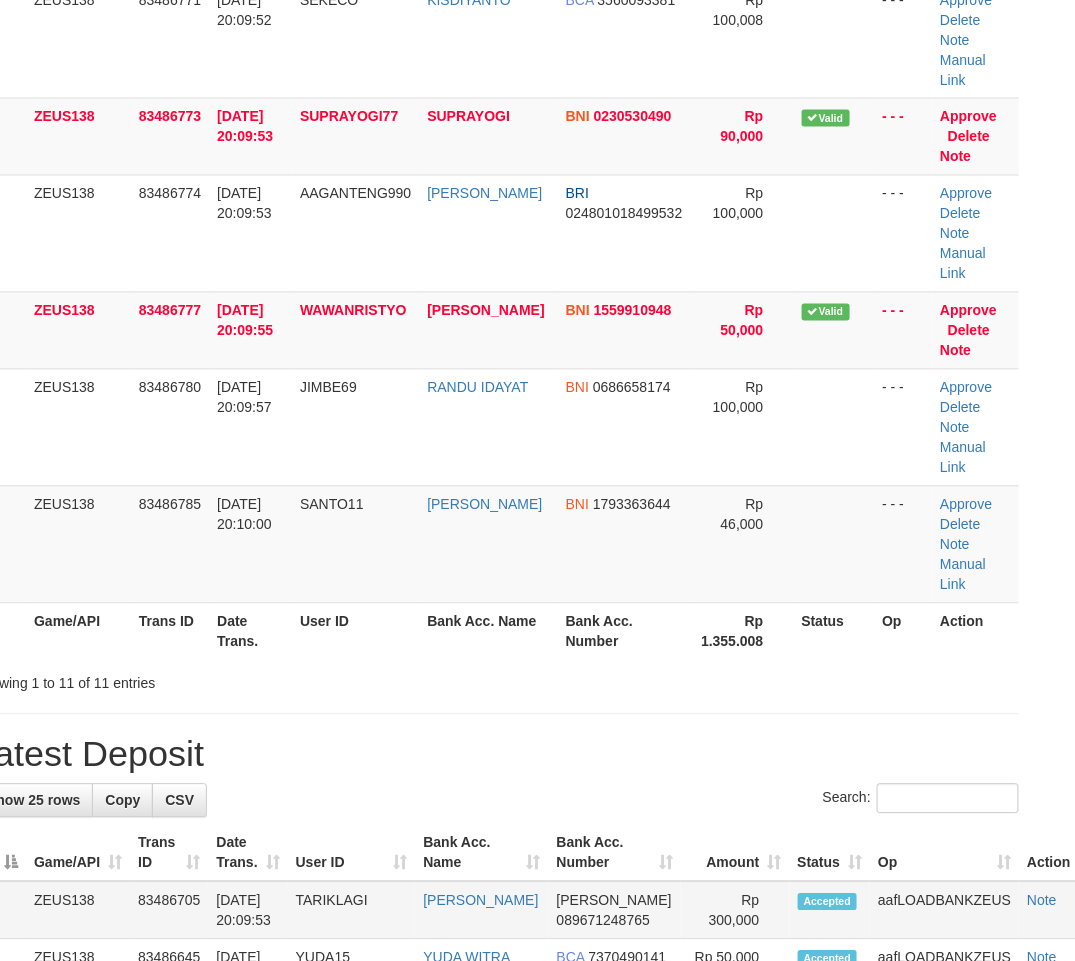 scroll, scrollTop: 0, scrollLeft: 41, axis: horizontal 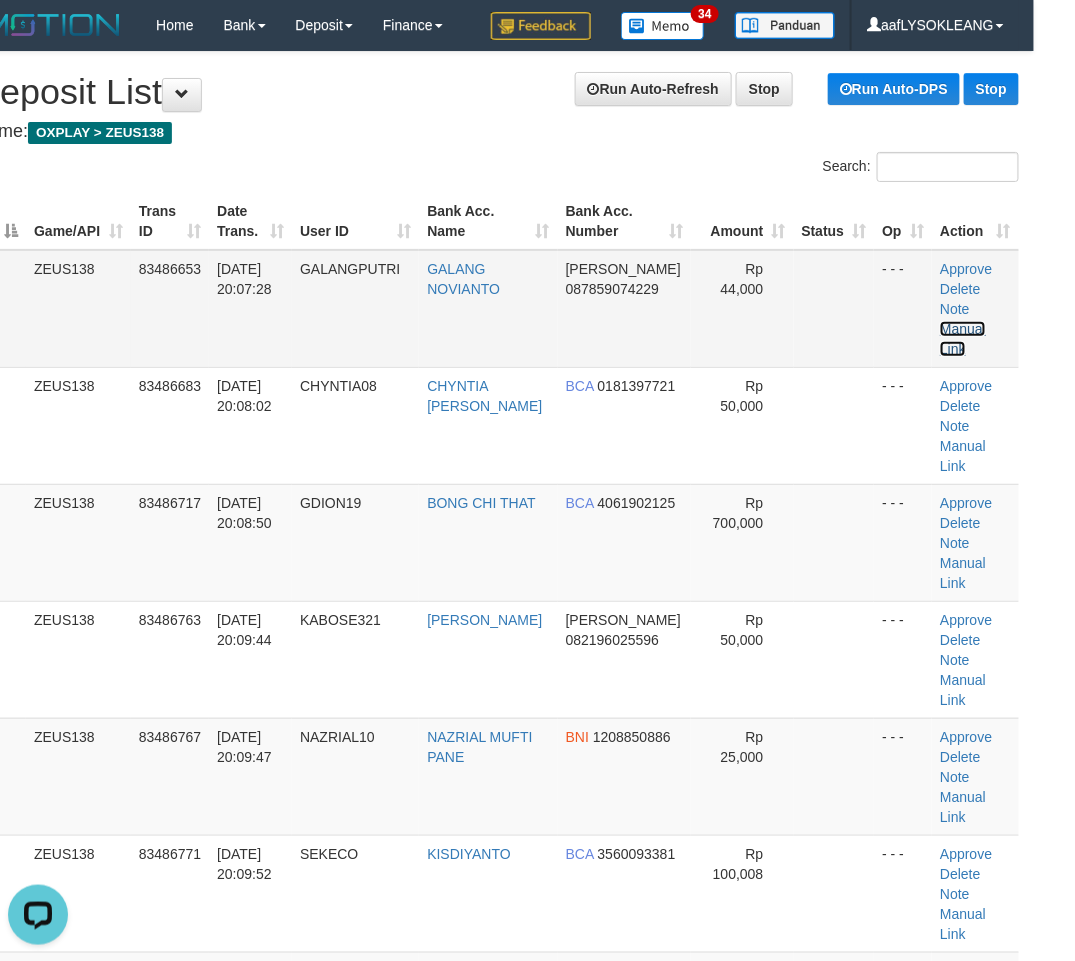 click on "Manual Link" at bounding box center (963, 339) 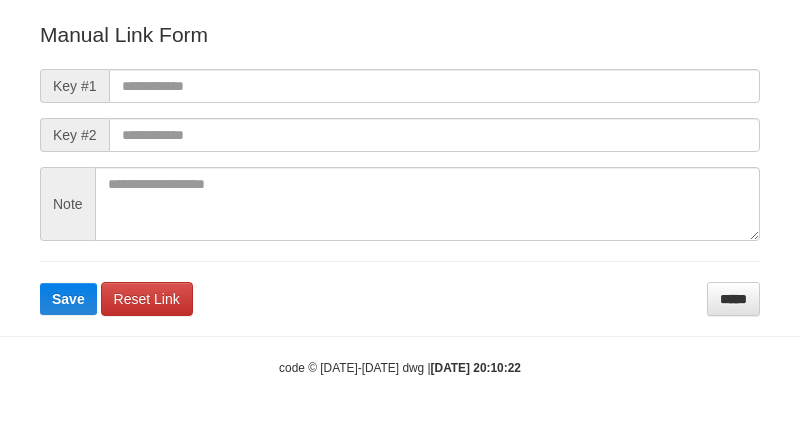 scroll, scrollTop: 222, scrollLeft: 0, axis: vertical 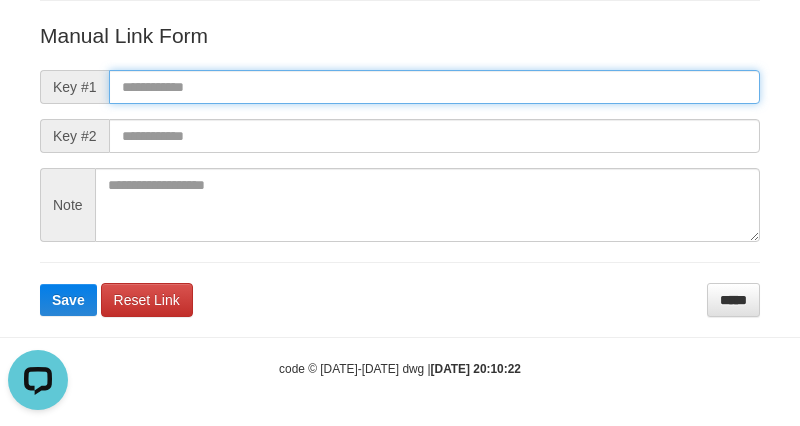 paste on "**********" 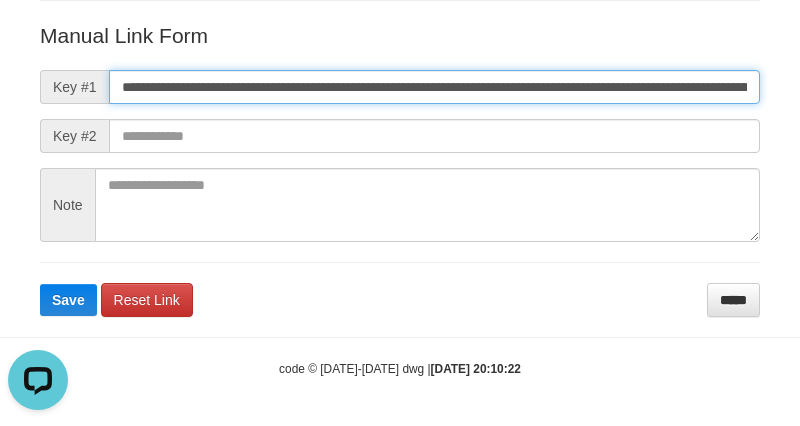 scroll, scrollTop: 0, scrollLeft: 1162, axis: horizontal 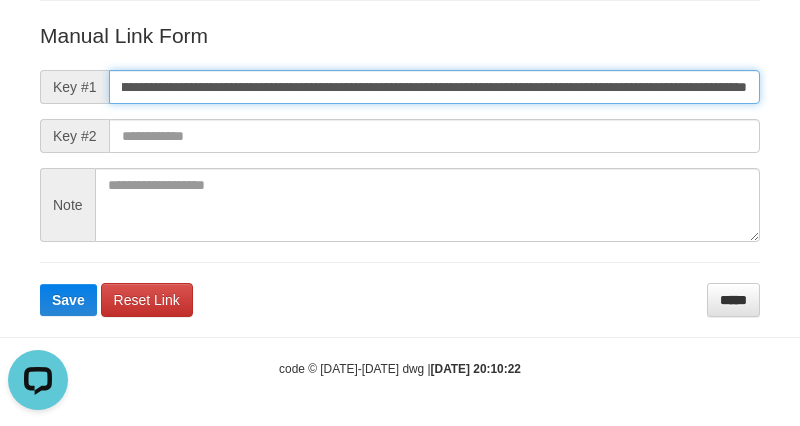 click on "**********" at bounding box center (434, 87) 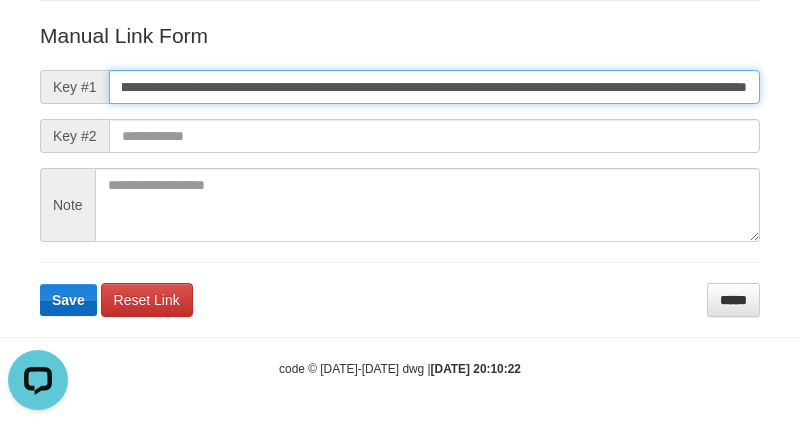 type on "**********" 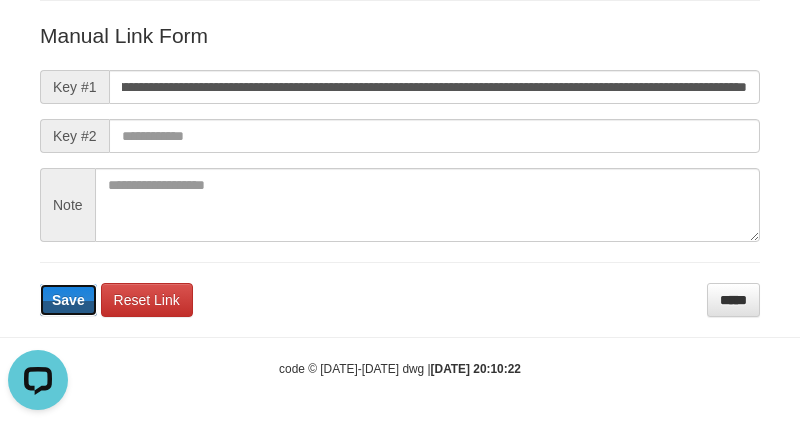 scroll, scrollTop: 0, scrollLeft: 0, axis: both 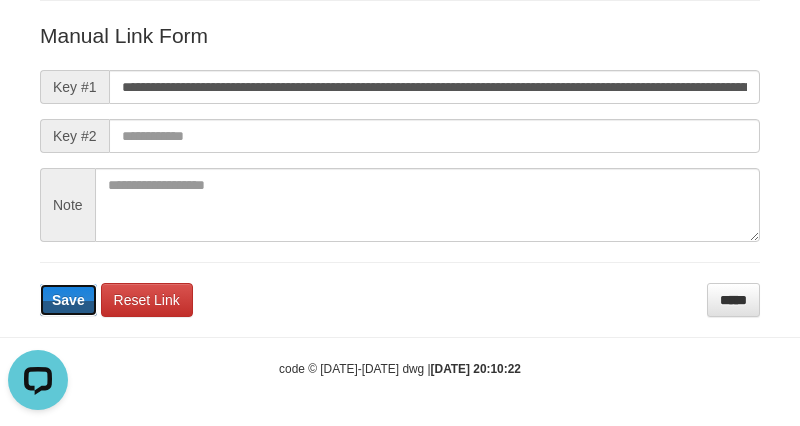 drag, startPoint x: 66, startPoint y: 308, endPoint x: 50, endPoint y: 234, distance: 75.70998 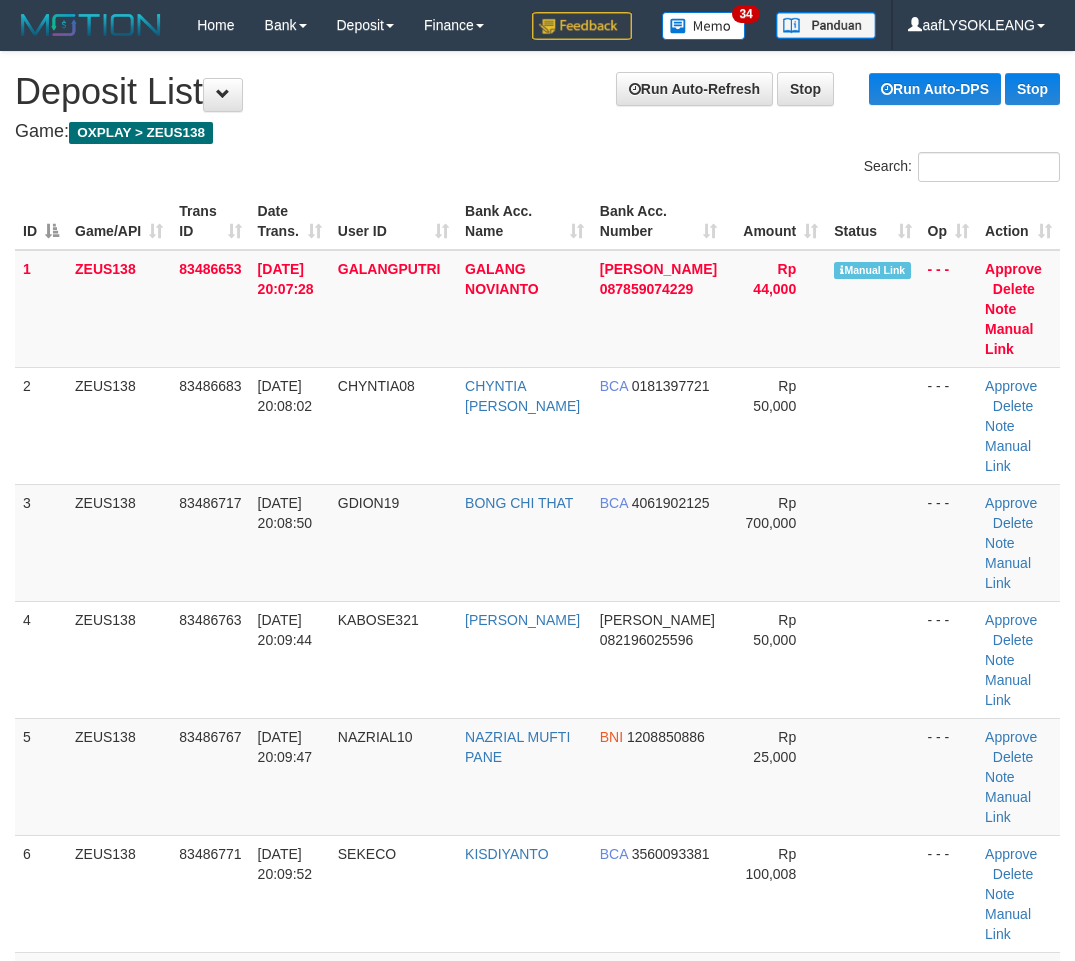 scroll, scrollTop: 0, scrollLeft: 41, axis: horizontal 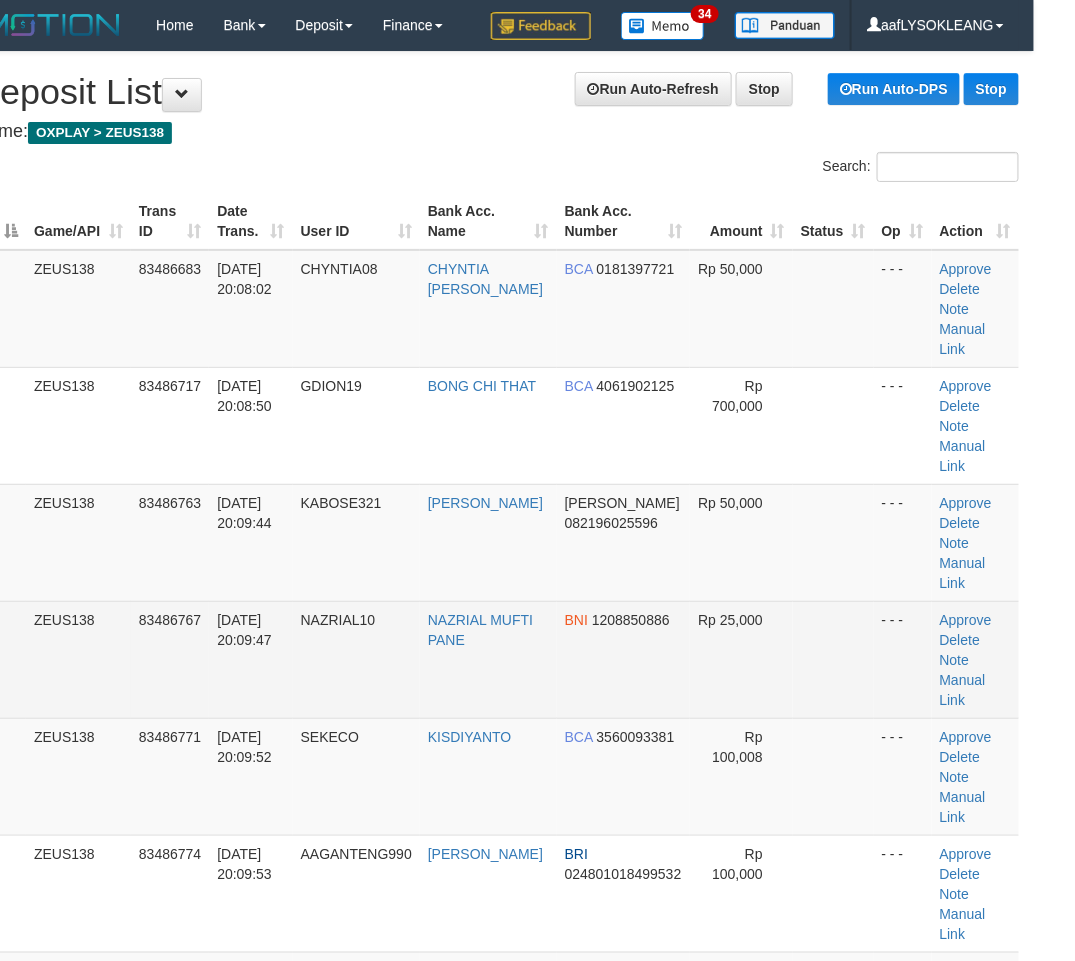 drag, startPoint x: 867, startPoint y: 601, endPoint x: 884, endPoint y: 601, distance: 17 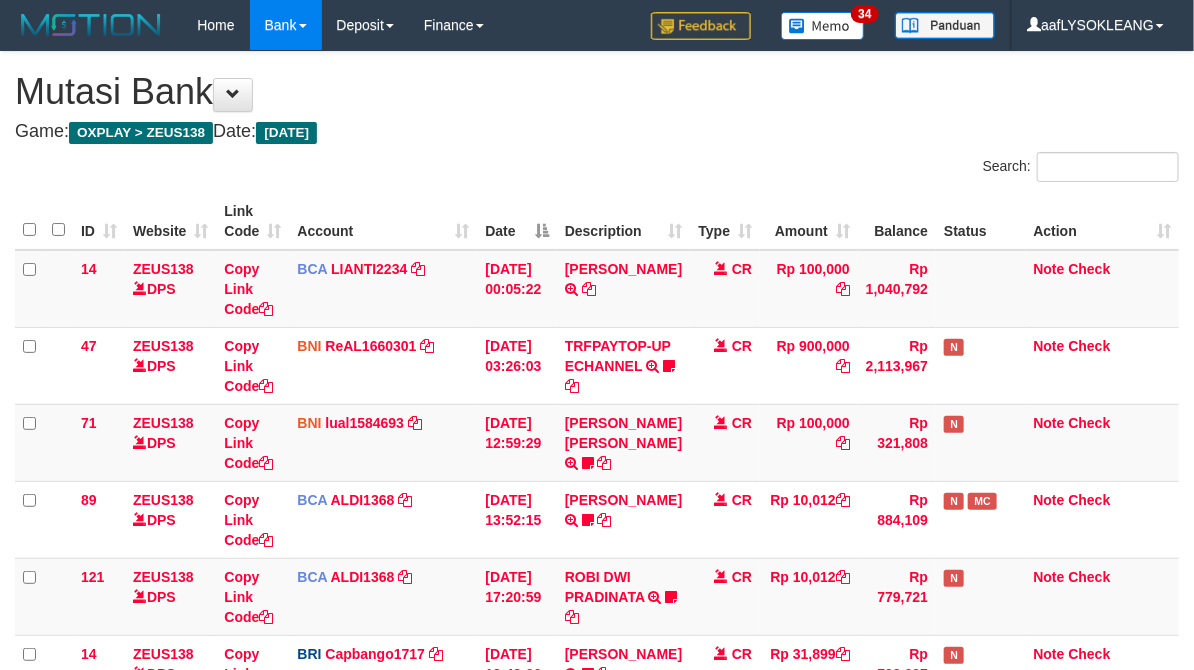 scroll, scrollTop: 394, scrollLeft: 0, axis: vertical 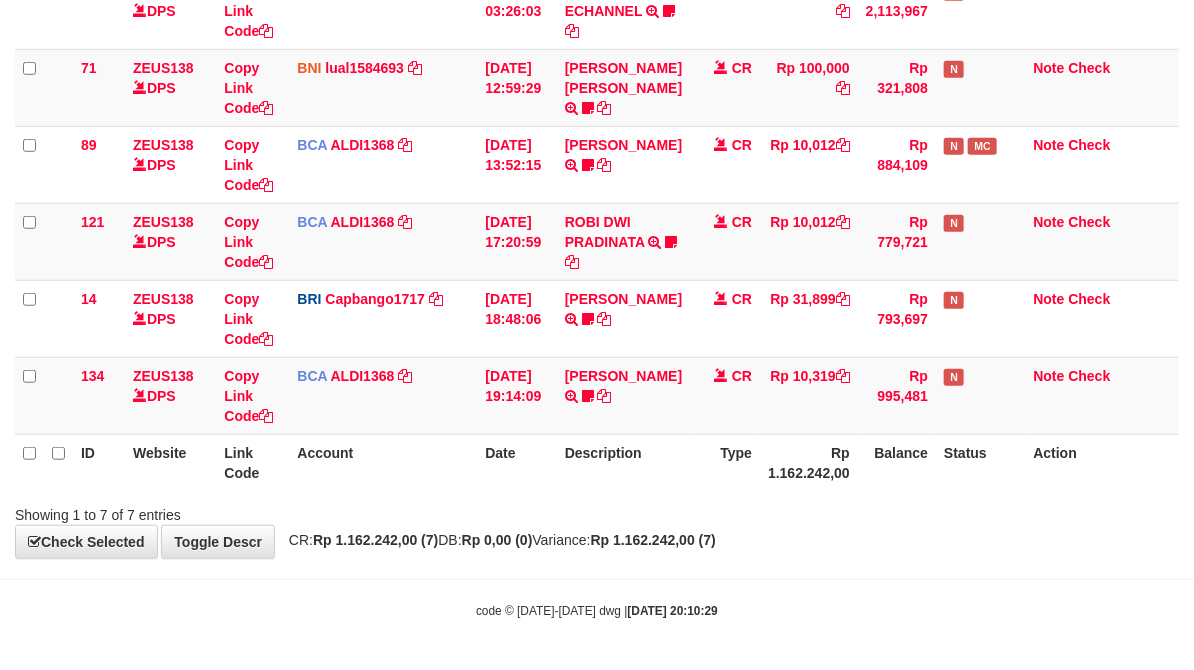 click on "Description" at bounding box center [623, 462] 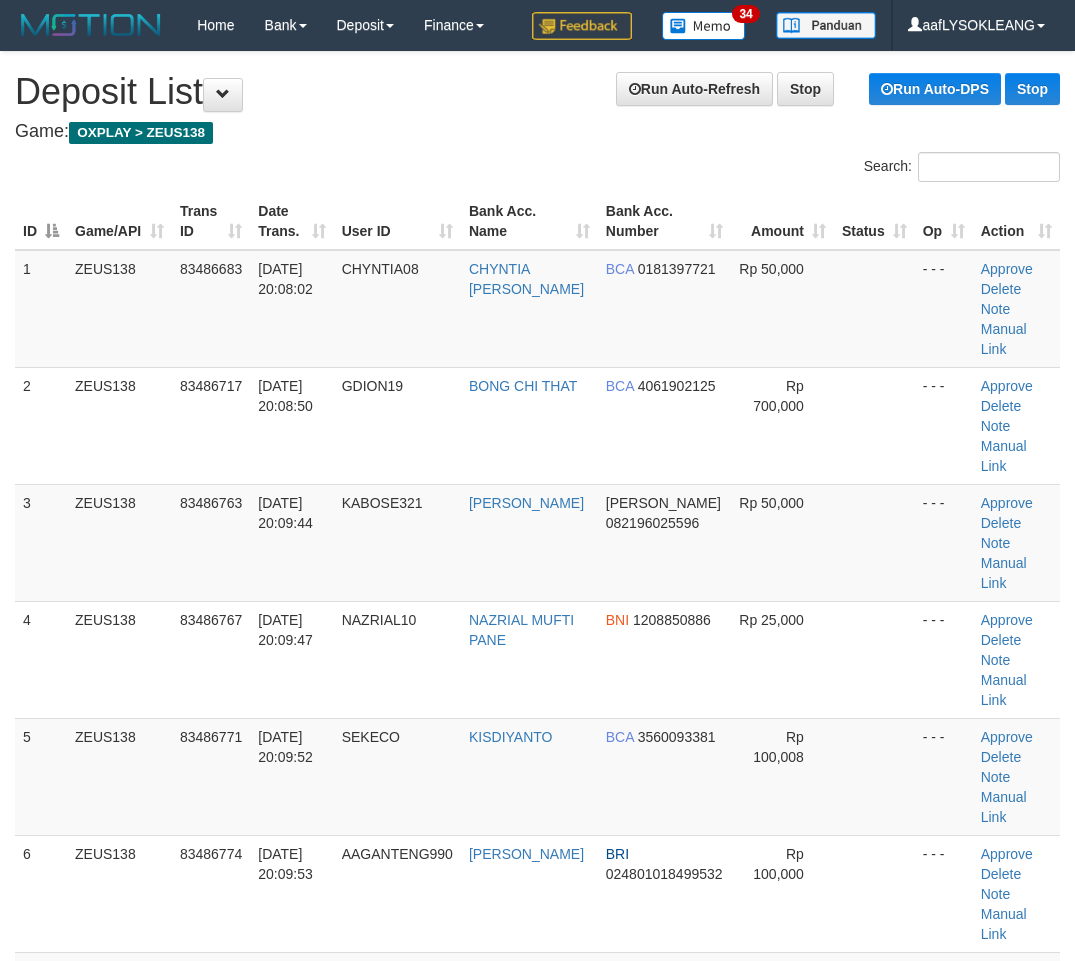 scroll, scrollTop: 0, scrollLeft: 41, axis: horizontal 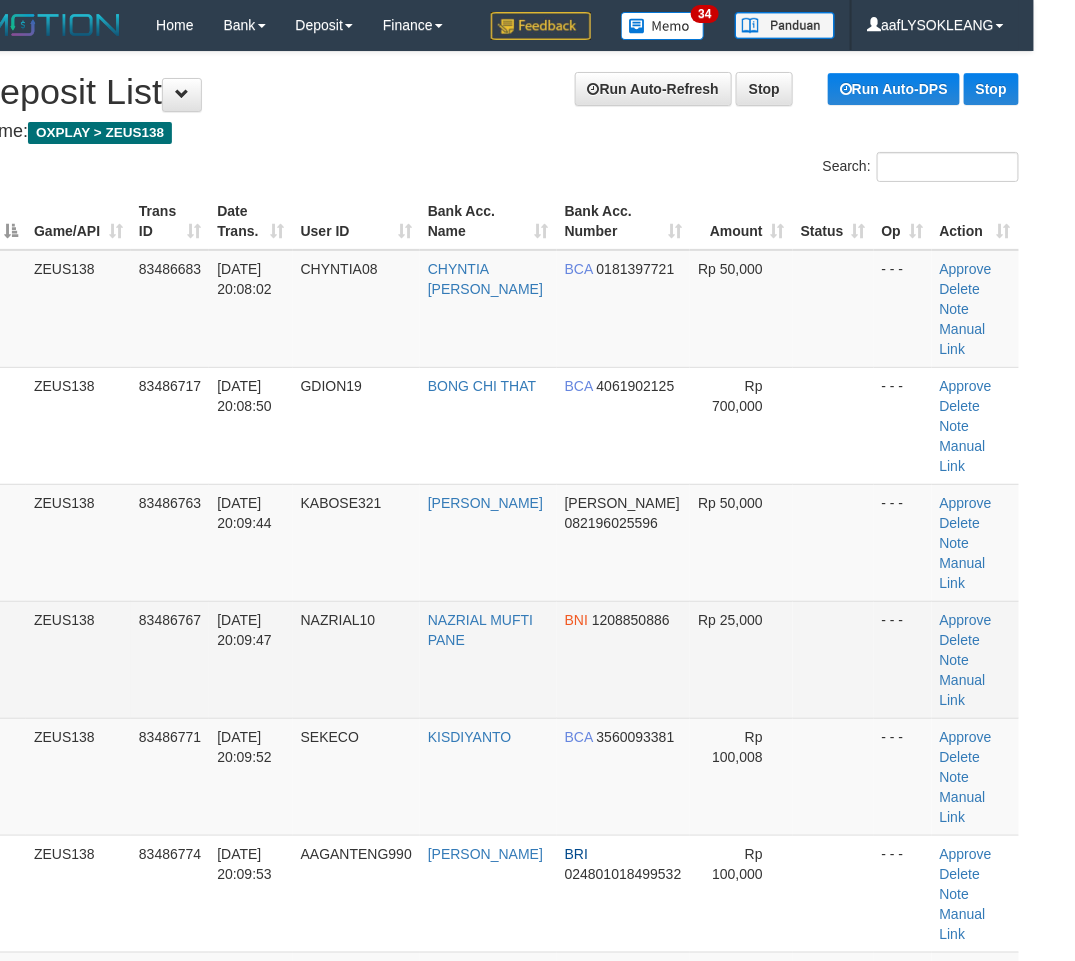 click on "BNI
1208850886" at bounding box center [623, 659] 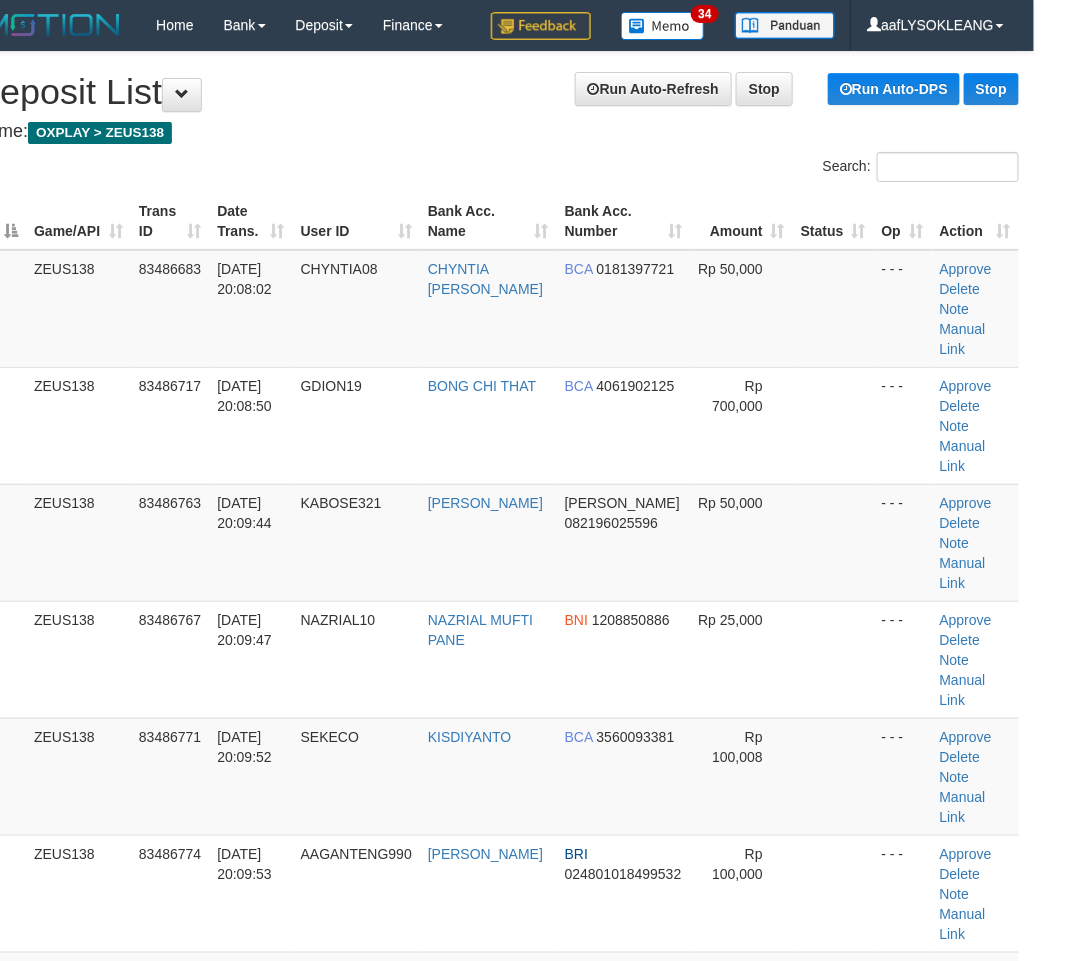 scroll, scrollTop: 1036, scrollLeft: 41, axis: both 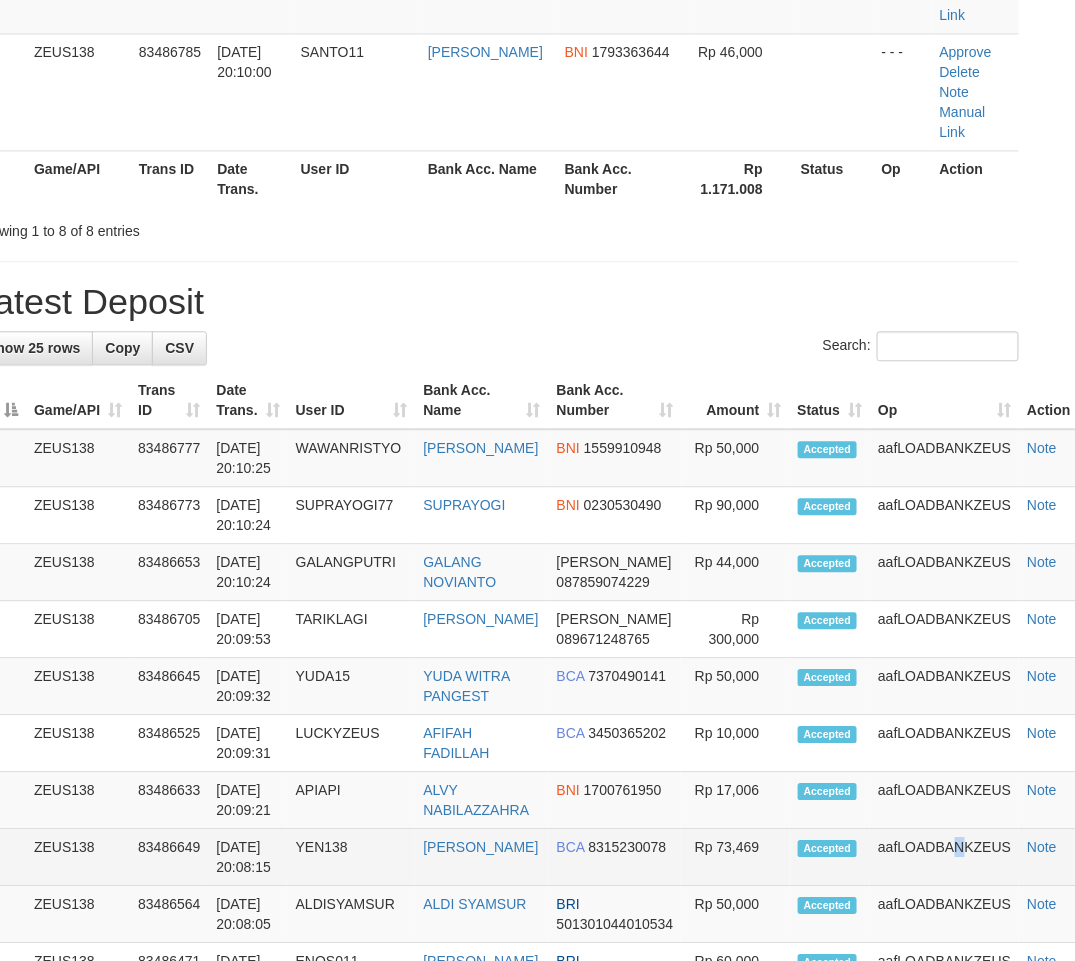 click on "aafLOADBANKZEUS" at bounding box center (944, 857) 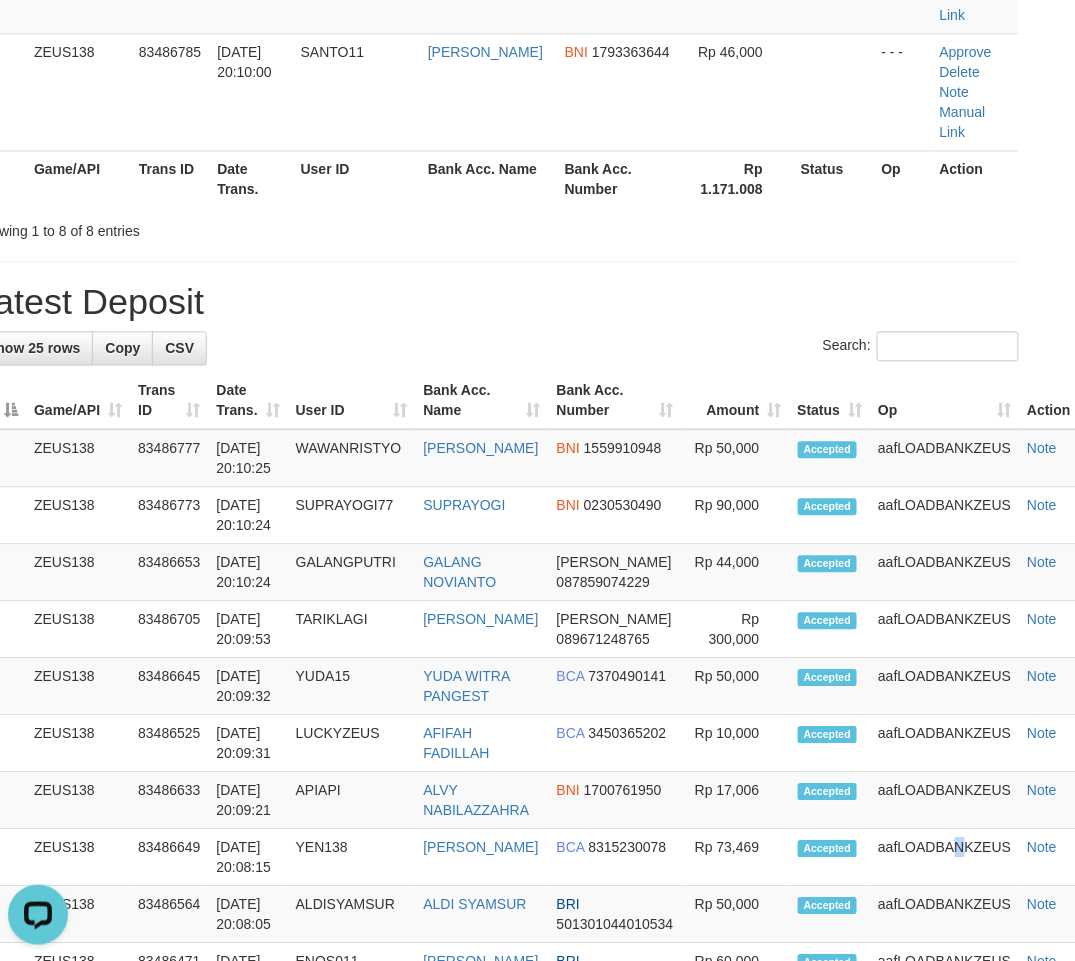 scroll, scrollTop: 0, scrollLeft: 0, axis: both 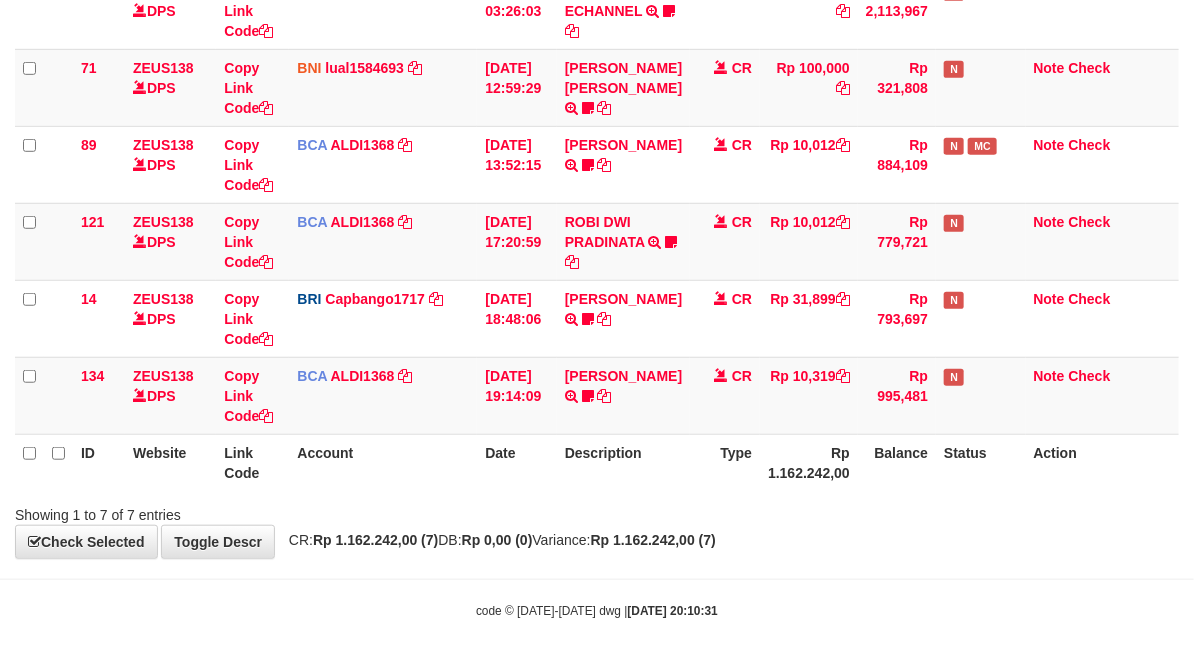 drag, startPoint x: 493, startPoint y: 504, endPoint x: 425, endPoint y: 478, distance: 72.8011 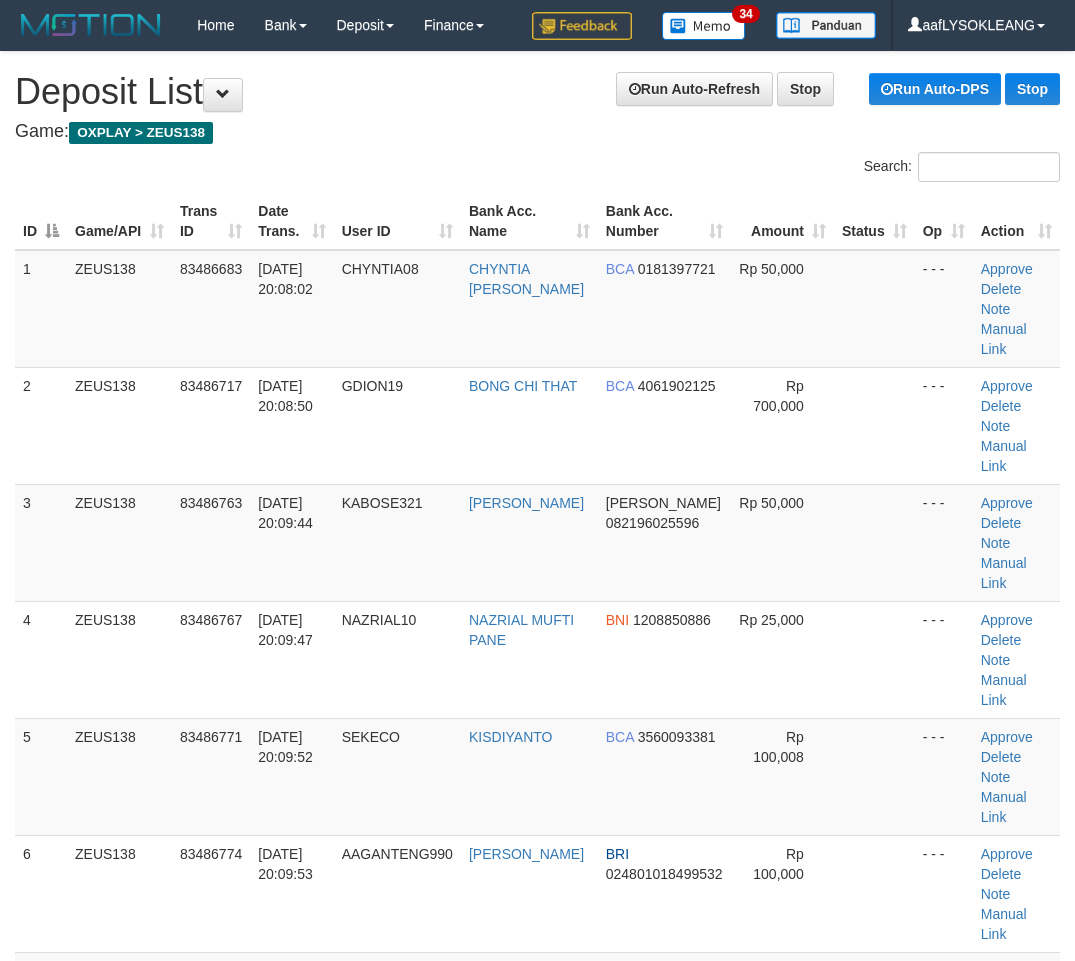 scroll, scrollTop: 328, scrollLeft: 41, axis: both 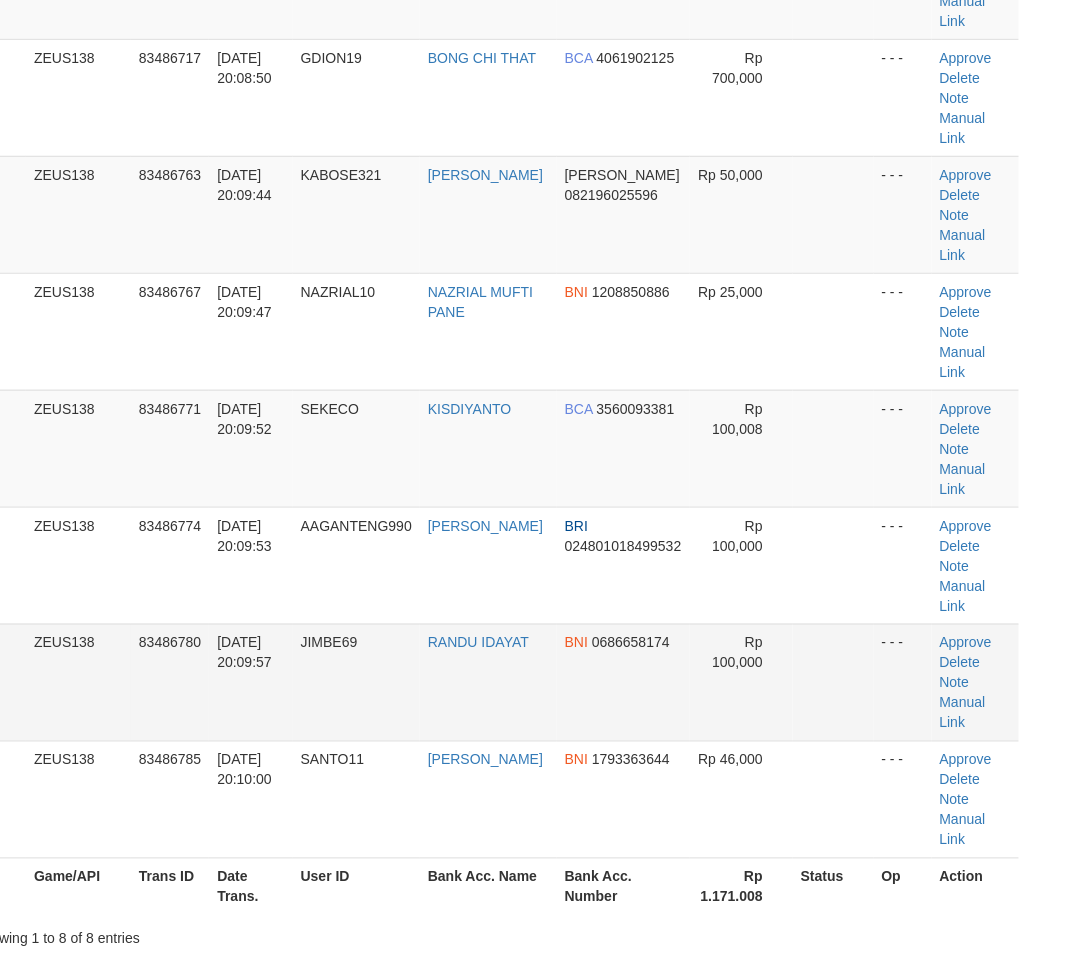 drag, startPoint x: 835, startPoint y: 564, endPoint x: 870, endPoint y: 570, distance: 35.510563 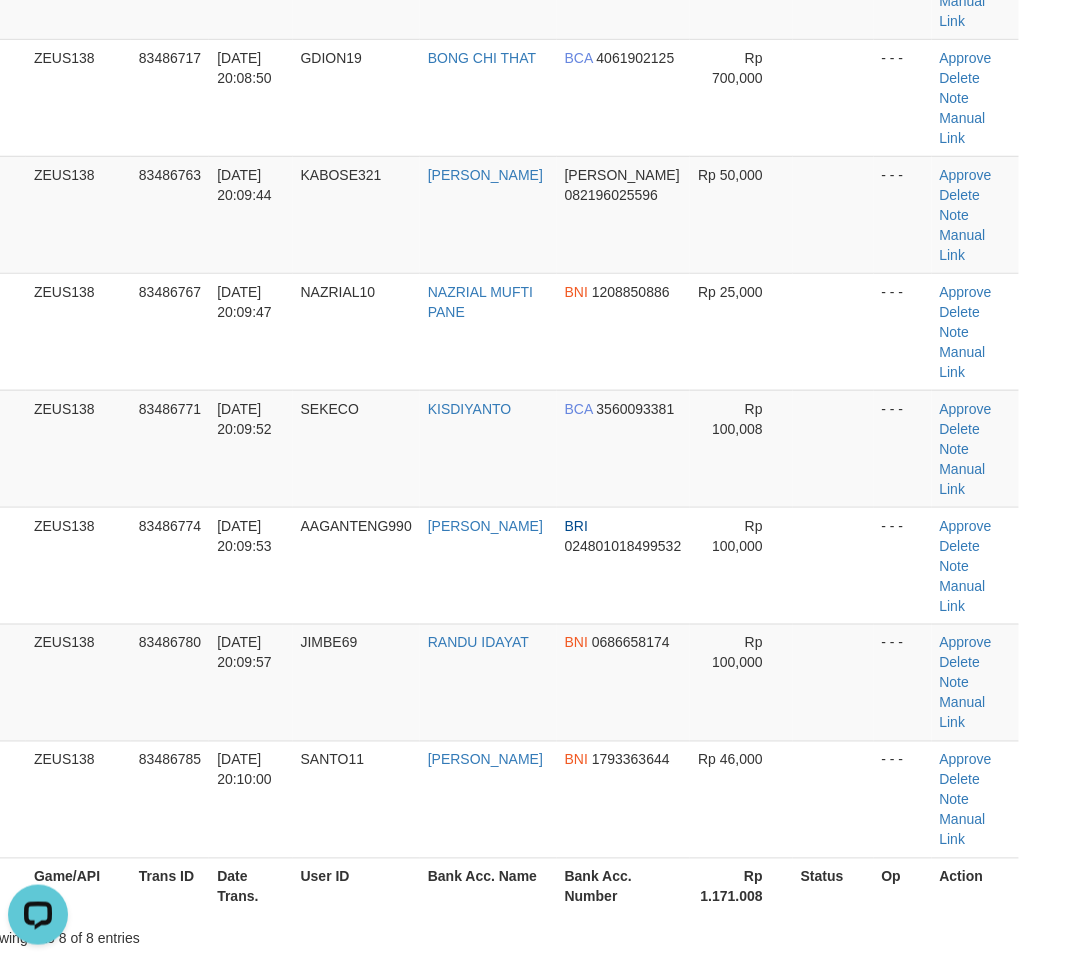 scroll, scrollTop: 0, scrollLeft: 0, axis: both 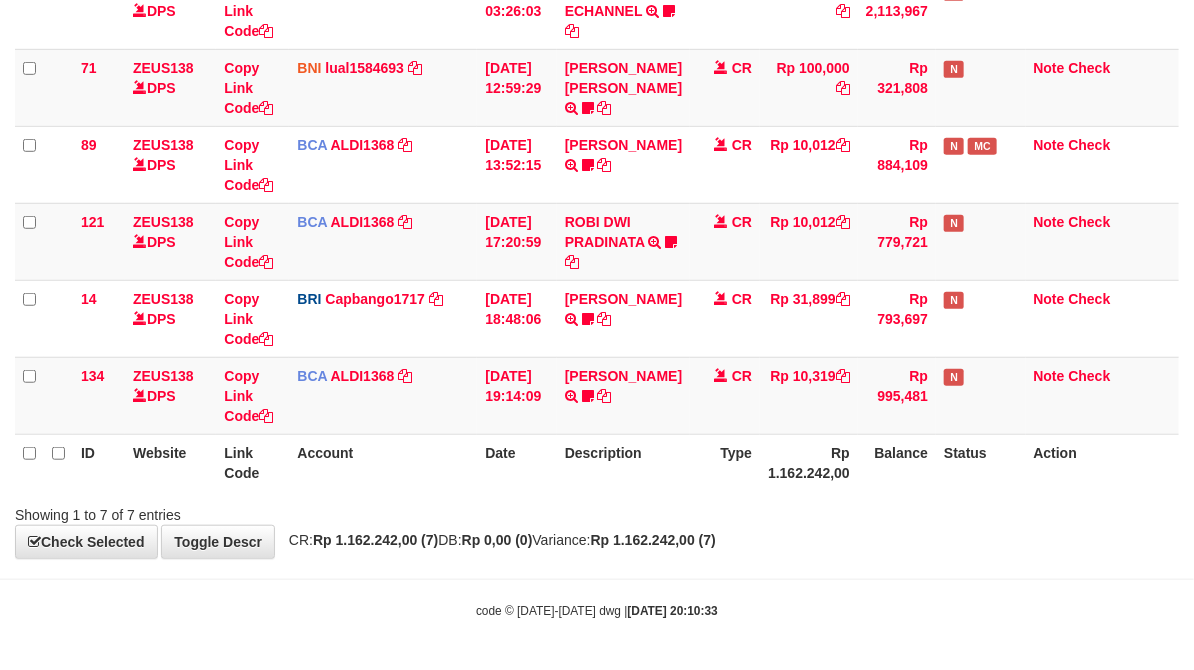 click on "Showing 1 to 7 of 7 entries" at bounding box center (597, 511) 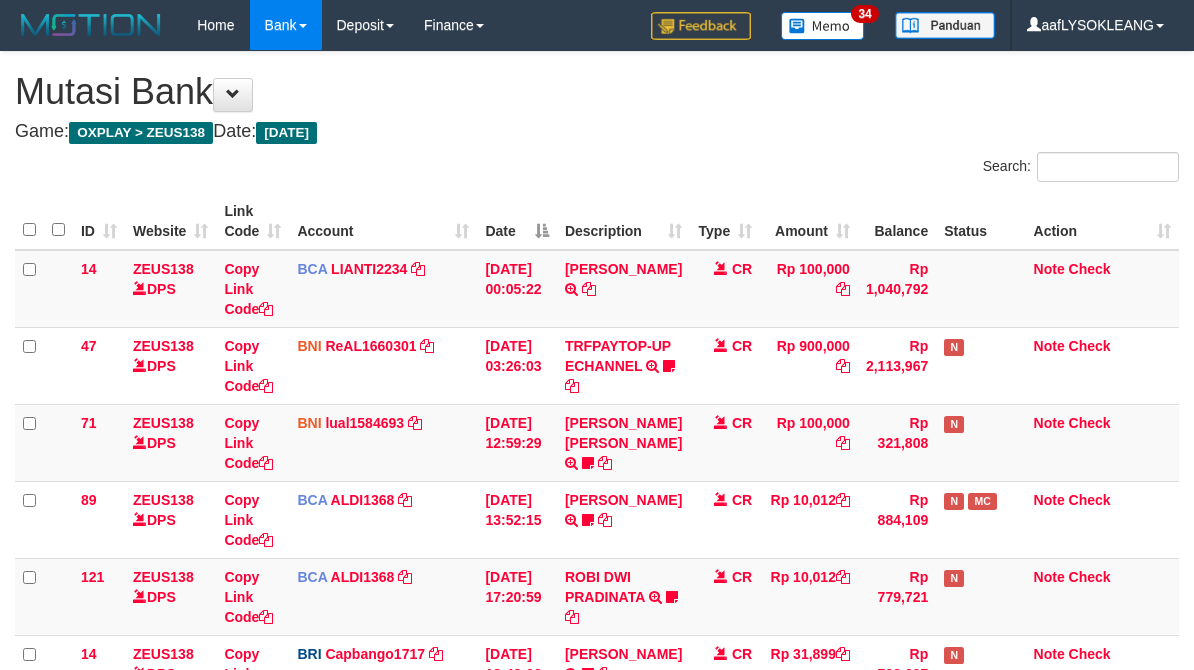 scroll, scrollTop: 394, scrollLeft: 0, axis: vertical 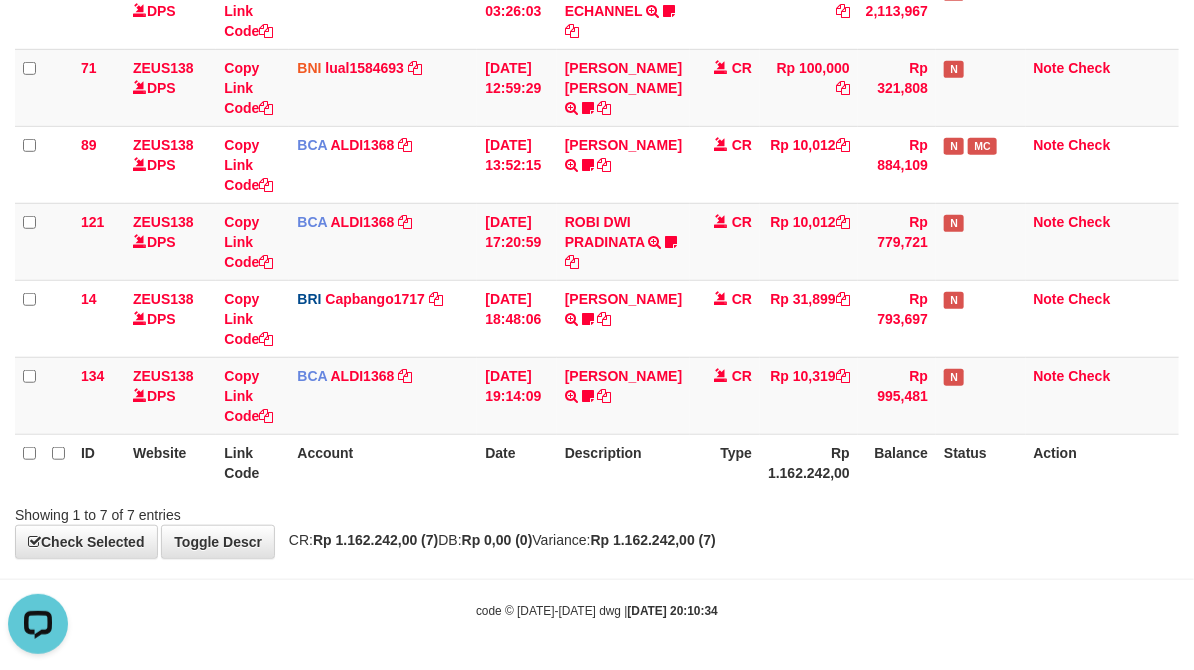 drag, startPoint x: 971, startPoint y: 536, endPoint x: 963, endPoint y: 511, distance: 26.24881 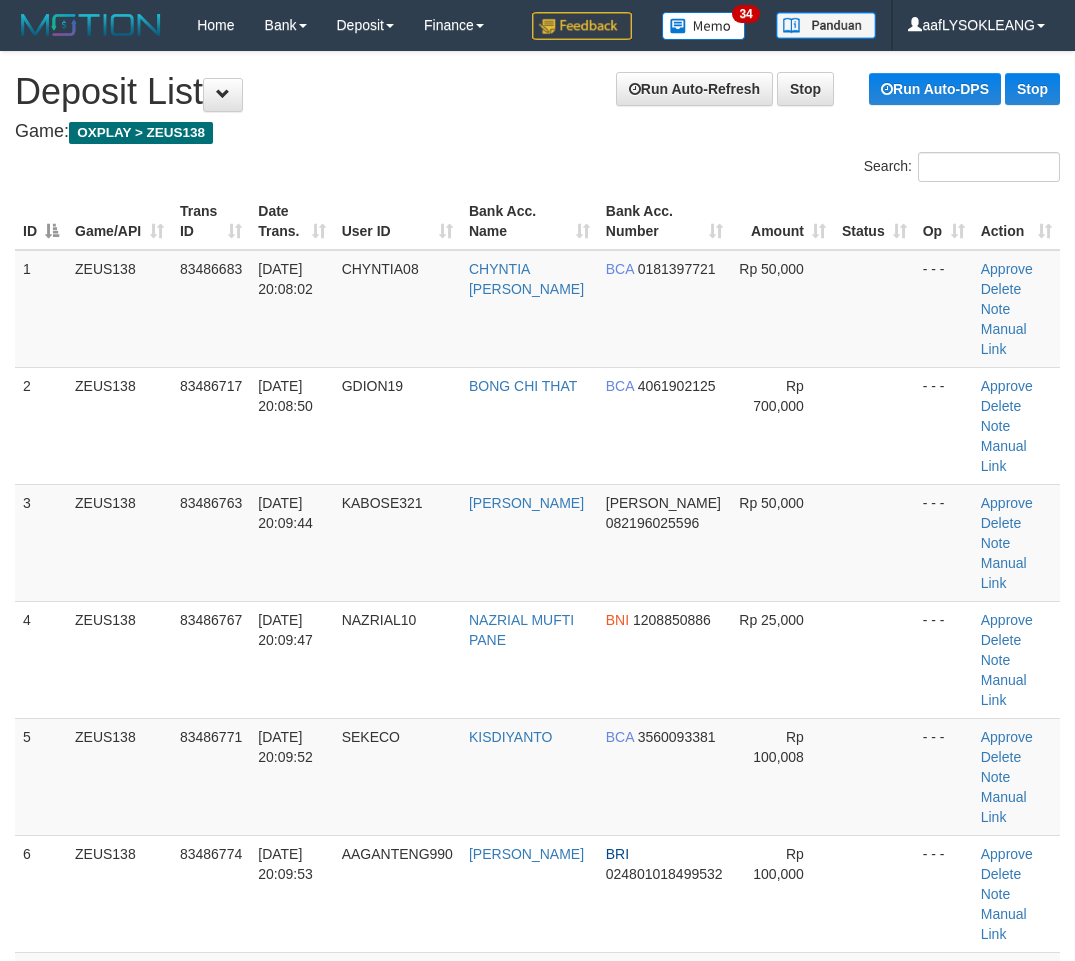 scroll, scrollTop: 0, scrollLeft: 41, axis: horizontal 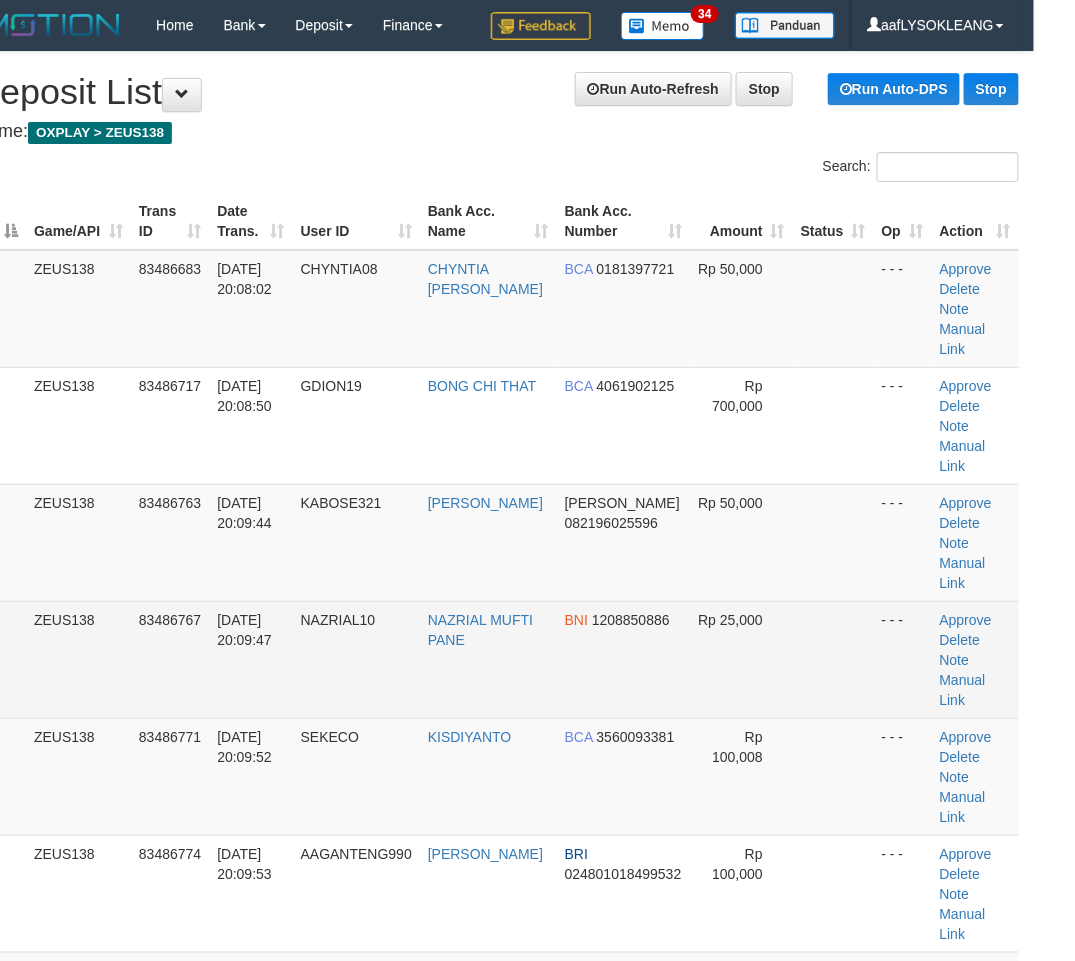 drag, startPoint x: 0, startPoint y: 0, endPoint x: 877, endPoint y: 568, distance: 1044.8699 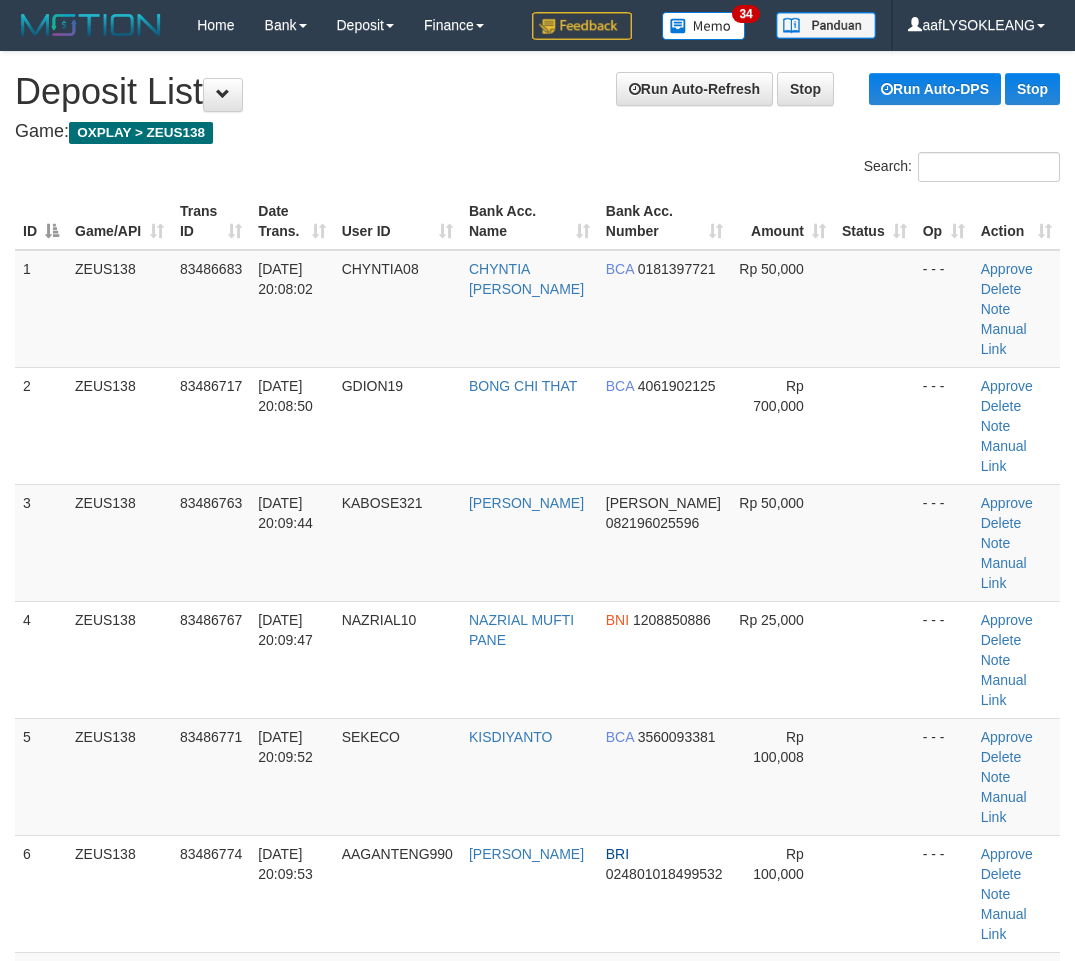 scroll, scrollTop: 0, scrollLeft: 41, axis: horizontal 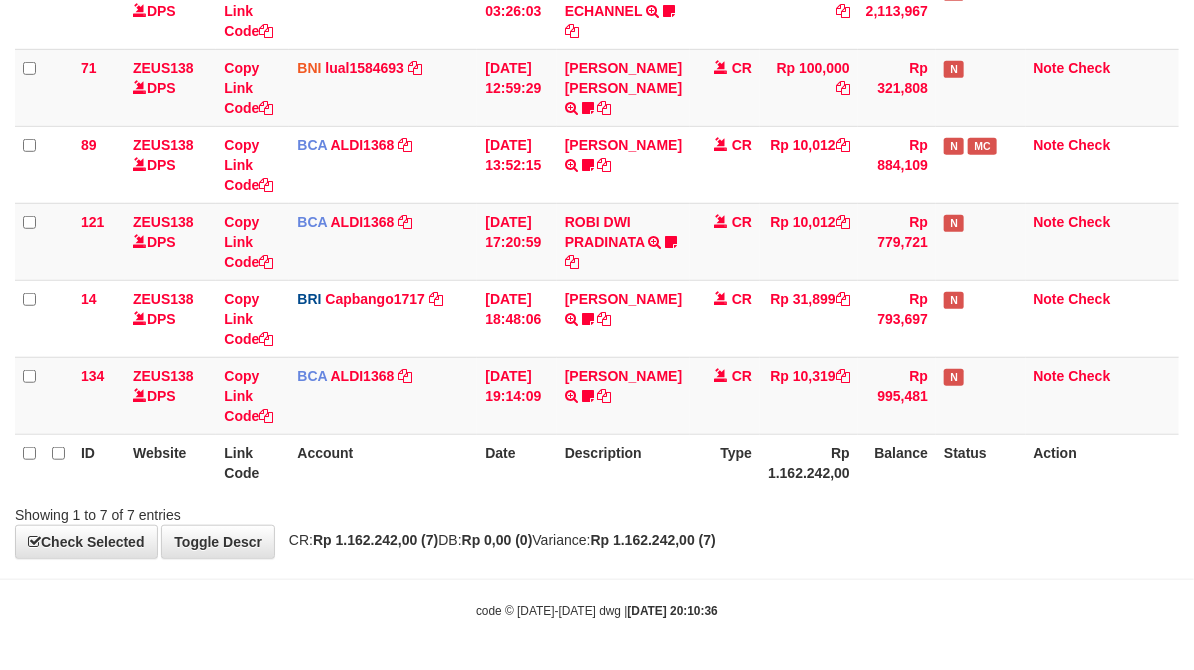 click on "**********" at bounding box center [597, 127] 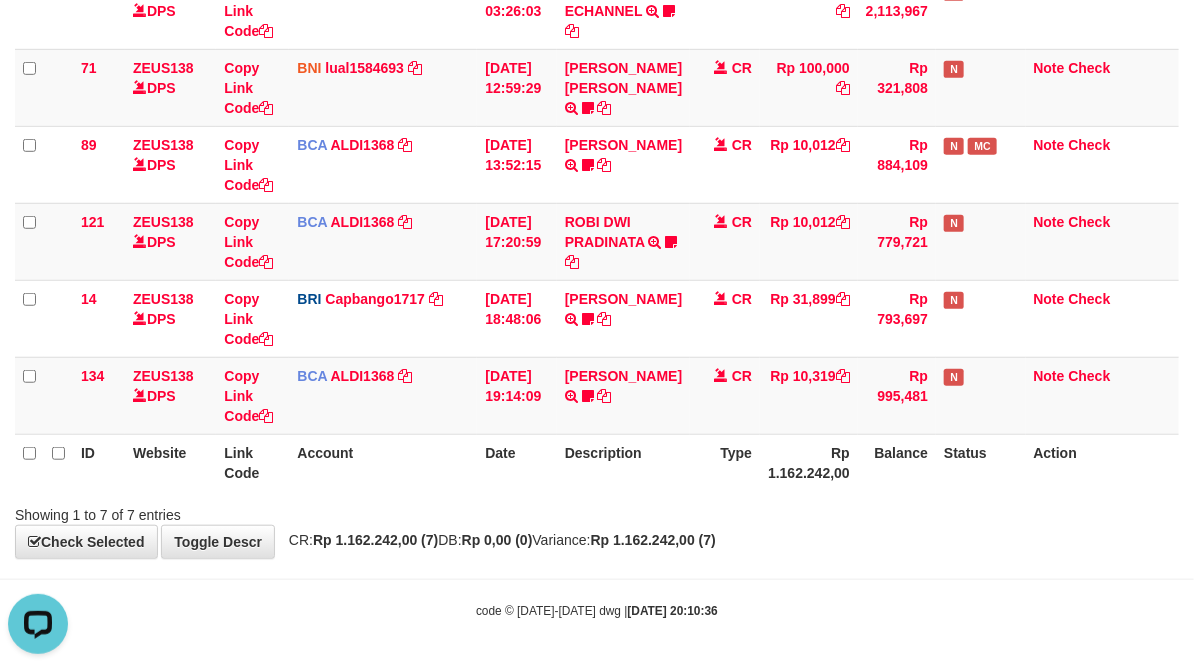scroll, scrollTop: 0, scrollLeft: 0, axis: both 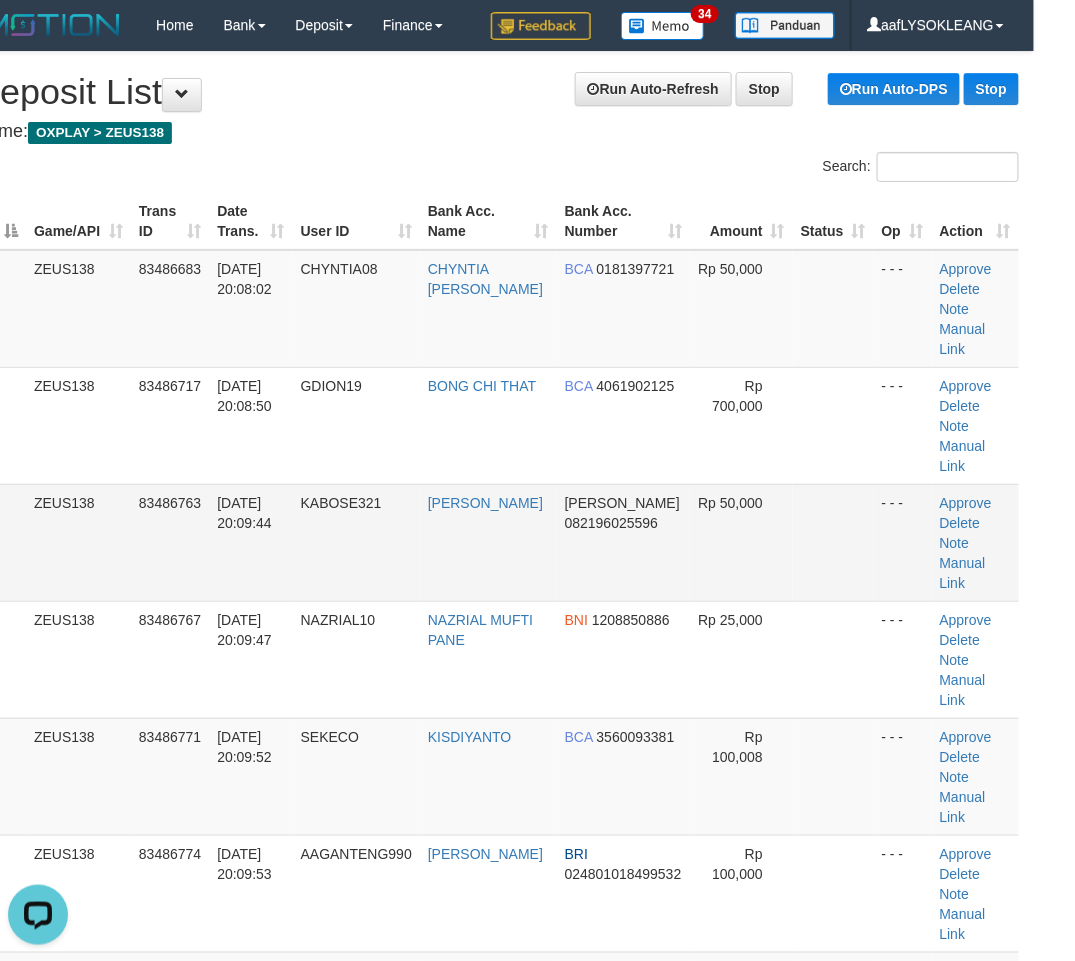 drag, startPoint x: 797, startPoint y: 494, endPoint x: 822, endPoint y: 506, distance: 27.730848 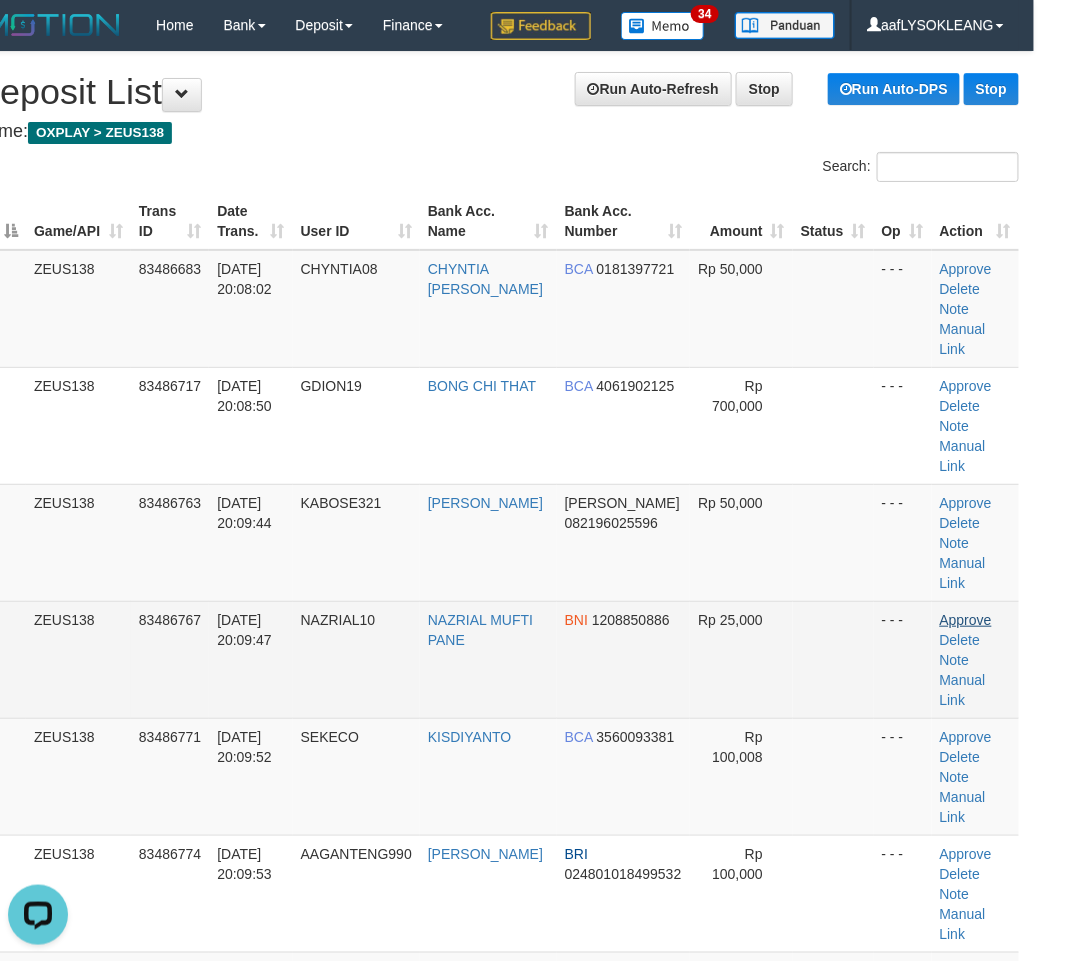 drag, startPoint x: 822, startPoint y: 506, endPoint x: 934, endPoint y: 551, distance: 120.70211 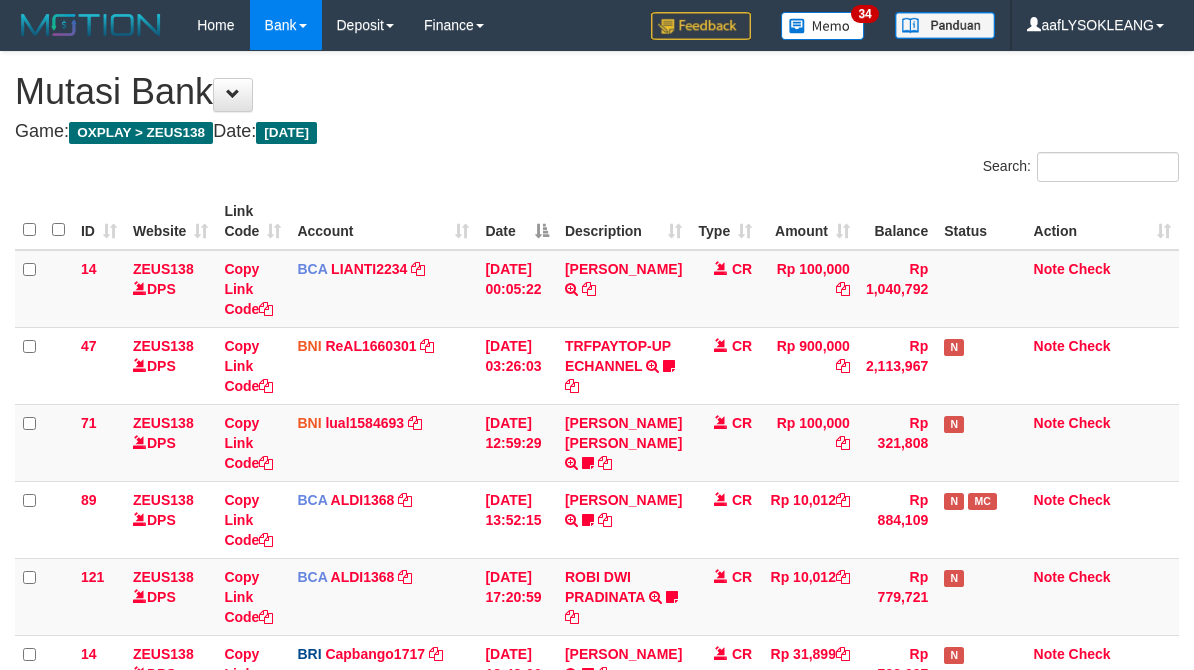 scroll, scrollTop: 394, scrollLeft: 0, axis: vertical 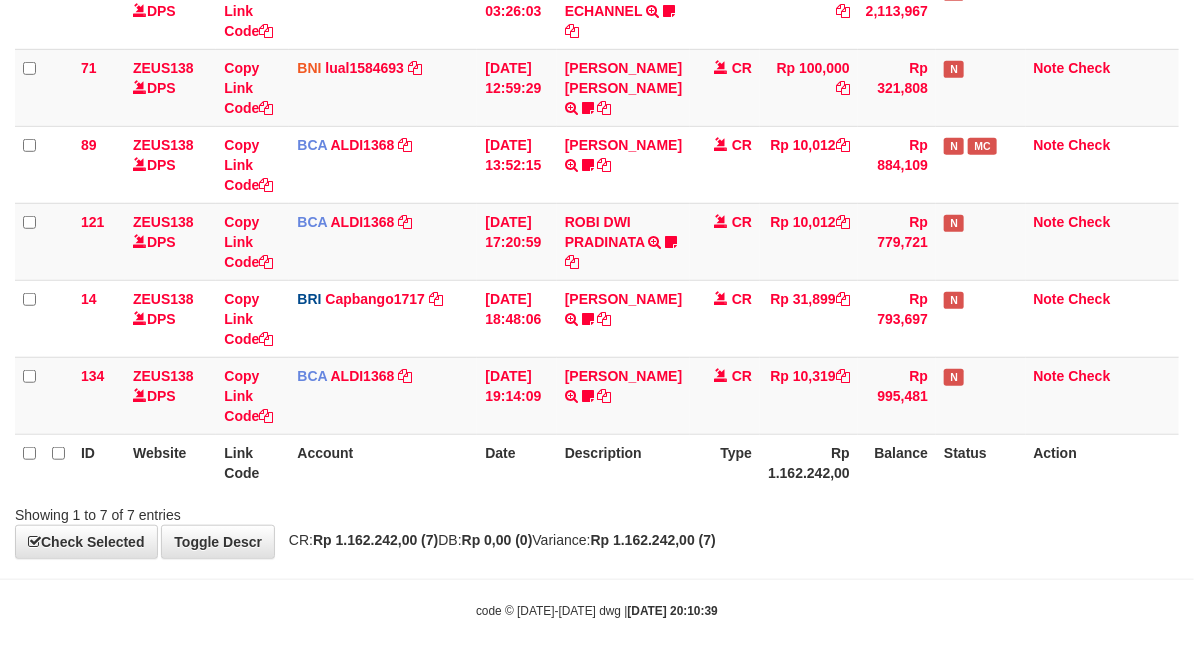 drag, startPoint x: 448, startPoint y: 462, endPoint x: 417, endPoint y: 438, distance: 39.20459 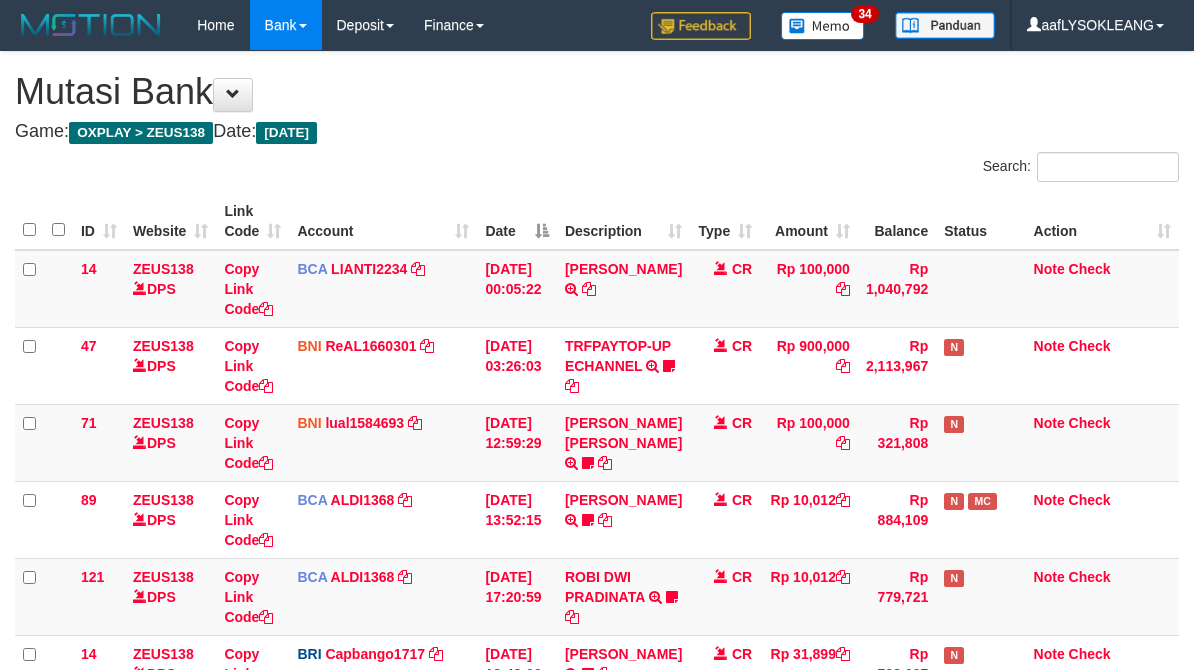 scroll, scrollTop: 394, scrollLeft: 0, axis: vertical 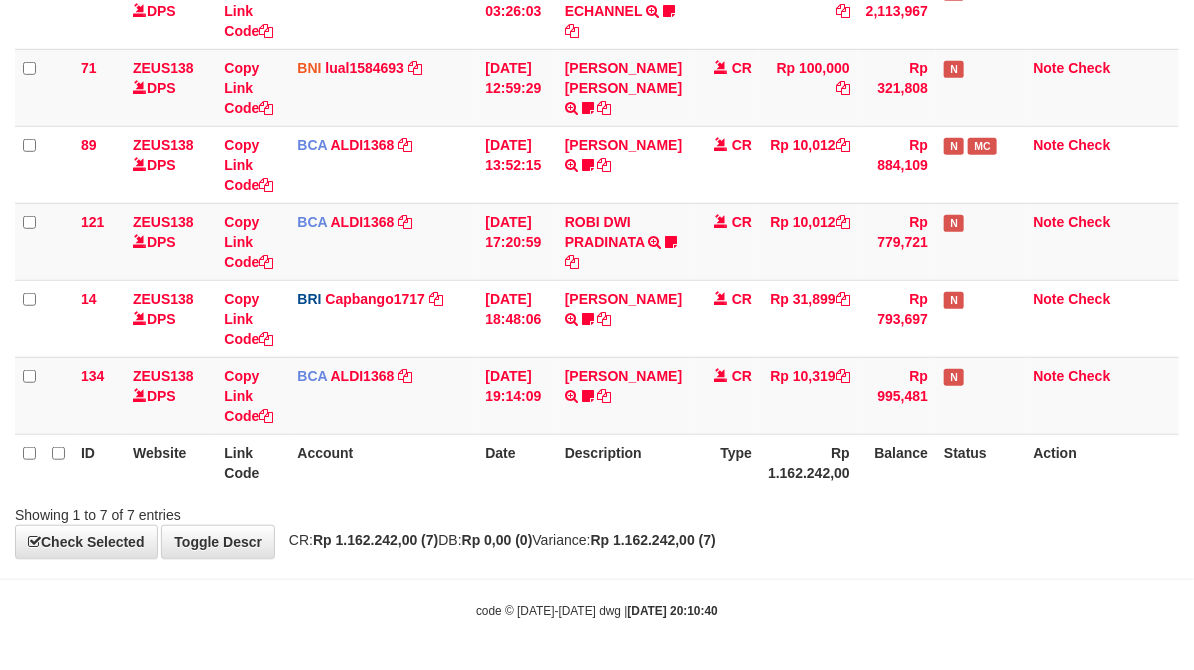 click on "Showing 1 to 7 of 7 entries" at bounding box center [249, 511] 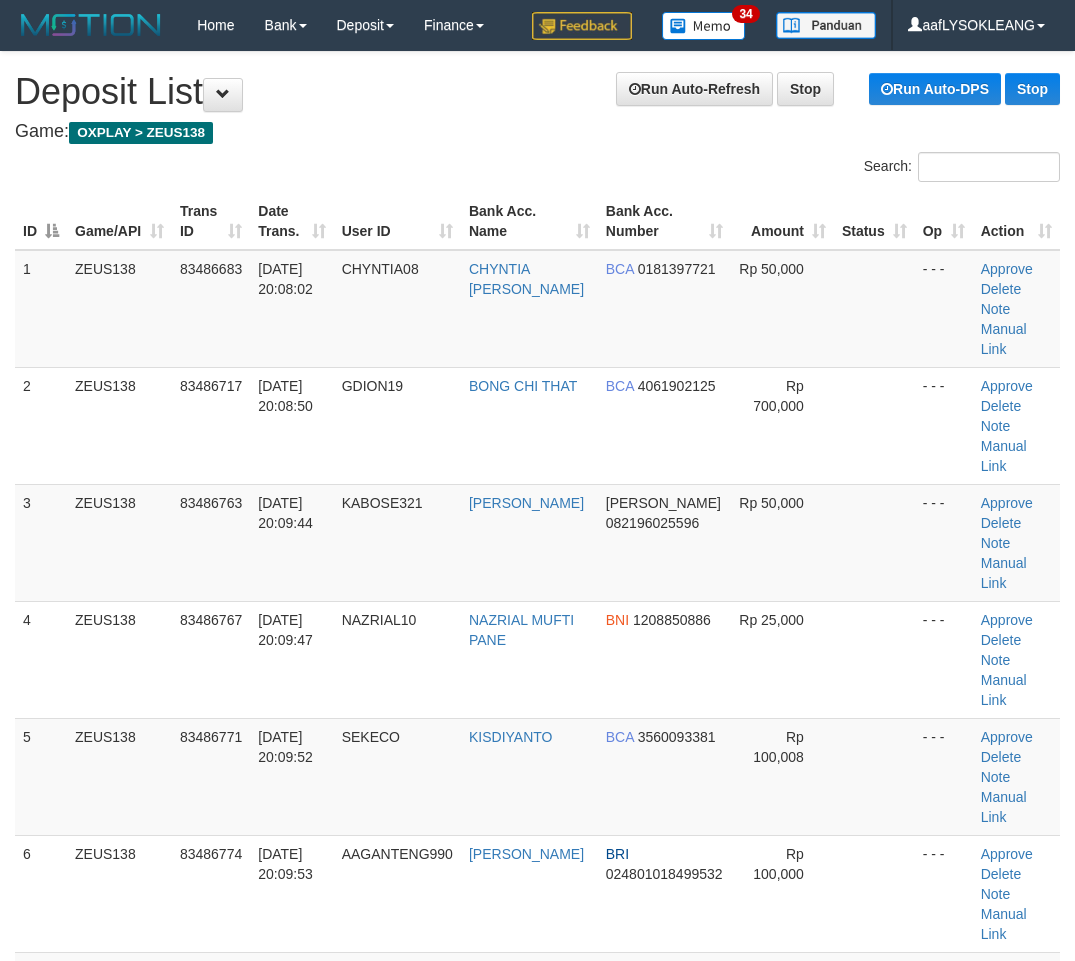 scroll, scrollTop: 0, scrollLeft: 41, axis: horizontal 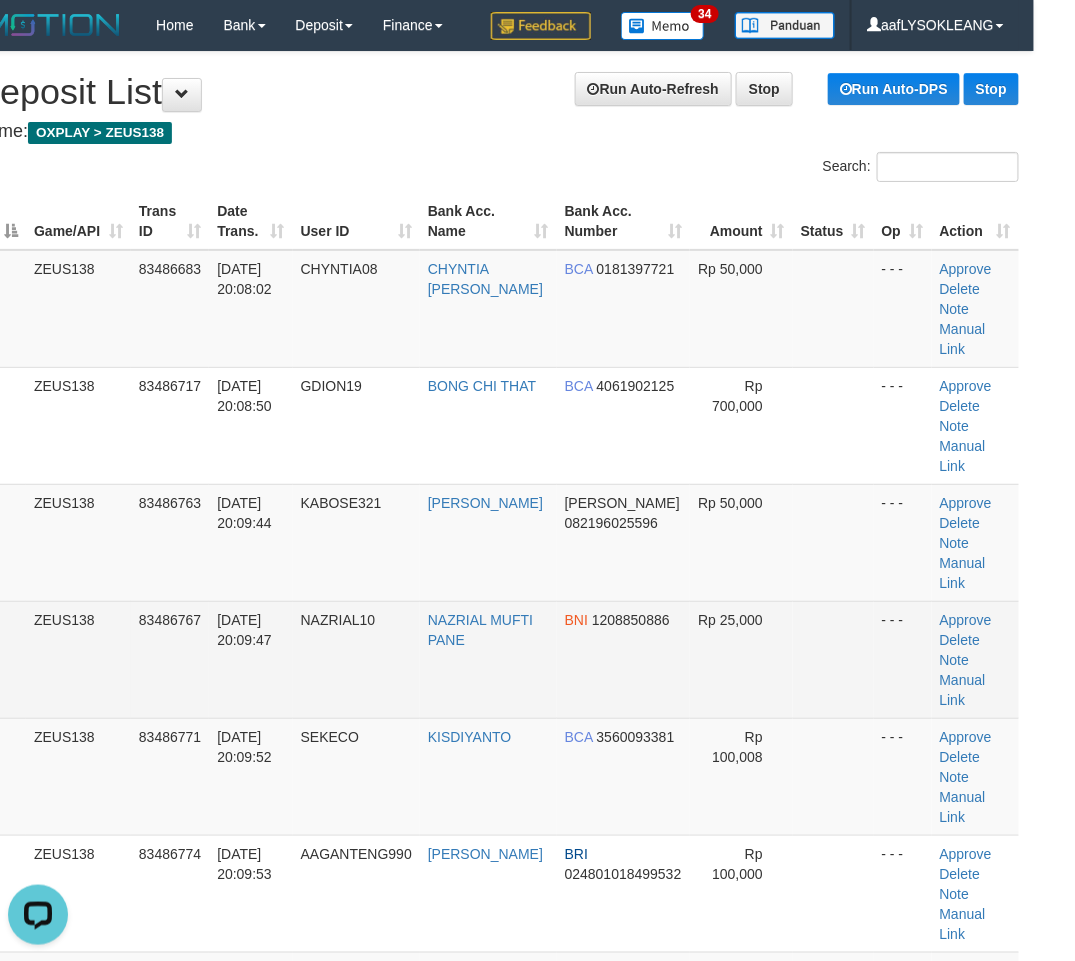 click at bounding box center [833, 659] 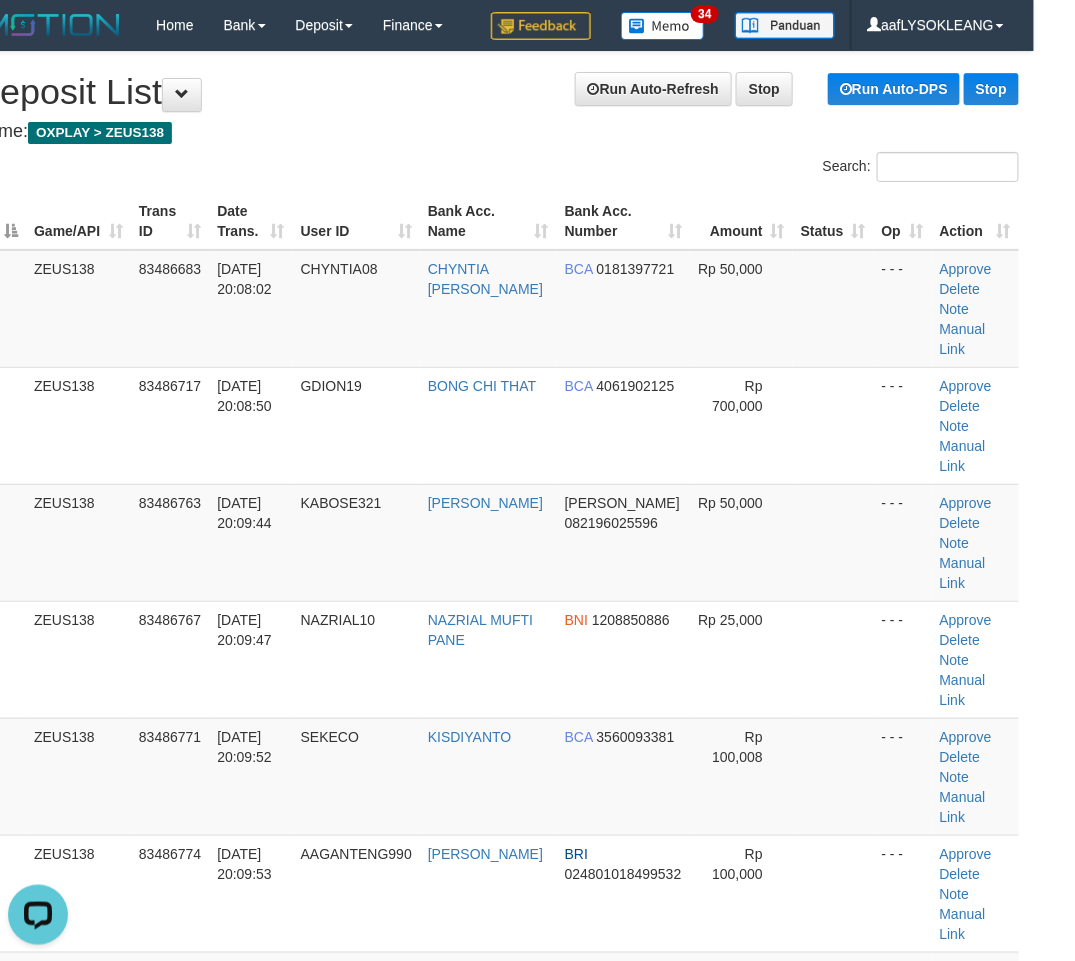 scroll, scrollTop: 147, scrollLeft: 41, axis: both 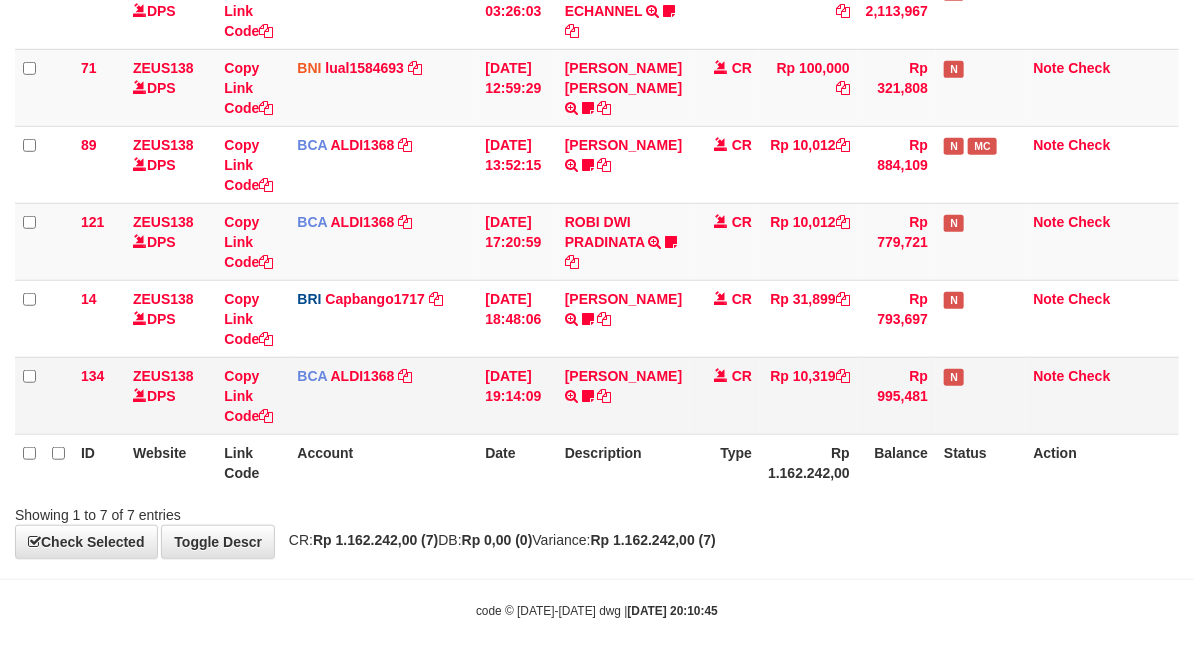 drag, startPoint x: 946, startPoint y: 544, endPoint x: 307, endPoint y: 387, distance: 658.0046 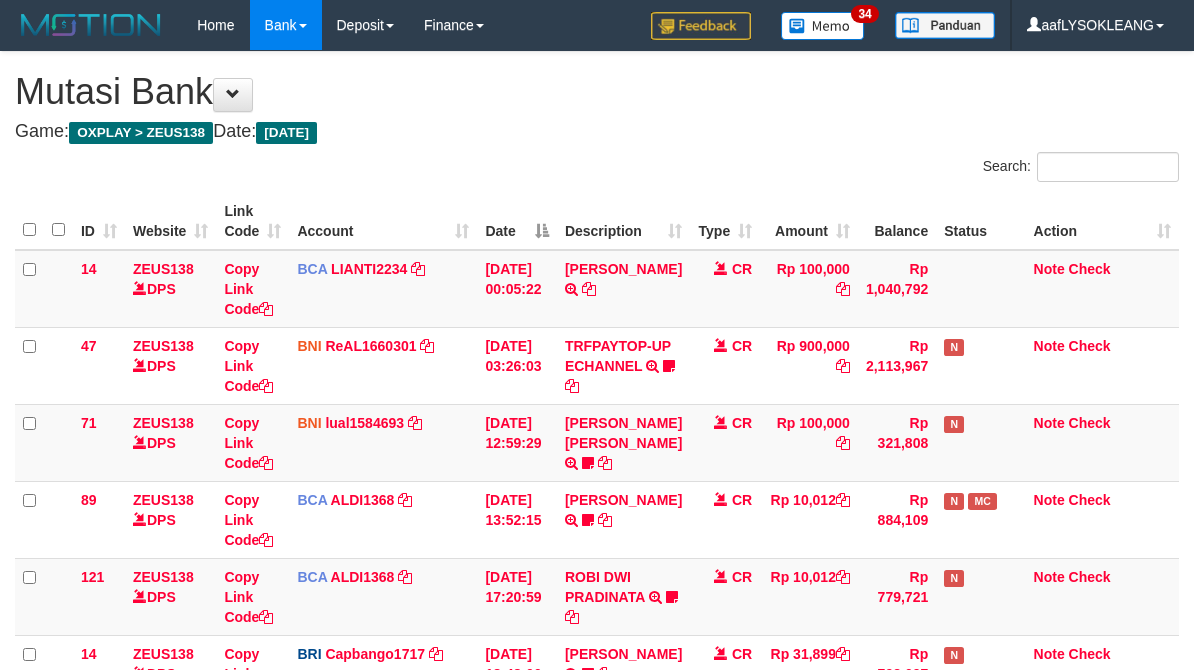 scroll, scrollTop: 394, scrollLeft: 0, axis: vertical 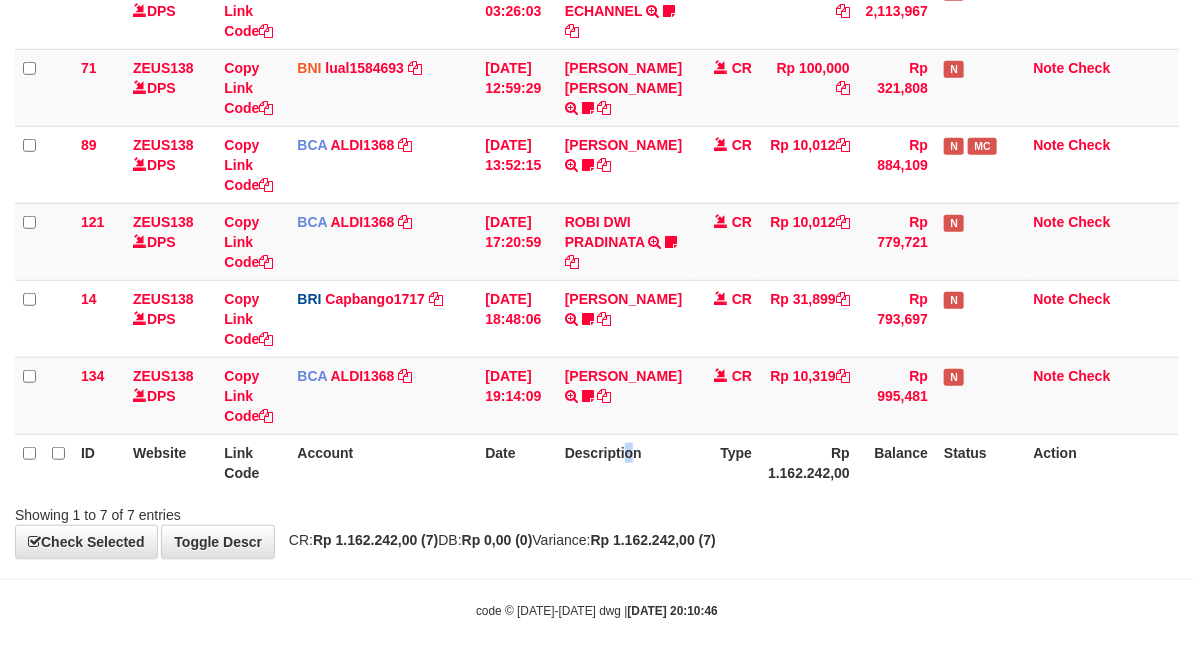 click on "Description" at bounding box center (623, 462) 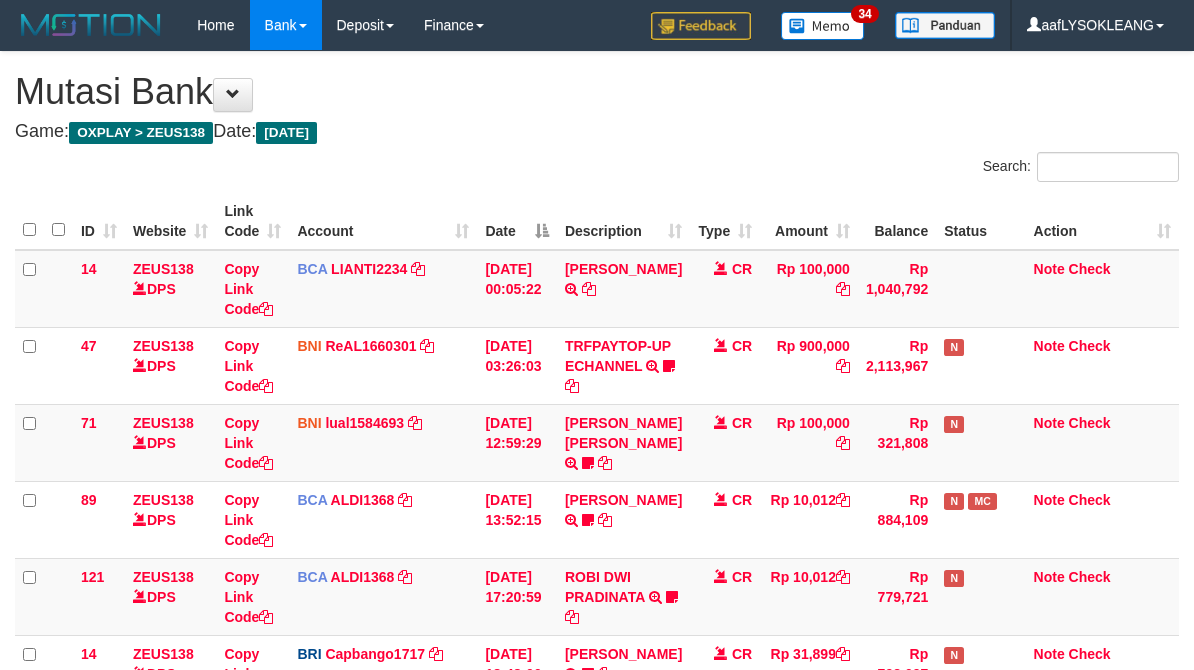 scroll, scrollTop: 394, scrollLeft: 0, axis: vertical 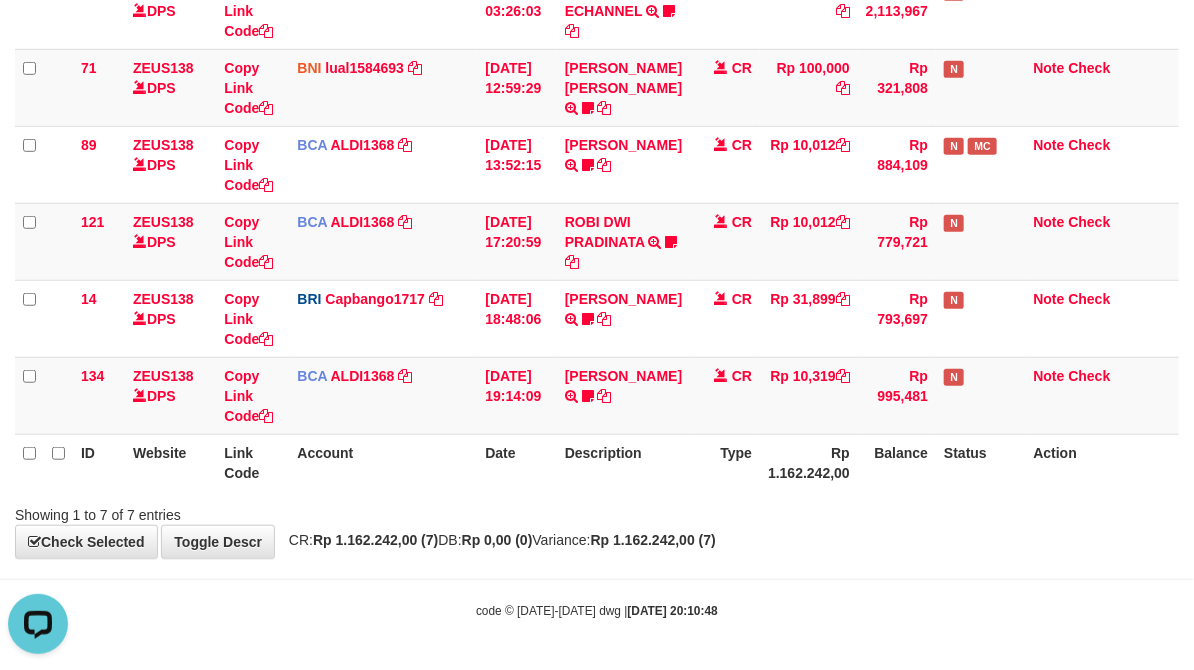 drag, startPoint x: 925, startPoint y: 563, endPoint x: 663, endPoint y: 325, distance: 353.96045 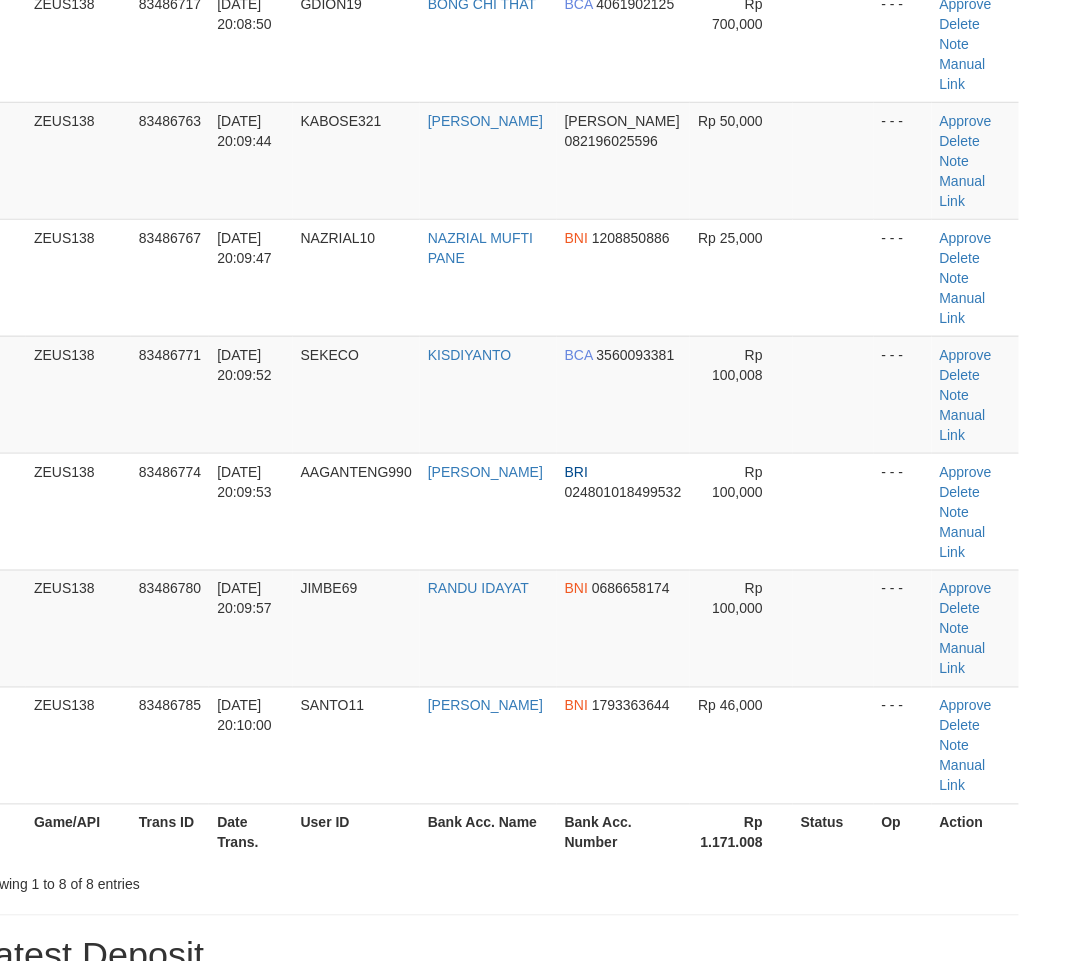 scroll, scrollTop: 147, scrollLeft: 41, axis: both 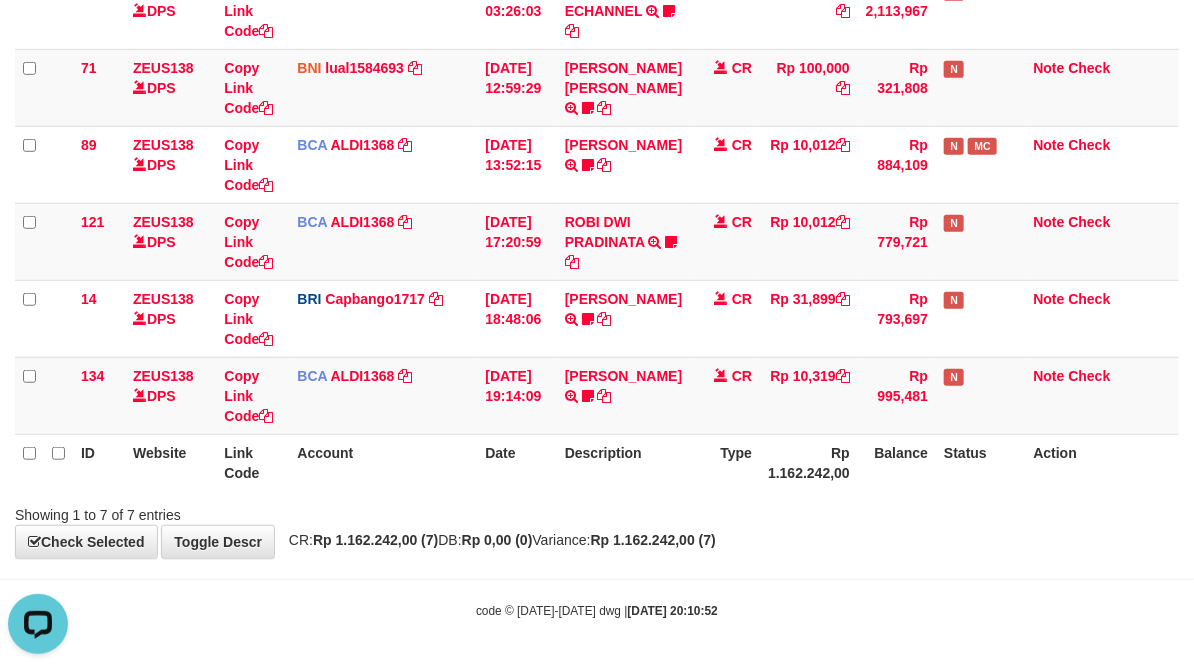 click on "ID Website Link Code Account Date Description Type Rp 1.162.242,00 Balance Status Action" at bounding box center (597, 462) 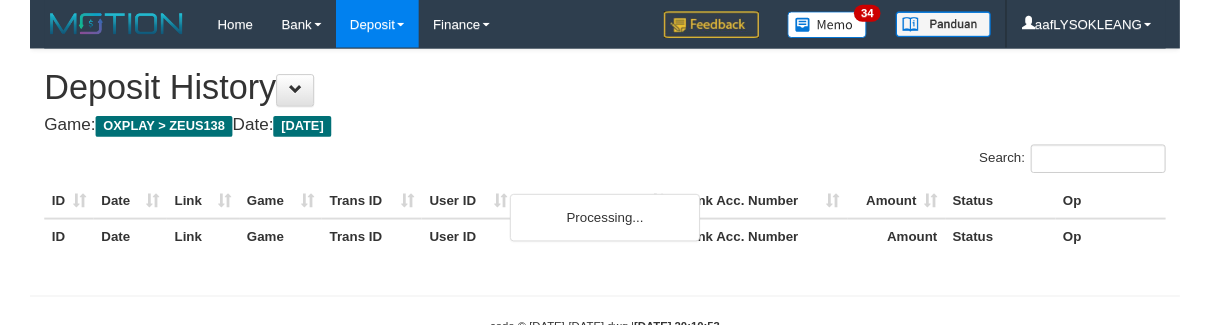 scroll, scrollTop: 58, scrollLeft: 0, axis: vertical 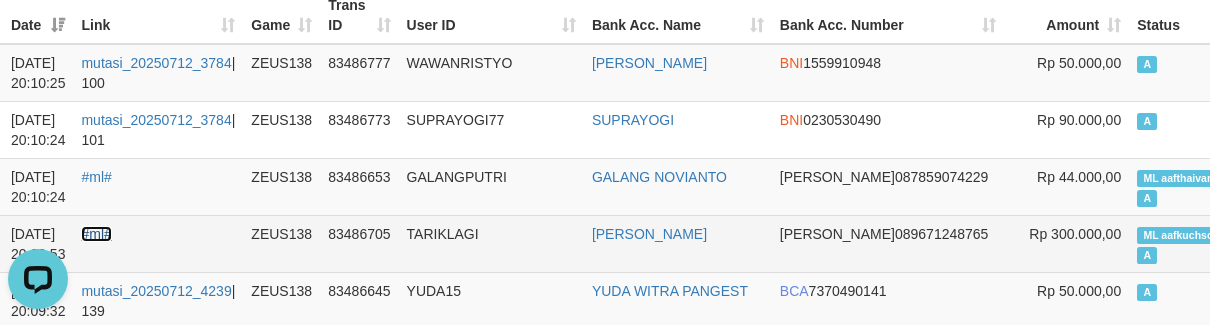 click on "#ml#" at bounding box center (96, 234) 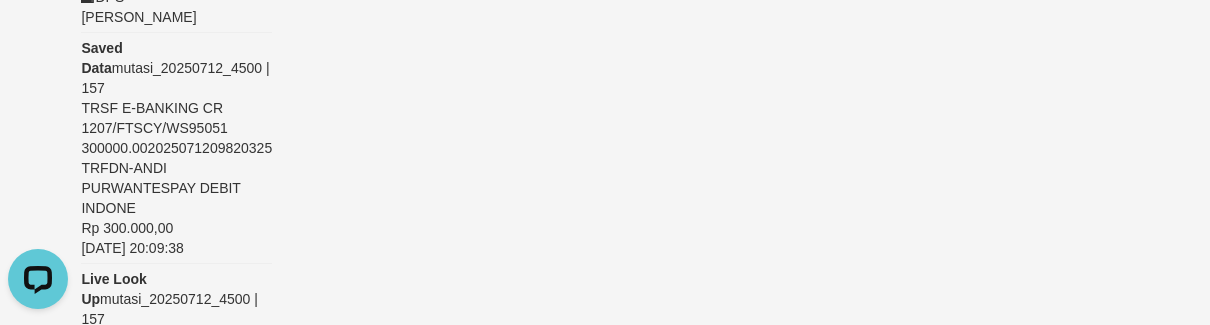 scroll, scrollTop: 355, scrollLeft: 67, axis: both 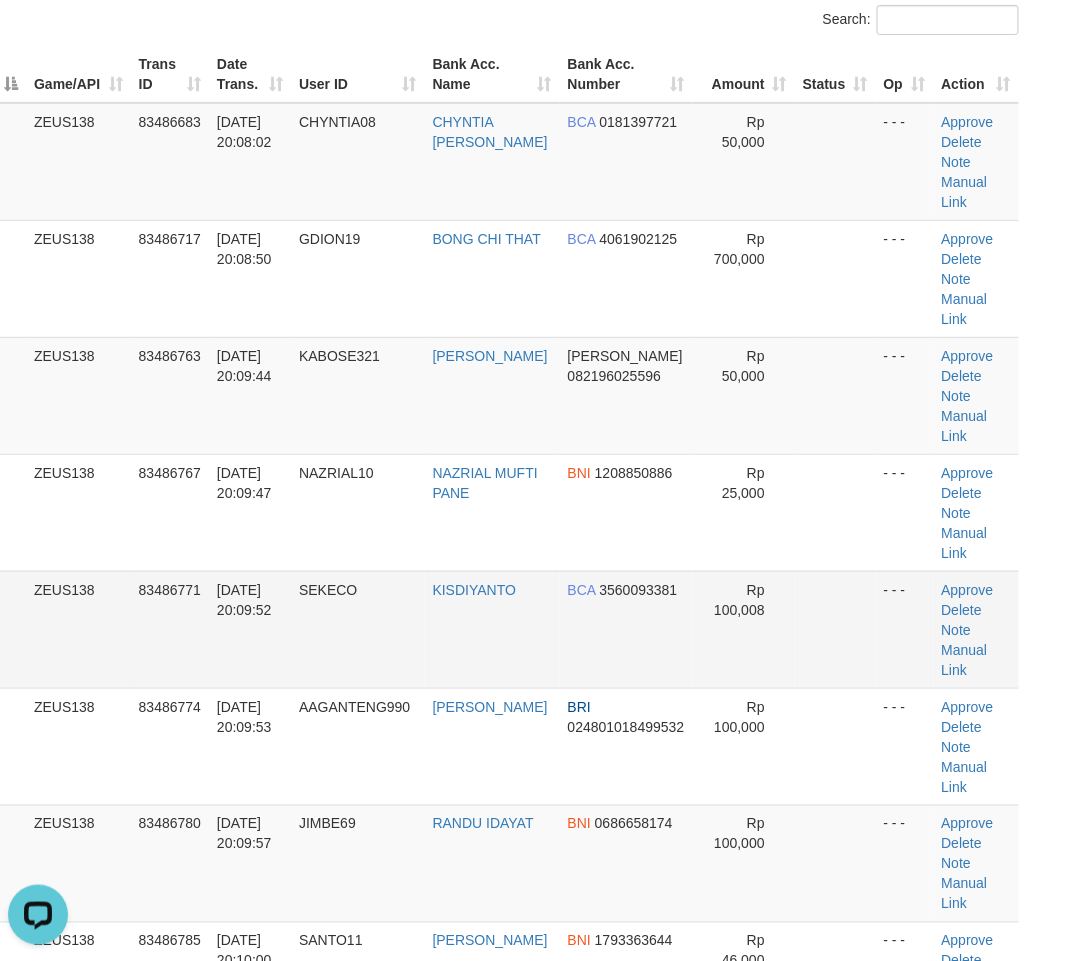 drag, startPoint x: 608, startPoint y: 606, endPoint x: 405, endPoint y: 546, distance: 211.68137 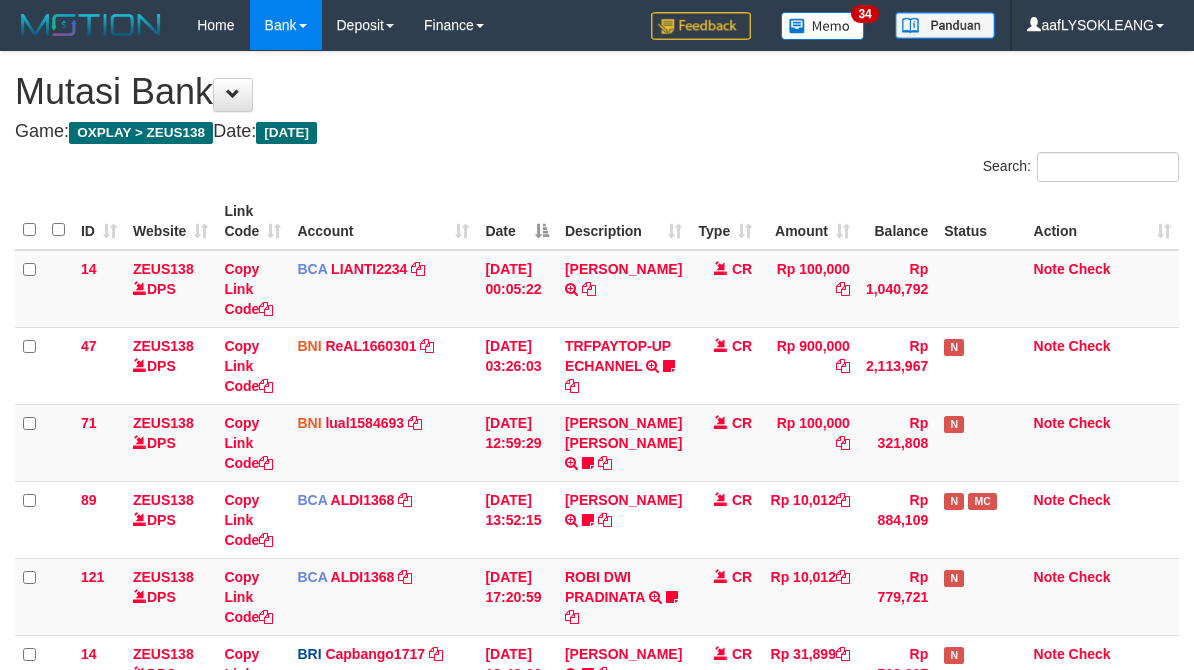 scroll, scrollTop: 394, scrollLeft: 0, axis: vertical 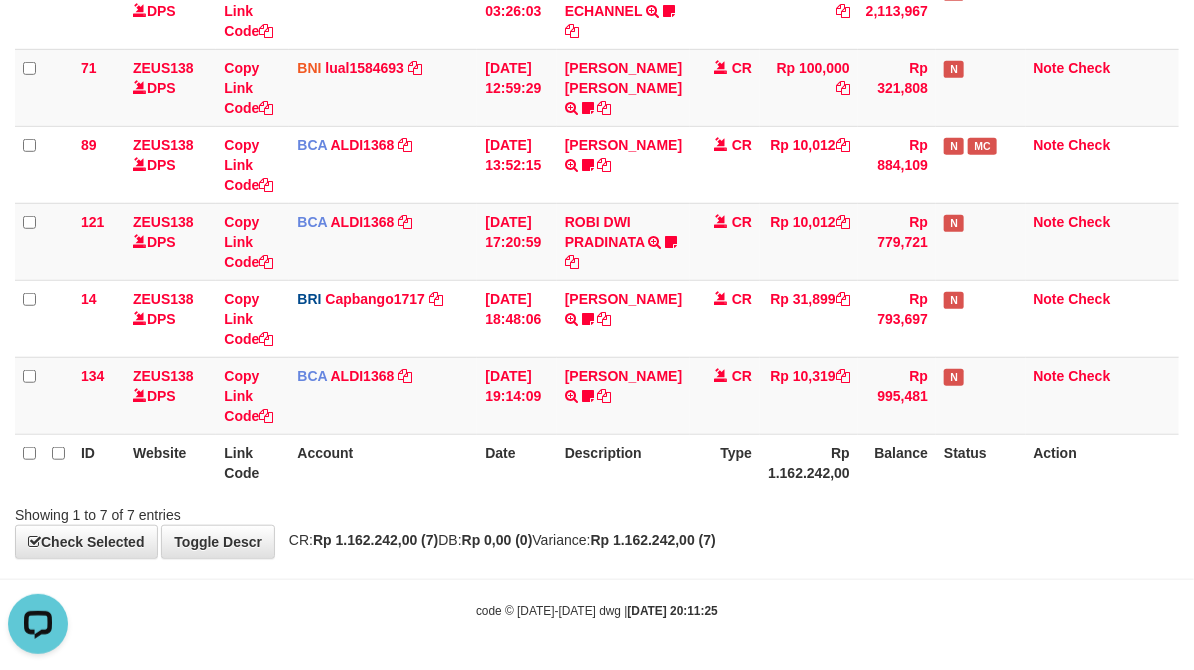 drag, startPoint x: 822, startPoint y: 513, endPoint x: 817, endPoint y: 497, distance: 16.763054 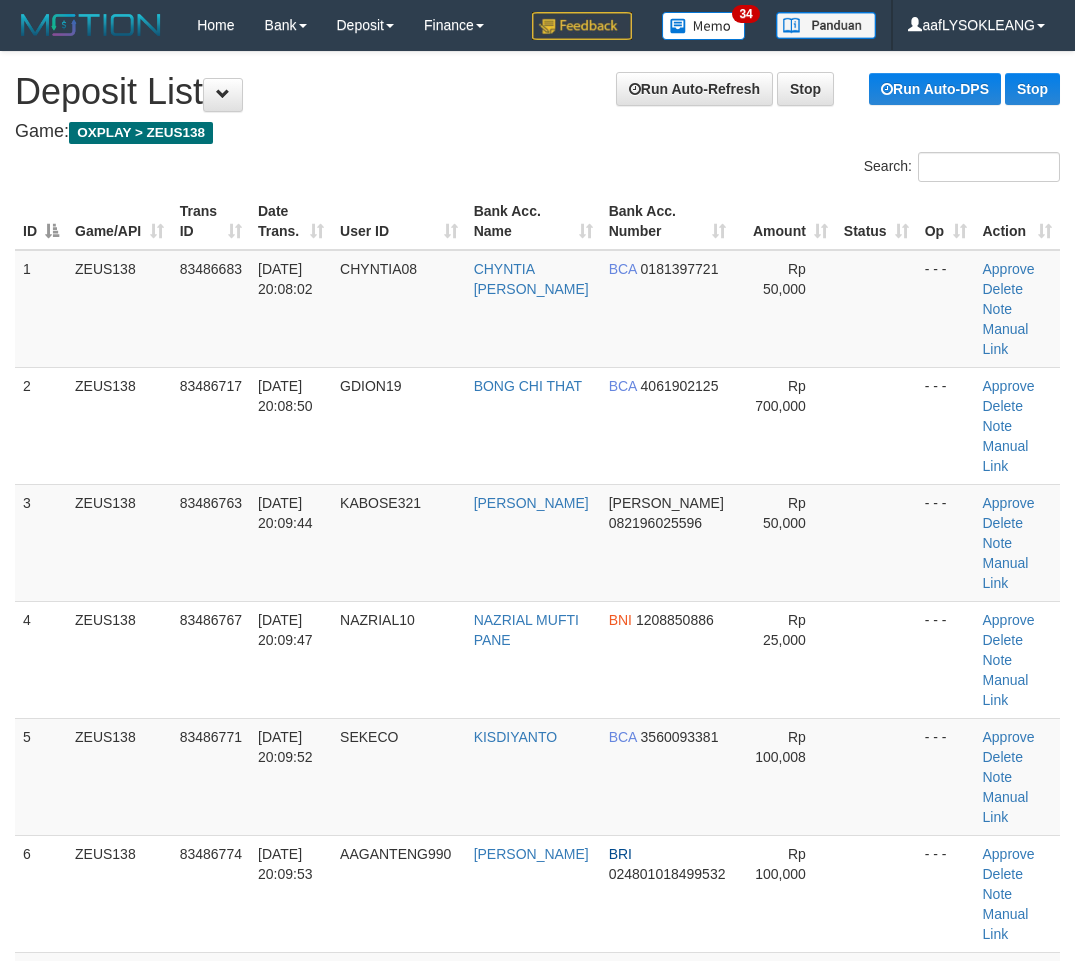 scroll, scrollTop: 147, scrollLeft: 41, axis: both 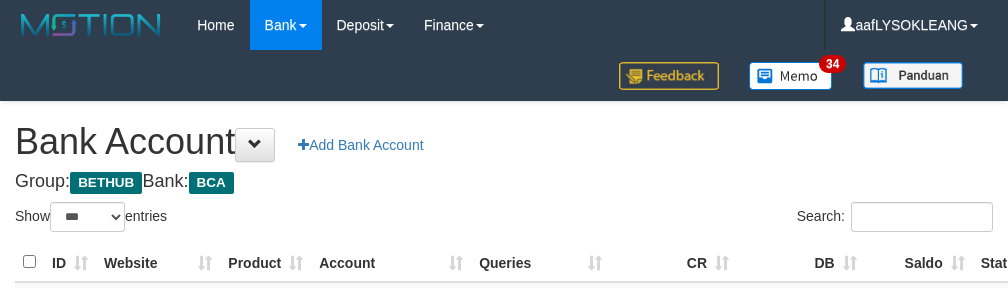 select on "***" 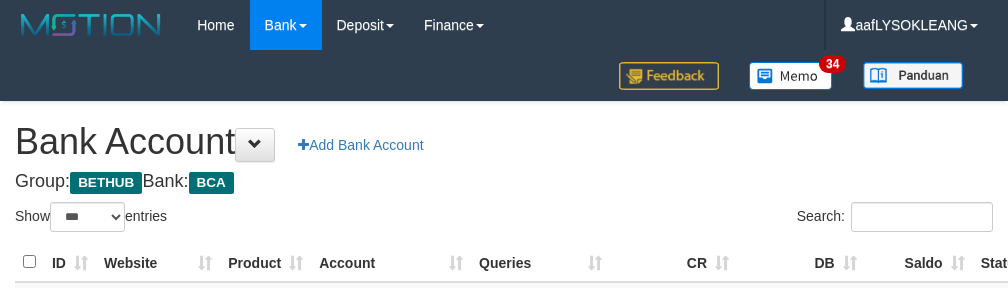 scroll, scrollTop: 221, scrollLeft: 0, axis: vertical 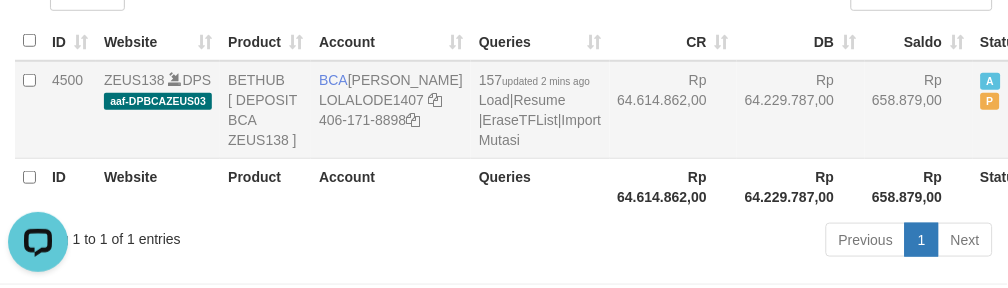 click on "Rp 64.614.862,00" at bounding box center (674, 110) 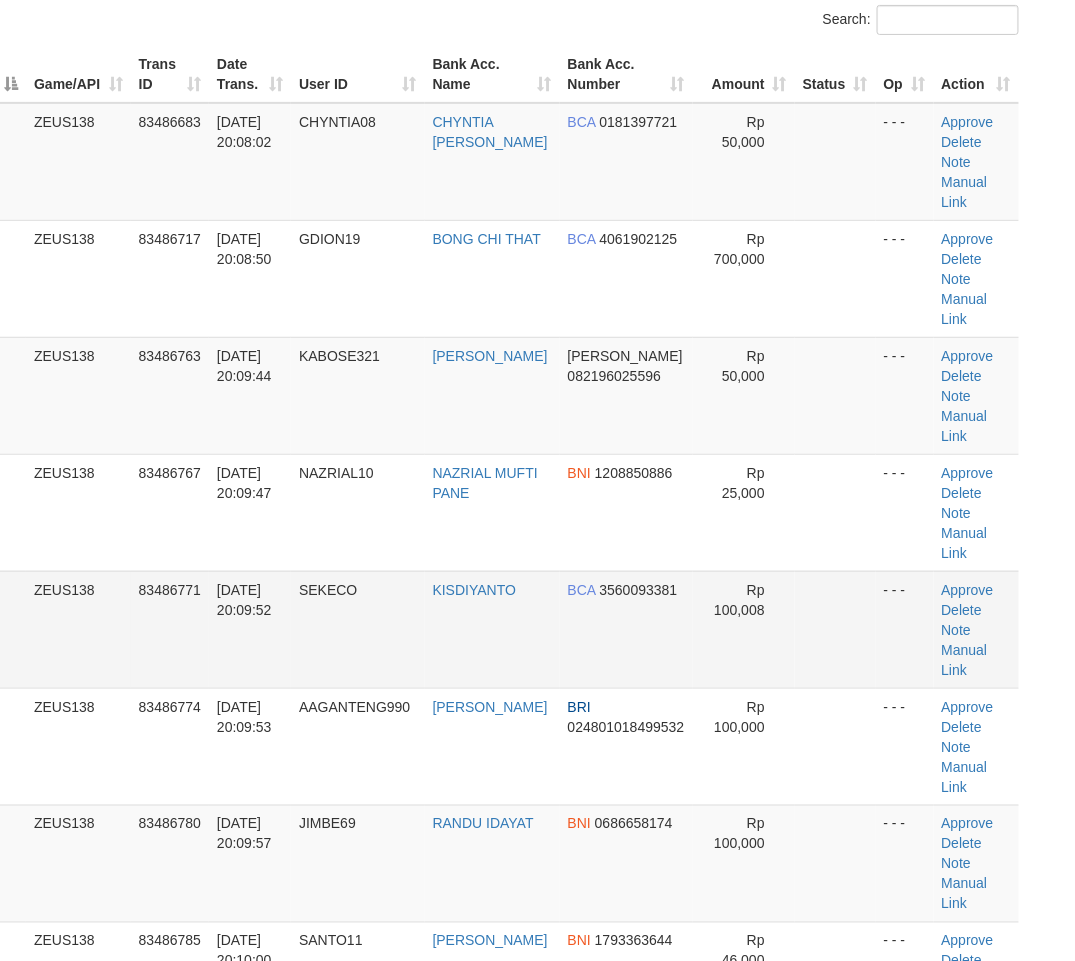 click on "BCA
3560093381" at bounding box center (626, 629) 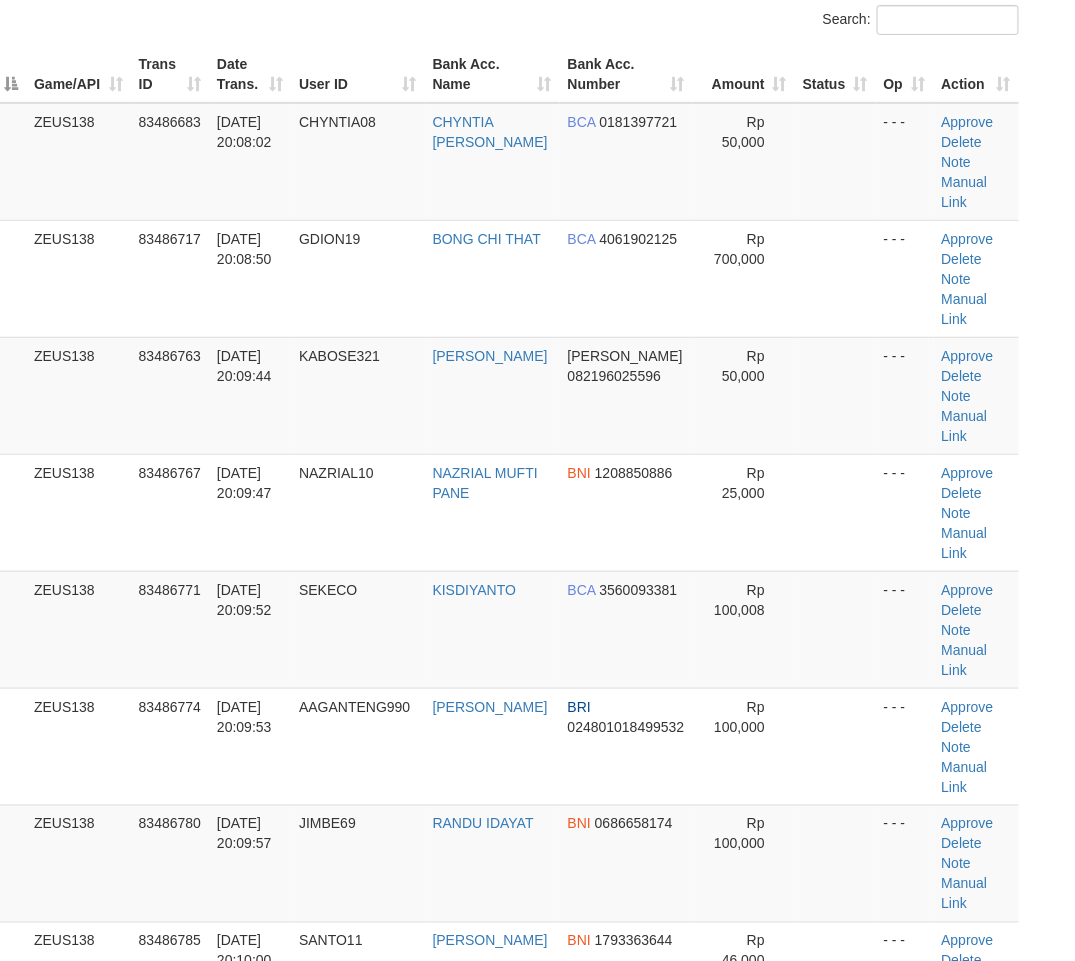 scroll, scrollTop: 888, scrollLeft: 41, axis: both 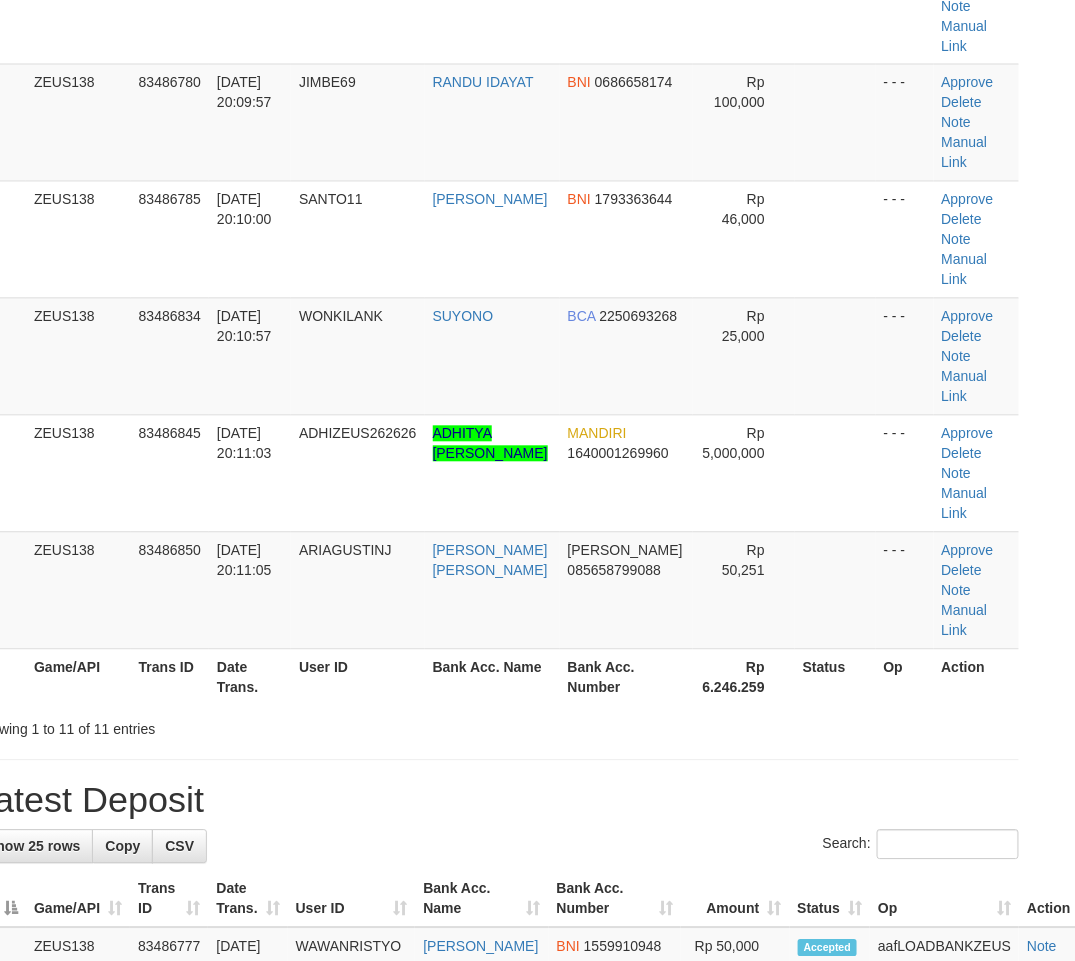 click on "ID Game/API Trans ID Date Trans. User ID Bank Acc. Name Bank Acc. Number Amount Status Op Action" at bounding box center [537, 899] 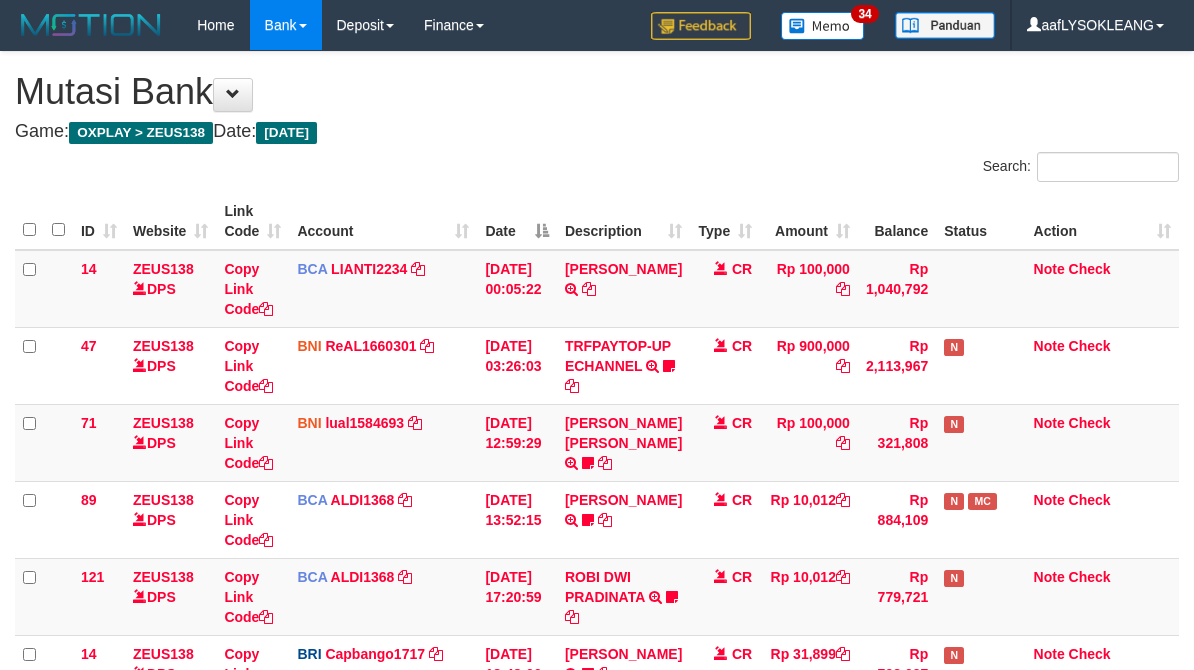 scroll, scrollTop: 394, scrollLeft: 0, axis: vertical 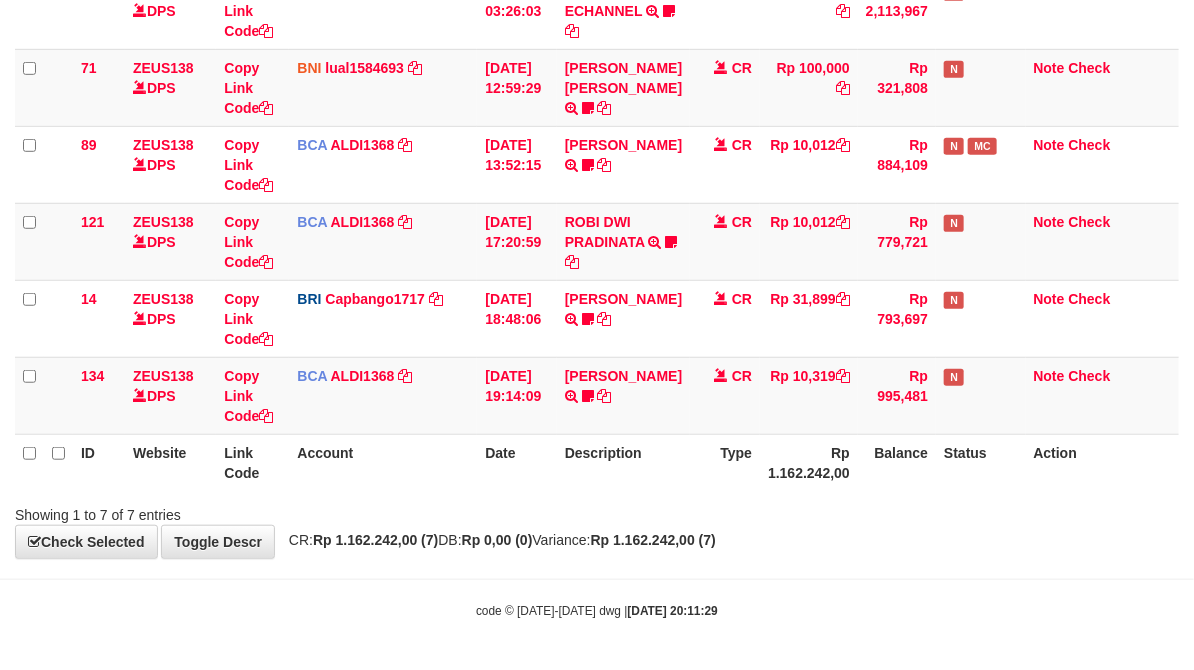 drag, startPoint x: 858, startPoint y: 591, endPoint x: 827, endPoint y: 573, distance: 35.846897 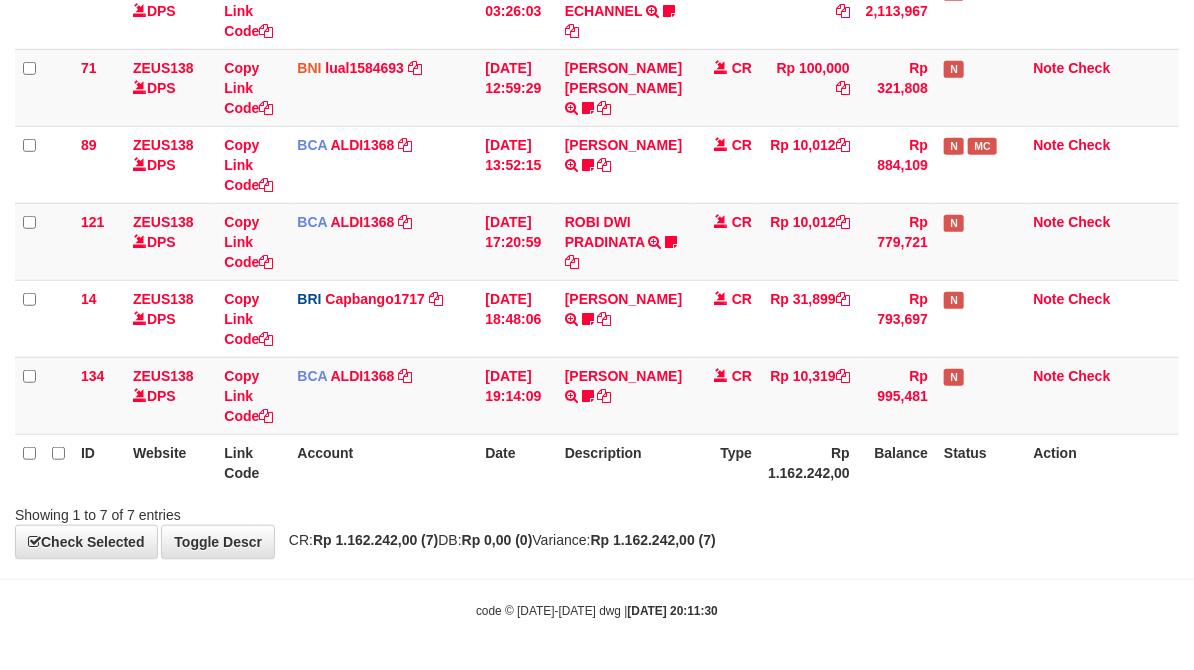 scroll, scrollTop: 0, scrollLeft: 0, axis: both 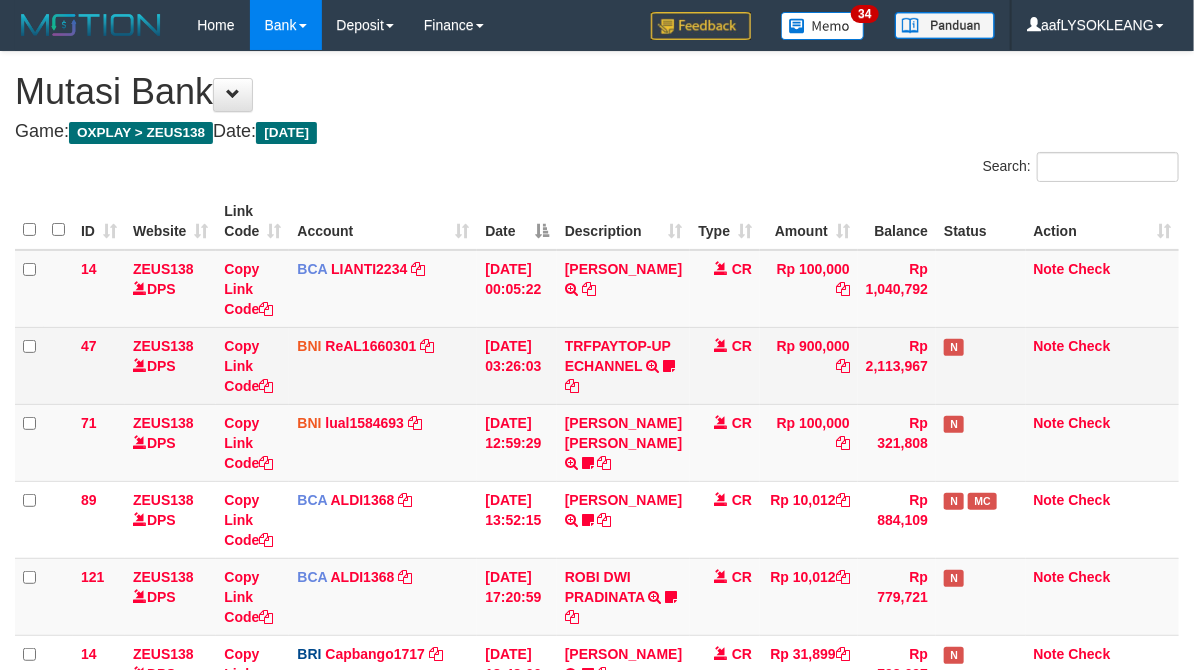 click on "CR" at bounding box center (725, 365) 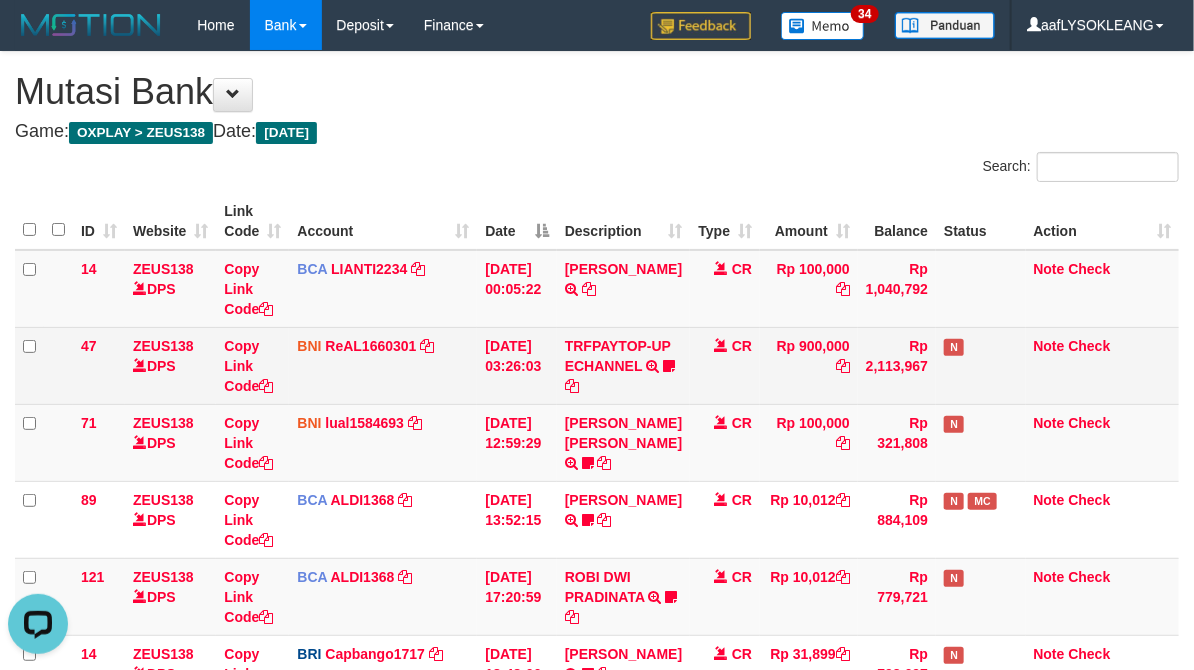 scroll, scrollTop: 0, scrollLeft: 0, axis: both 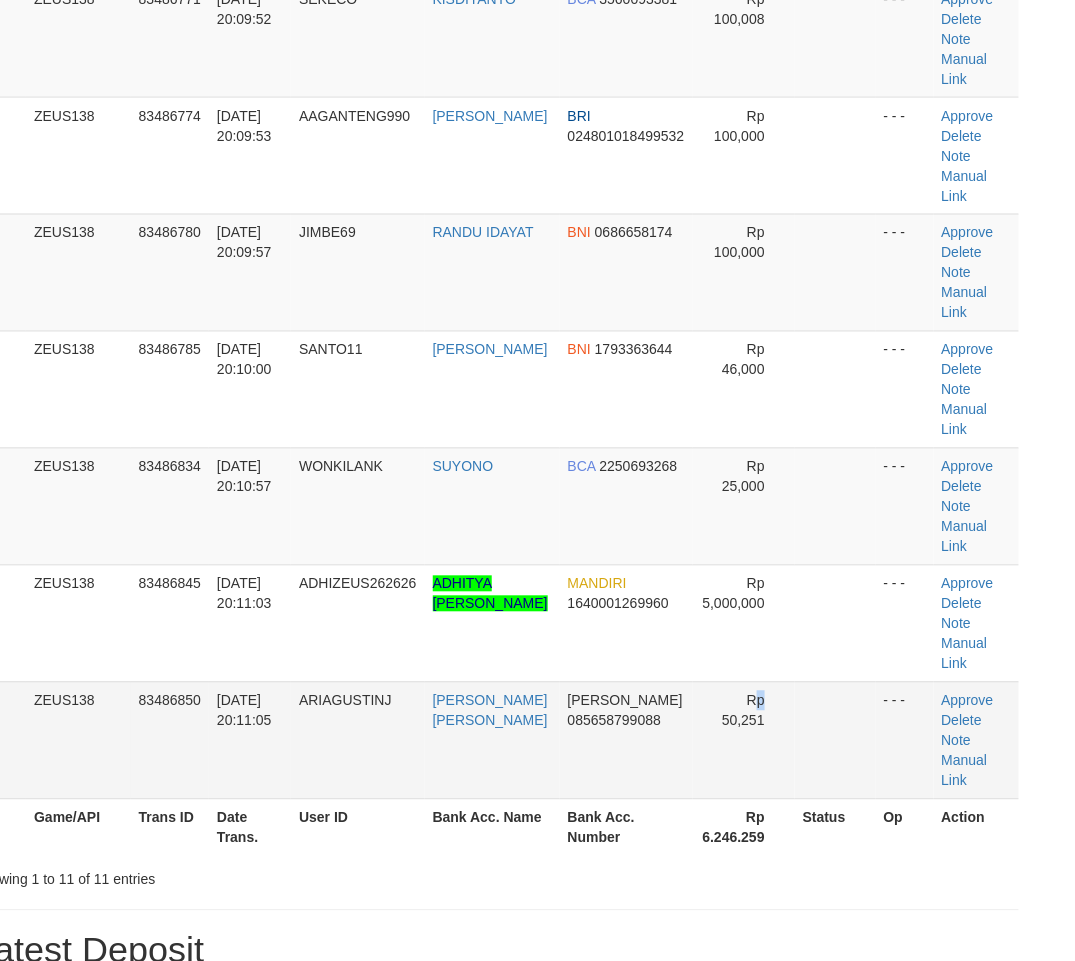 click on "Rp 50,251" at bounding box center (744, 740) 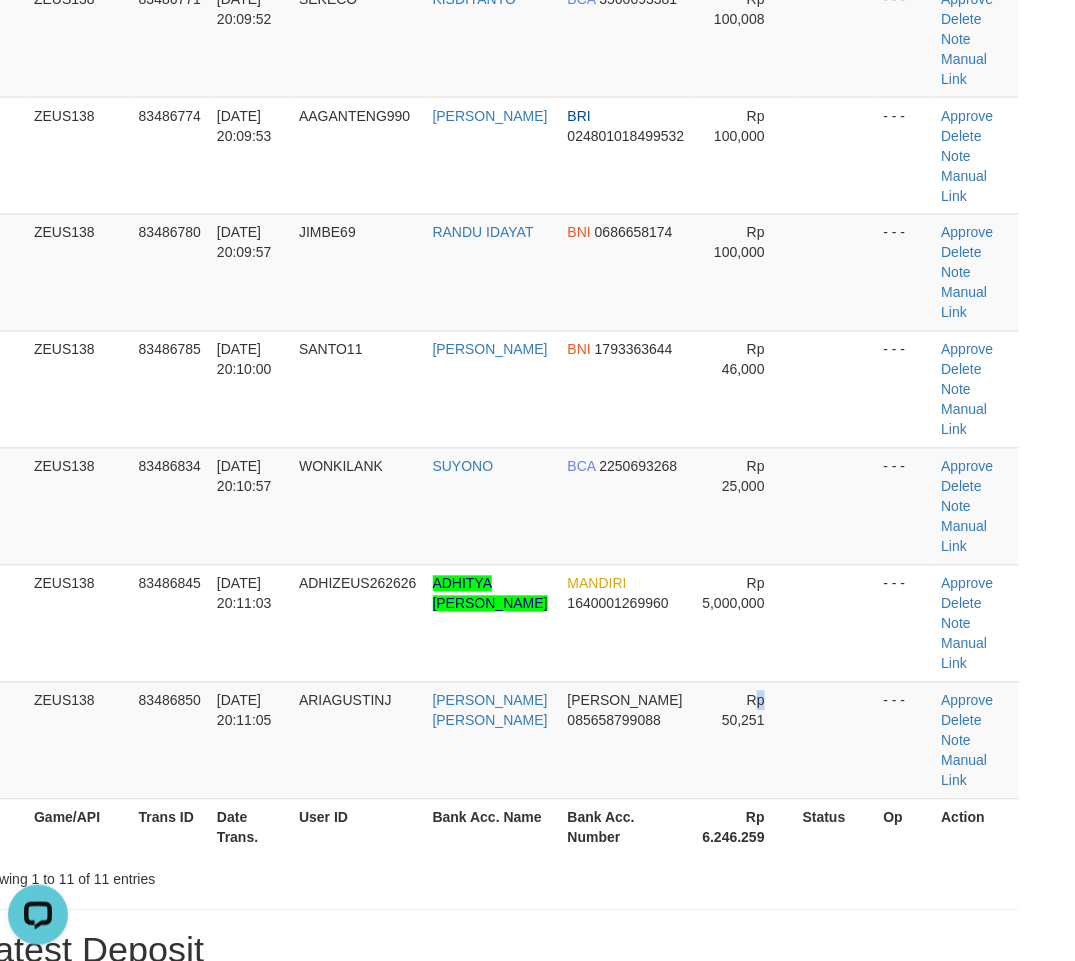 scroll, scrollTop: 0, scrollLeft: 0, axis: both 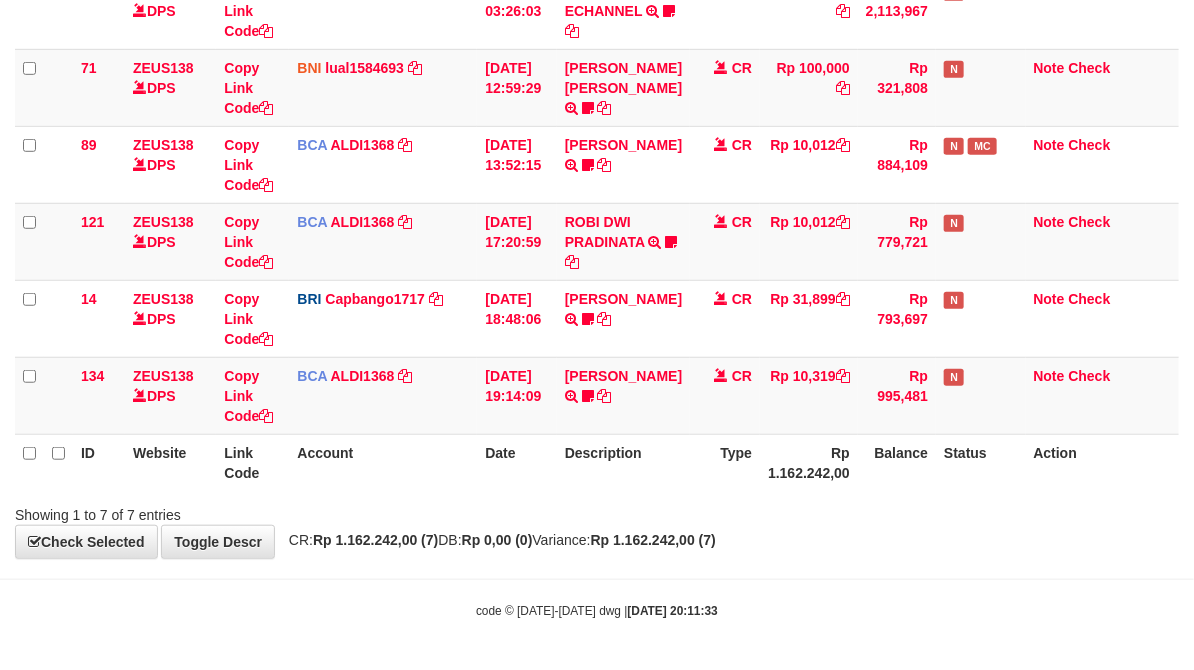 click on "Type" at bounding box center (725, 462) 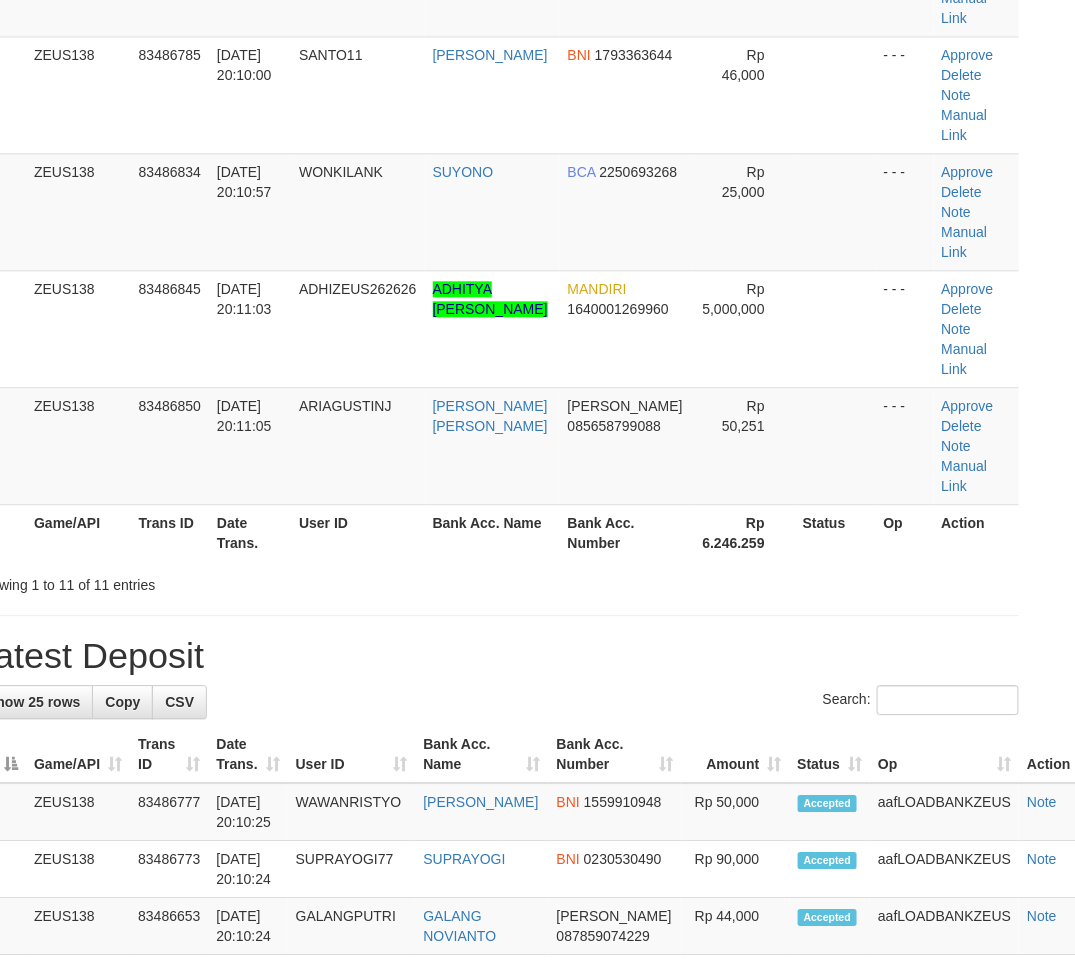 scroll, scrollTop: 738, scrollLeft: 41, axis: both 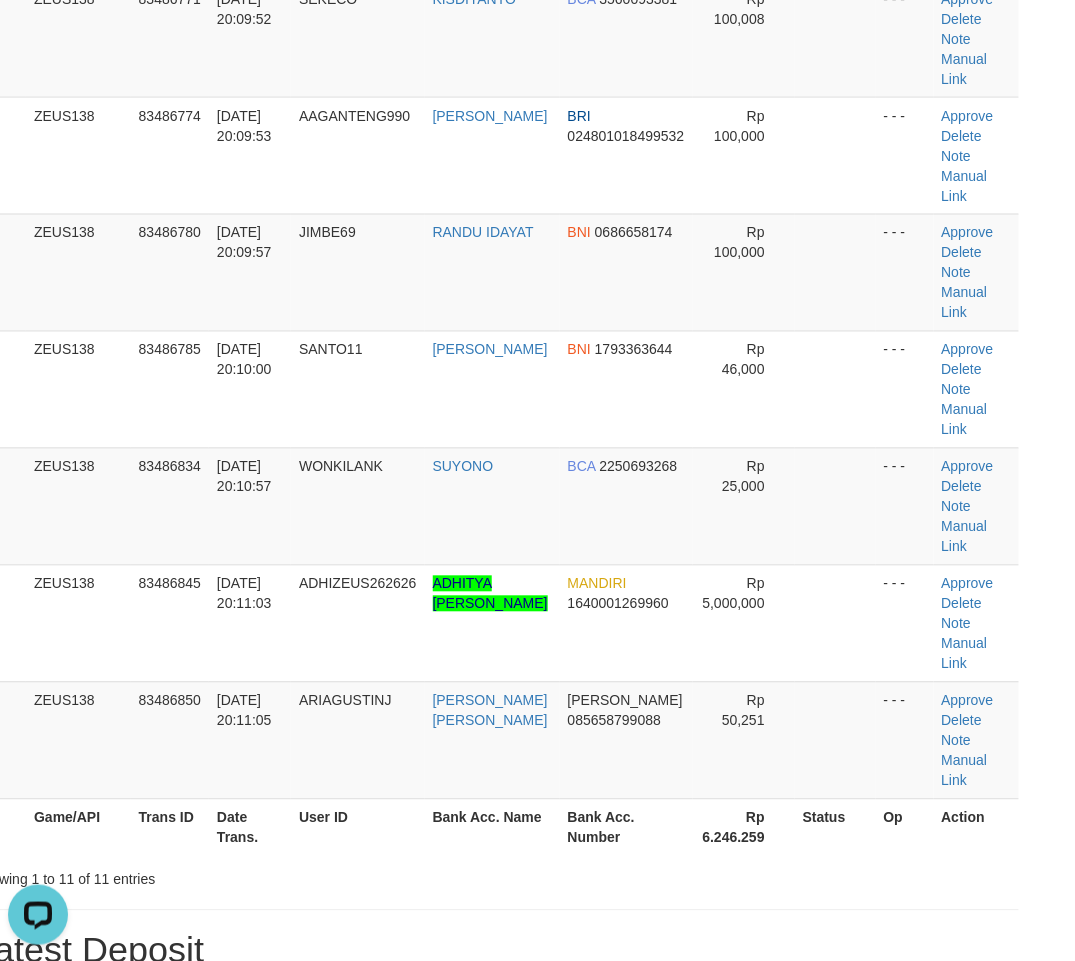 drag, startPoint x: 850, startPoint y: 654, endPoint x: 878, endPoint y: 653, distance: 28.01785 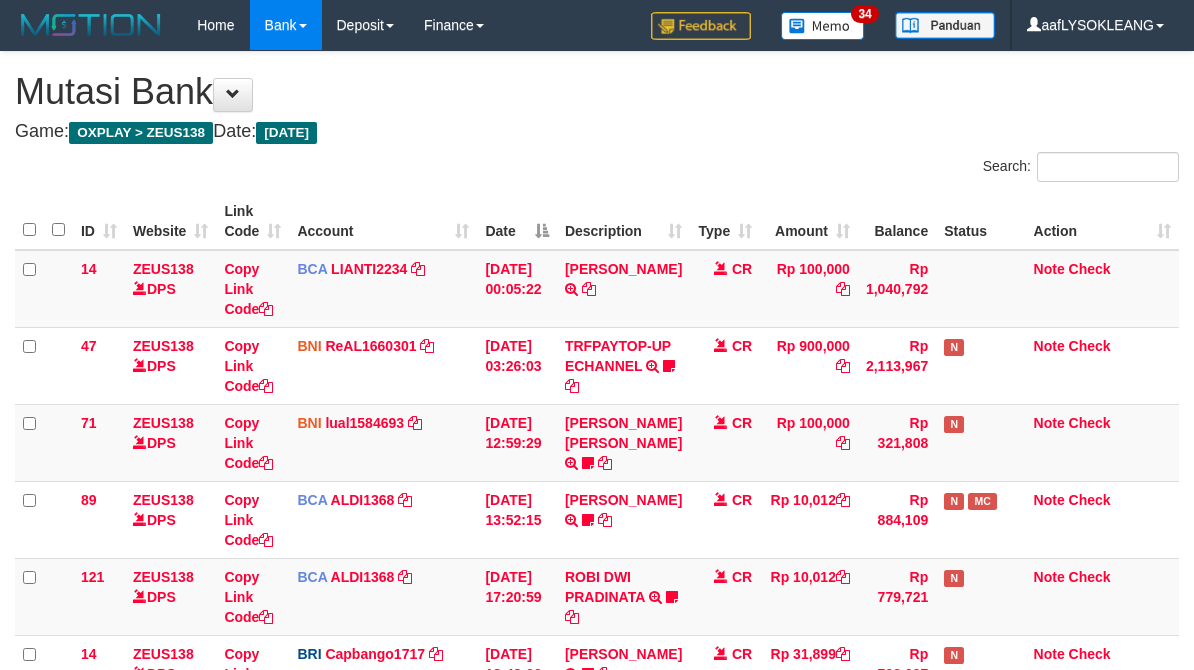 scroll, scrollTop: 394, scrollLeft: 0, axis: vertical 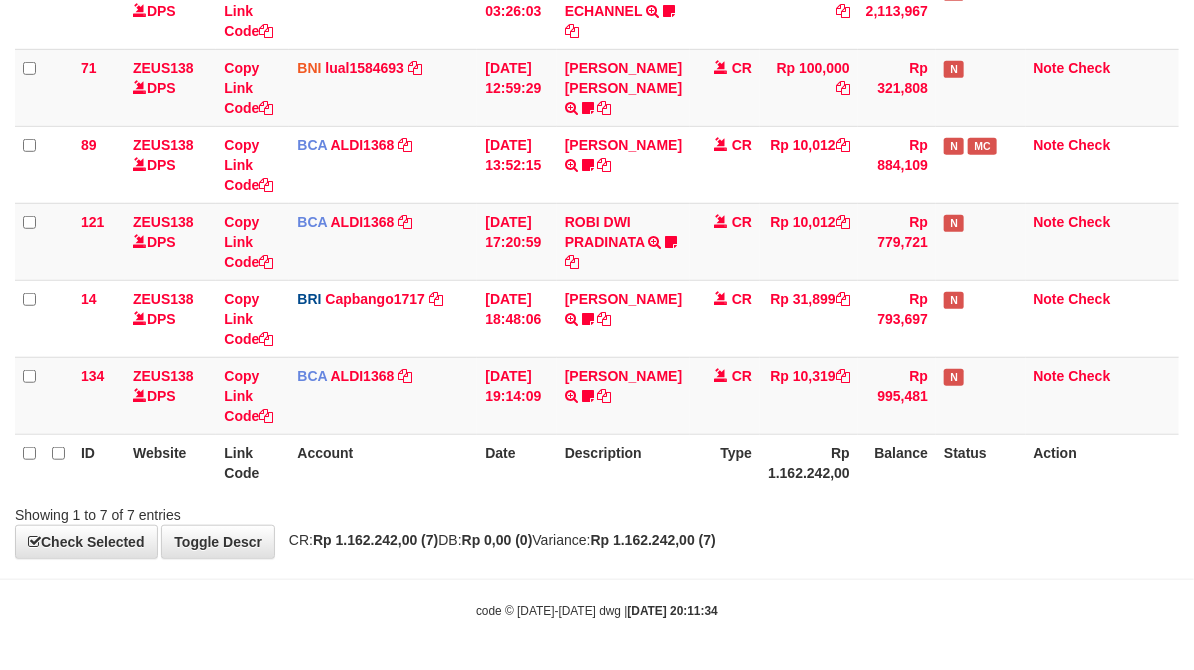 drag, startPoint x: 1053, startPoint y: 535, endPoint x: 1033, endPoint y: 522, distance: 23.853722 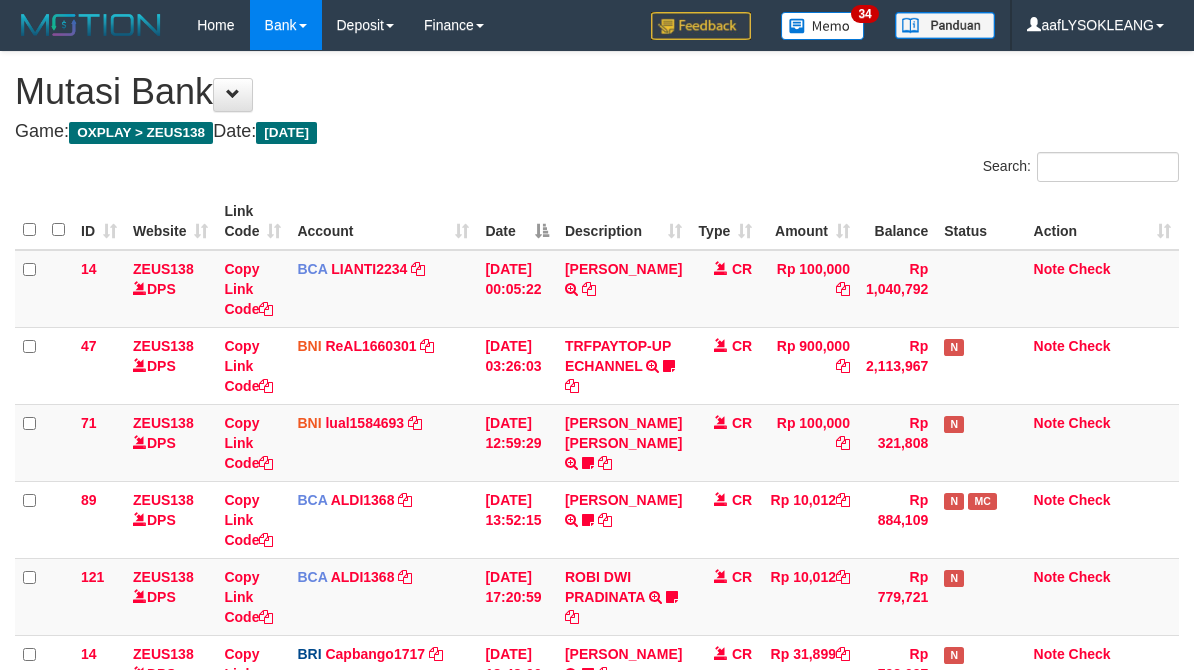scroll, scrollTop: 394, scrollLeft: 0, axis: vertical 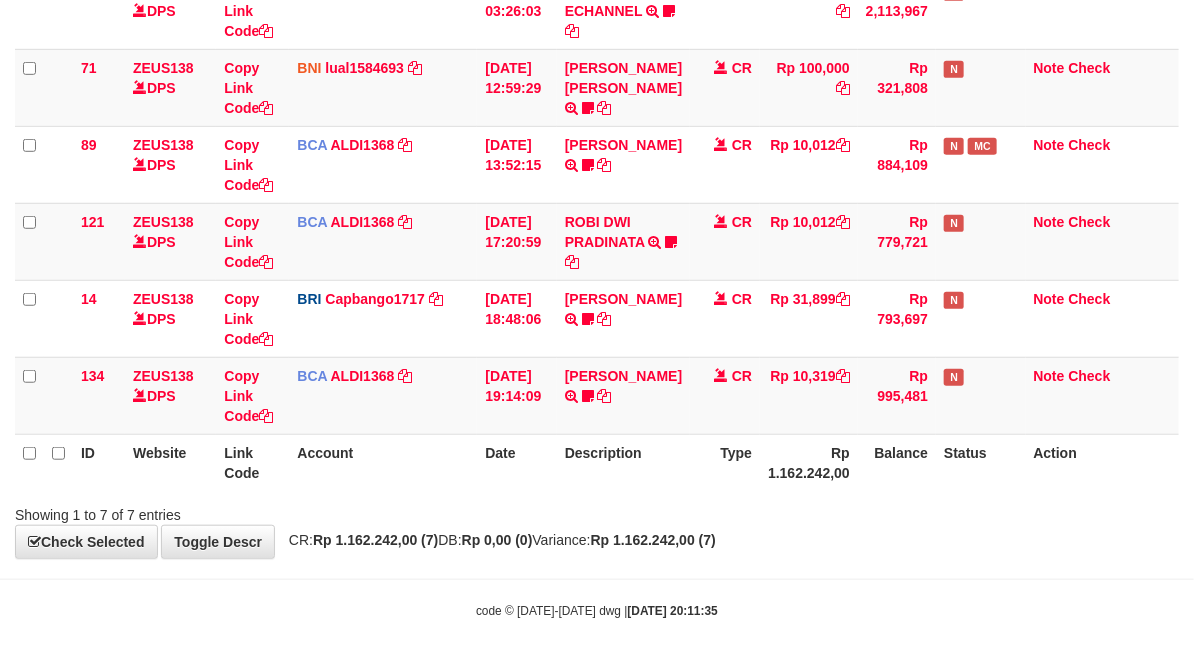 click on "Toggle navigation
Home
Bank
Account List
Load
By Website
Group
[OXPLAY]													ZEUS138
By Load Group (DPS)" at bounding box center [597, 157] 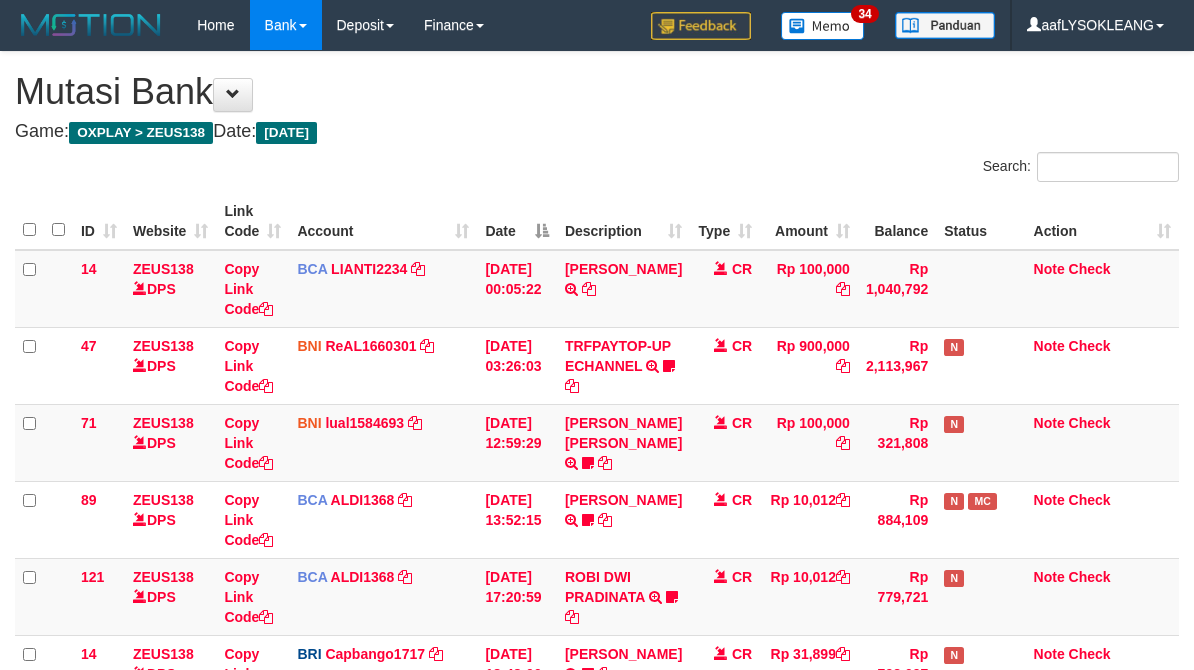 scroll, scrollTop: 394, scrollLeft: 0, axis: vertical 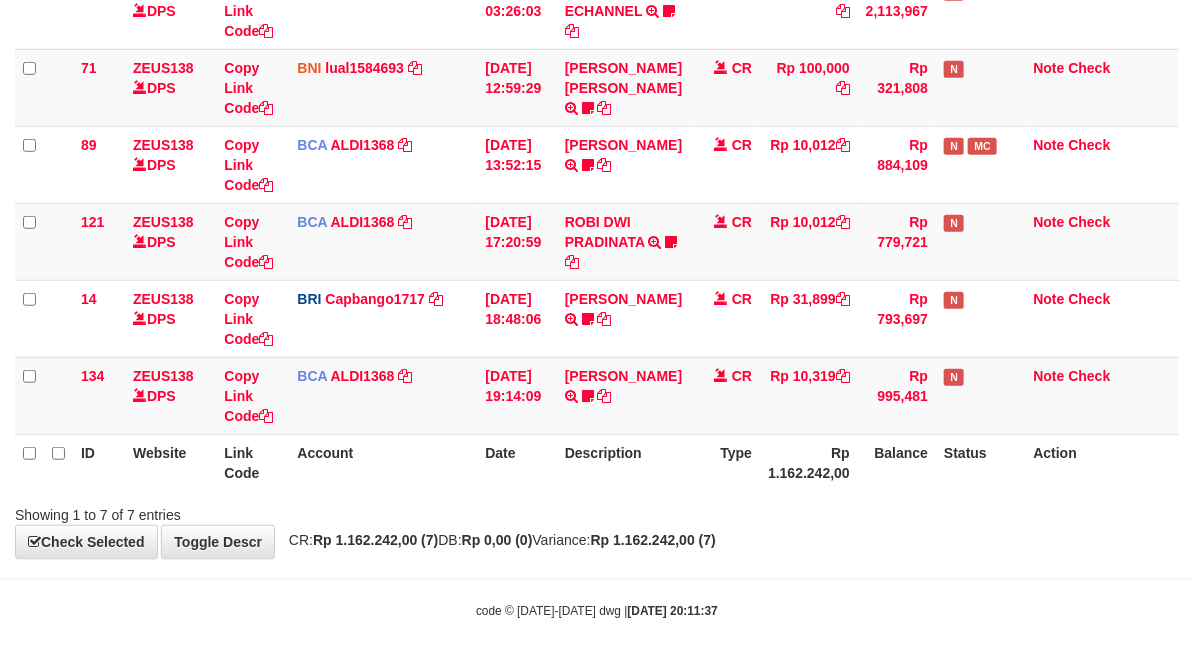 drag, startPoint x: 940, startPoint y: 585, endPoint x: 896, endPoint y: 552, distance: 55 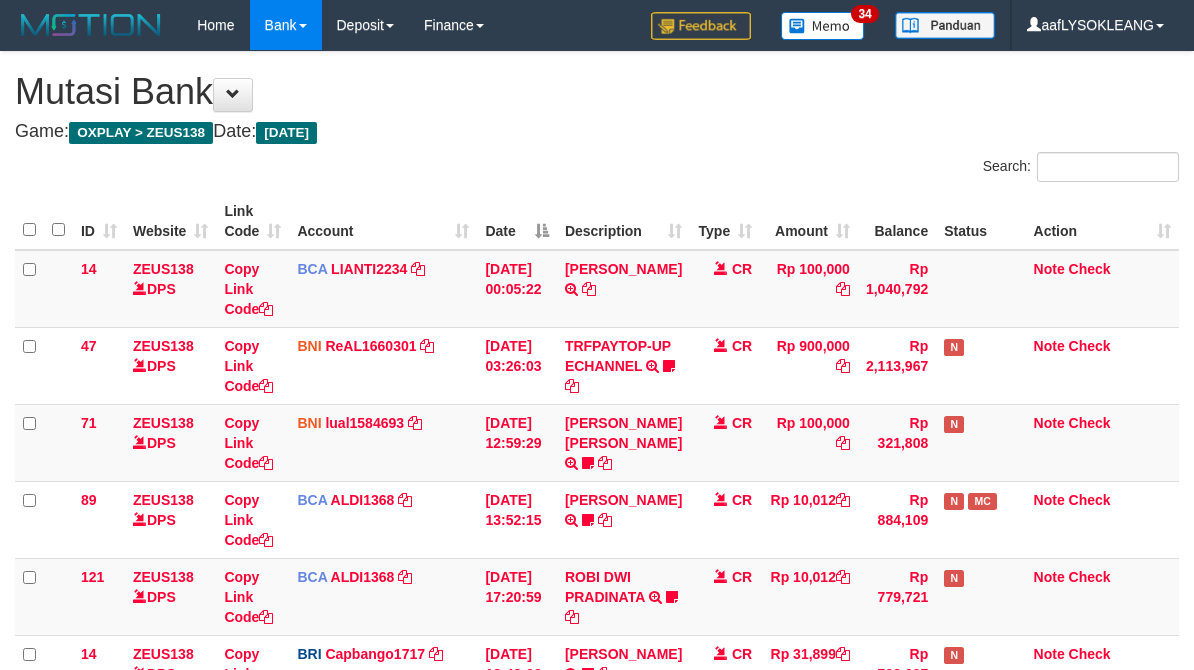 scroll, scrollTop: 394, scrollLeft: 0, axis: vertical 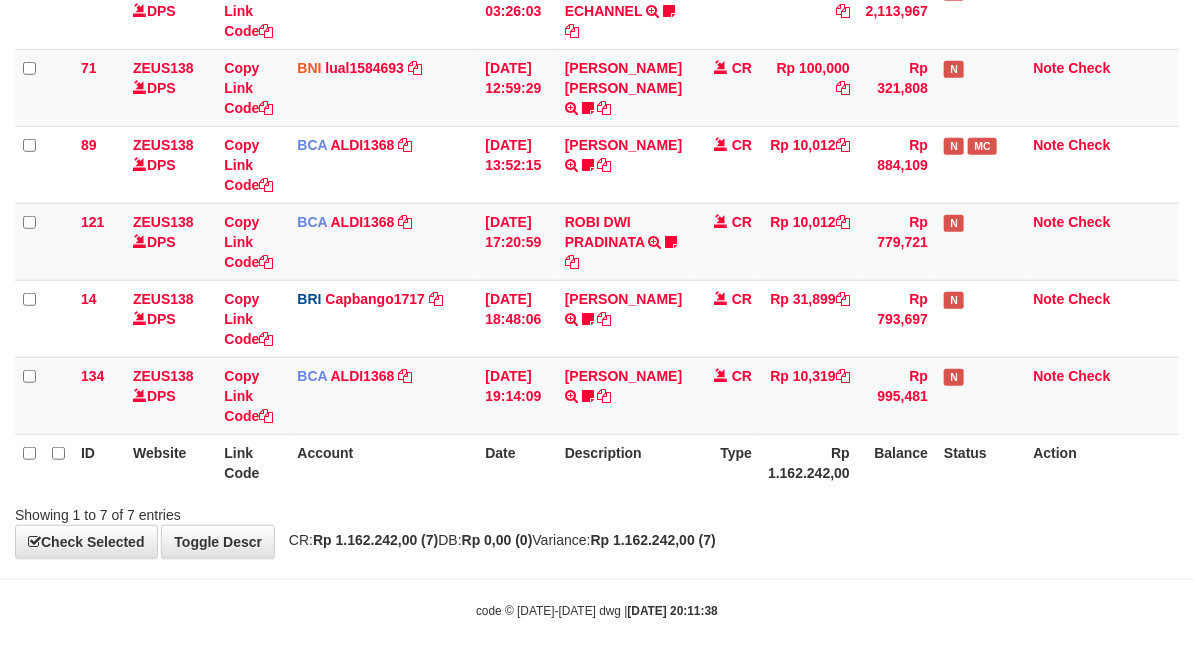 drag, startPoint x: 380, startPoint y: 473, endPoint x: 391, endPoint y: 467, distance: 12.529964 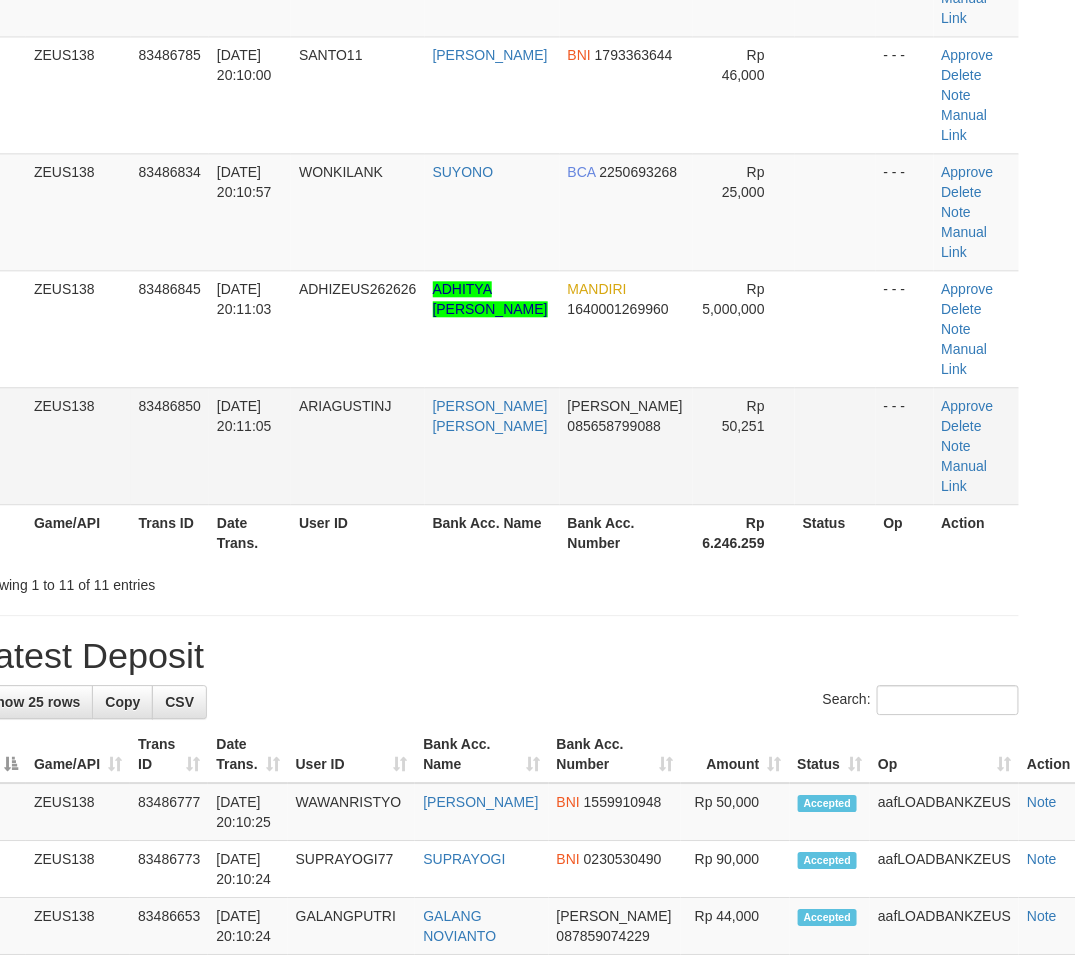 scroll, scrollTop: 441, scrollLeft: 41, axis: both 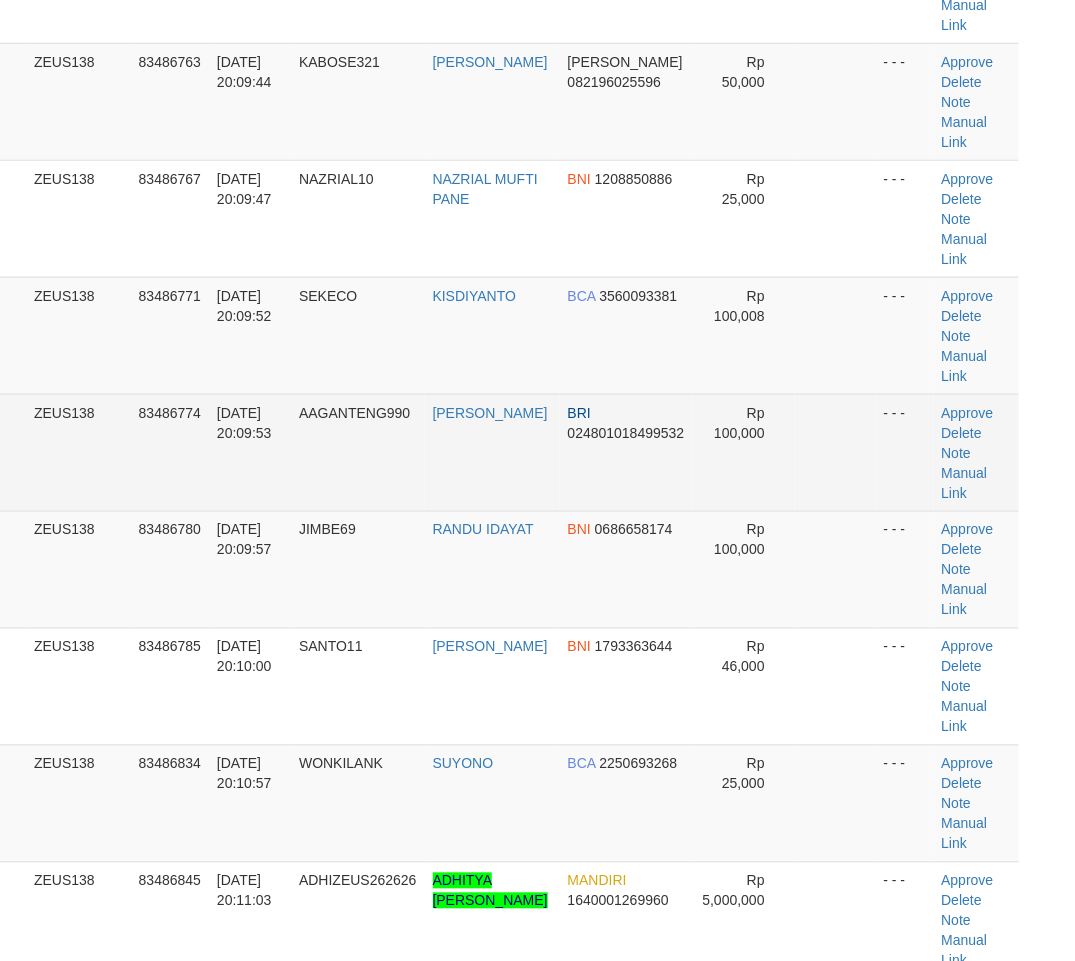 click at bounding box center [835, 452] 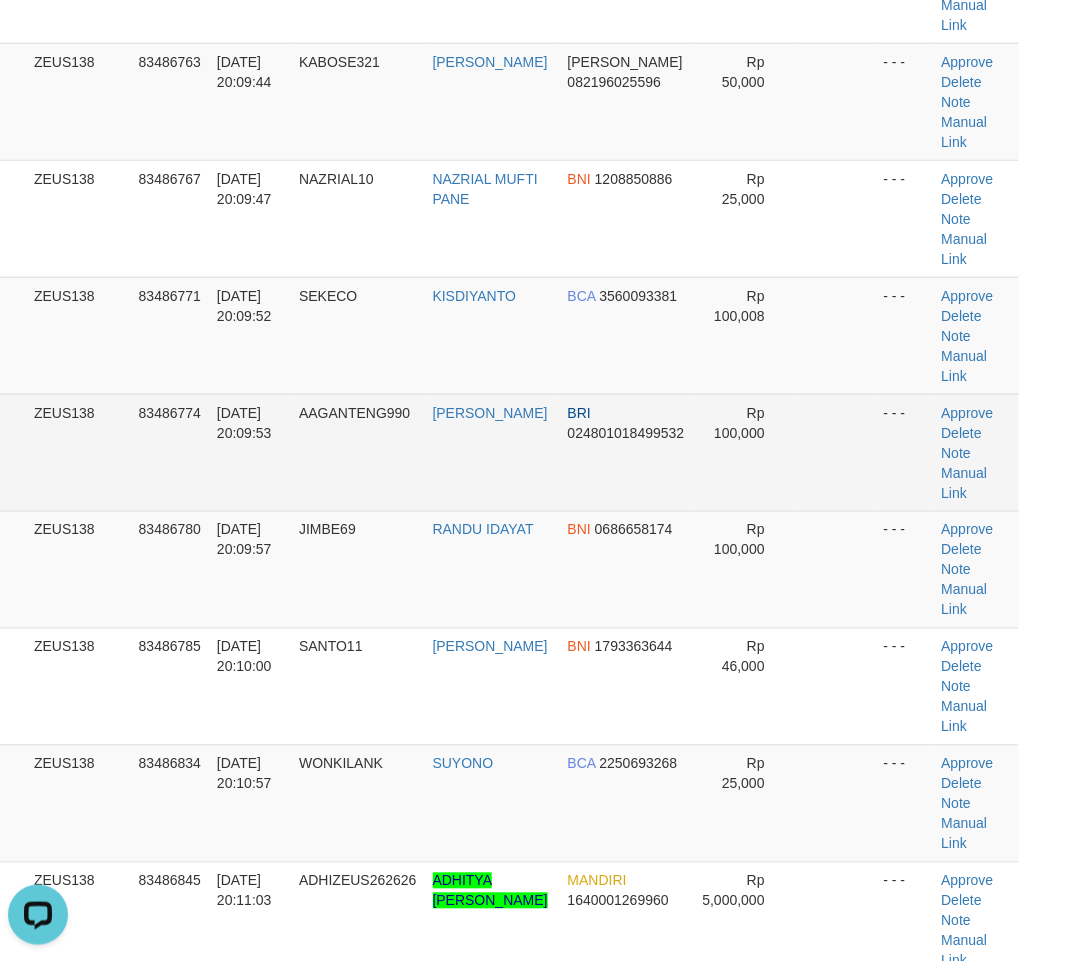 scroll, scrollTop: 0, scrollLeft: 0, axis: both 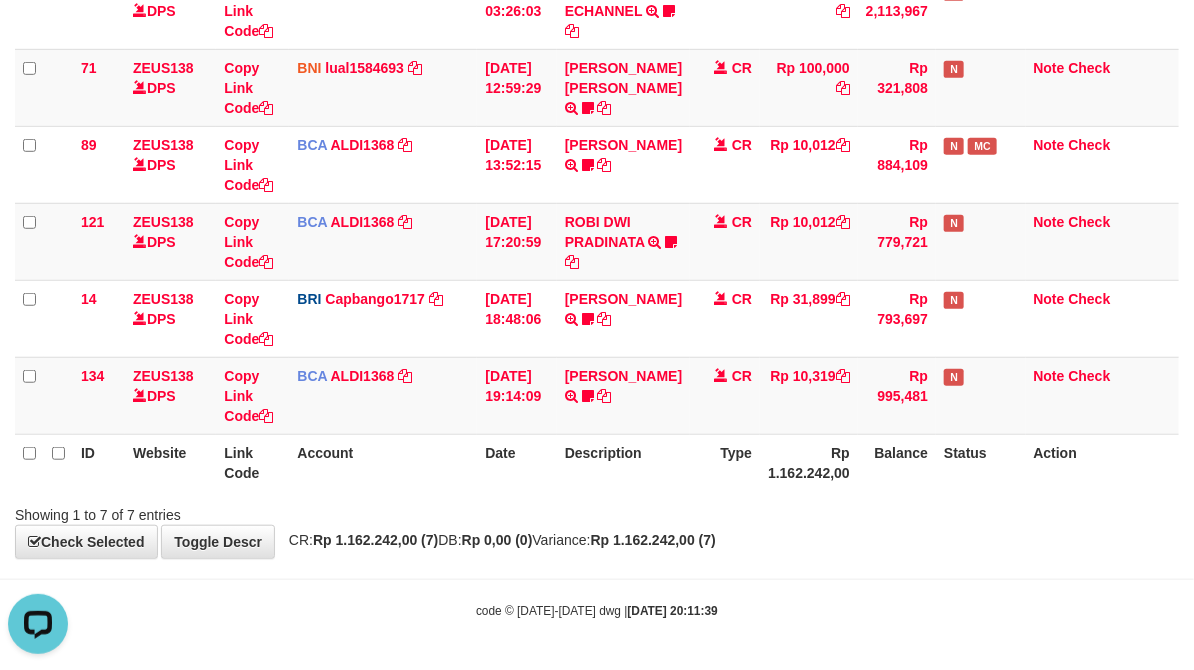 drag, startPoint x: 908, startPoint y: 524, endPoint x: 881, endPoint y: 531, distance: 27.89265 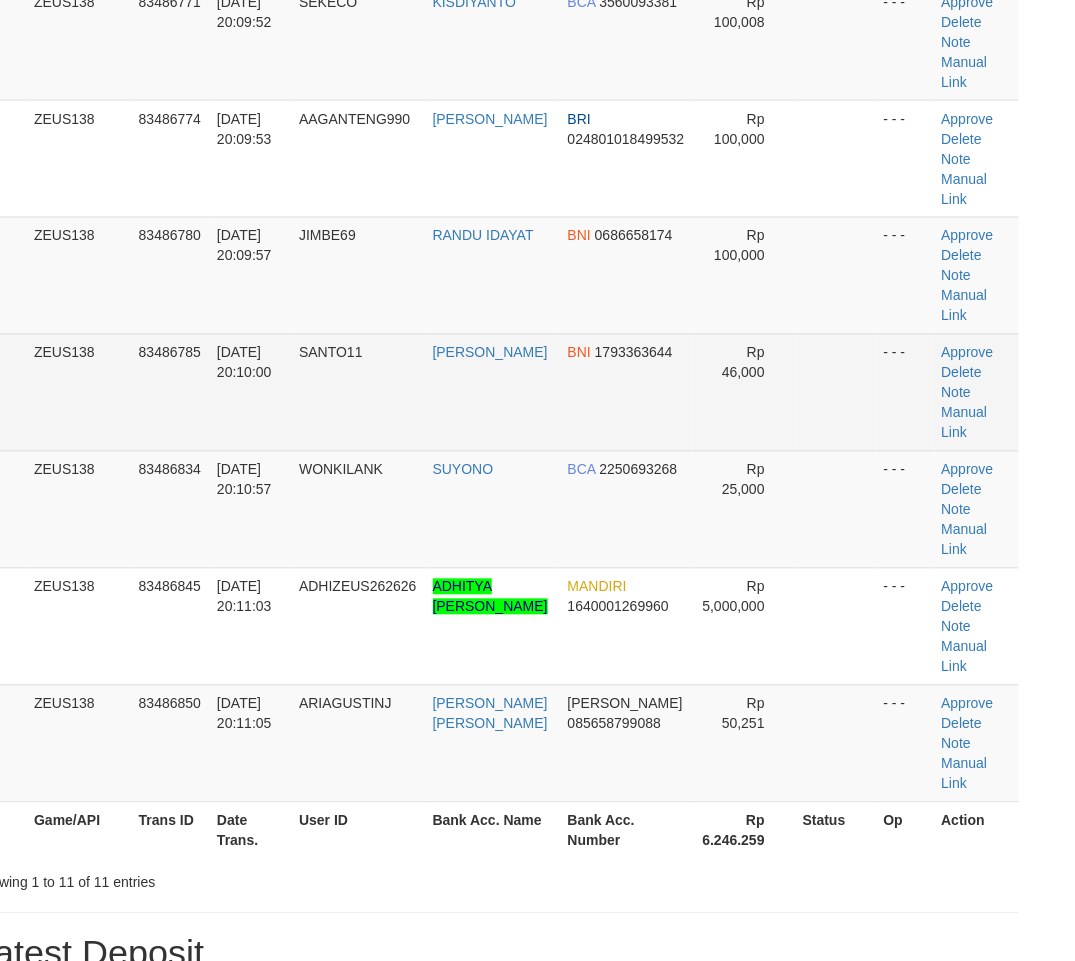 scroll, scrollTop: 441, scrollLeft: 41, axis: both 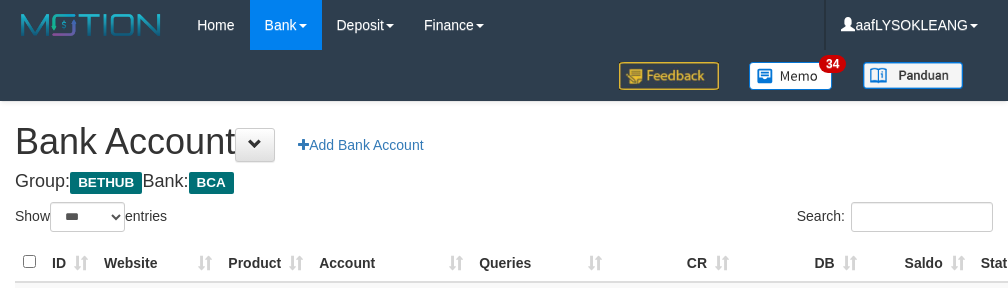 select on "***" 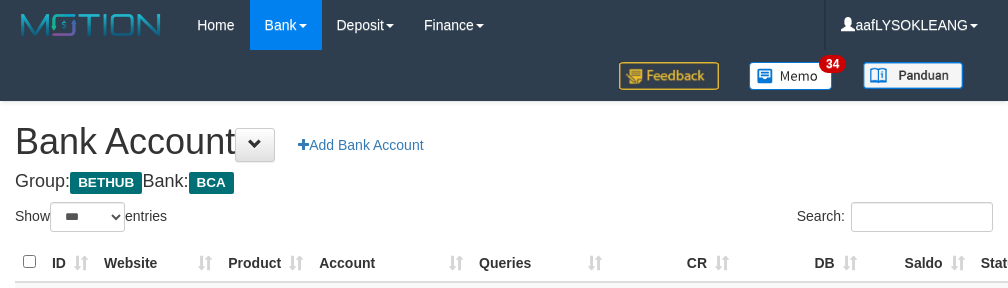 scroll, scrollTop: 221, scrollLeft: 0, axis: vertical 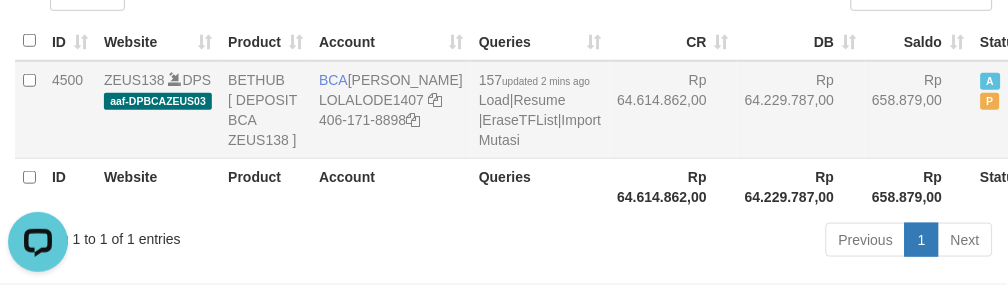 click on "Rp 64.229.787,00" at bounding box center [801, 110] 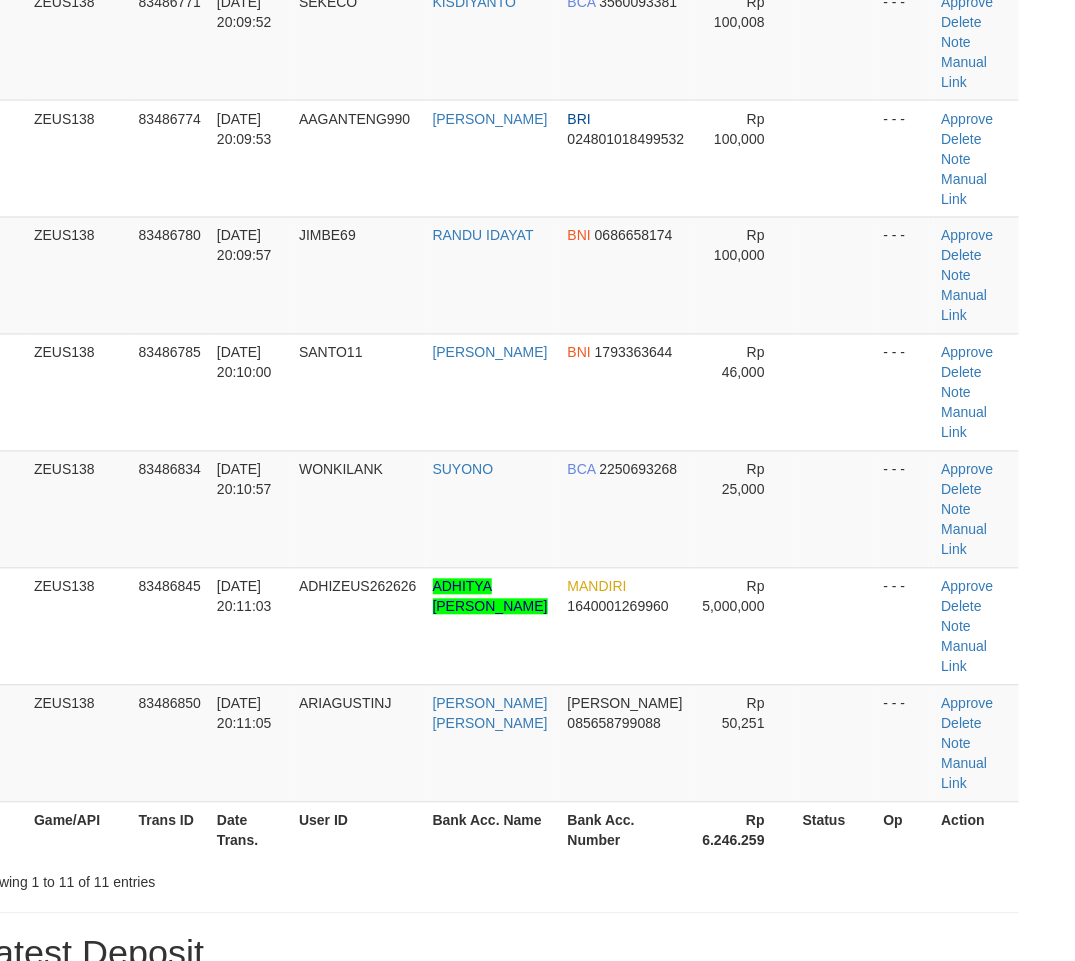 scroll, scrollTop: 441, scrollLeft: 41, axis: both 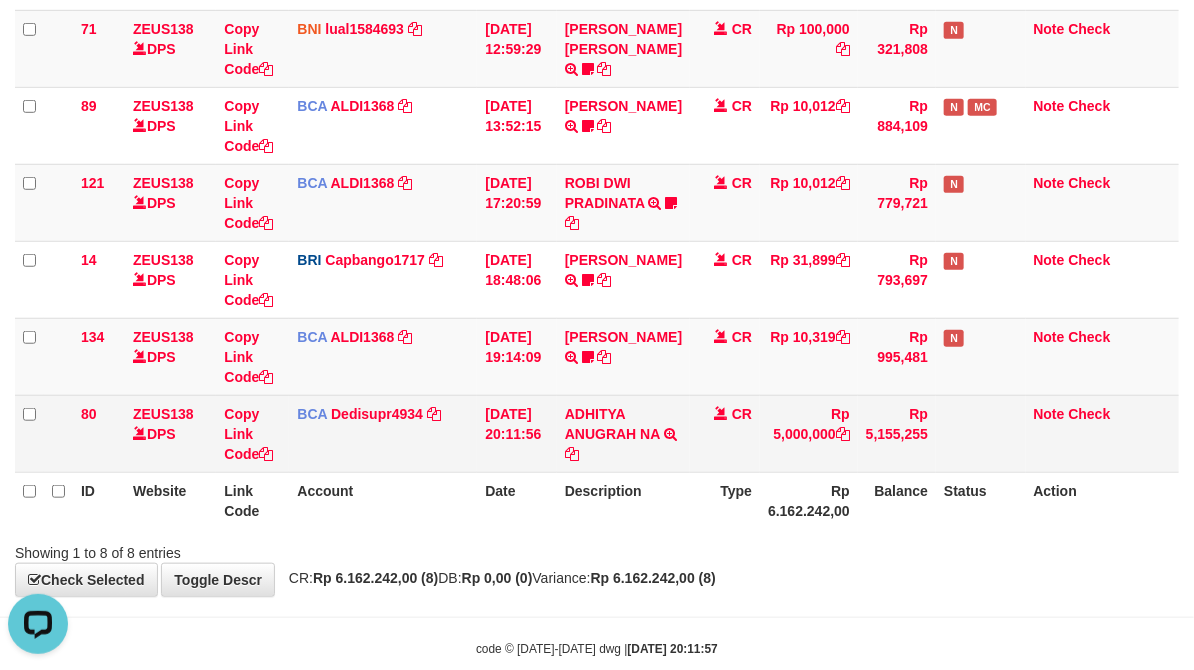 click on "ADHITYA ANUGRAH NA         TRSF E-BANKING CR 1207/FTSCY/WS95271
5000000.00ADHITYA ANUGRAH NA" at bounding box center [623, 433] 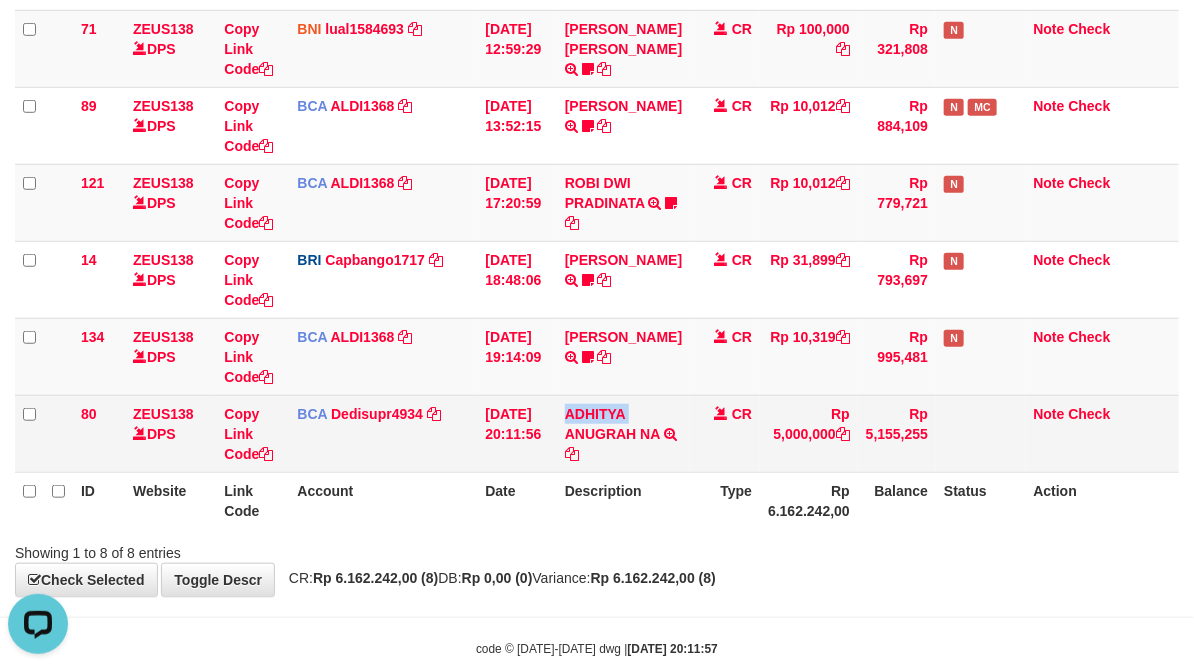click on "ADHITYA ANUGRAH NA         TRSF E-BANKING CR 1207/FTSCY/WS95271
5000000.00ADHITYA ANUGRAH NA" at bounding box center (623, 433) 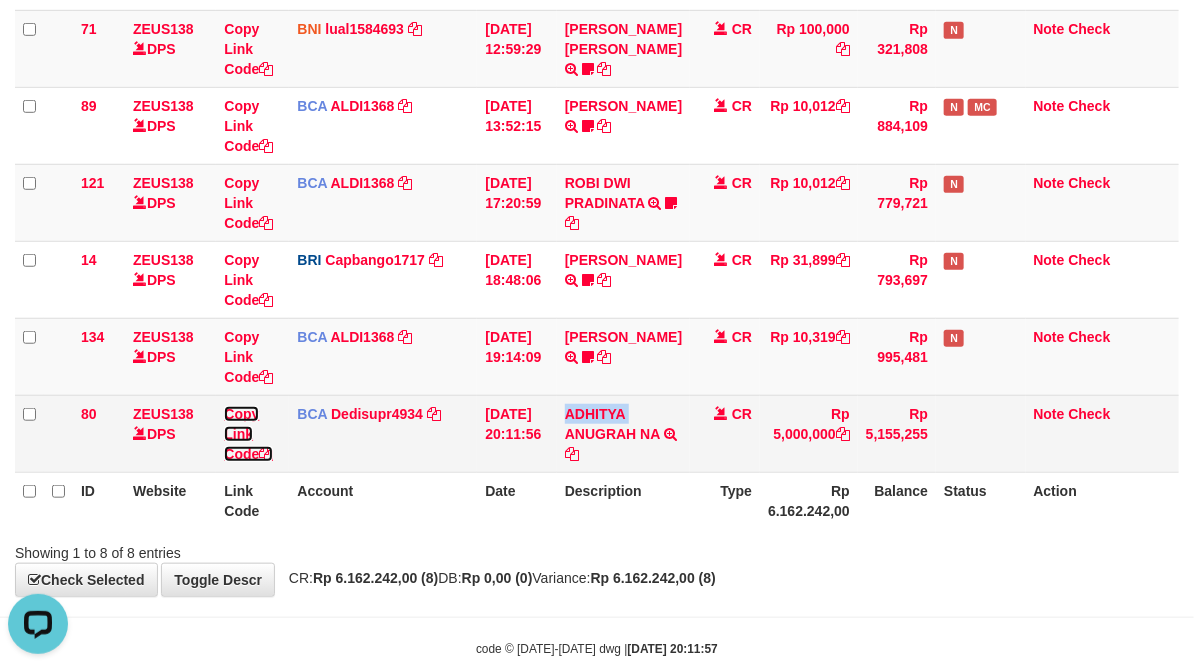 click on "Copy Link Code" at bounding box center (248, 434) 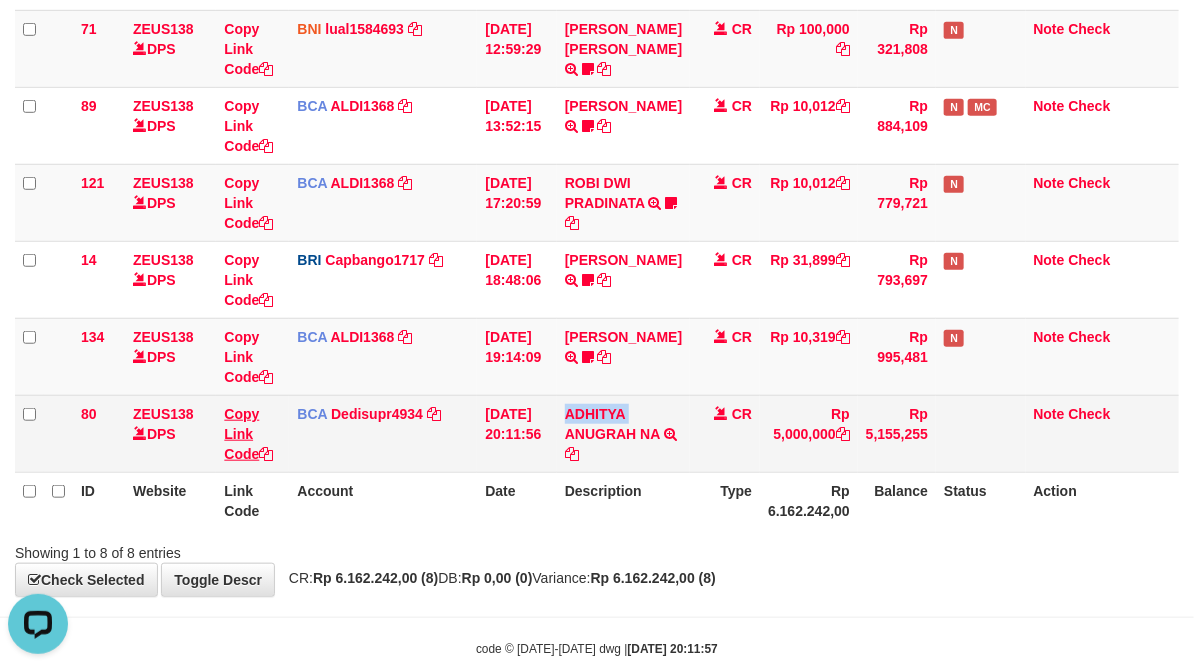copy on "ADHITYA" 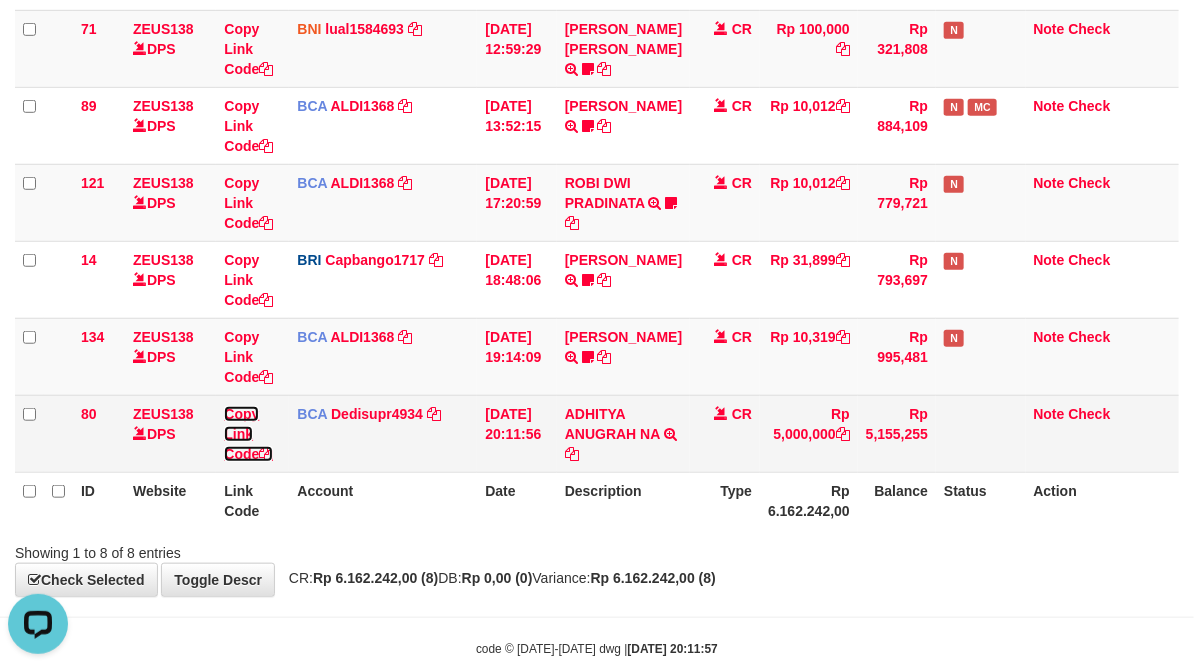 drag, startPoint x: 246, startPoint y: 492, endPoint x: 61, endPoint y: 442, distance: 191.63768 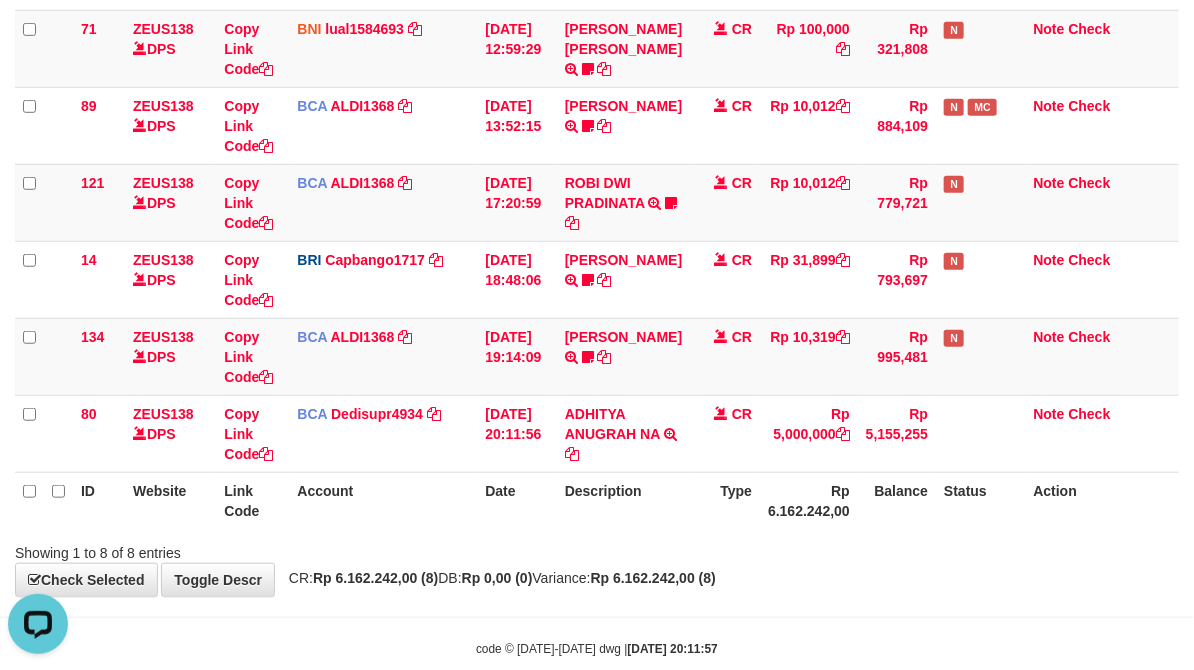 drag, startPoint x: 794, startPoint y: 536, endPoint x: 806, endPoint y: 538, distance: 12.165525 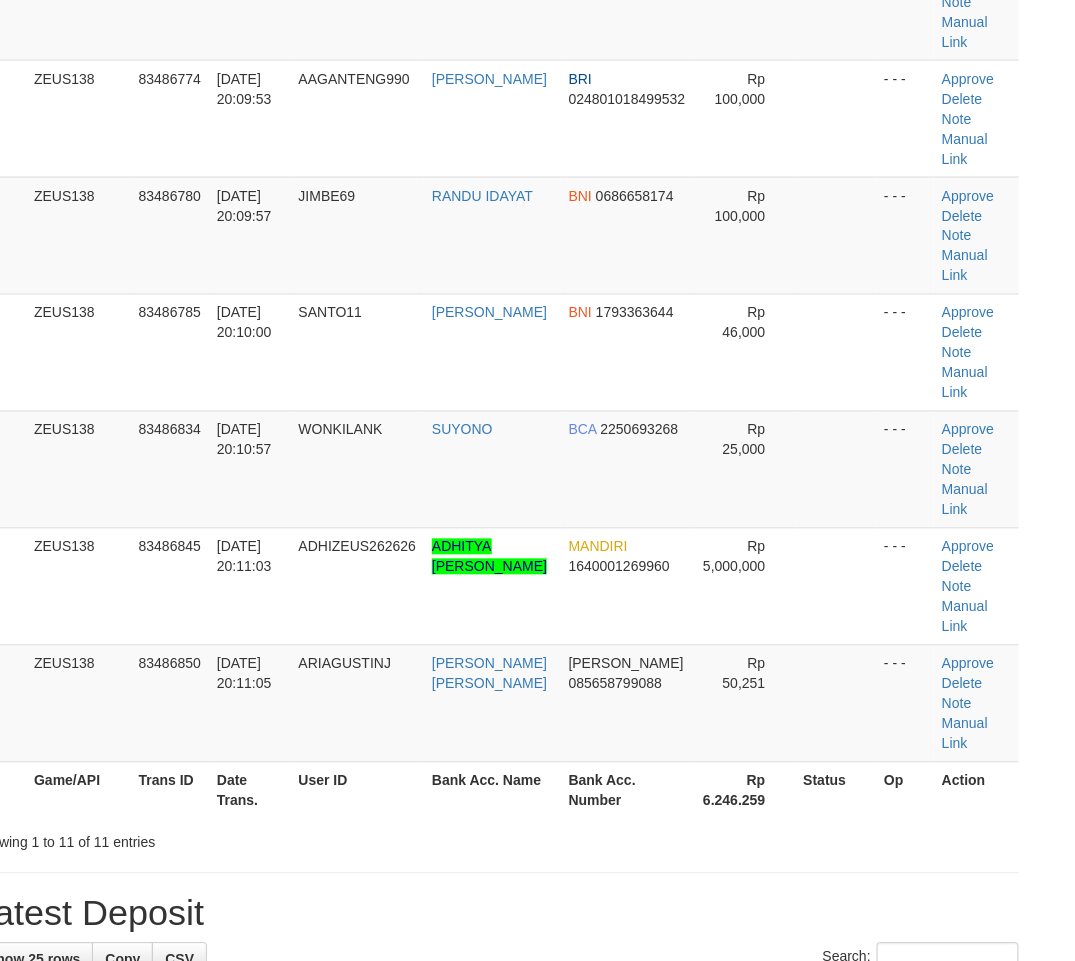 scroll, scrollTop: 441, scrollLeft: 41, axis: both 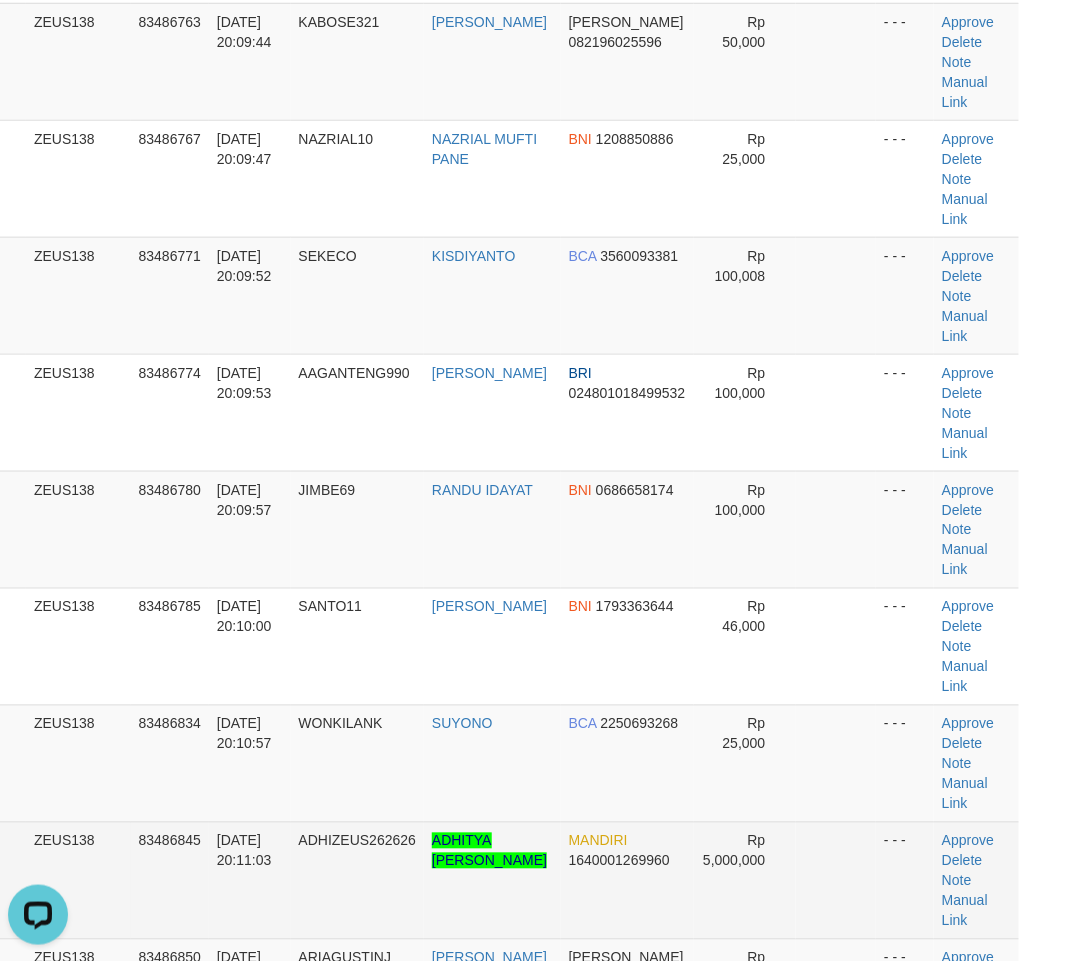 click on "- - -" at bounding box center [905, 880] 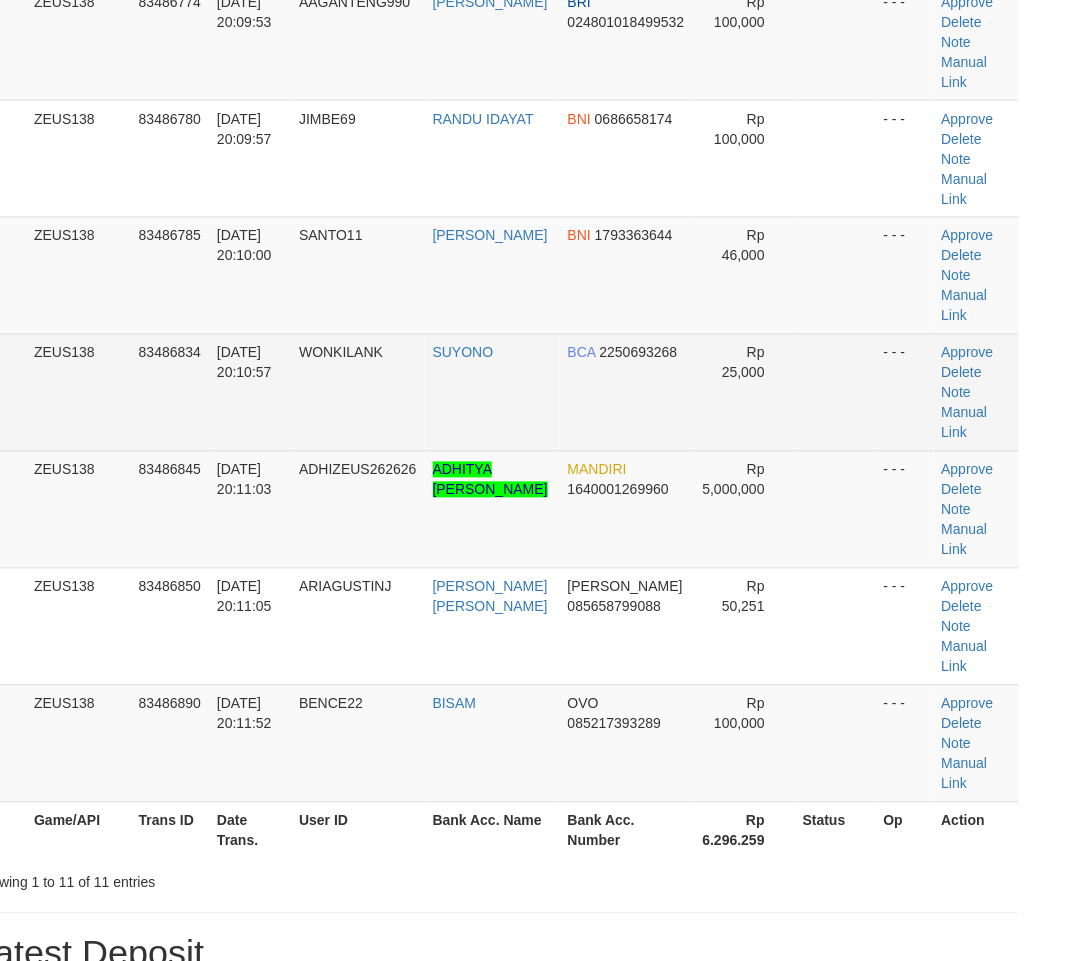 scroll, scrollTop: 441, scrollLeft: 41, axis: both 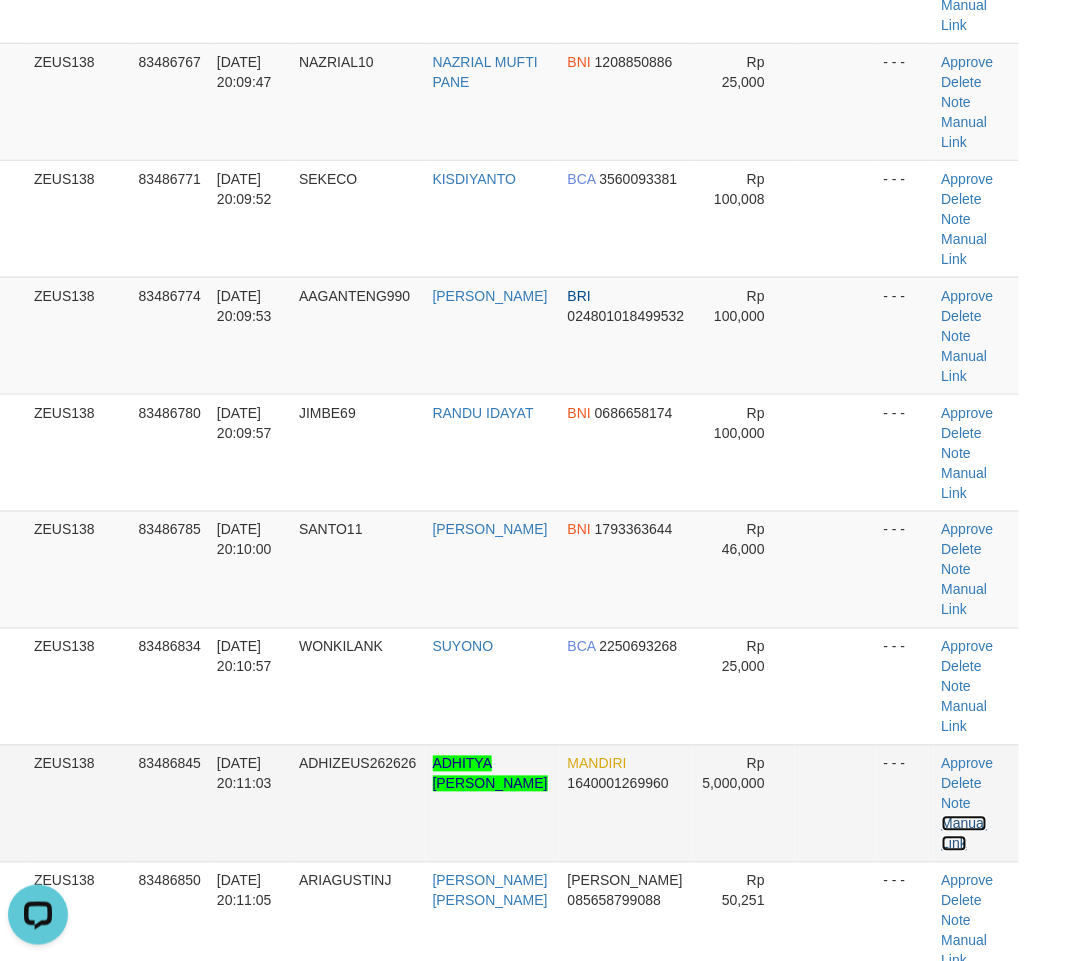 click on "Manual Link" at bounding box center [965, 834] 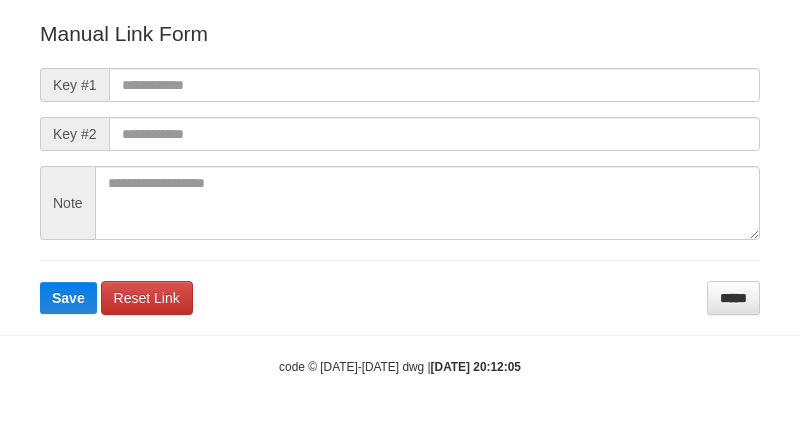 scroll, scrollTop: 242, scrollLeft: 0, axis: vertical 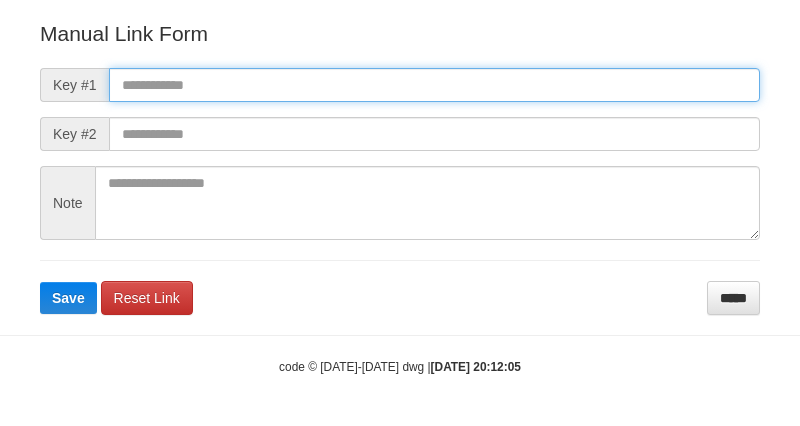 paste on "**********" 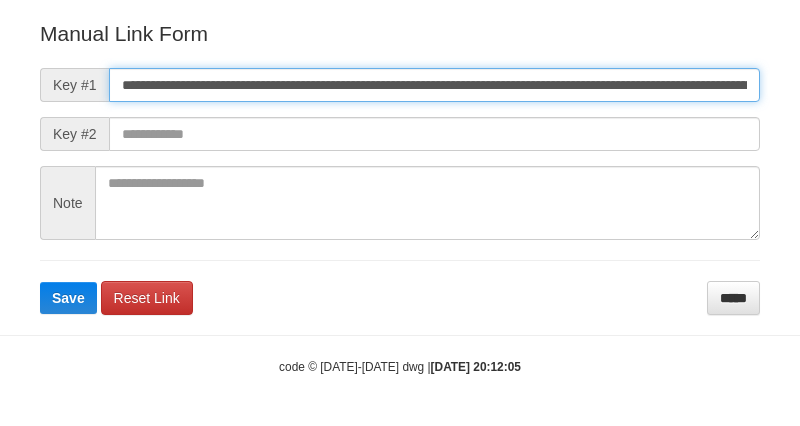 click on "**********" at bounding box center [434, 85] 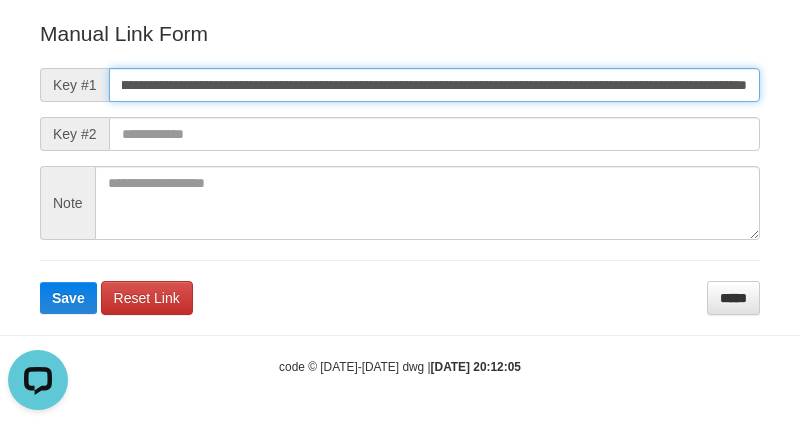 scroll, scrollTop: 0, scrollLeft: 0, axis: both 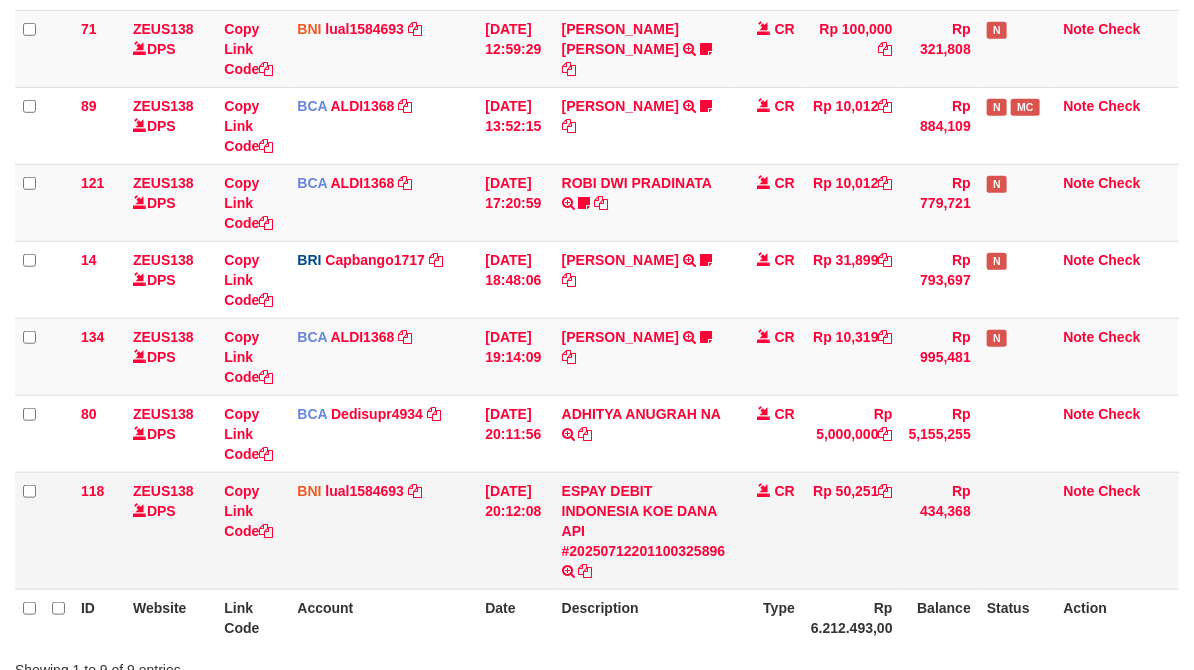 drag, startPoint x: 0, startPoint y: 0, endPoint x: 804, endPoint y: 544, distance: 970.74817 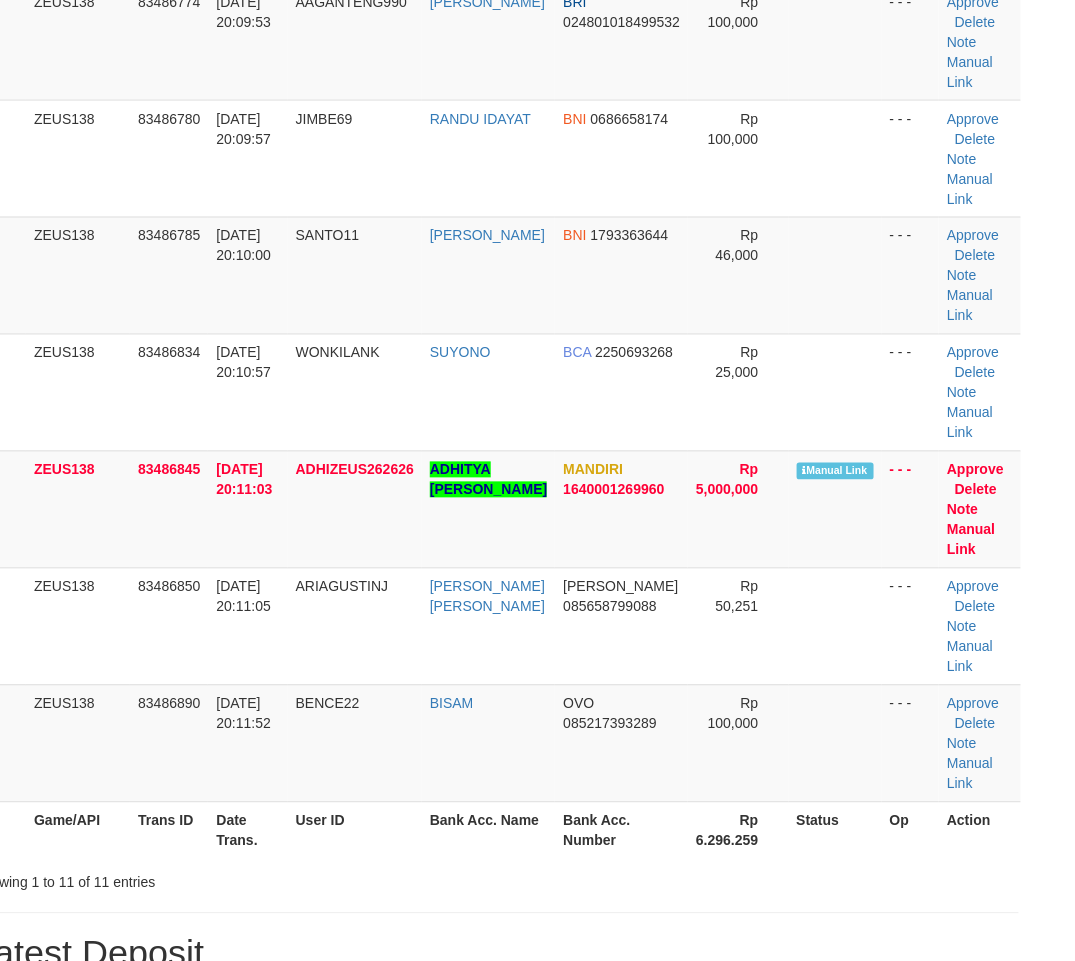 scroll, scrollTop: 441, scrollLeft: 41, axis: both 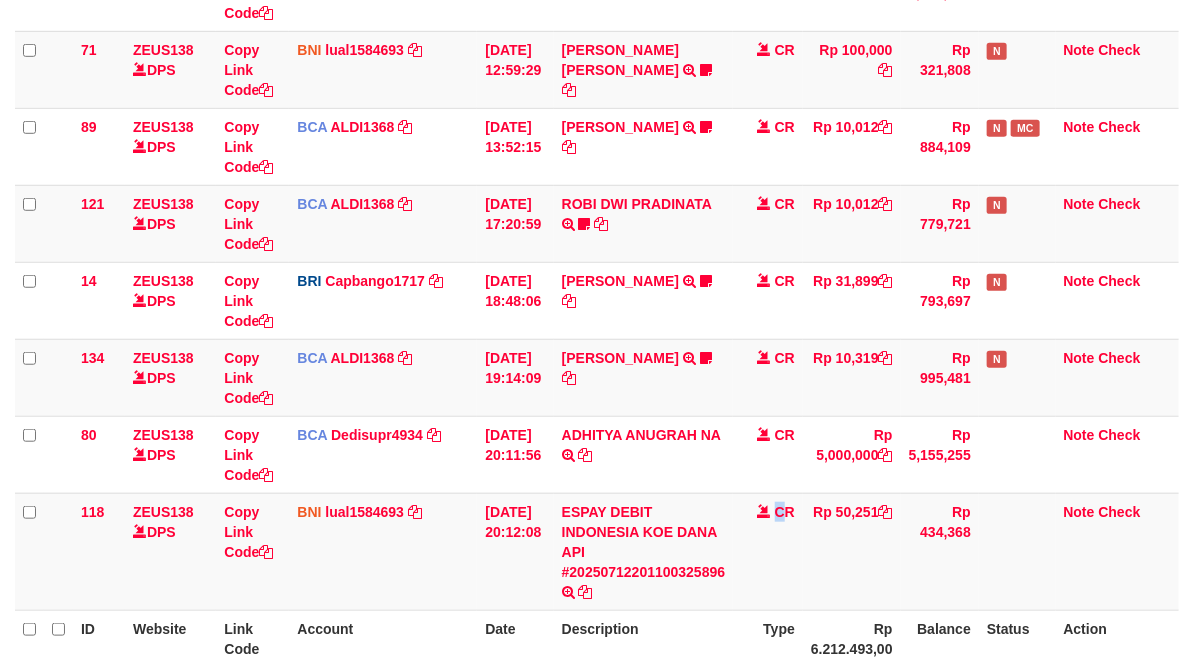 click on "CR" at bounding box center (768, 551) 